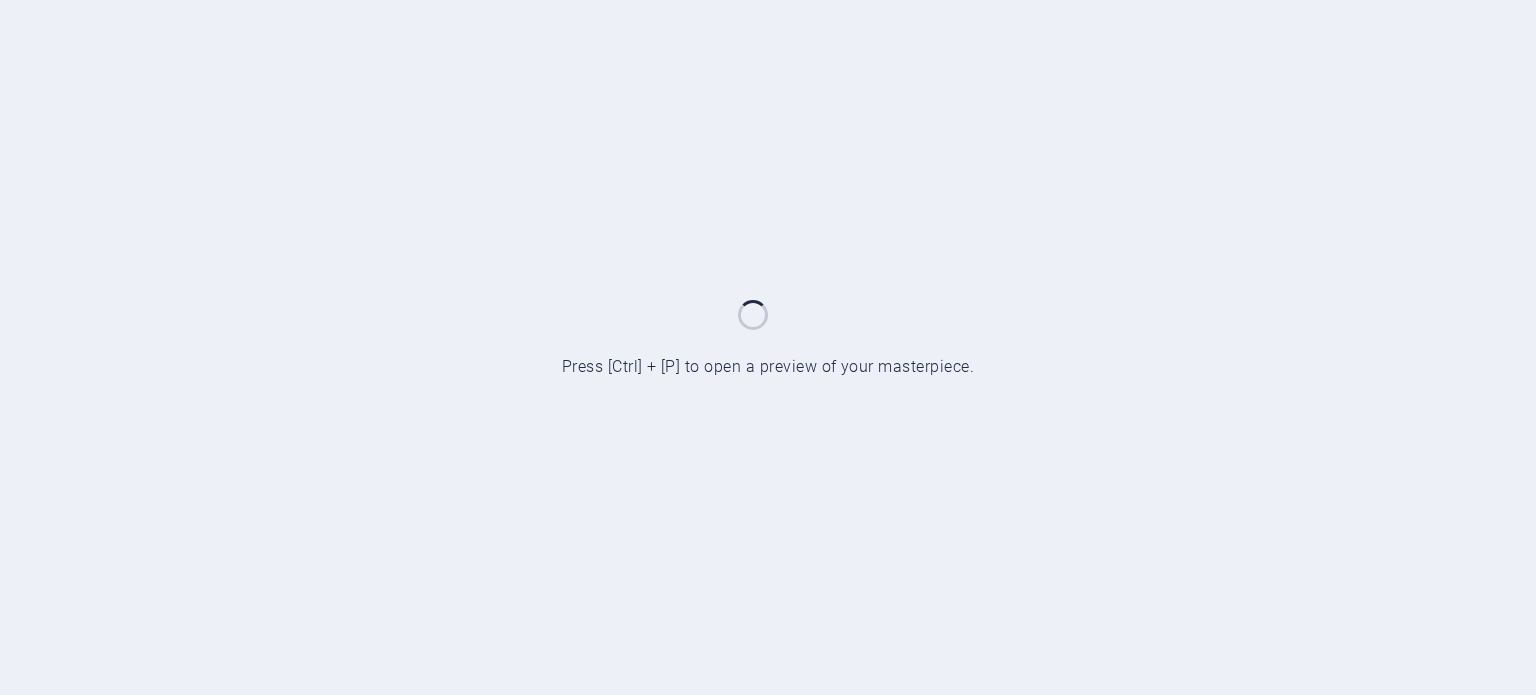 scroll, scrollTop: 0, scrollLeft: 0, axis: both 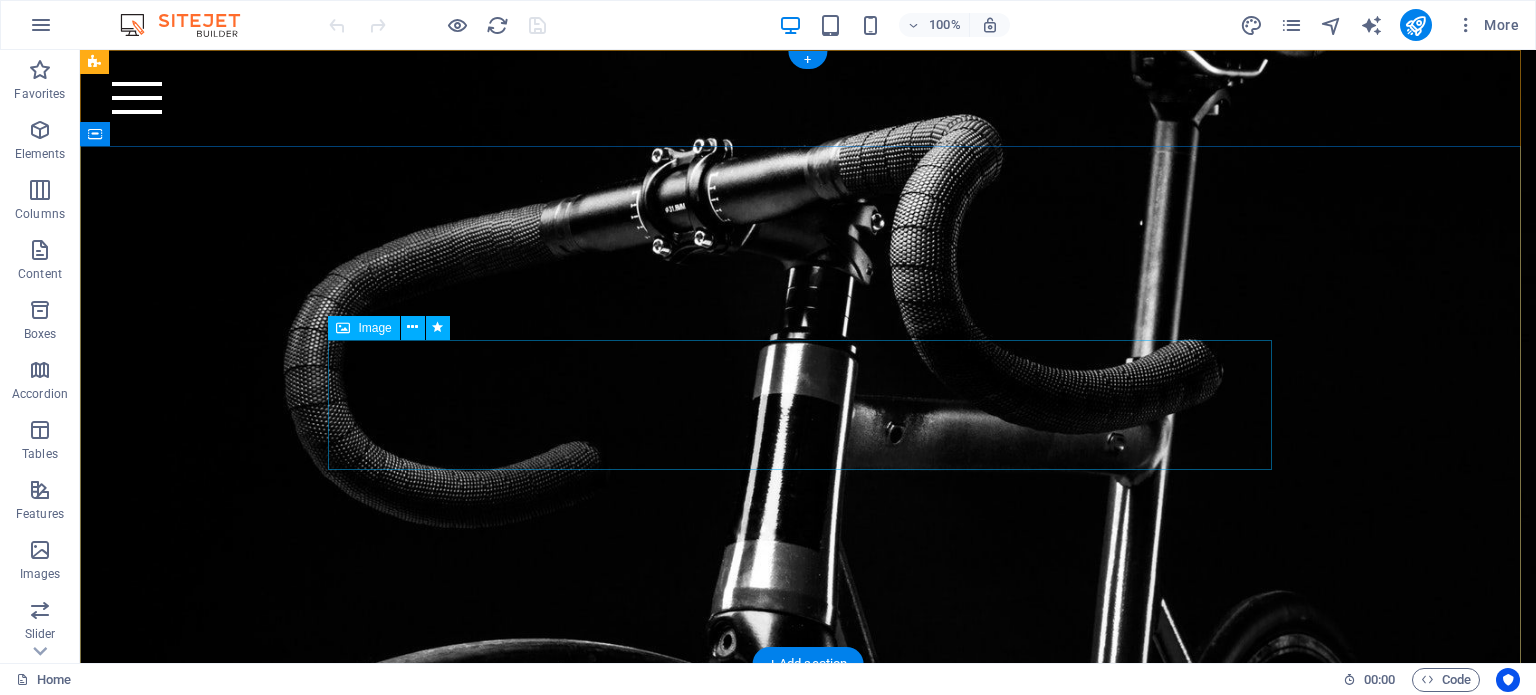 click at bounding box center [808, 307] 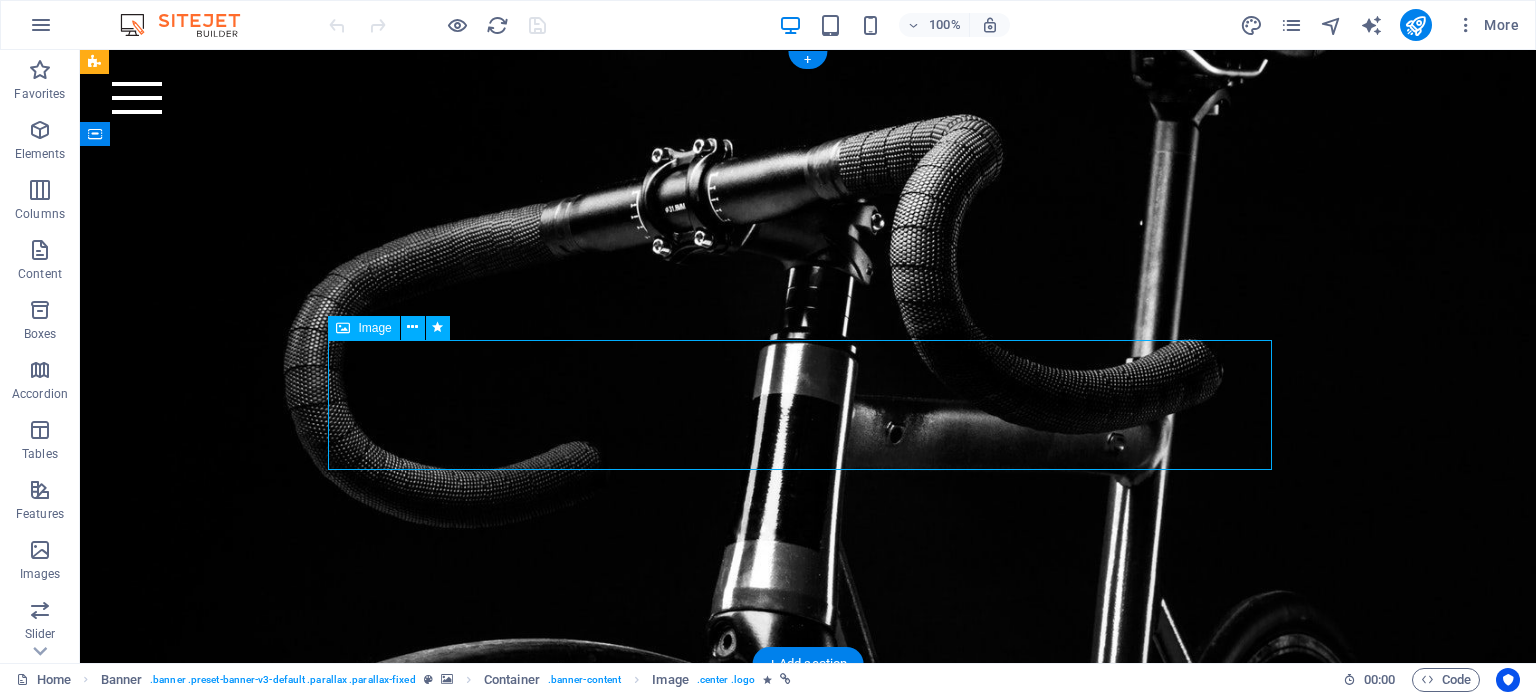 click at bounding box center [808, 307] 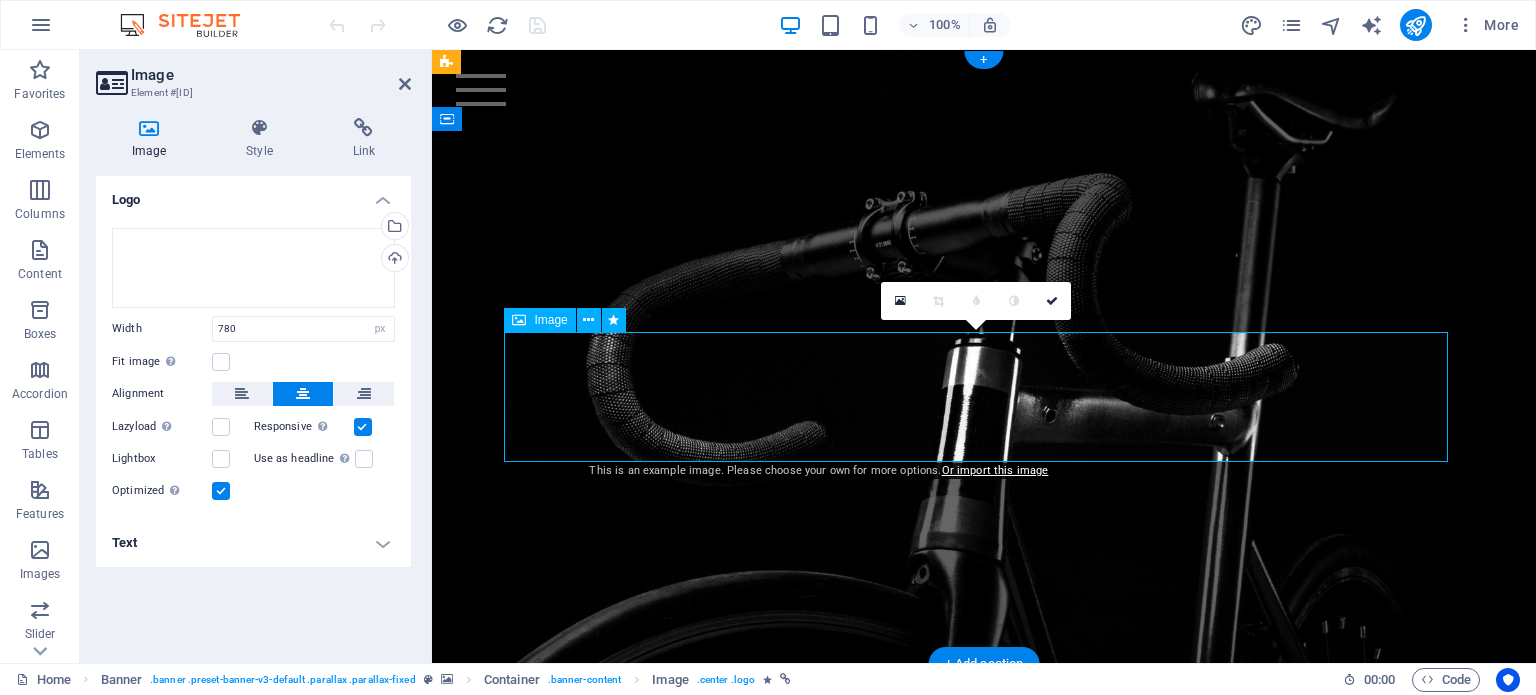 click at bounding box center [984, 292] 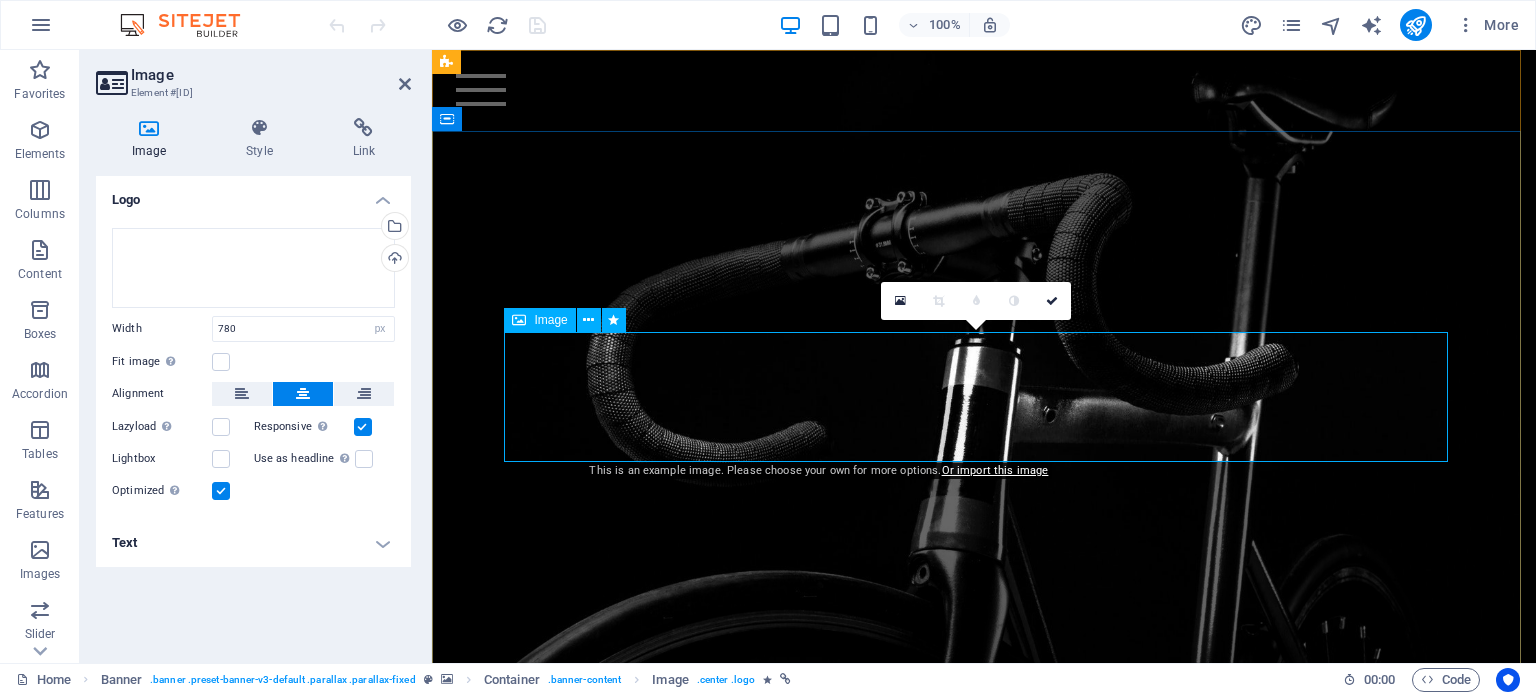 click at bounding box center (984, 292) 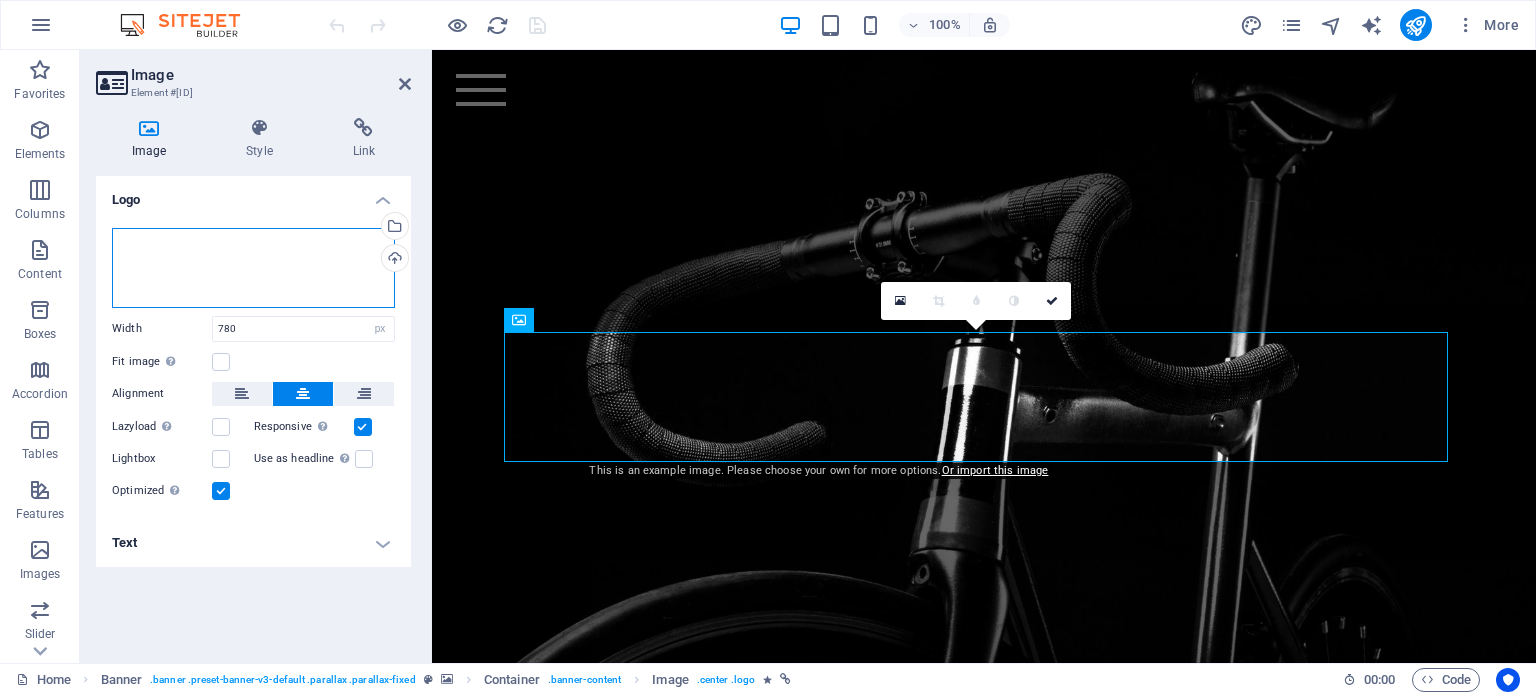 click on "Drag files here, click to choose files or select files from Files or our free stock photos & videos" at bounding box center [253, 268] 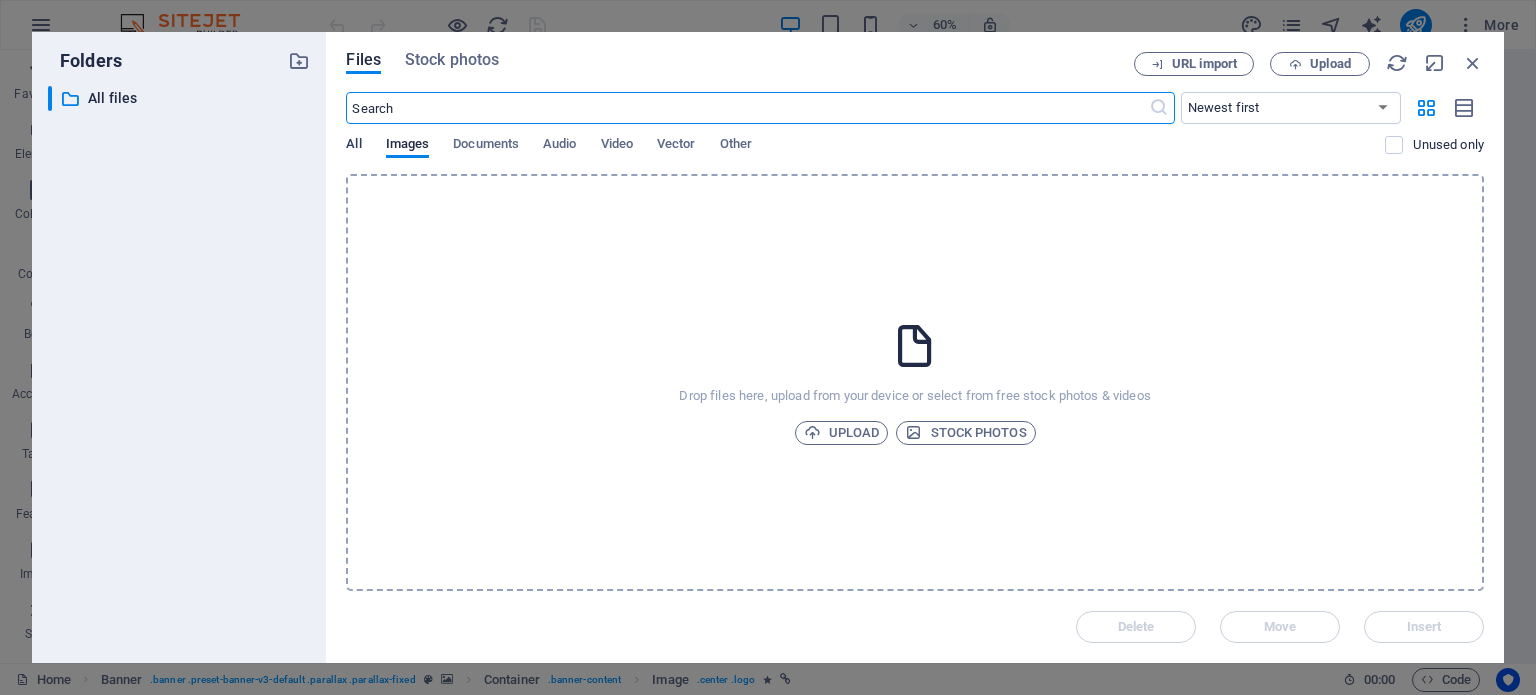 click on "All" at bounding box center (353, 146) 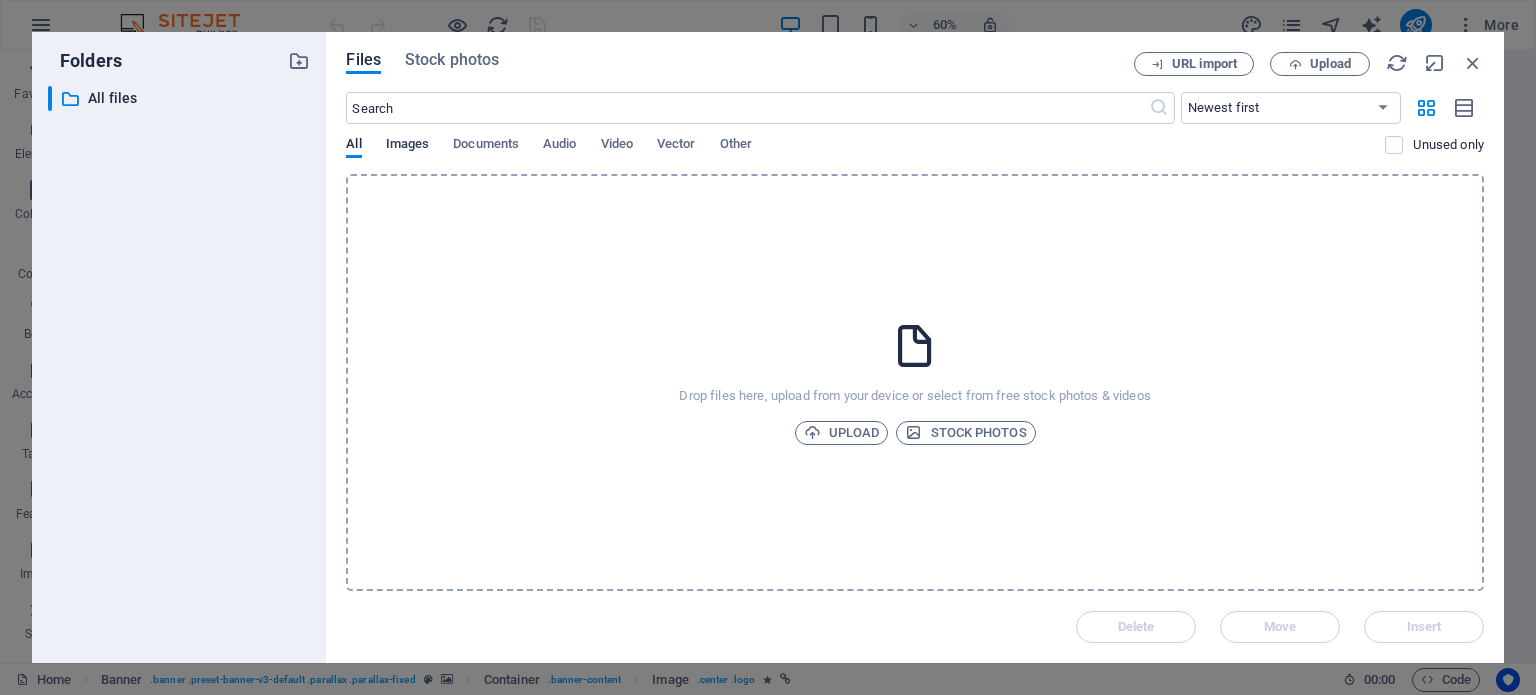 click on "Images" at bounding box center [408, 146] 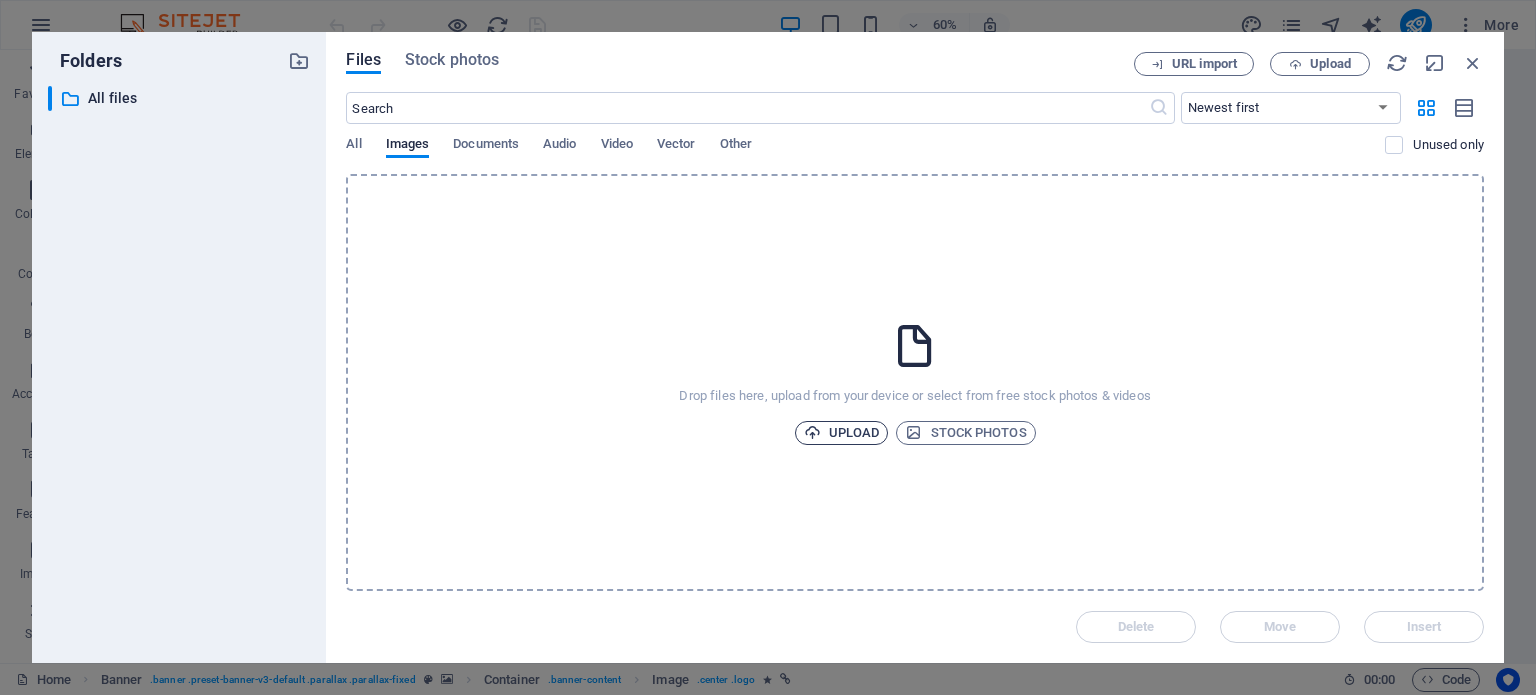 click on "Upload" at bounding box center [842, 433] 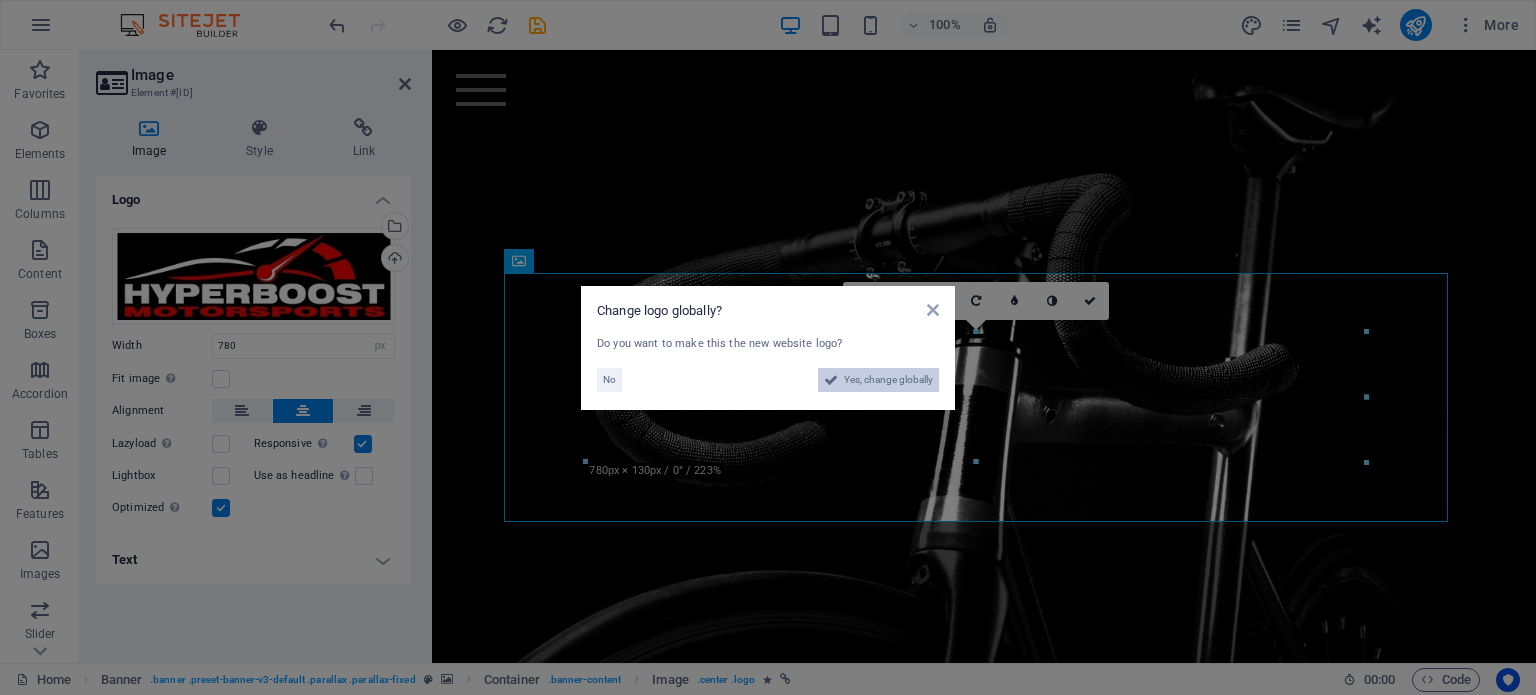 click on "Yes, change globally" at bounding box center [888, 380] 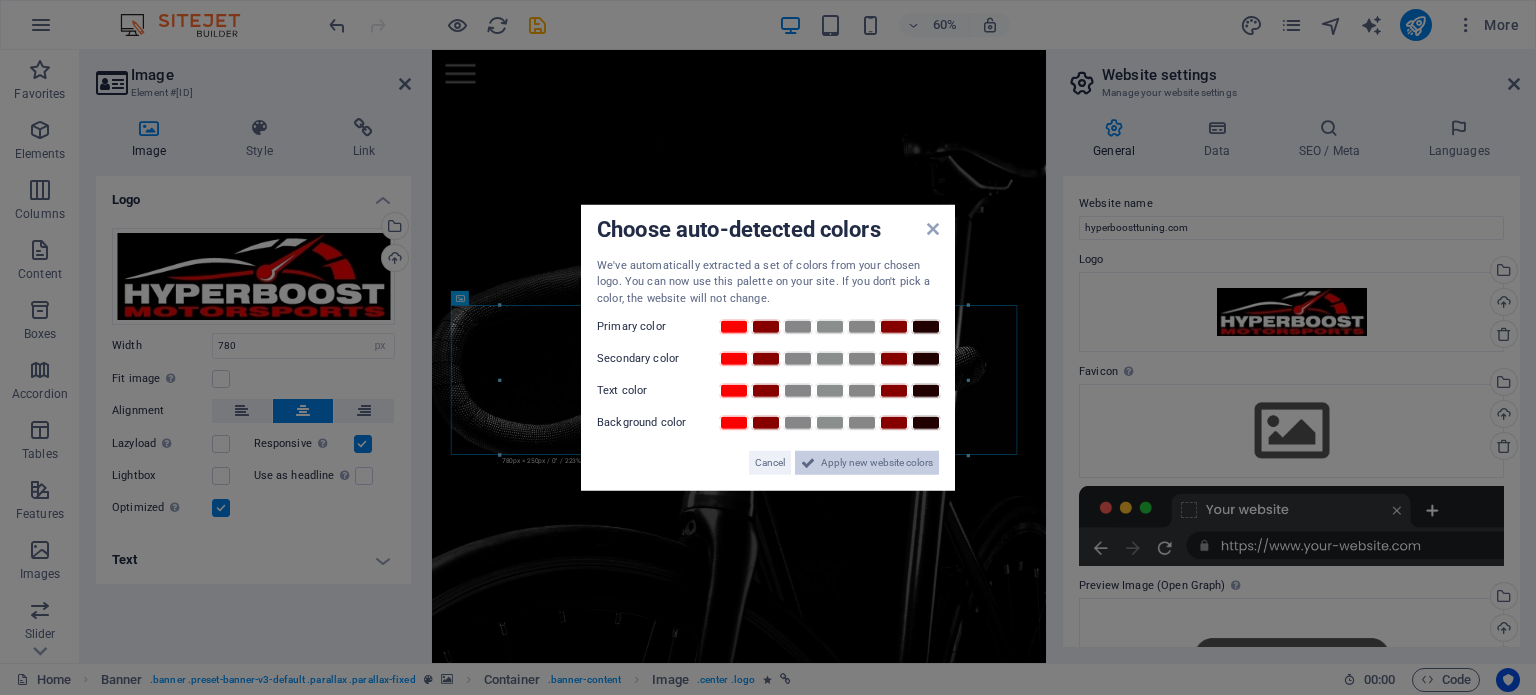 click on "Apply new website colors" at bounding box center (877, 463) 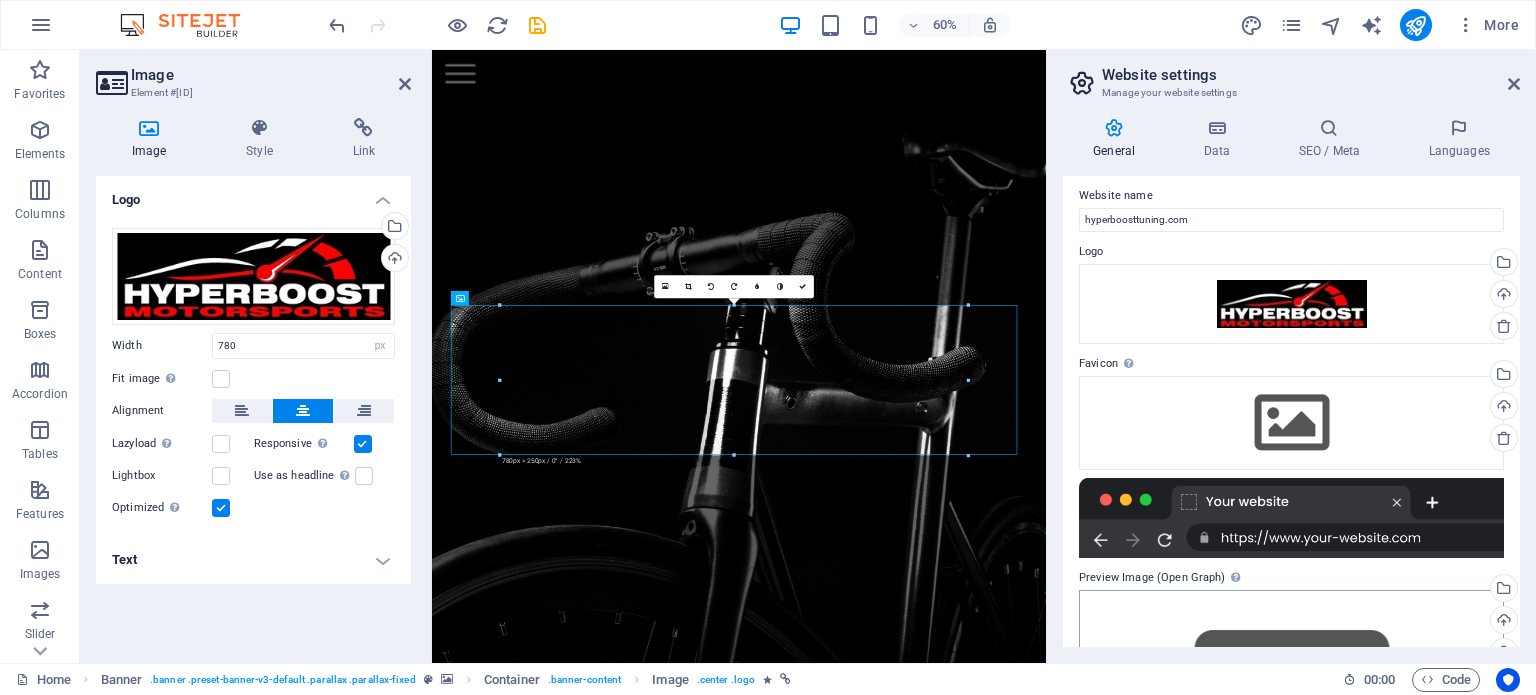 scroll, scrollTop: 0, scrollLeft: 0, axis: both 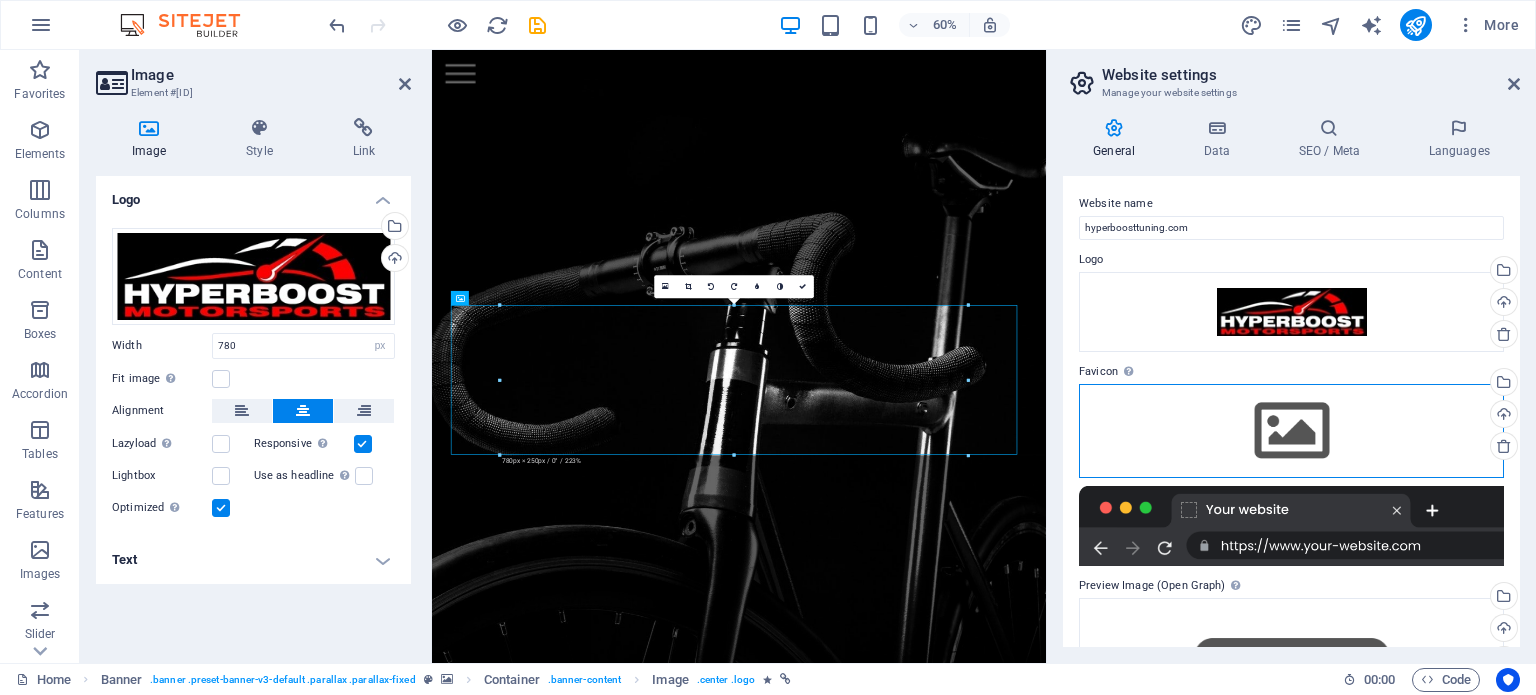 click on "Drag files here, click to choose files or select files from Files or our free stock photos & videos" at bounding box center (1291, 431) 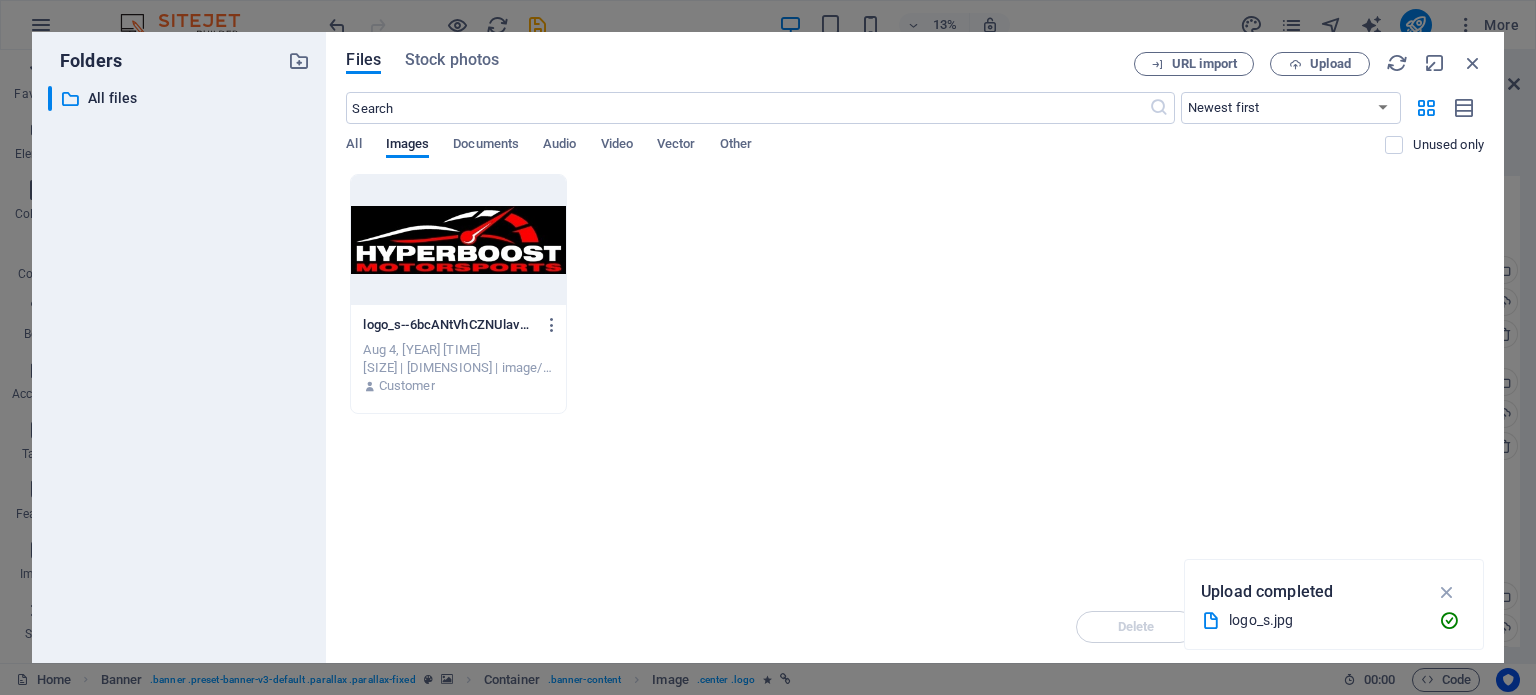 click at bounding box center (458, 240) 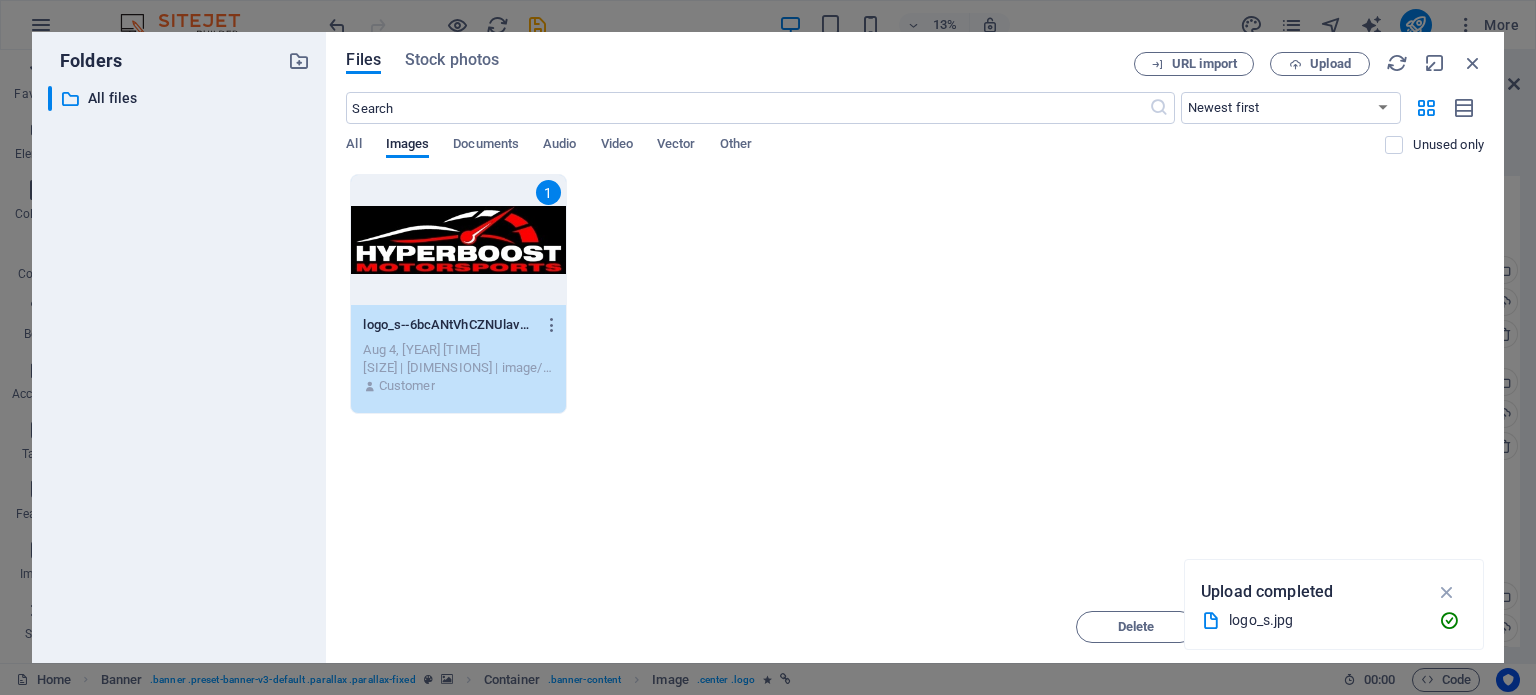 click on "1 logo_s--6bcANtVhCZNUlavMPIz0g.jpg logo_s--6bcANtVhCZNUlavMPIz0g.jpg Aug 4, [YEAR] [TIME] [SIZE] | [DIMENSIONS] | image/jpeg Customer" at bounding box center (915, 294) 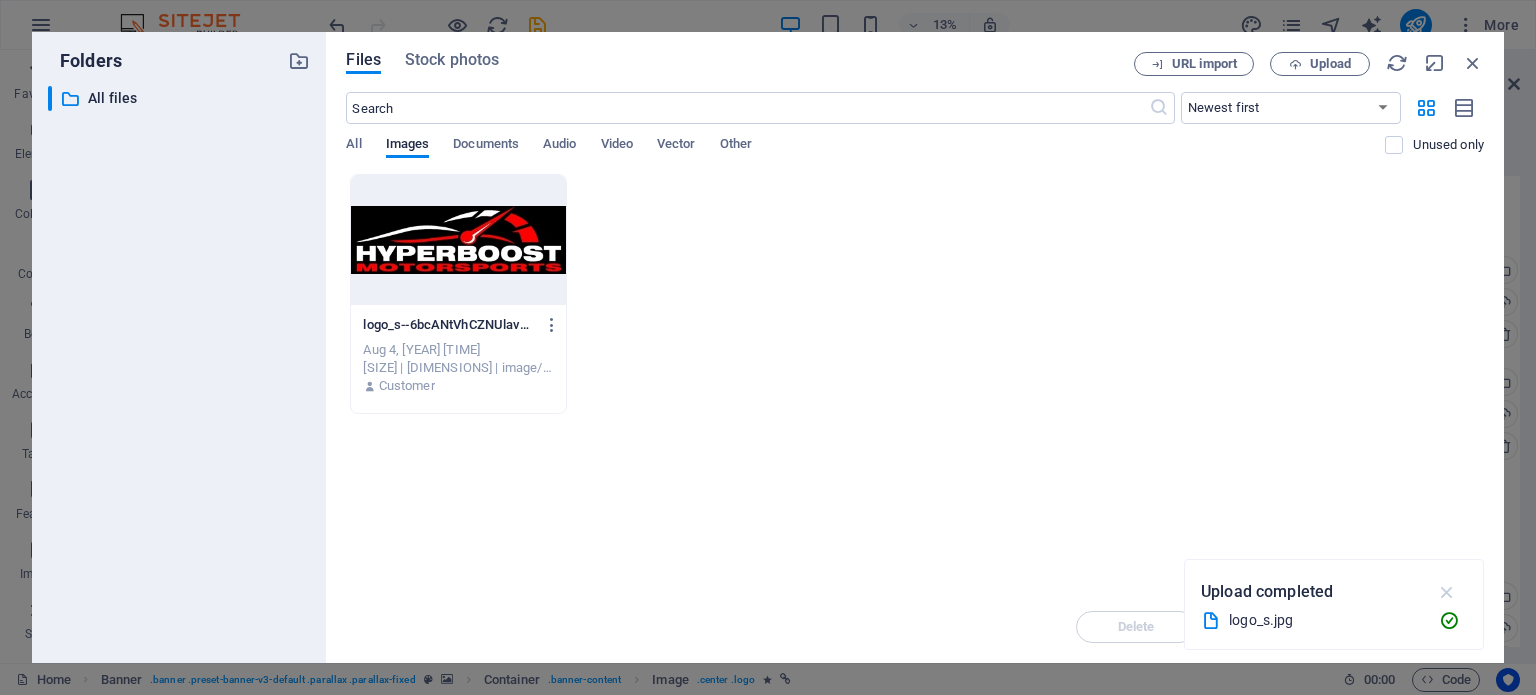 click at bounding box center [1447, 592] 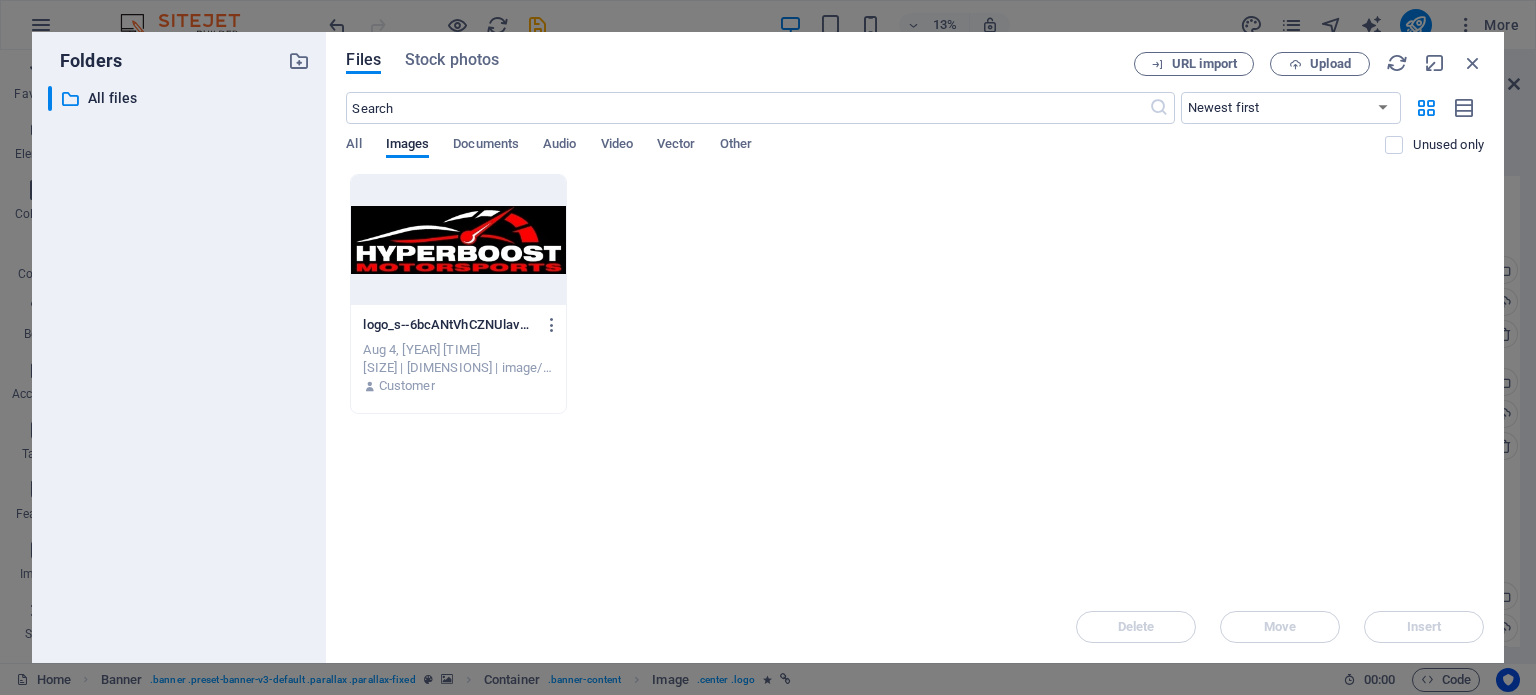 click on "Drop files here to upload them instantly logo_s--6bcANtVhCZNUlavMPIz0g.jpg logo_s--6bcANtVhCZNUlavMPIz0g.jpg Aug 4, [YEAR] [TIME] [SIZE] | [DIMENSIONS] | image/jpeg Customer" at bounding box center [915, 382] 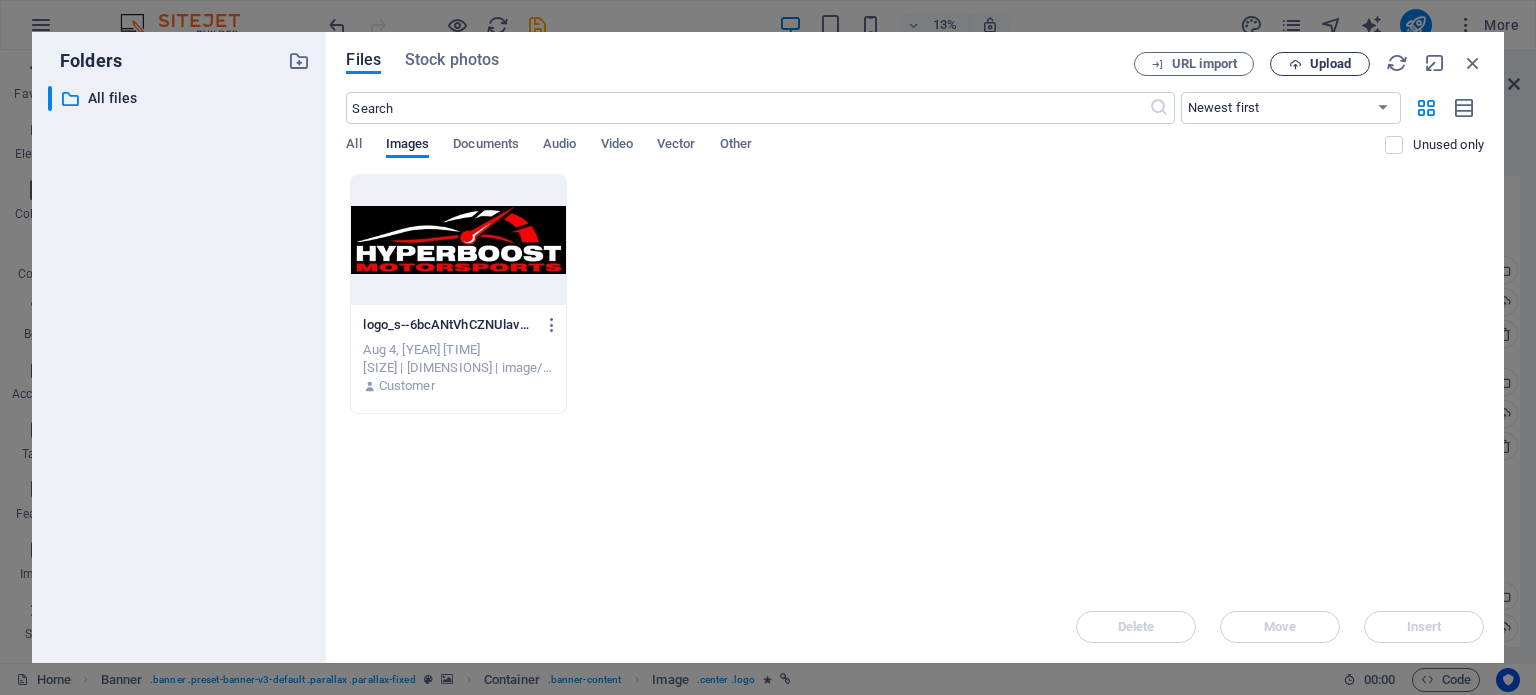 click at bounding box center (1295, 64) 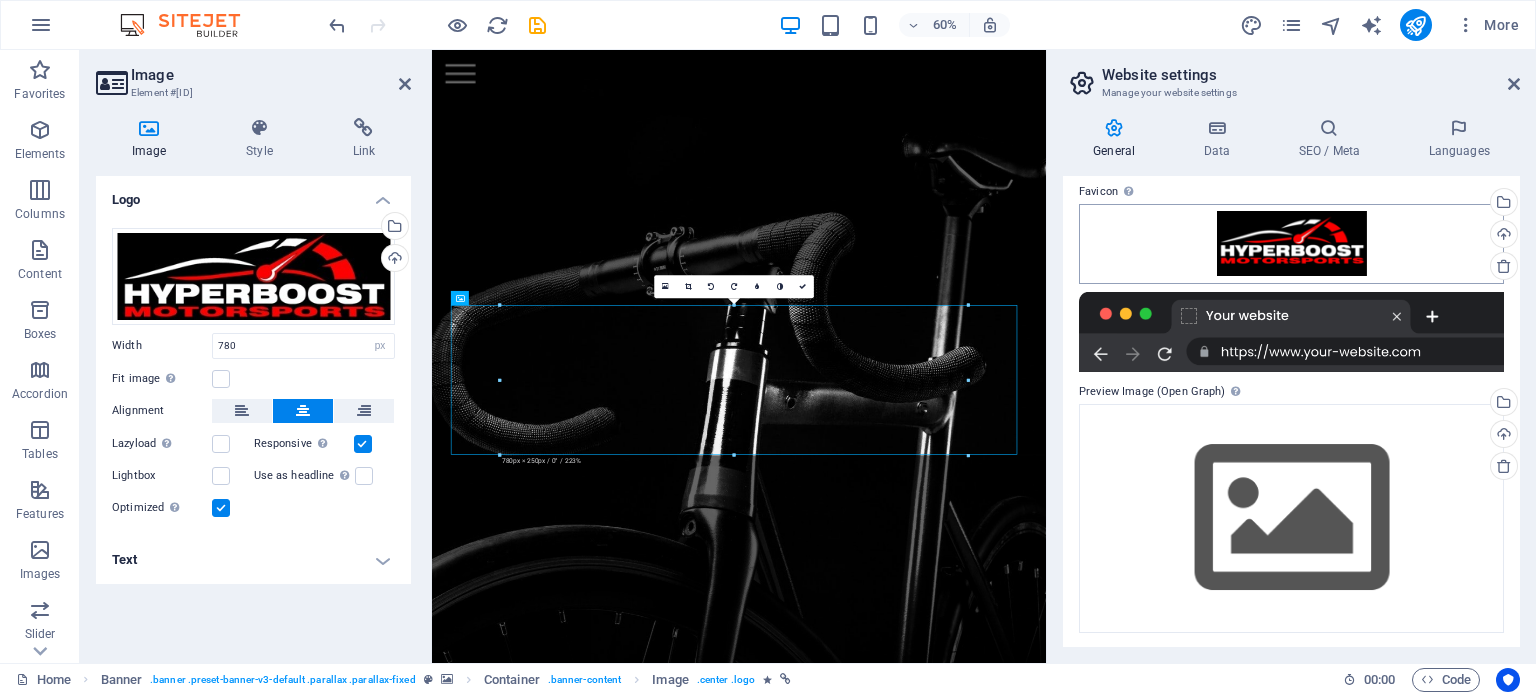scroll, scrollTop: 181, scrollLeft: 0, axis: vertical 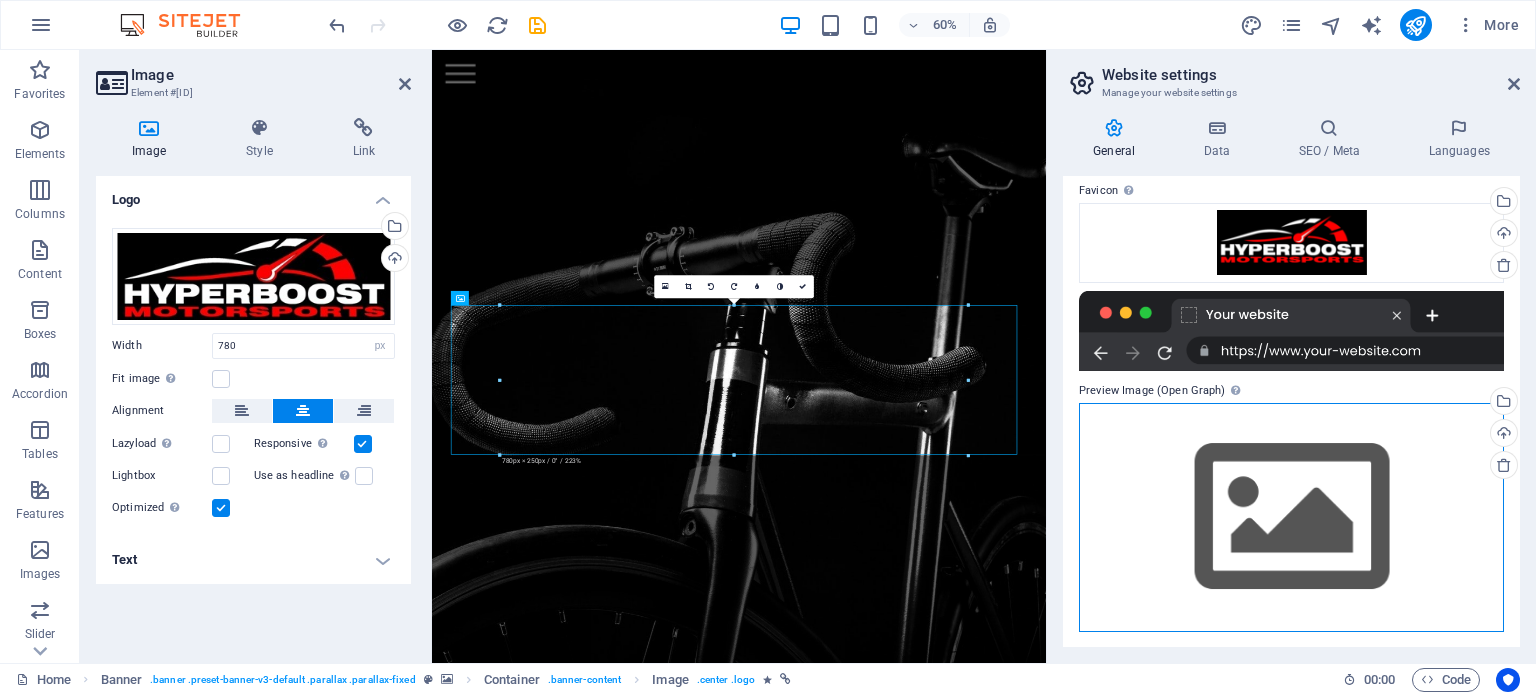 click on "Drag files here, click to choose files or select files from Files or our free stock photos & videos" at bounding box center (1291, 517) 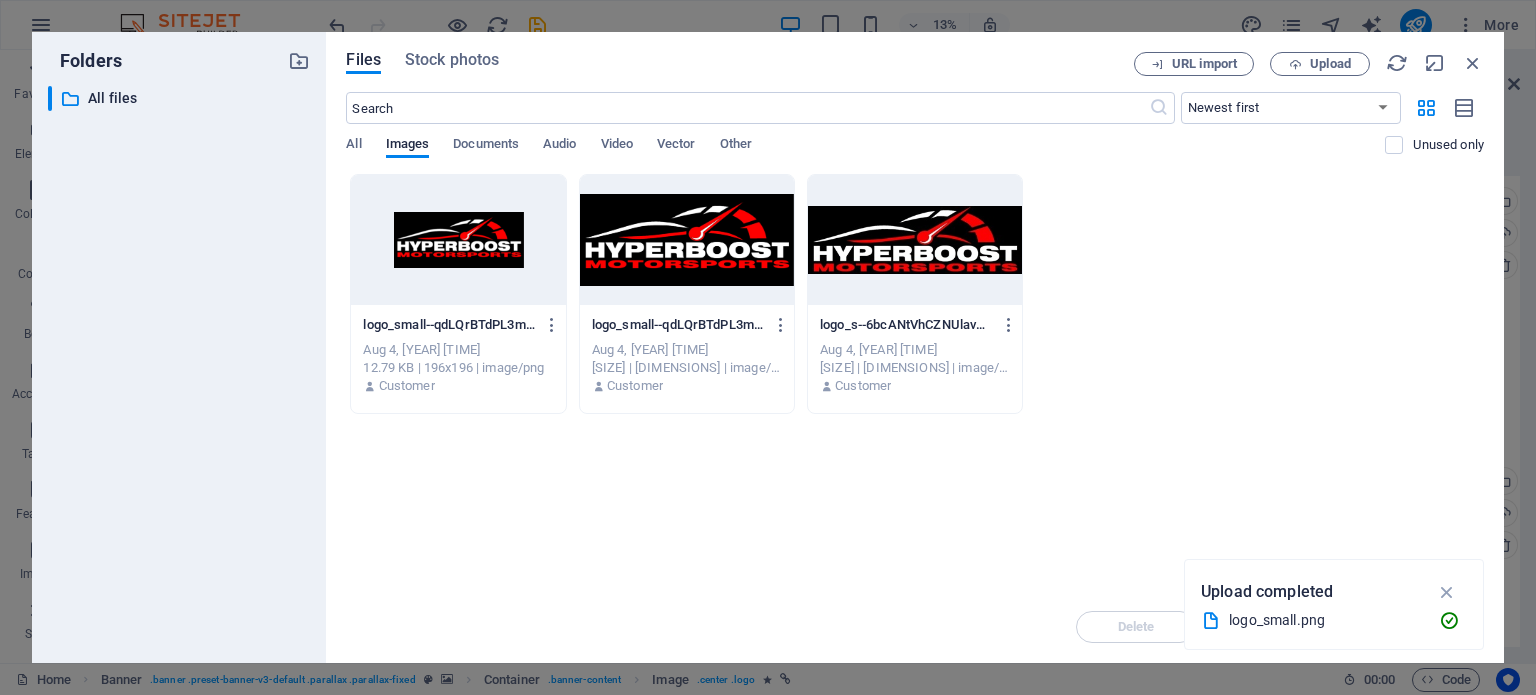 click at bounding box center (687, 240) 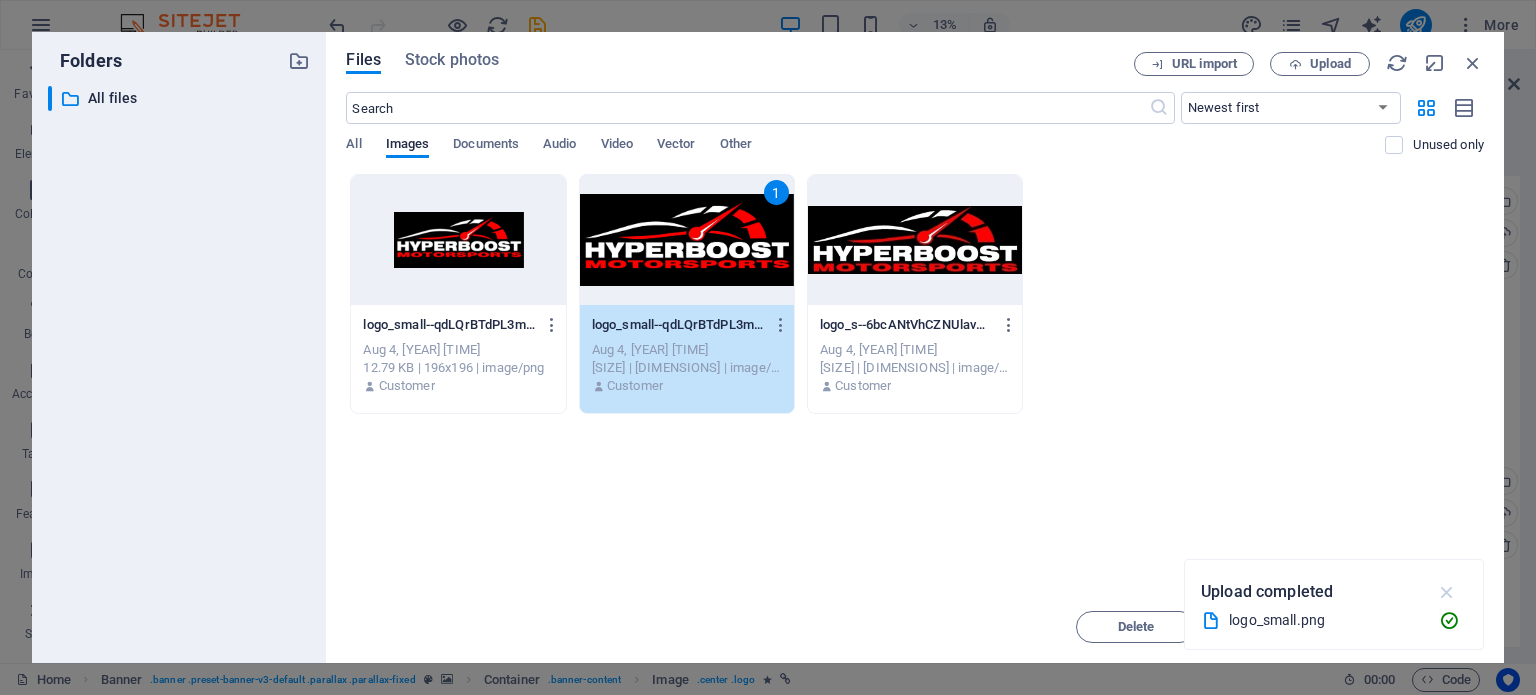 click at bounding box center [1447, 592] 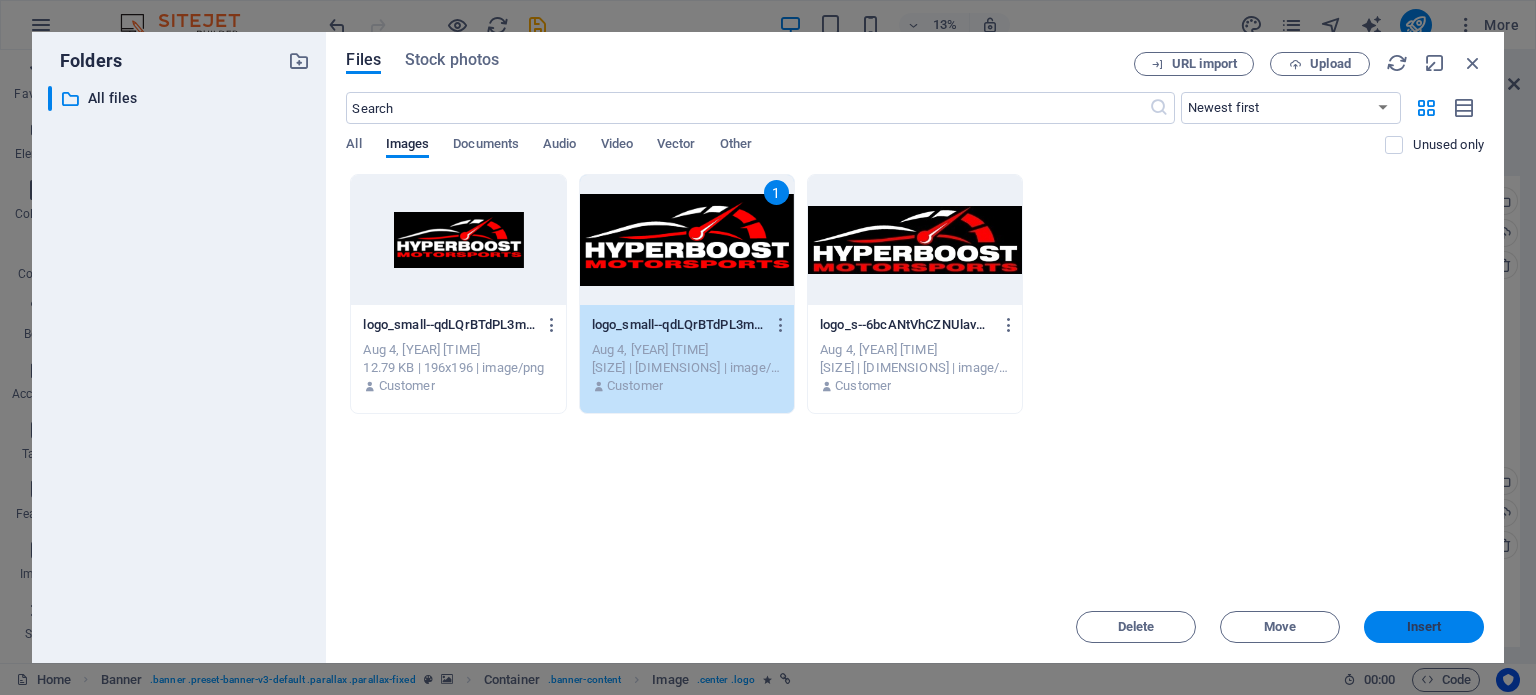 click on "Insert" at bounding box center (1424, 627) 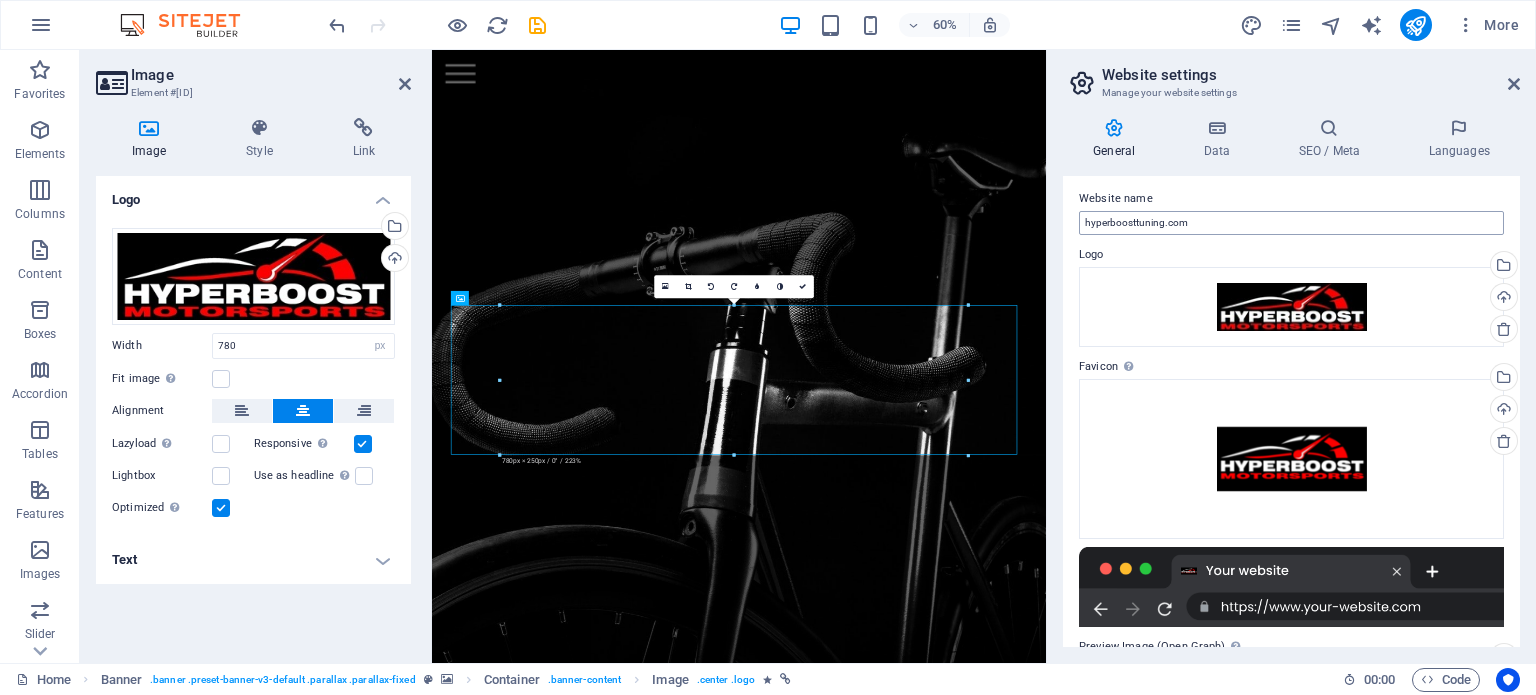 scroll, scrollTop: 0, scrollLeft: 0, axis: both 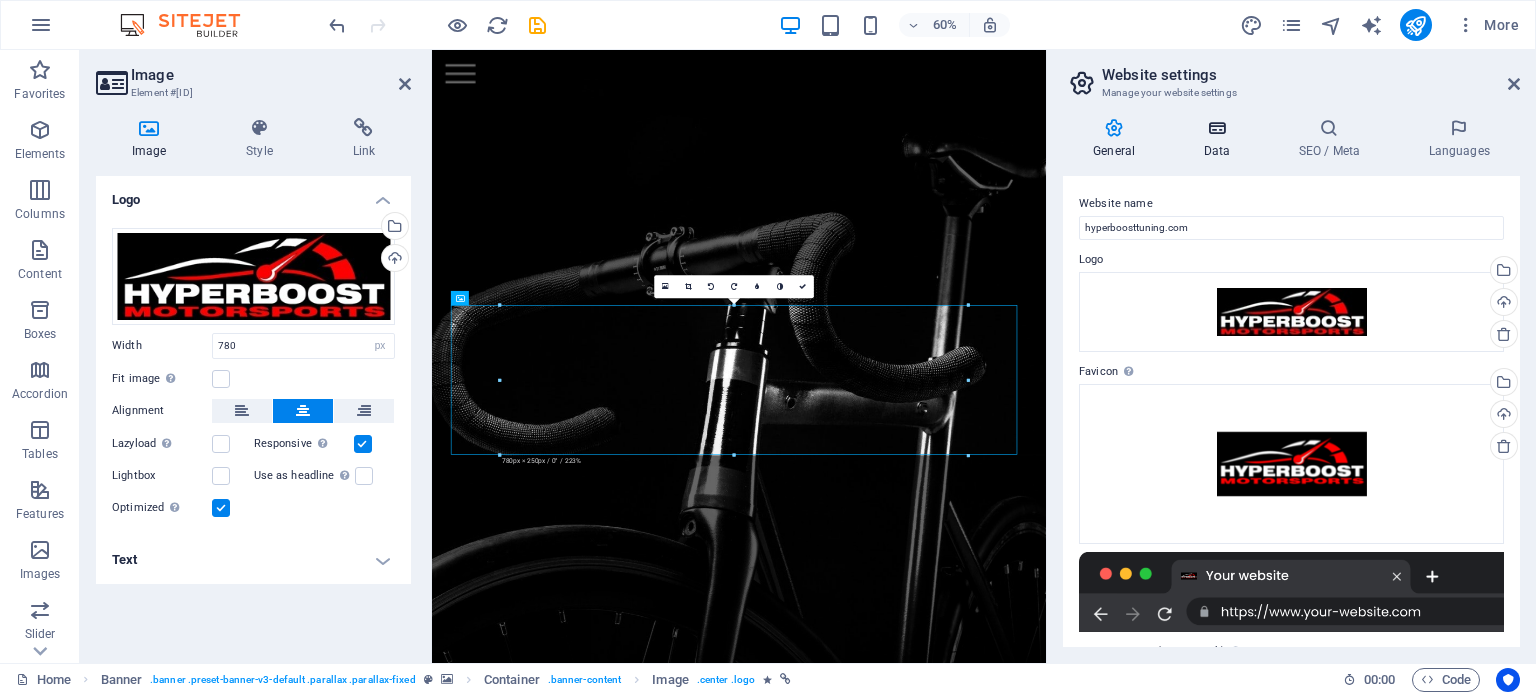 click at bounding box center (1216, 128) 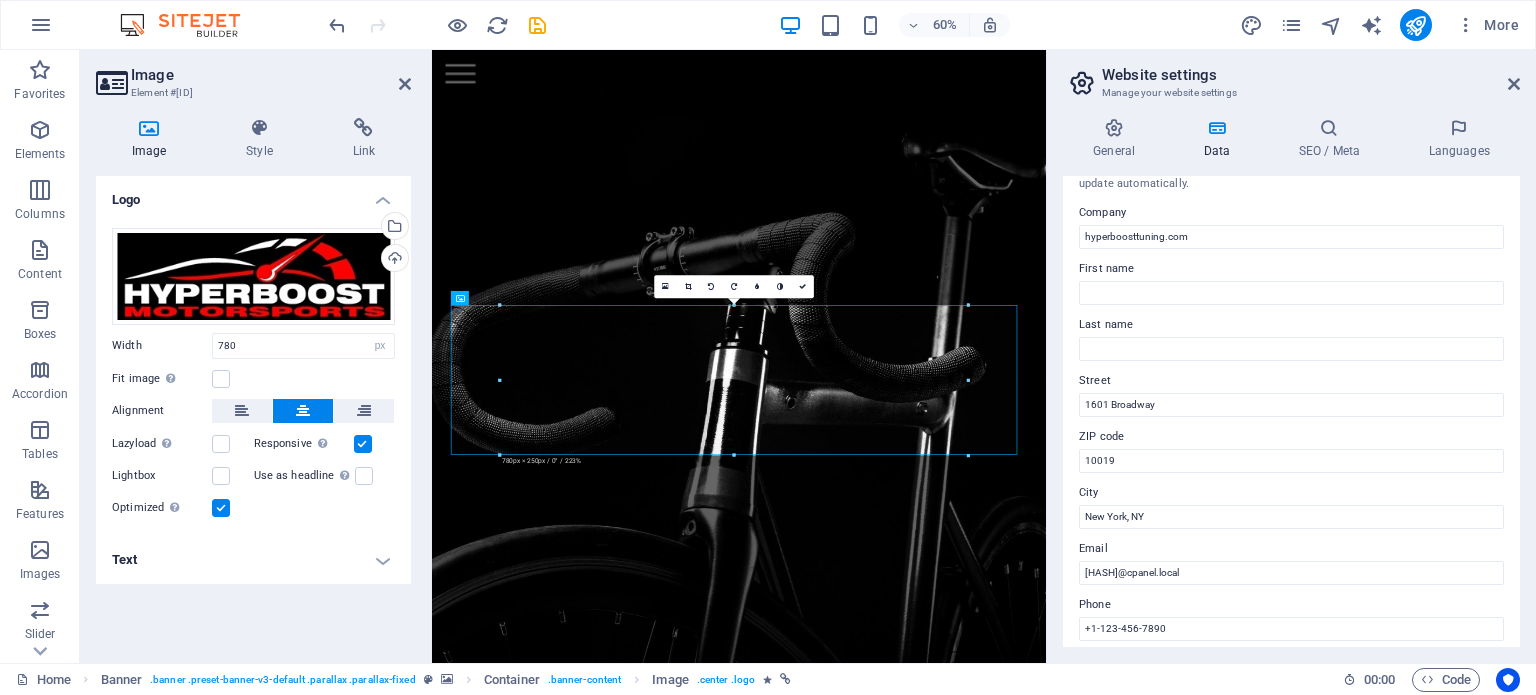 scroll, scrollTop: 0, scrollLeft: 0, axis: both 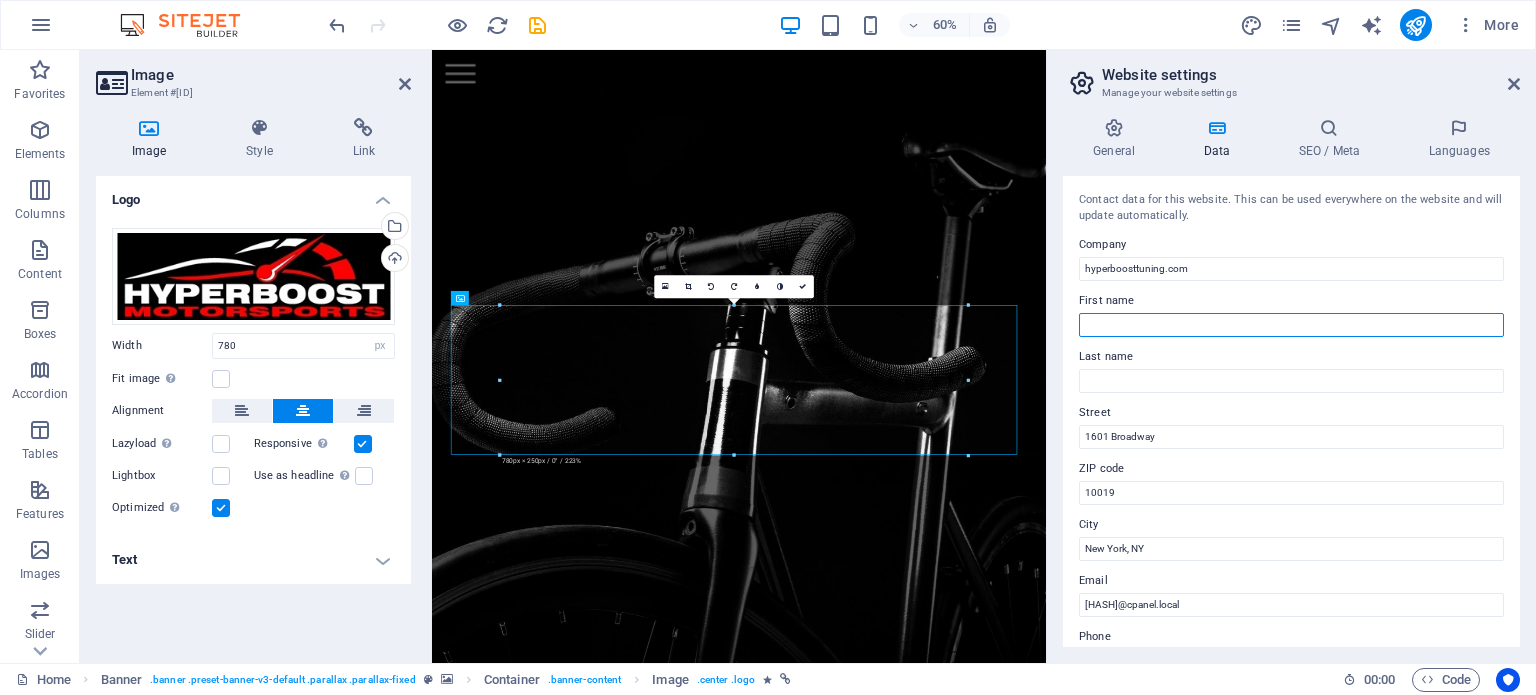 click on "First name" at bounding box center (1291, 325) 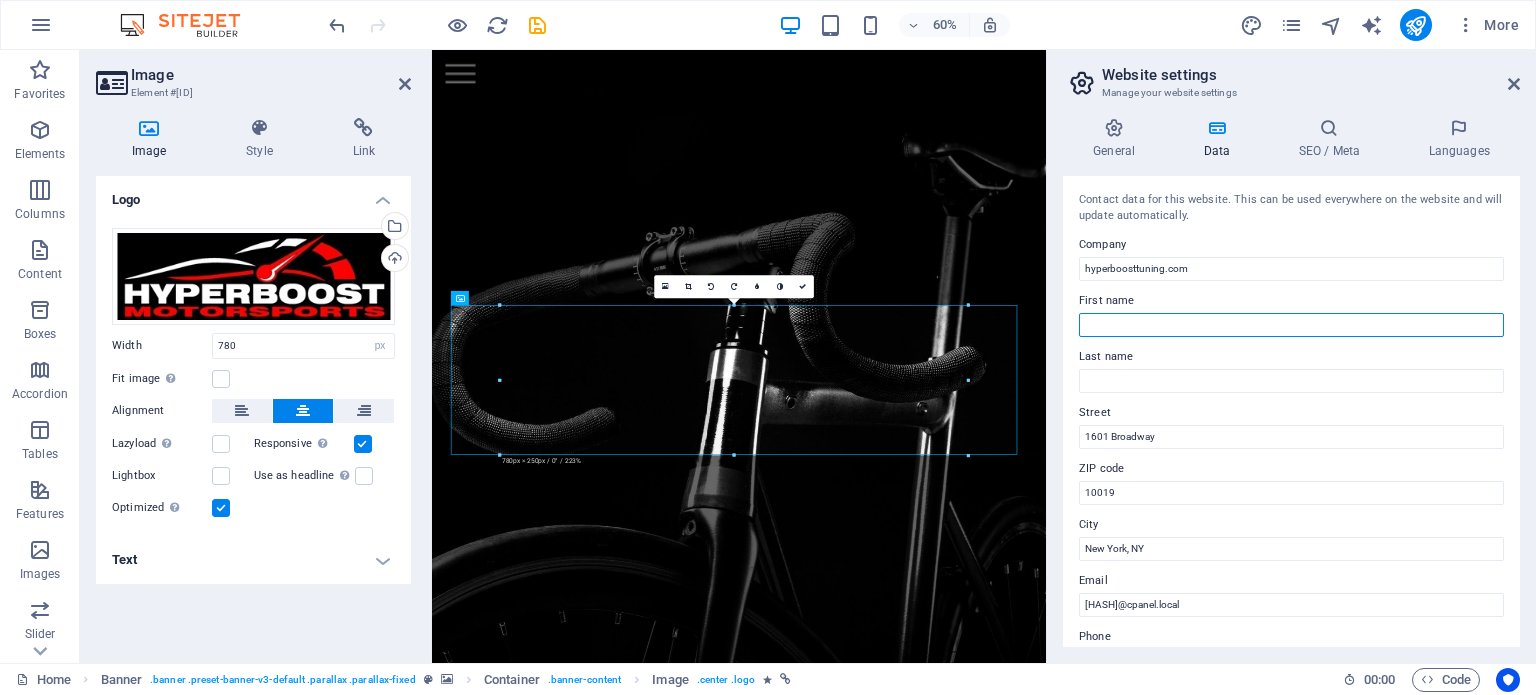 type on "[FIRST]" 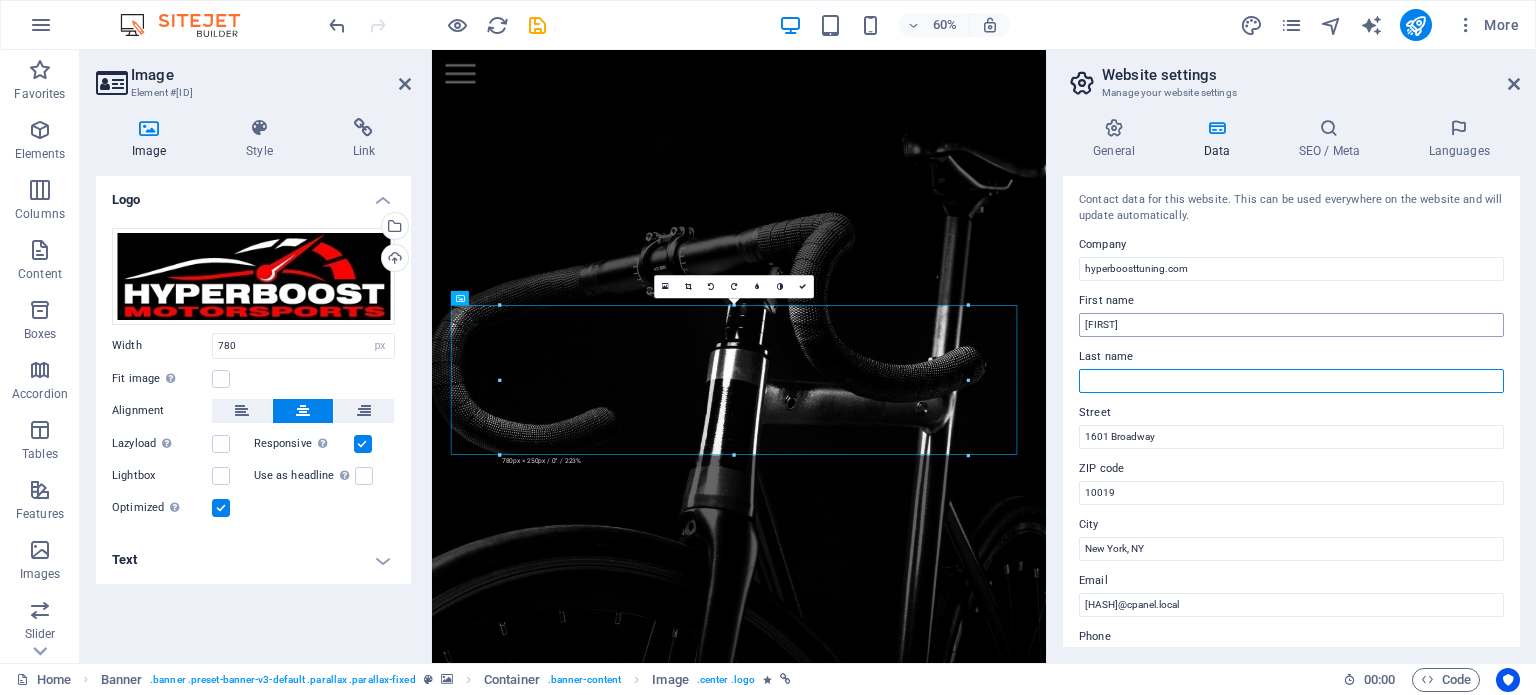 type on "[LAST]" 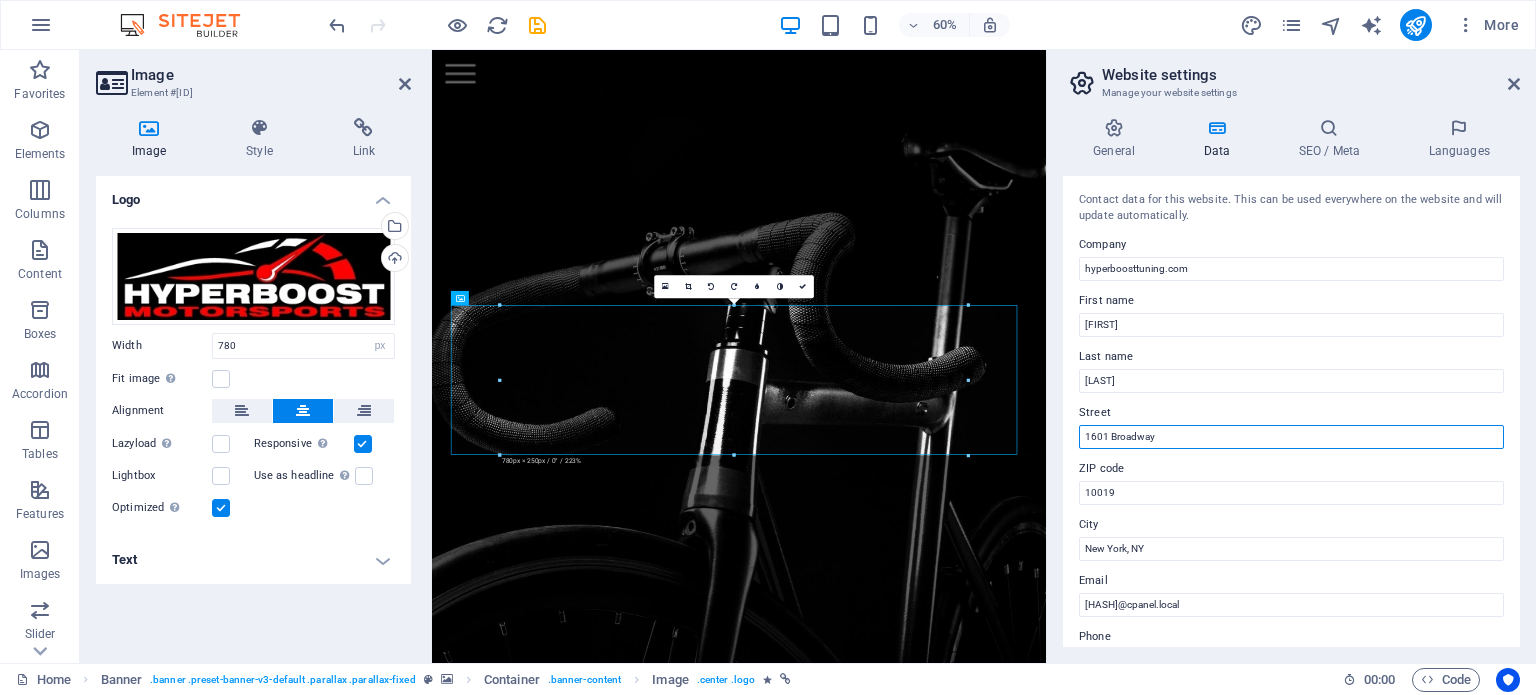 click on "1601 Broadway" at bounding box center [1291, 437] 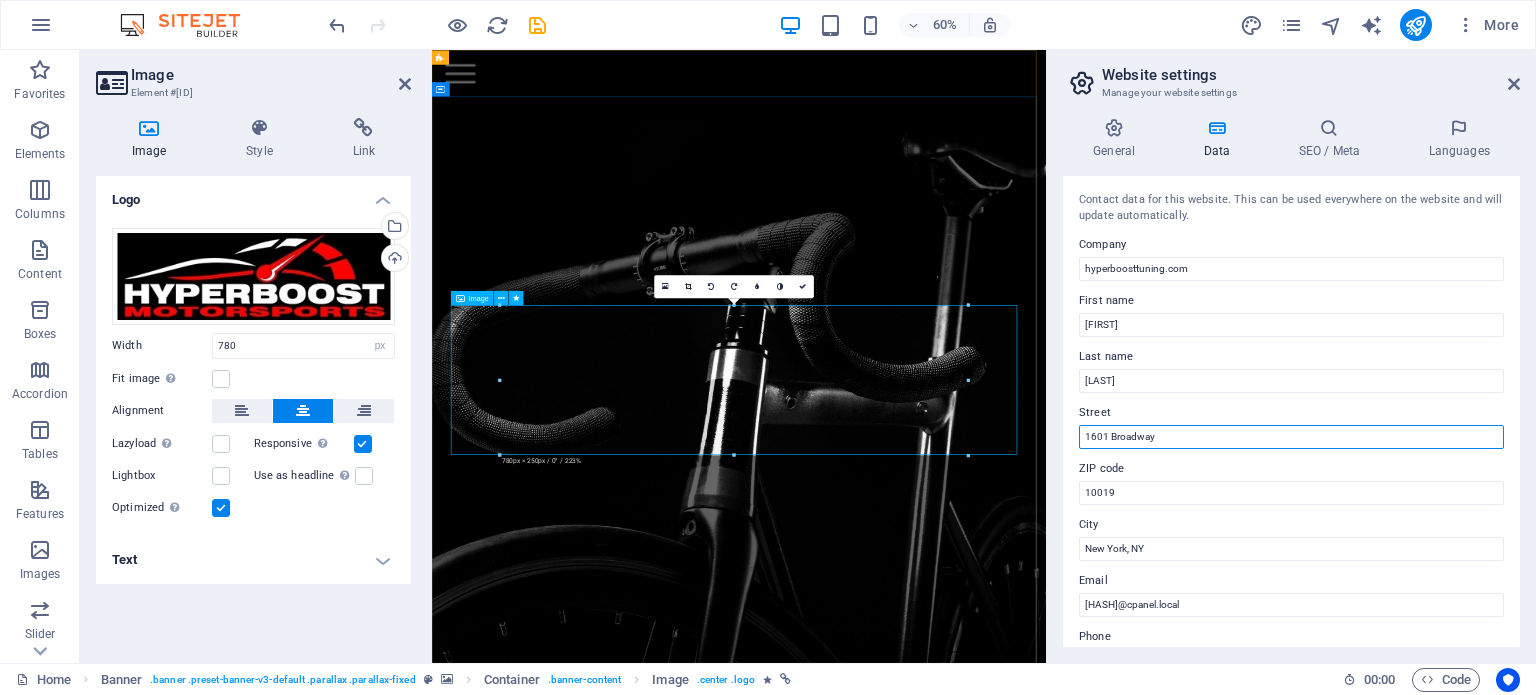 drag, startPoint x: 1730, startPoint y: 494, endPoint x: 1315, endPoint y: 685, distance: 456.8435 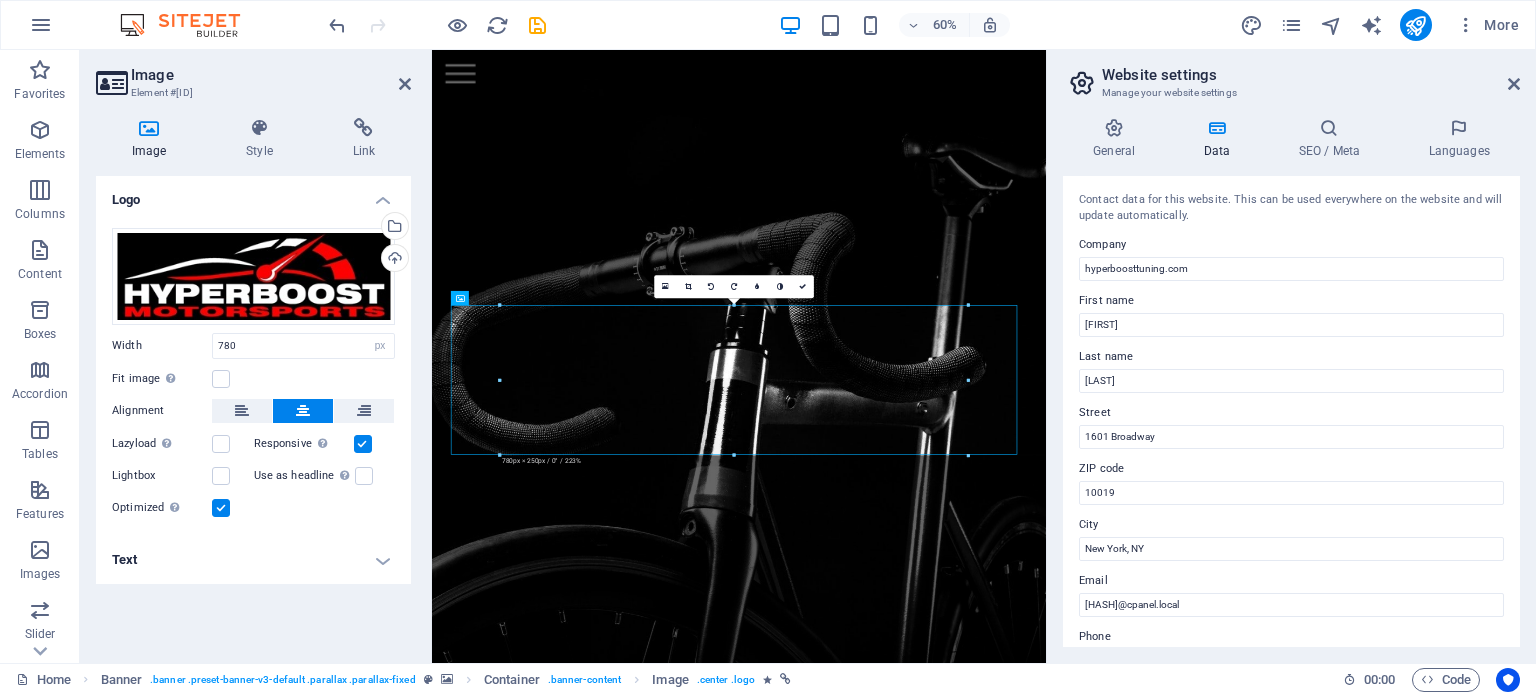 click on "Street" at bounding box center [1291, 413] 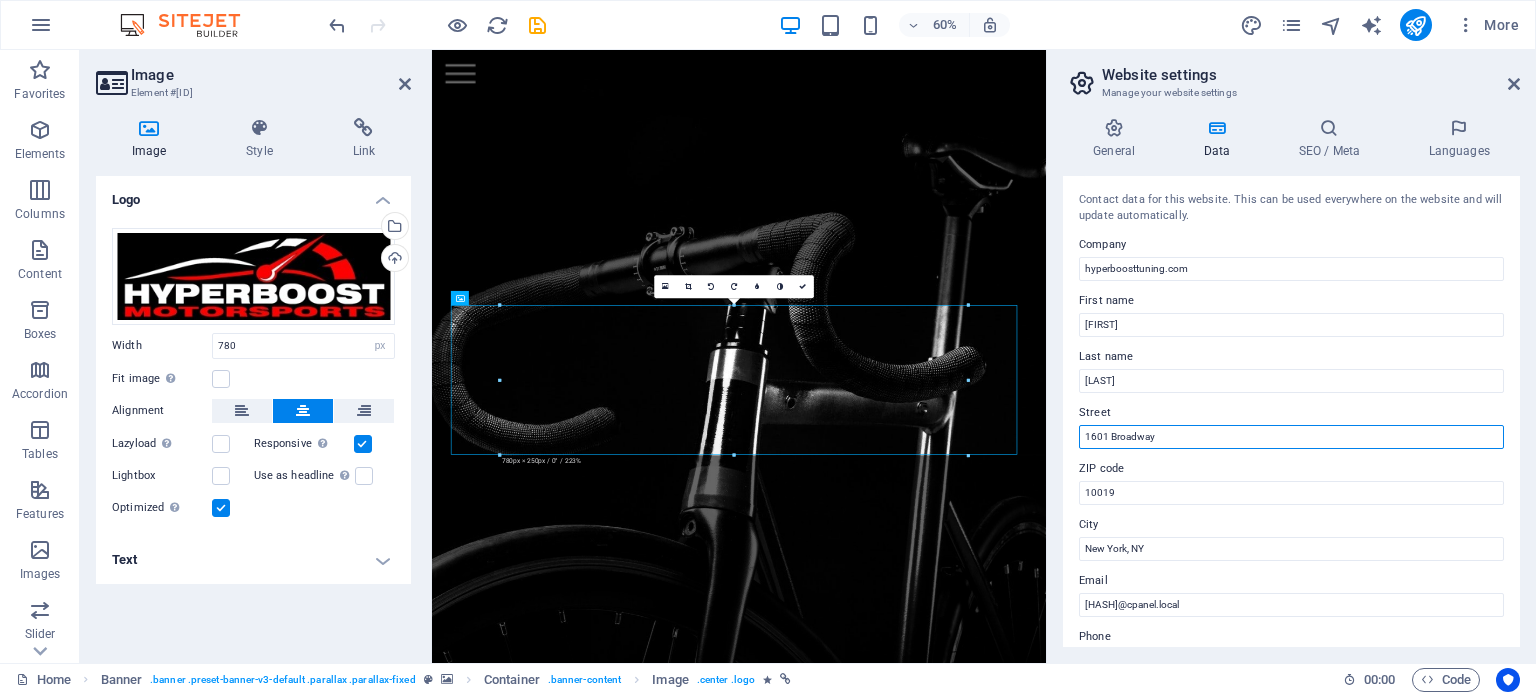 click on "1601 Broadway" at bounding box center [1291, 437] 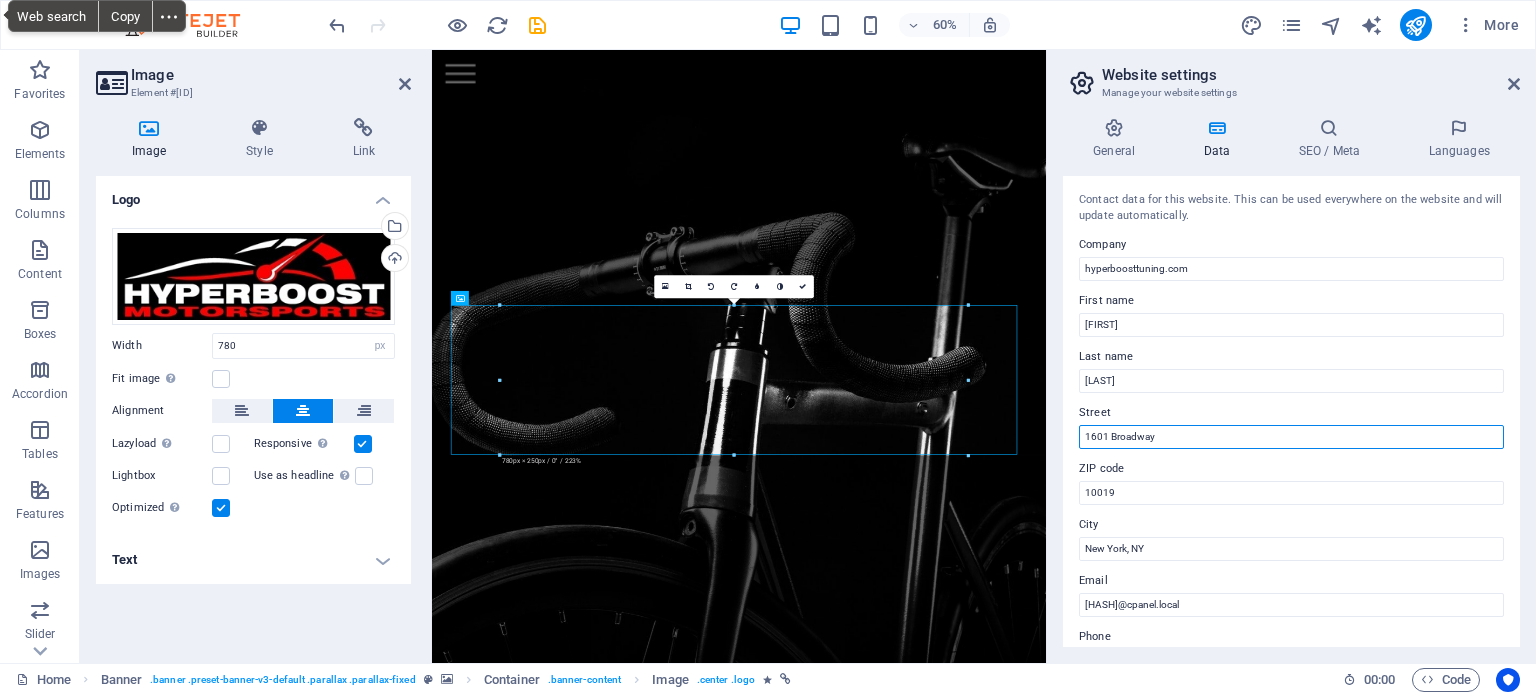 click on "1601 Broadway" at bounding box center [1291, 437] 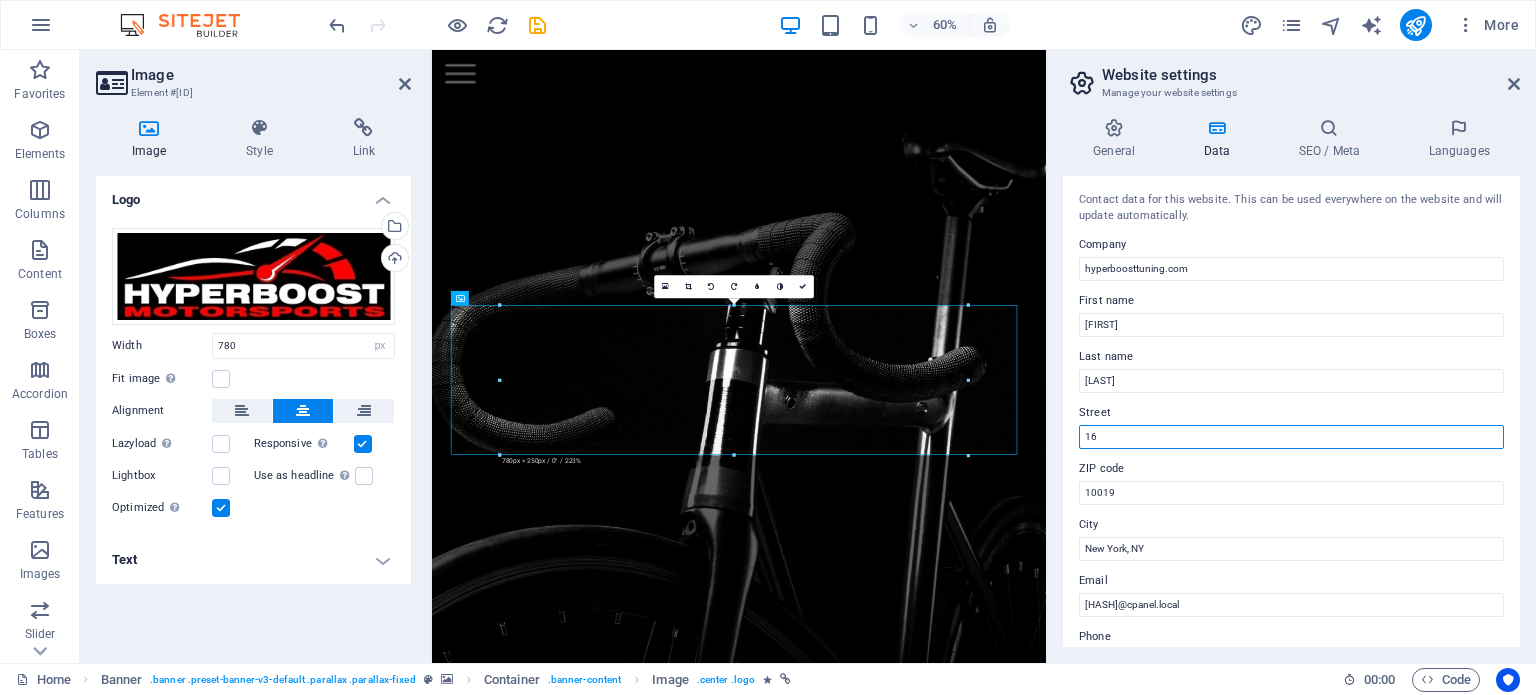 type on "1" 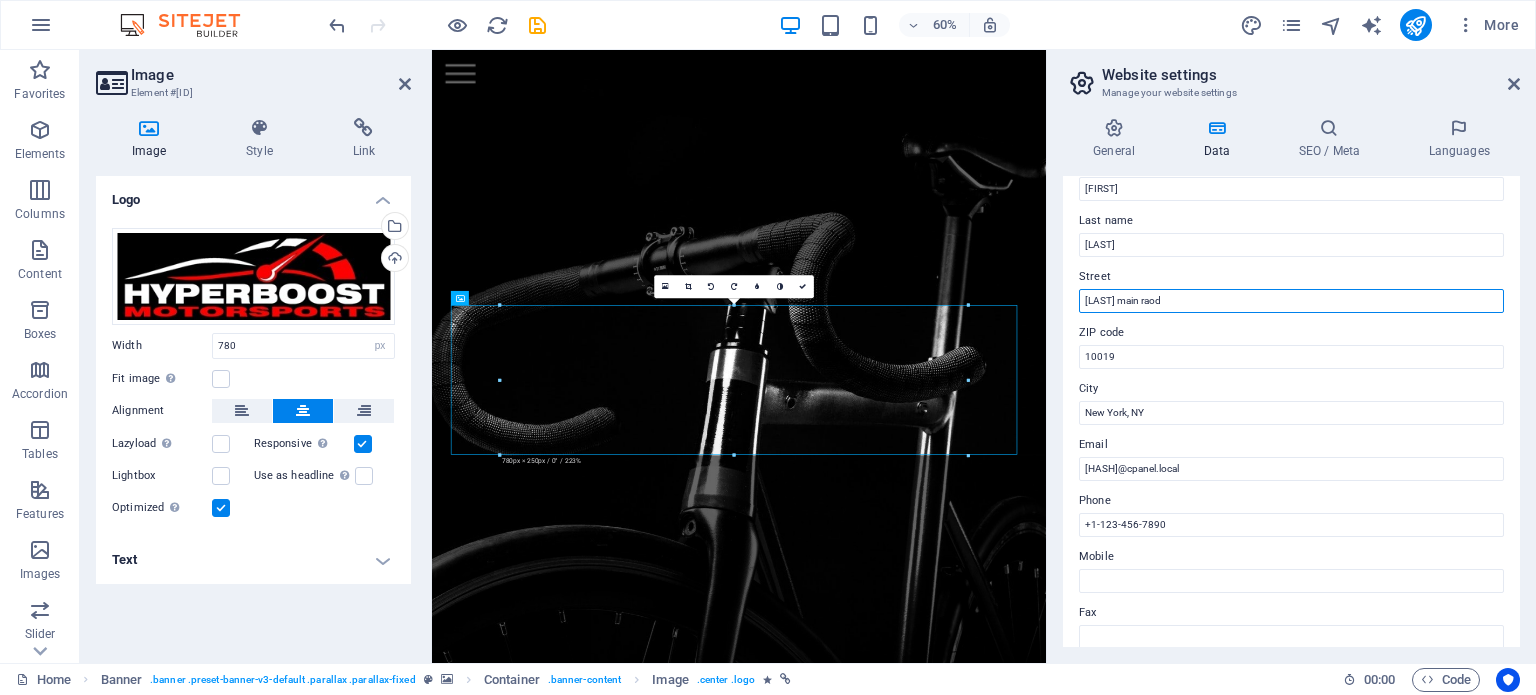 scroll, scrollTop: 200, scrollLeft: 0, axis: vertical 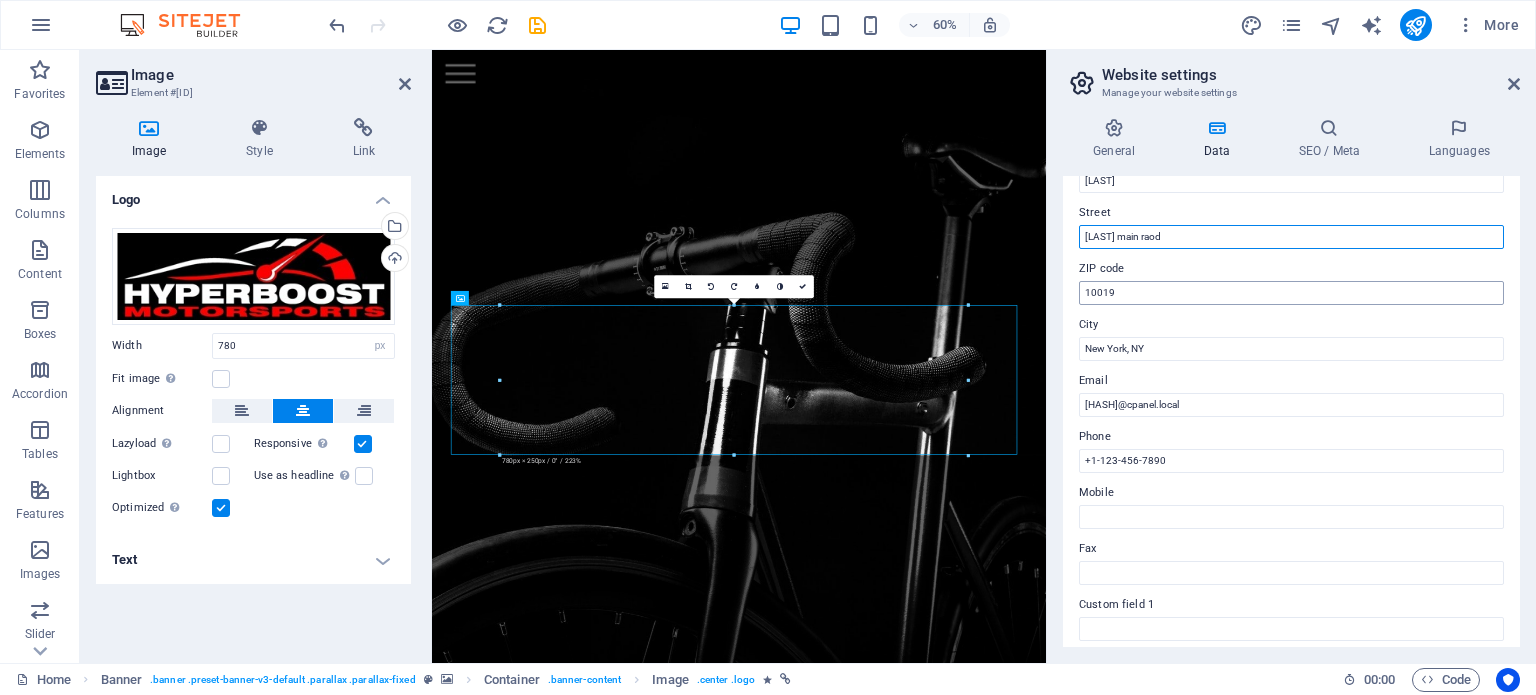 type on "[LAST] main raod" 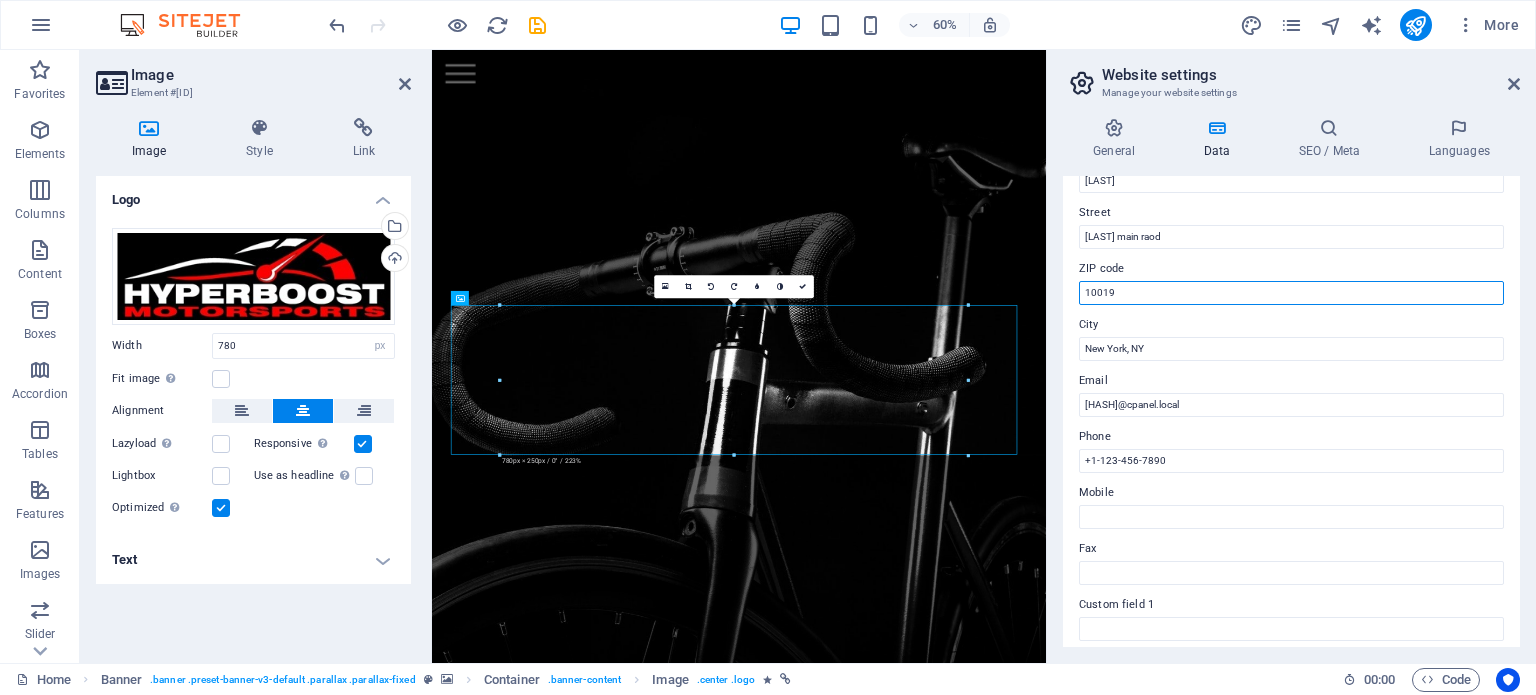 drag, startPoint x: 1138, startPoint y: 294, endPoint x: 1056, endPoint y: 295, distance: 82.006096 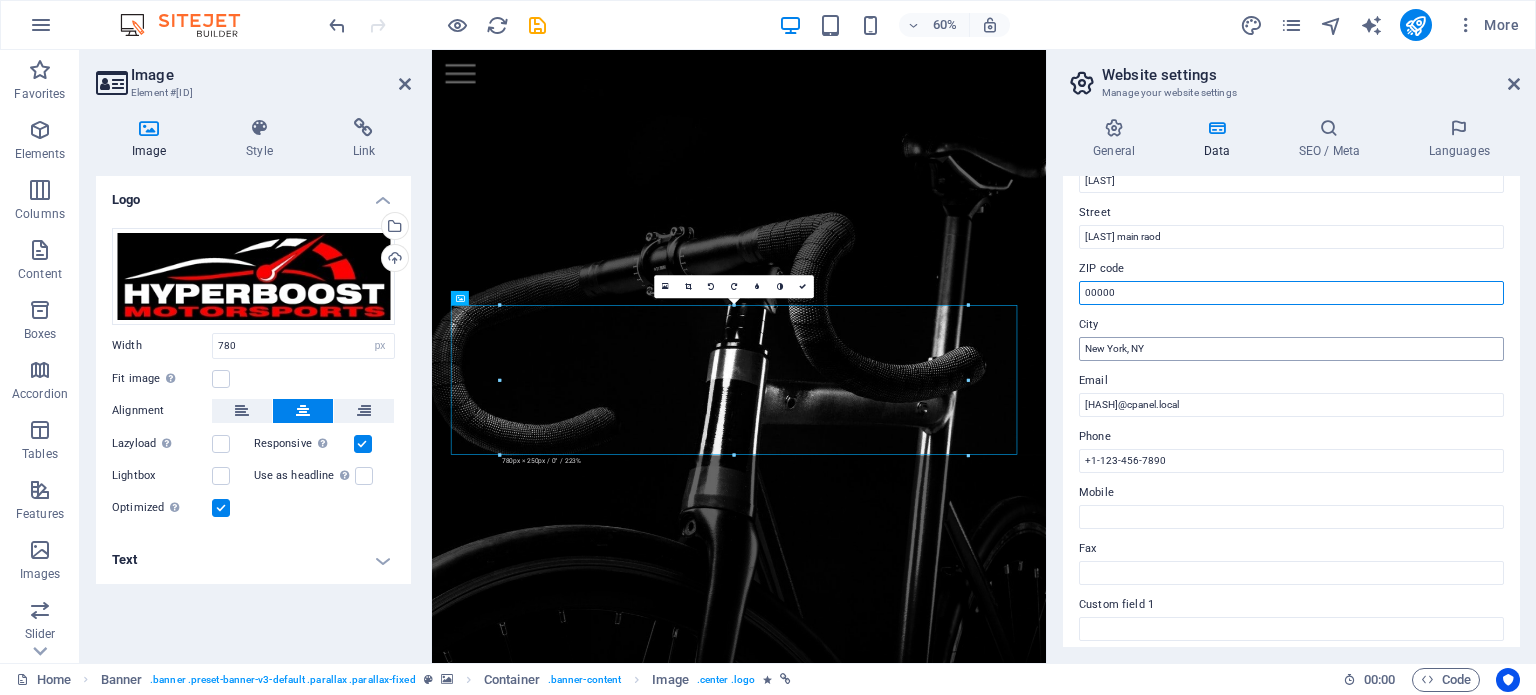type on "00000" 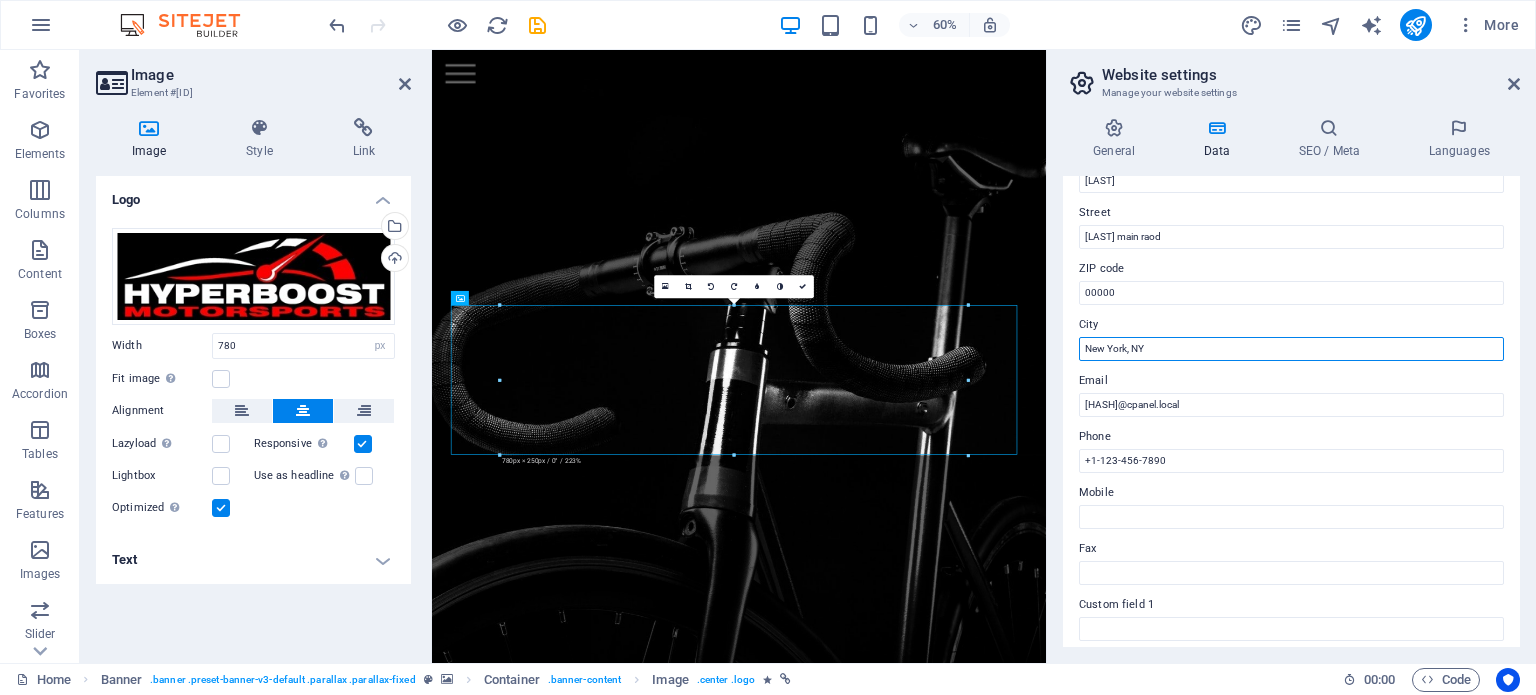 click on "New York, NY" at bounding box center (1291, 349) 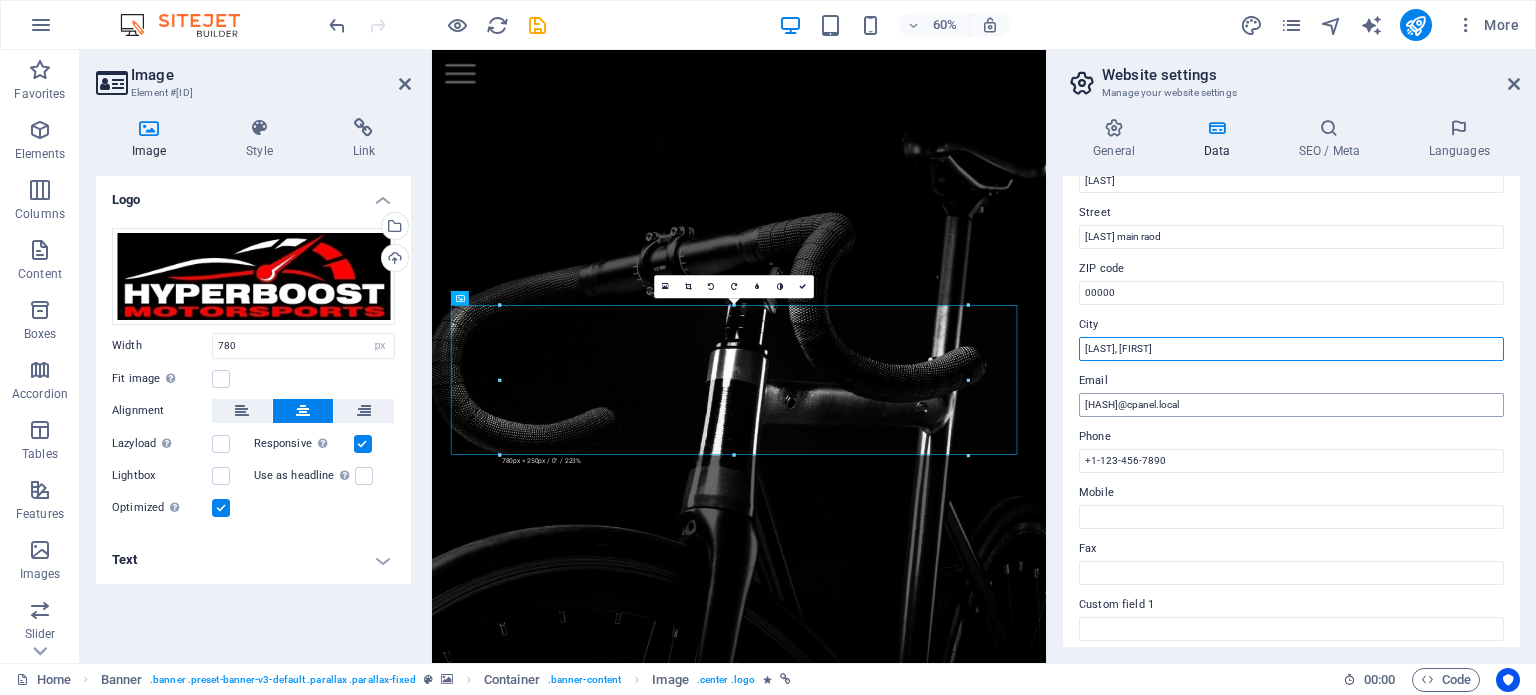 type on "[LAST], [FIRST]" 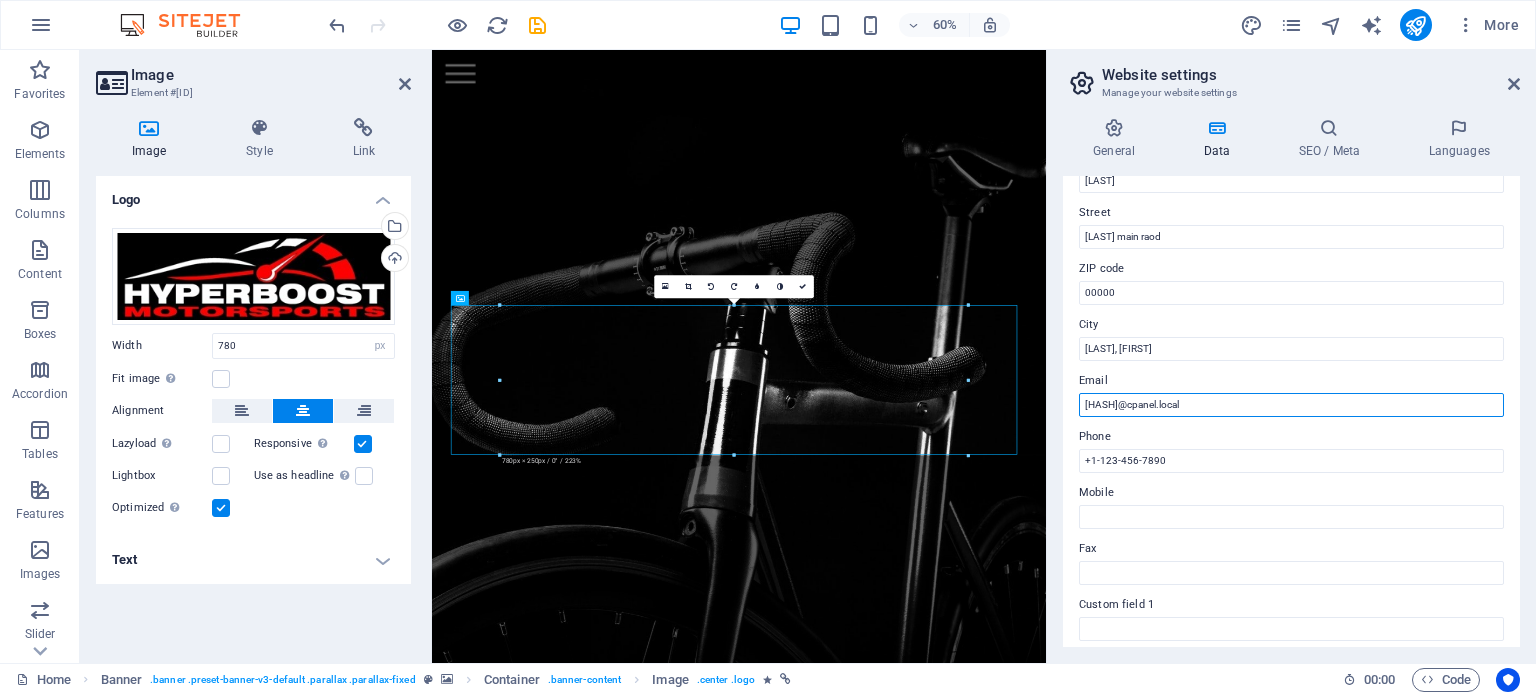click on "[HASH]@cpanel.local" at bounding box center (1291, 405) 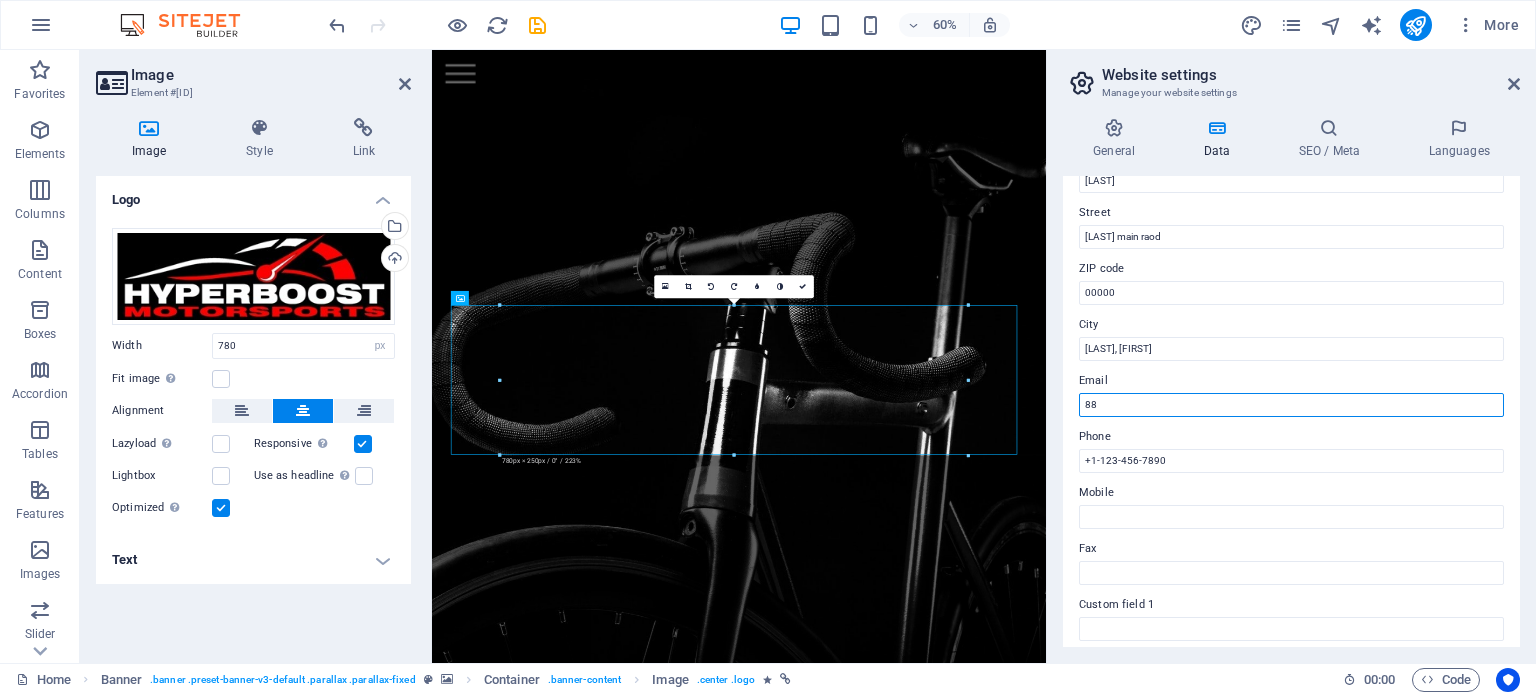 type on "8" 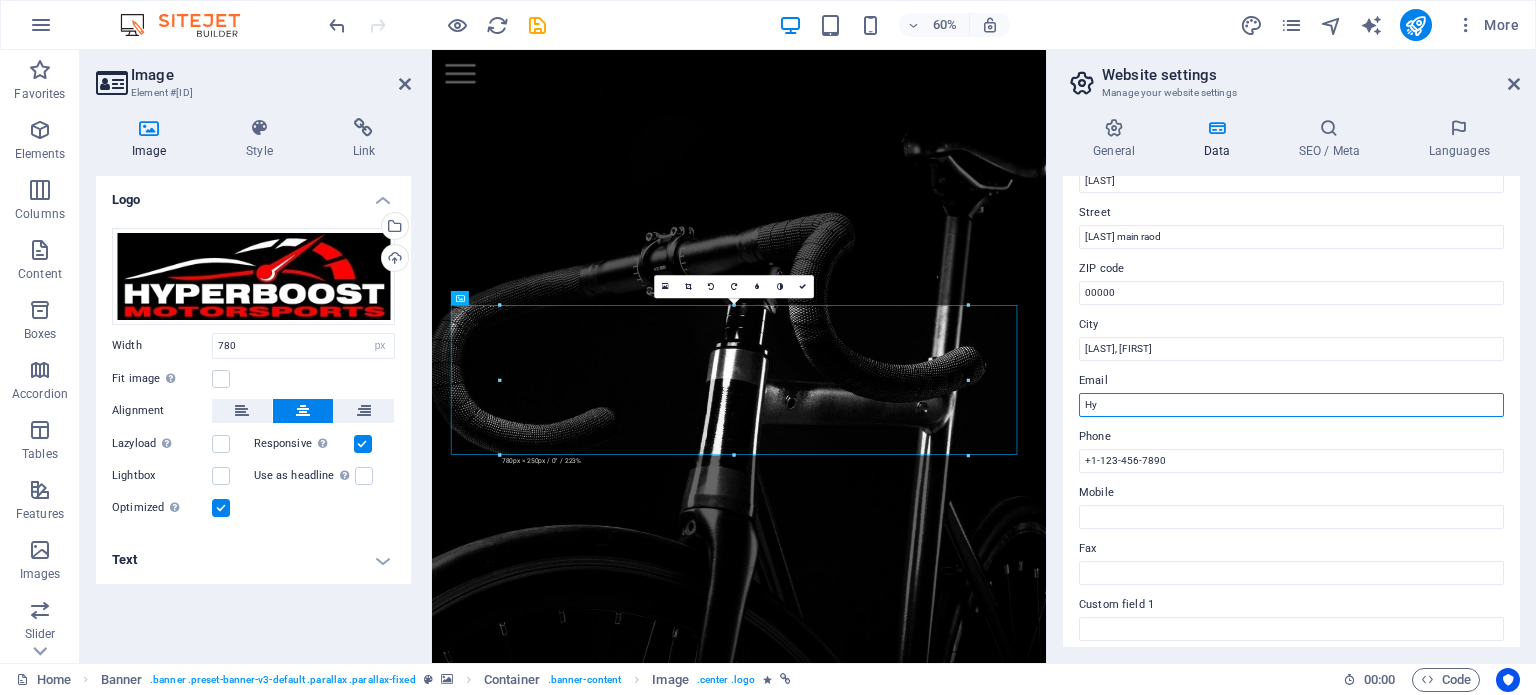 type on "H" 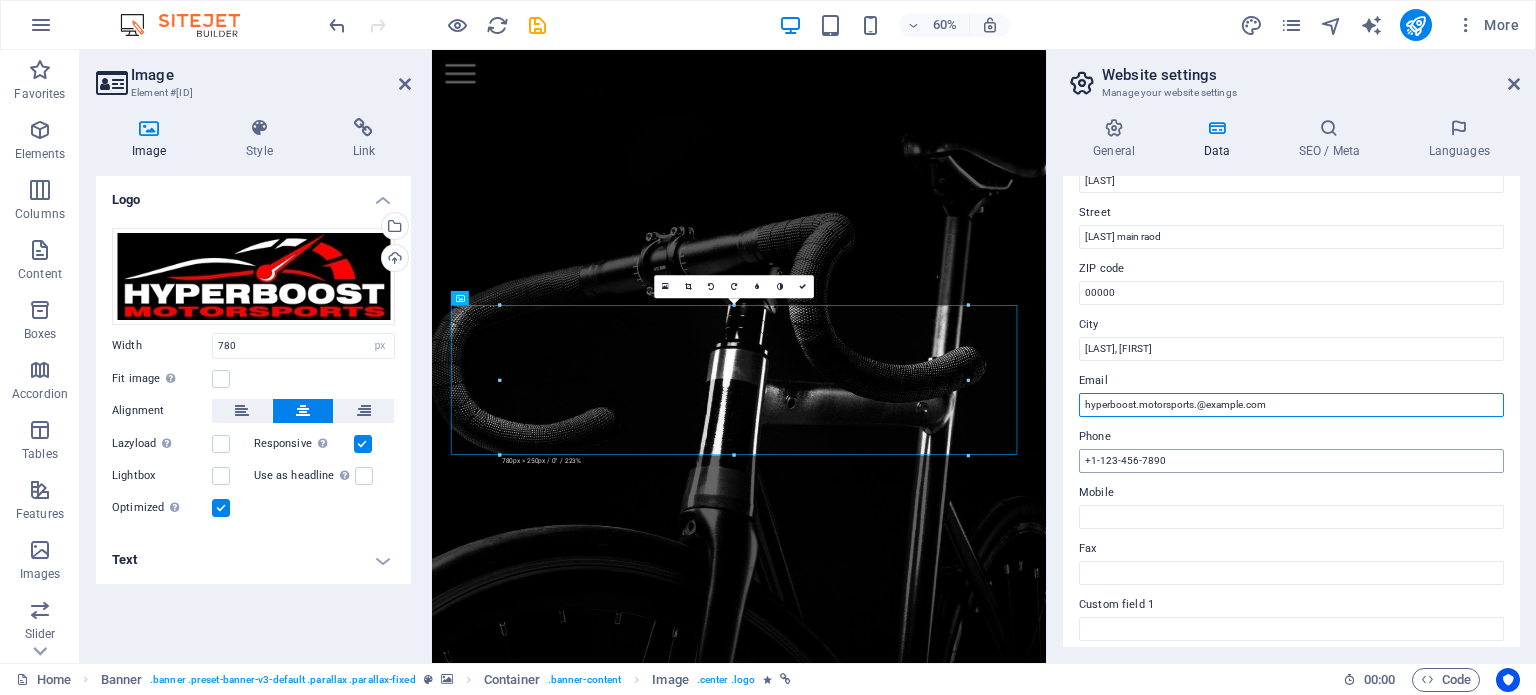 type on "hyperboost.motorsports.@example.com" 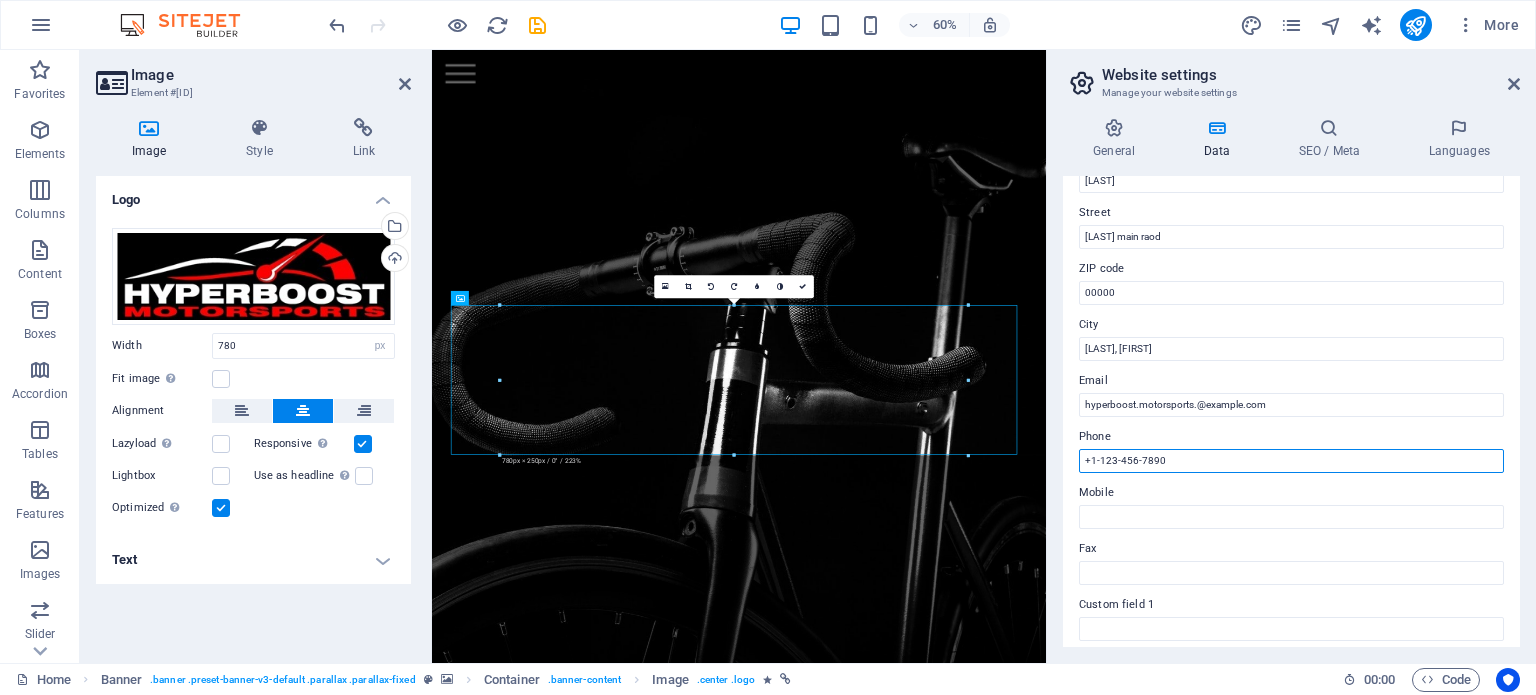 drag, startPoint x: 1192, startPoint y: 455, endPoint x: 1091, endPoint y: 447, distance: 101.31634 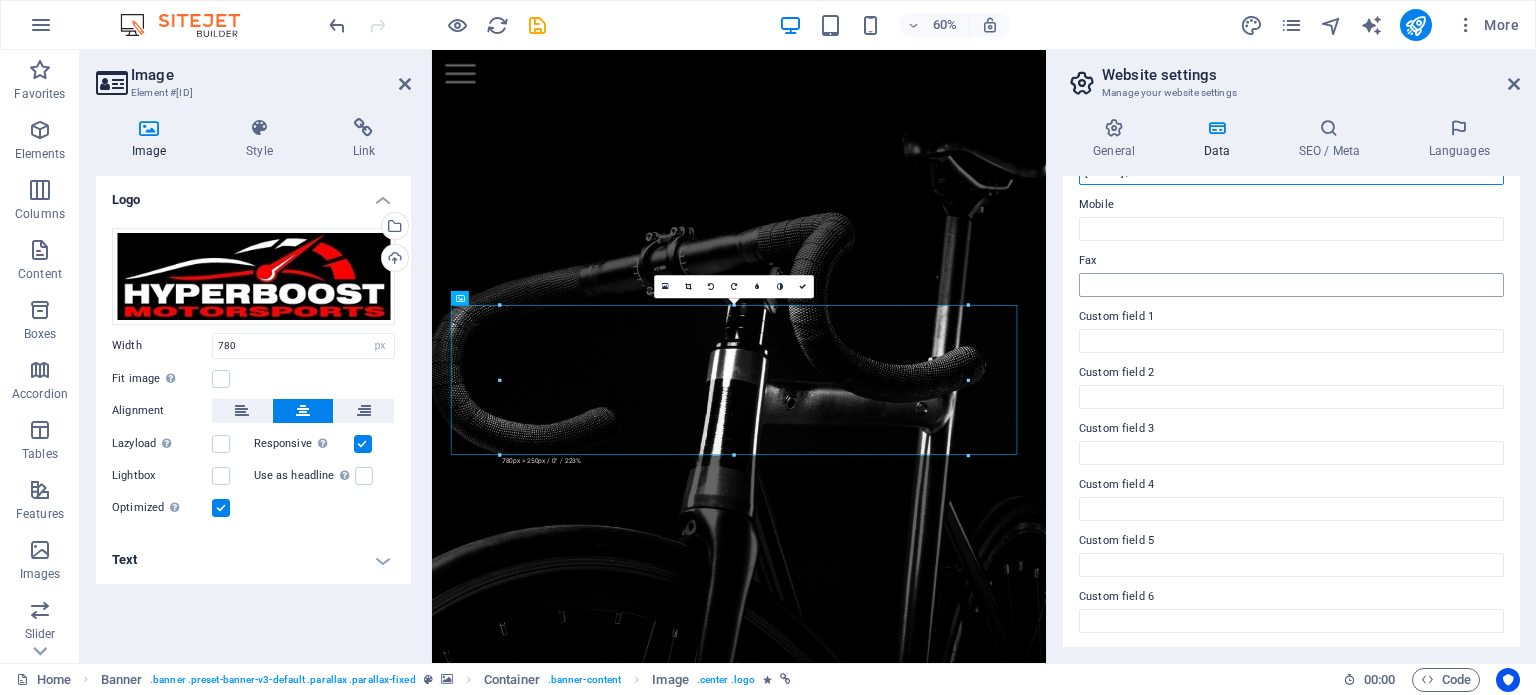 scroll, scrollTop: 389, scrollLeft: 0, axis: vertical 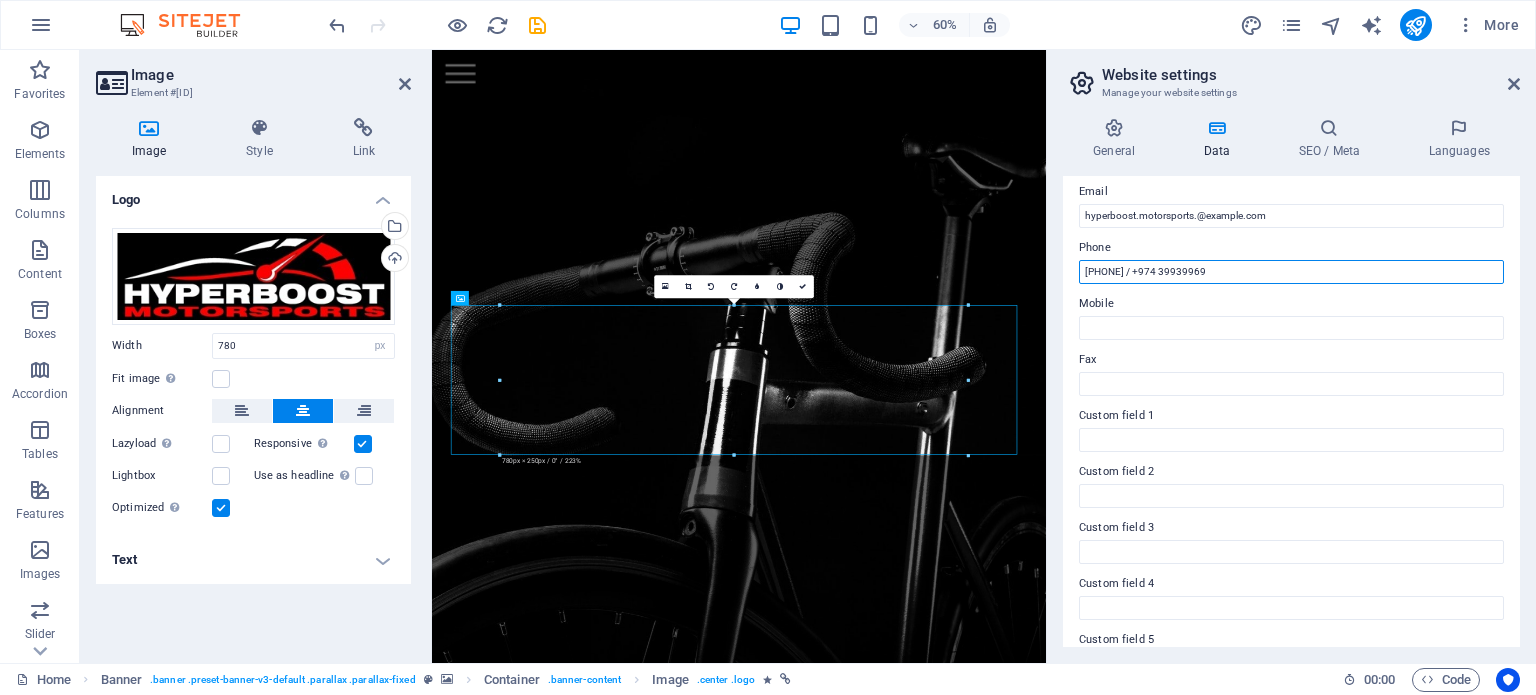 drag, startPoint x: 1160, startPoint y: 272, endPoint x: 1276, endPoint y: 268, distance: 116.06895 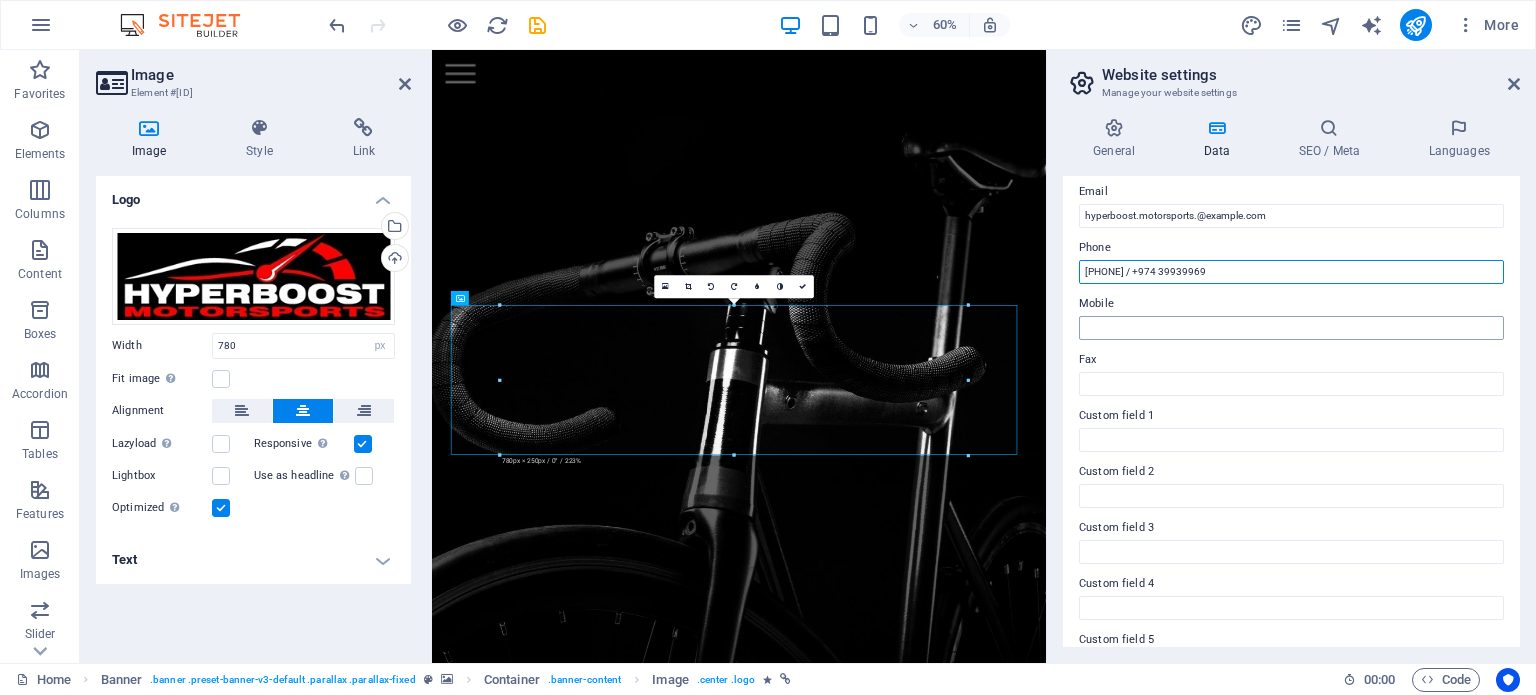 type on "[PHONE] / +974 39939969" 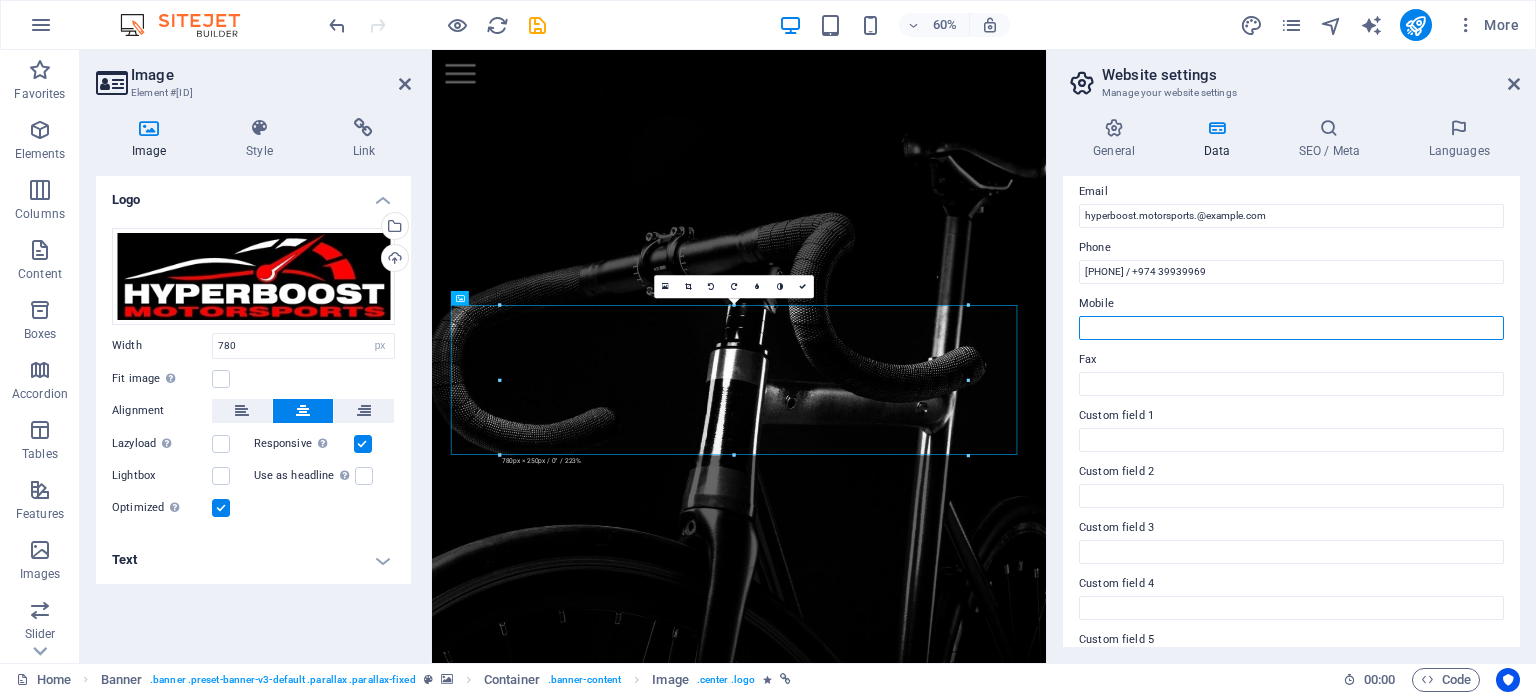 click on "Mobile" at bounding box center [1291, 328] 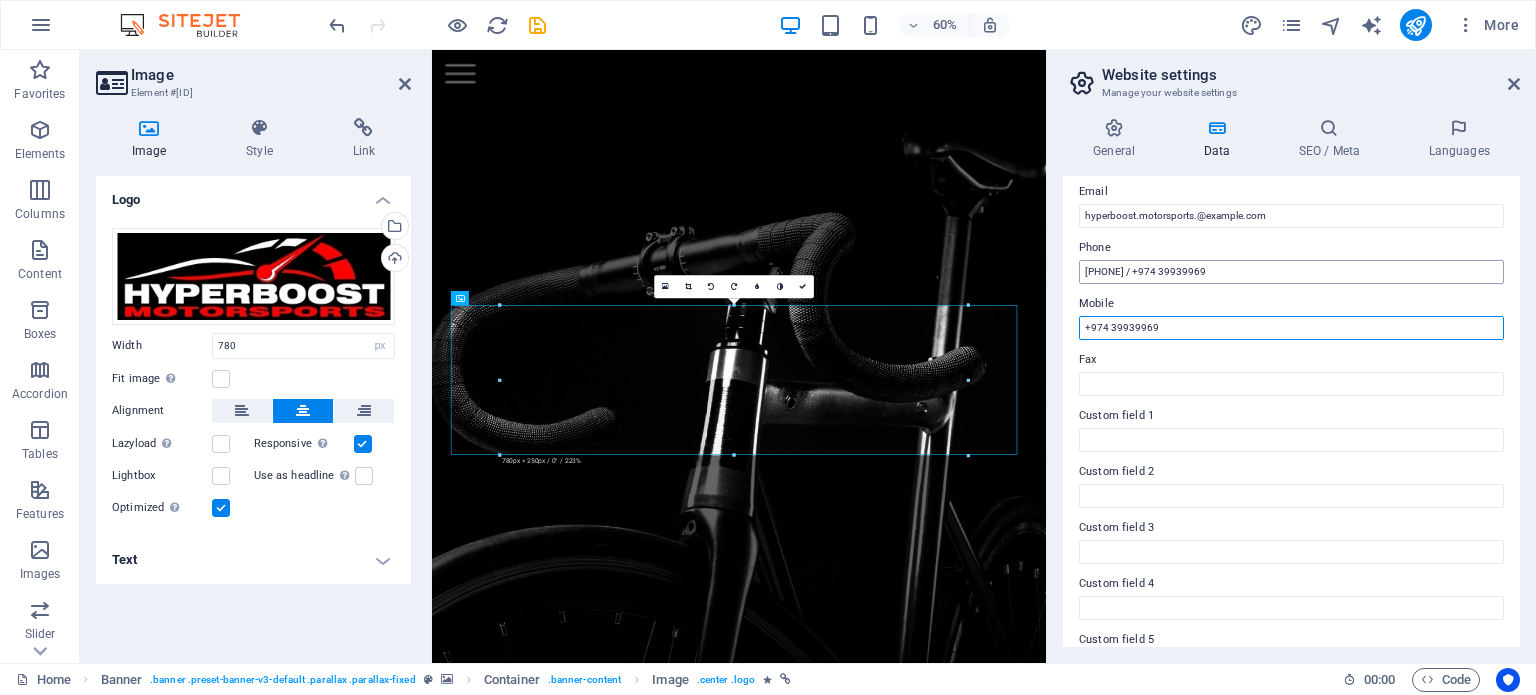 type on "+974 39939969" 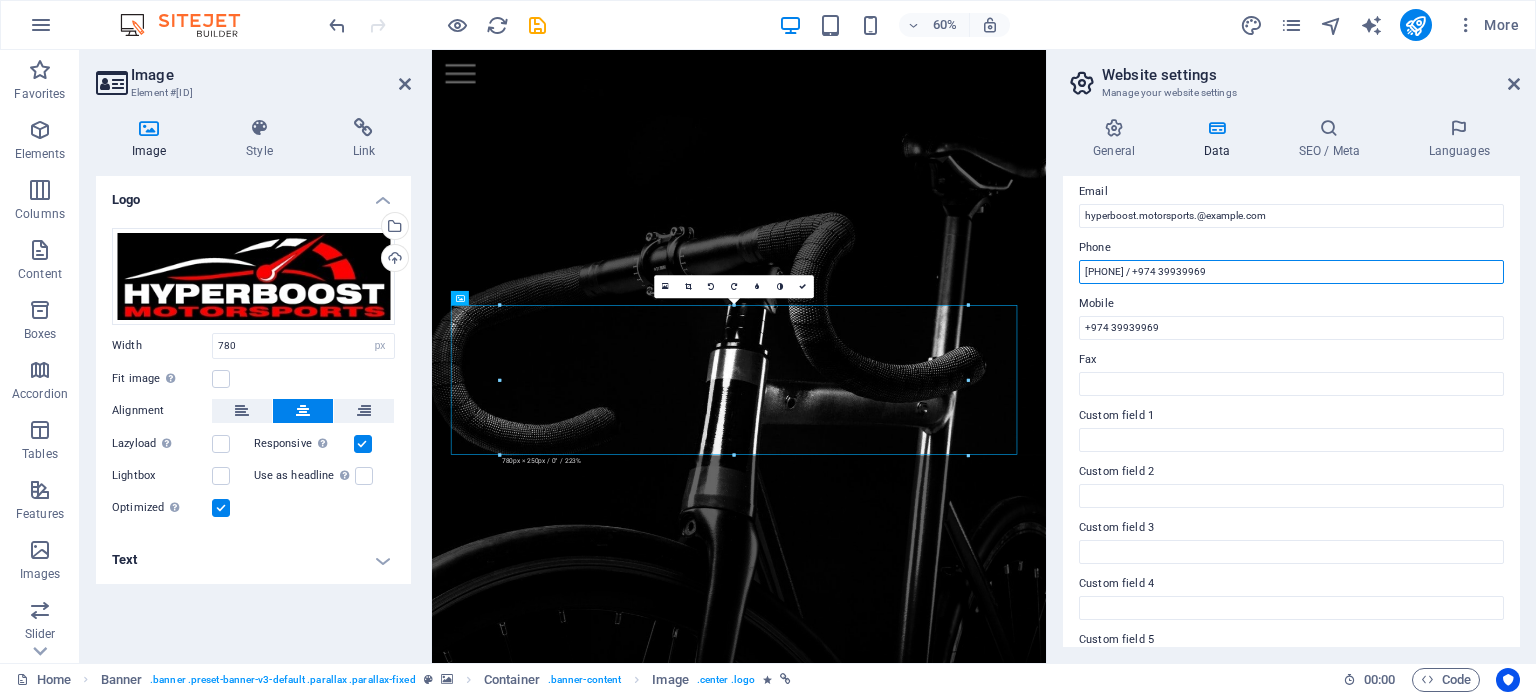 click on "[PHONE] / +974 39939969" at bounding box center [1291, 272] 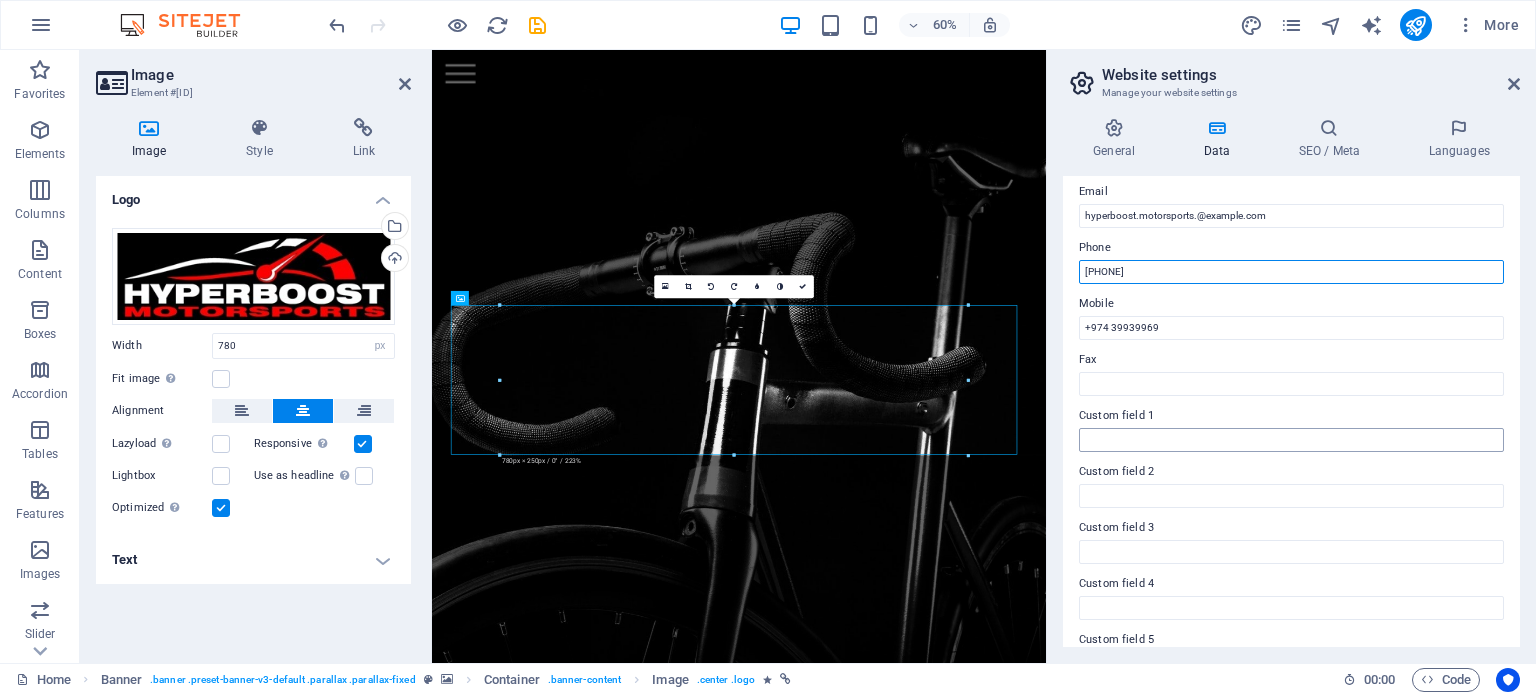 type on "[PHONE]" 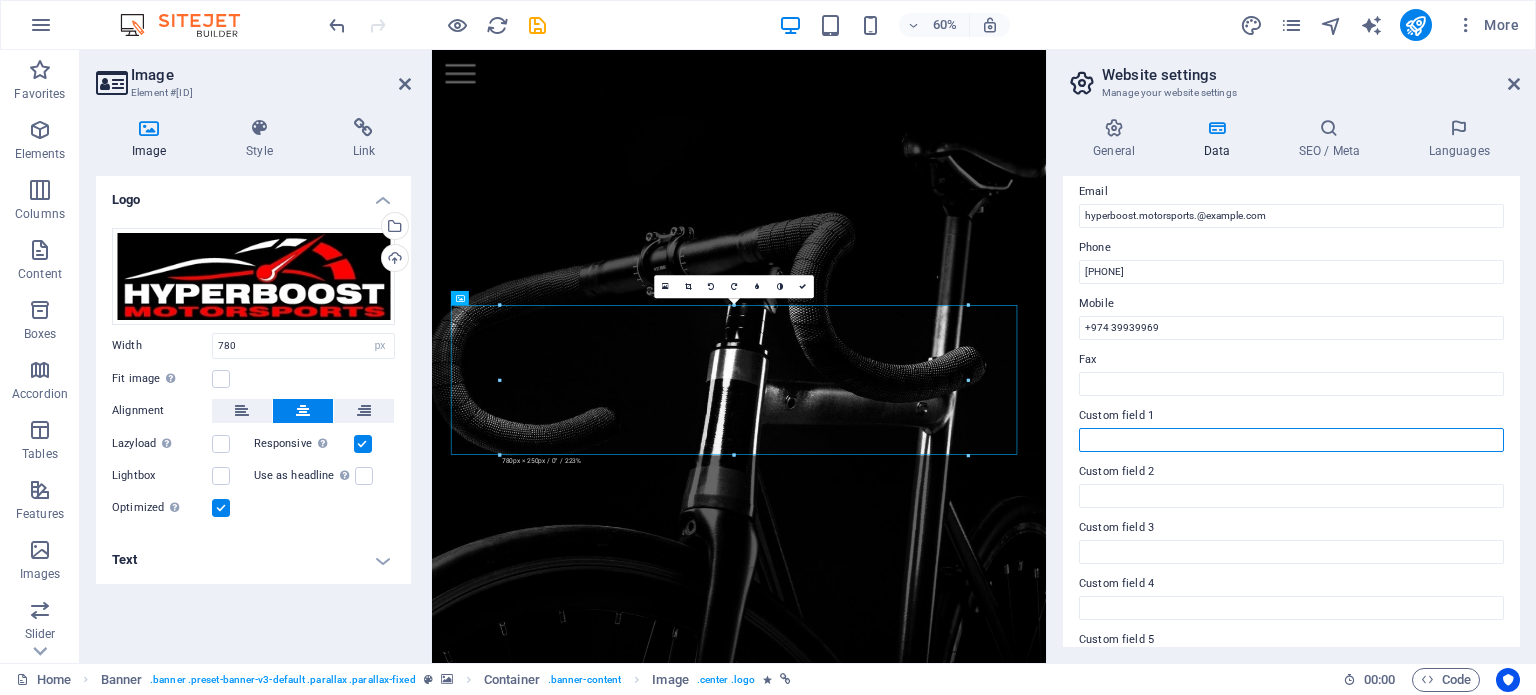 click on "Custom field 1" at bounding box center [1291, 440] 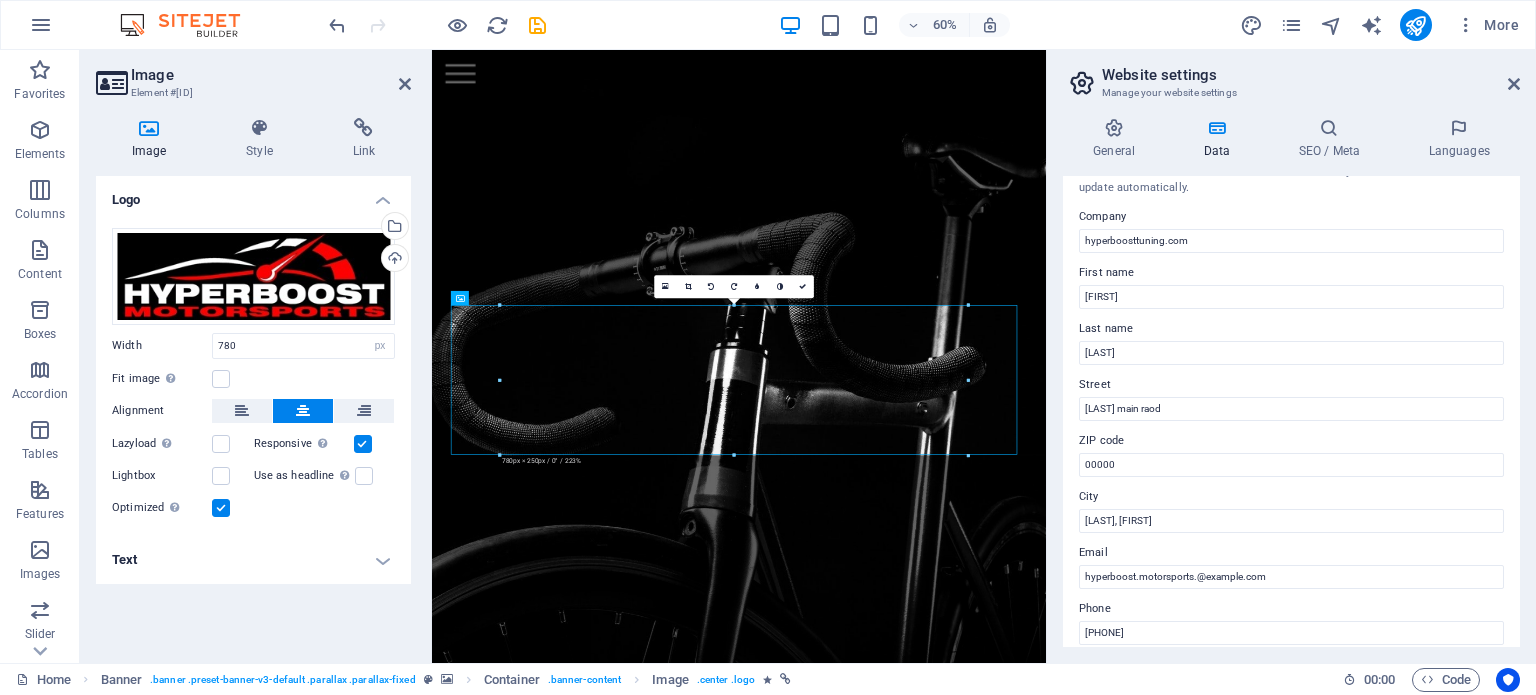 scroll, scrollTop: 0, scrollLeft: 0, axis: both 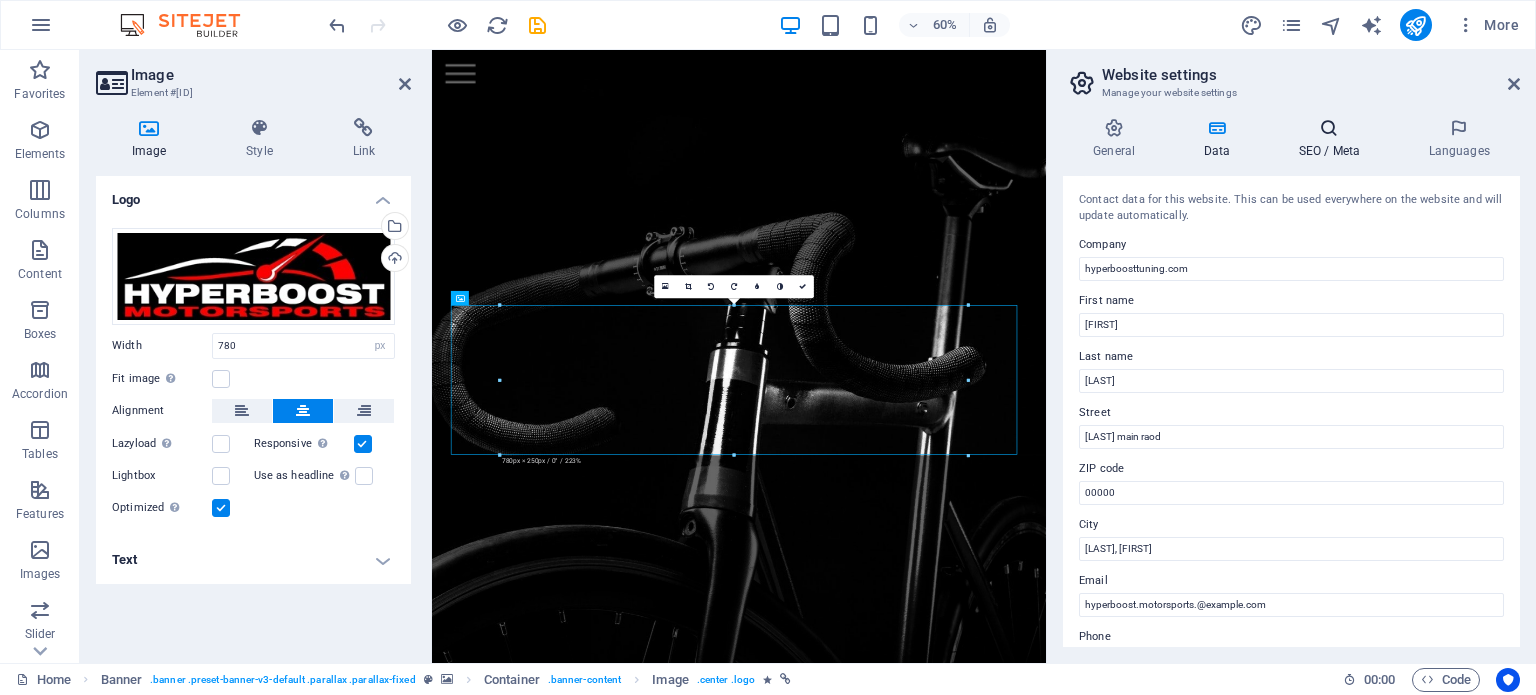 click at bounding box center (1329, 128) 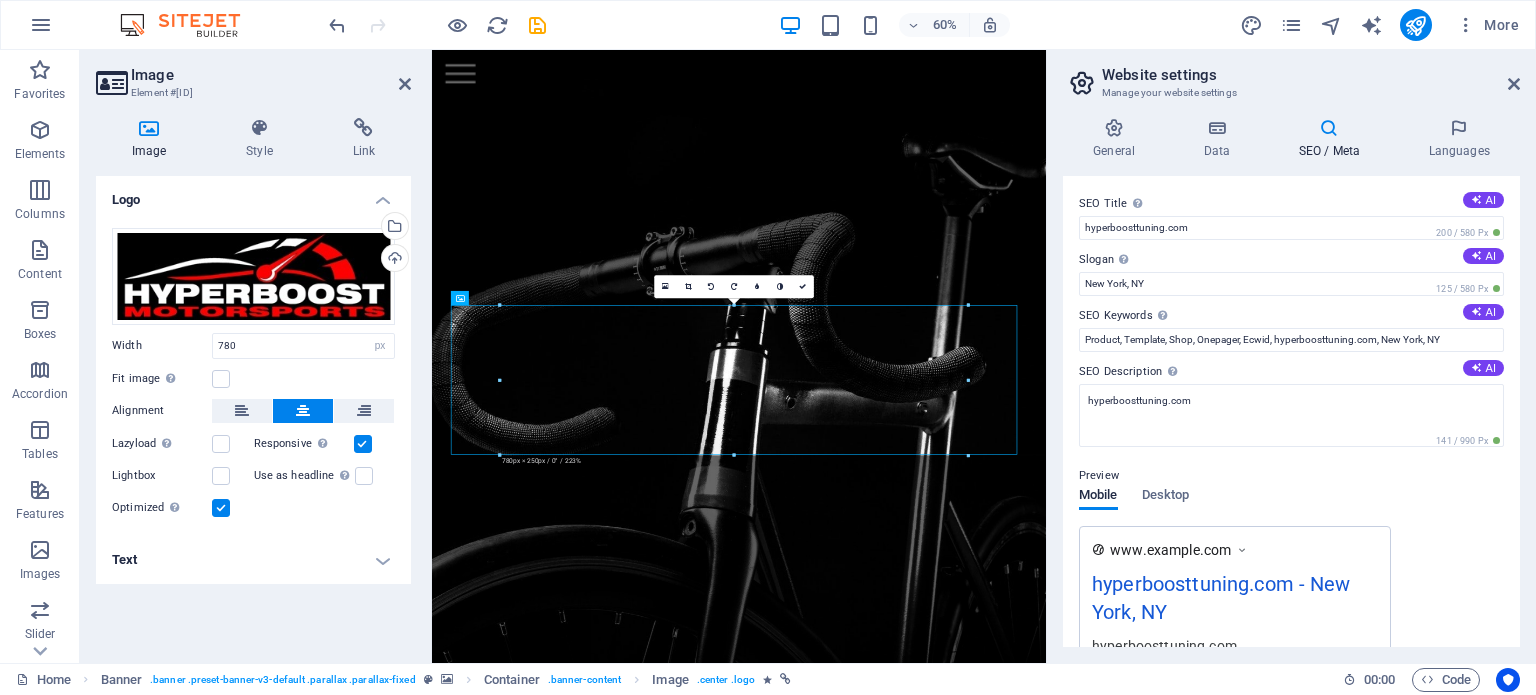 click at bounding box center (1329, 128) 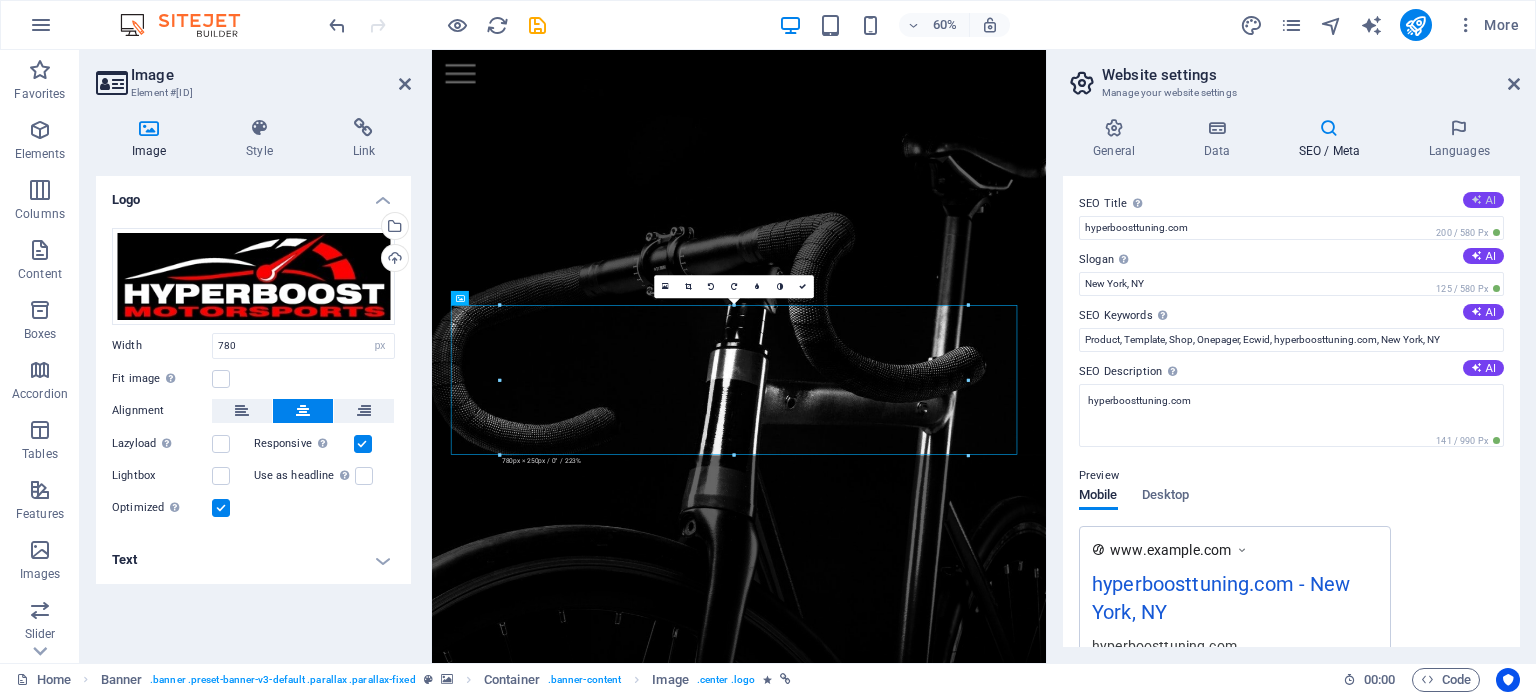 click at bounding box center [1476, 199] 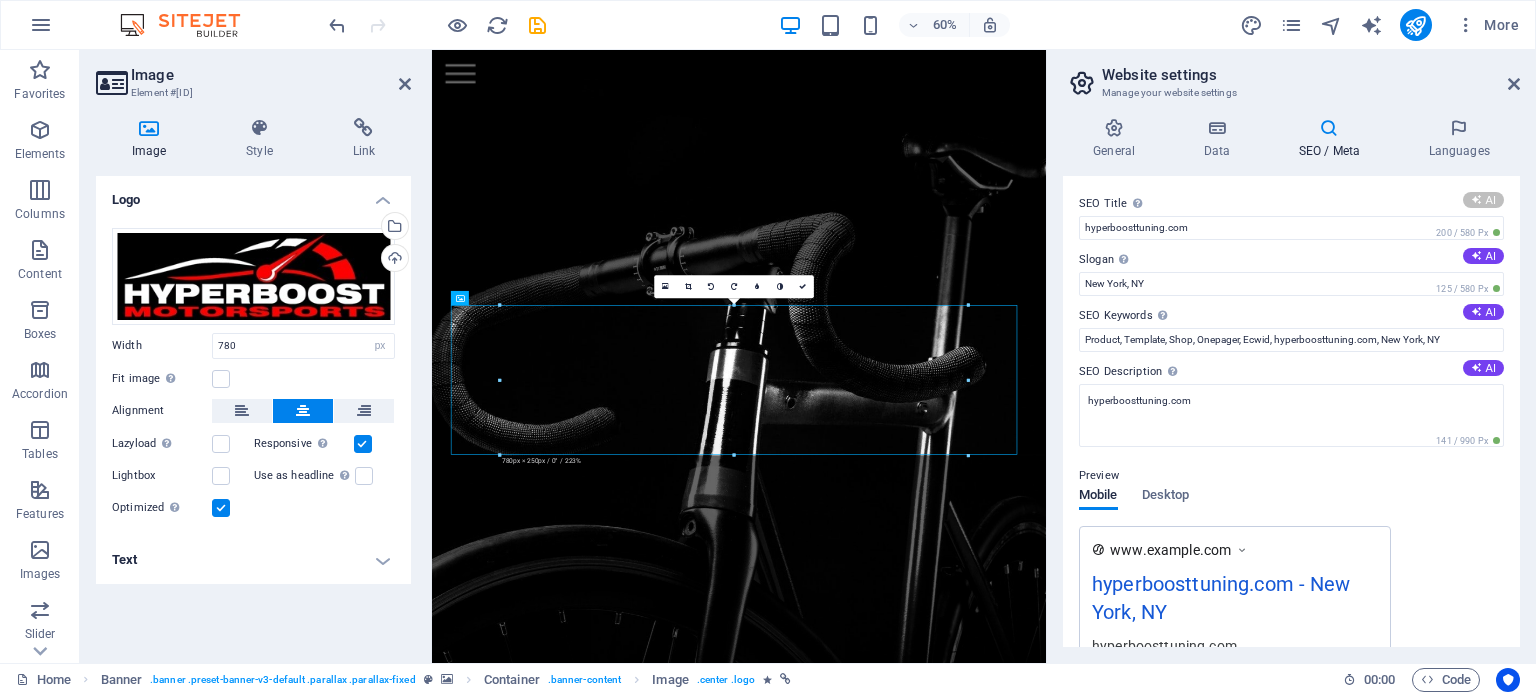 type on "Lightweight Carbon Wheels for All" 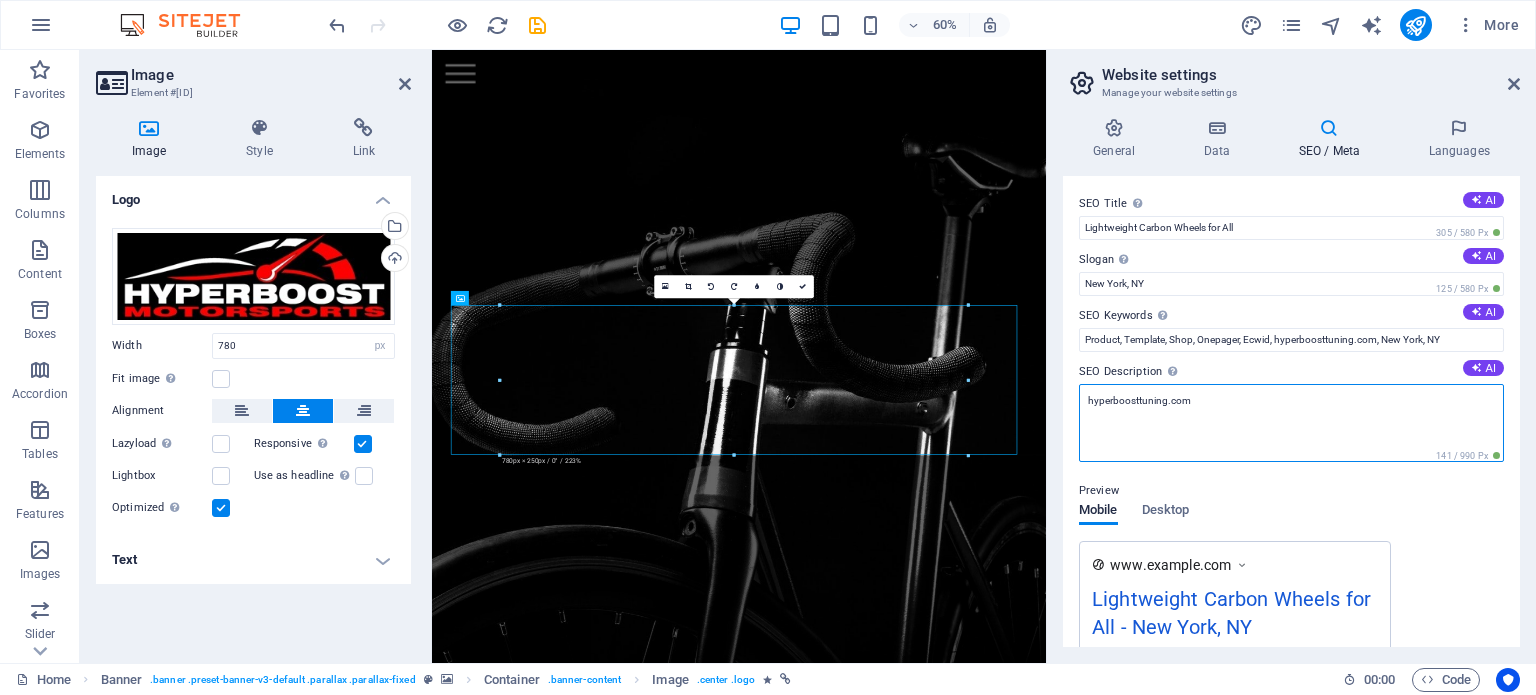 drag, startPoint x: 1672, startPoint y: 455, endPoint x: 1331, endPoint y: 641, distance: 388.4289 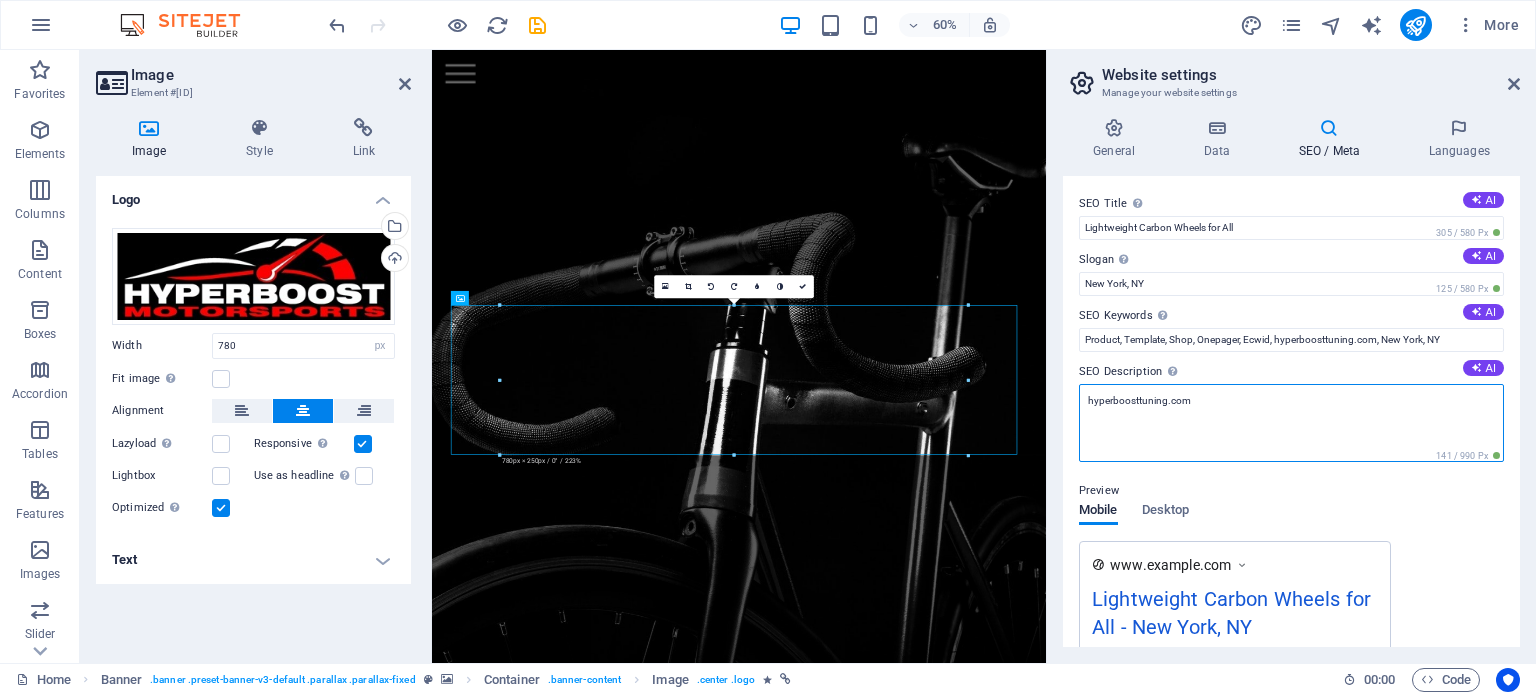 click on "hyperboosttuning.com" at bounding box center (1291, 423) 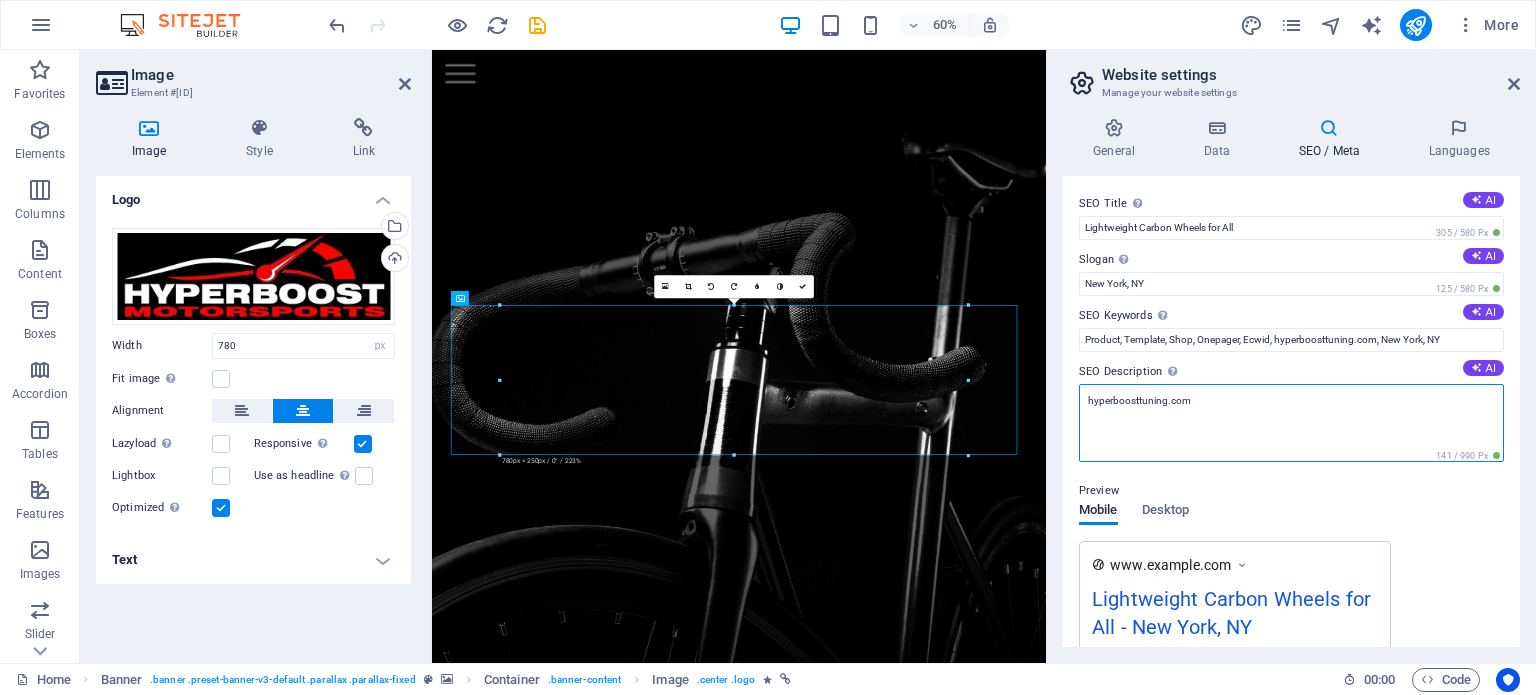 drag, startPoint x: 1247, startPoint y: 391, endPoint x: 1091, endPoint y: 402, distance: 156.38734 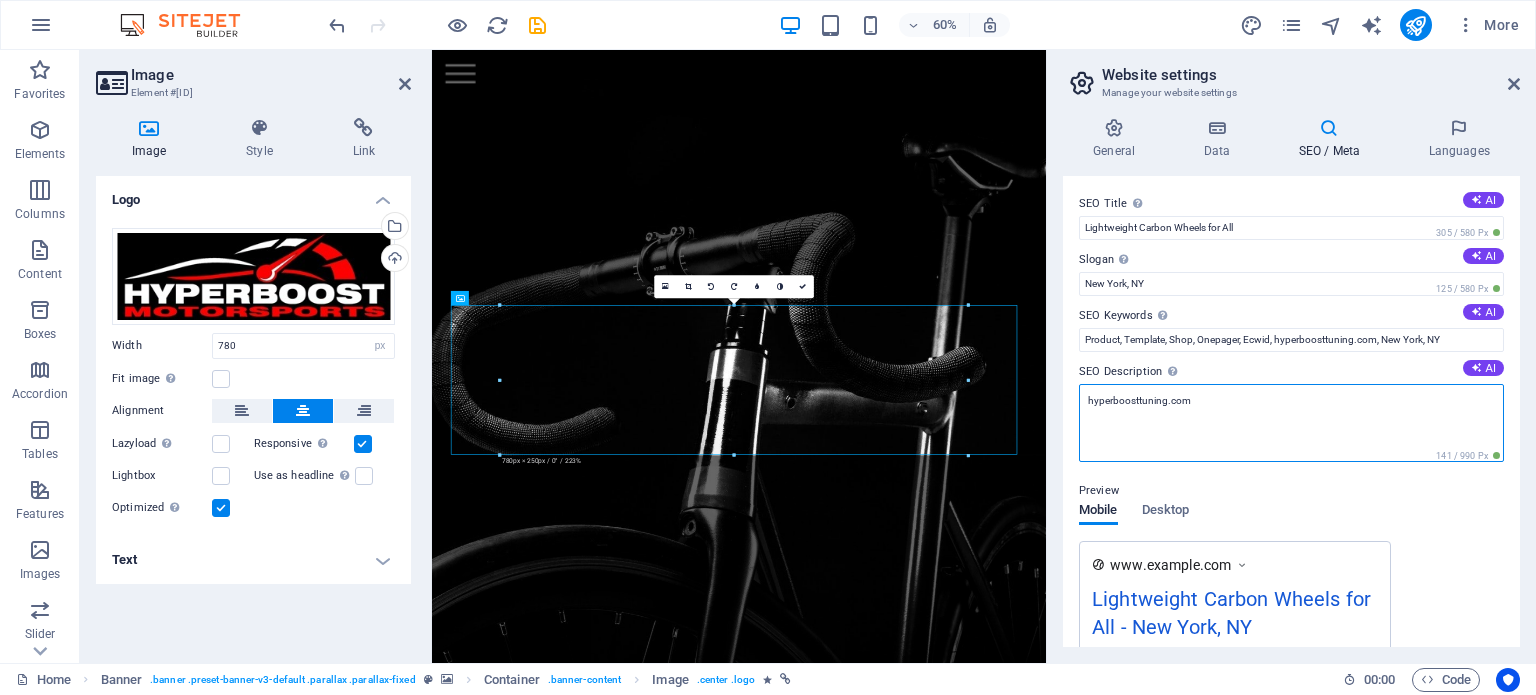 click on "hyperboosttuning.com" at bounding box center (1291, 423) 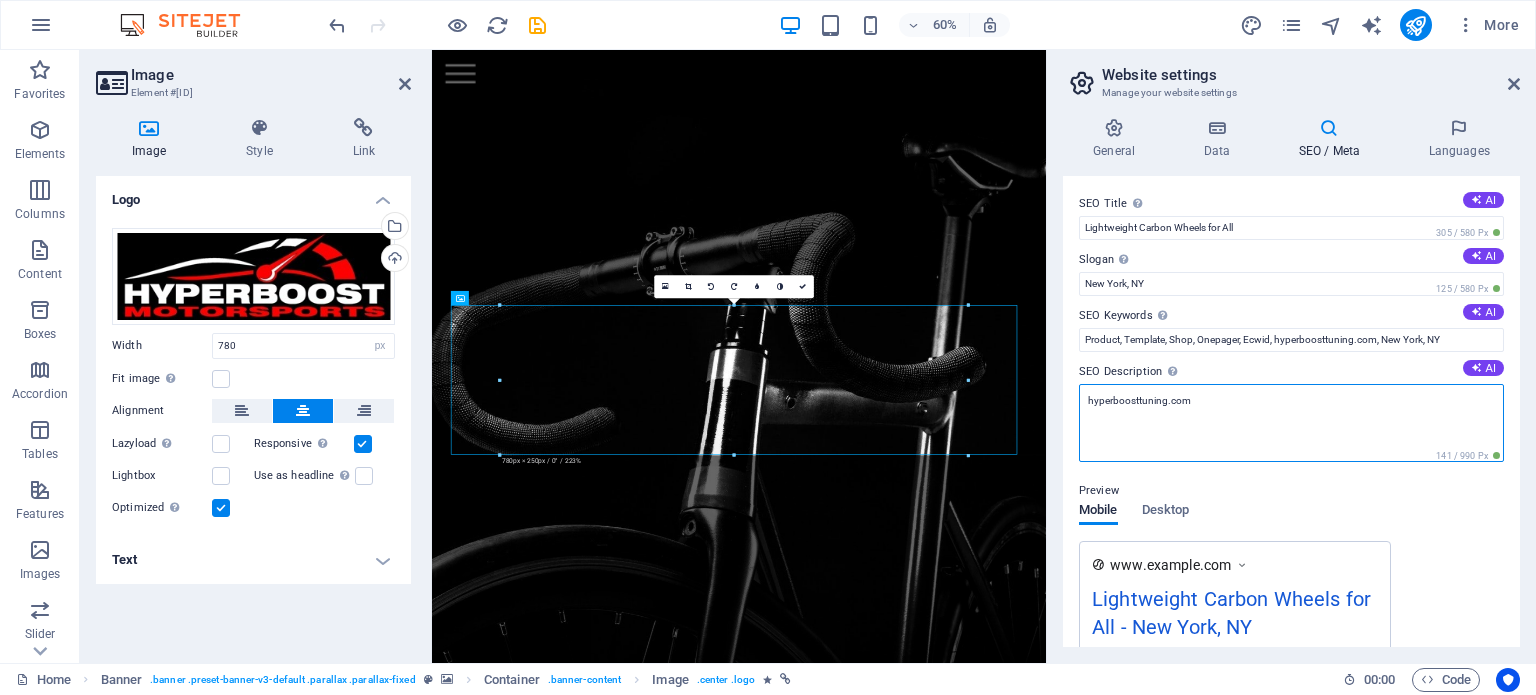 type on "h" 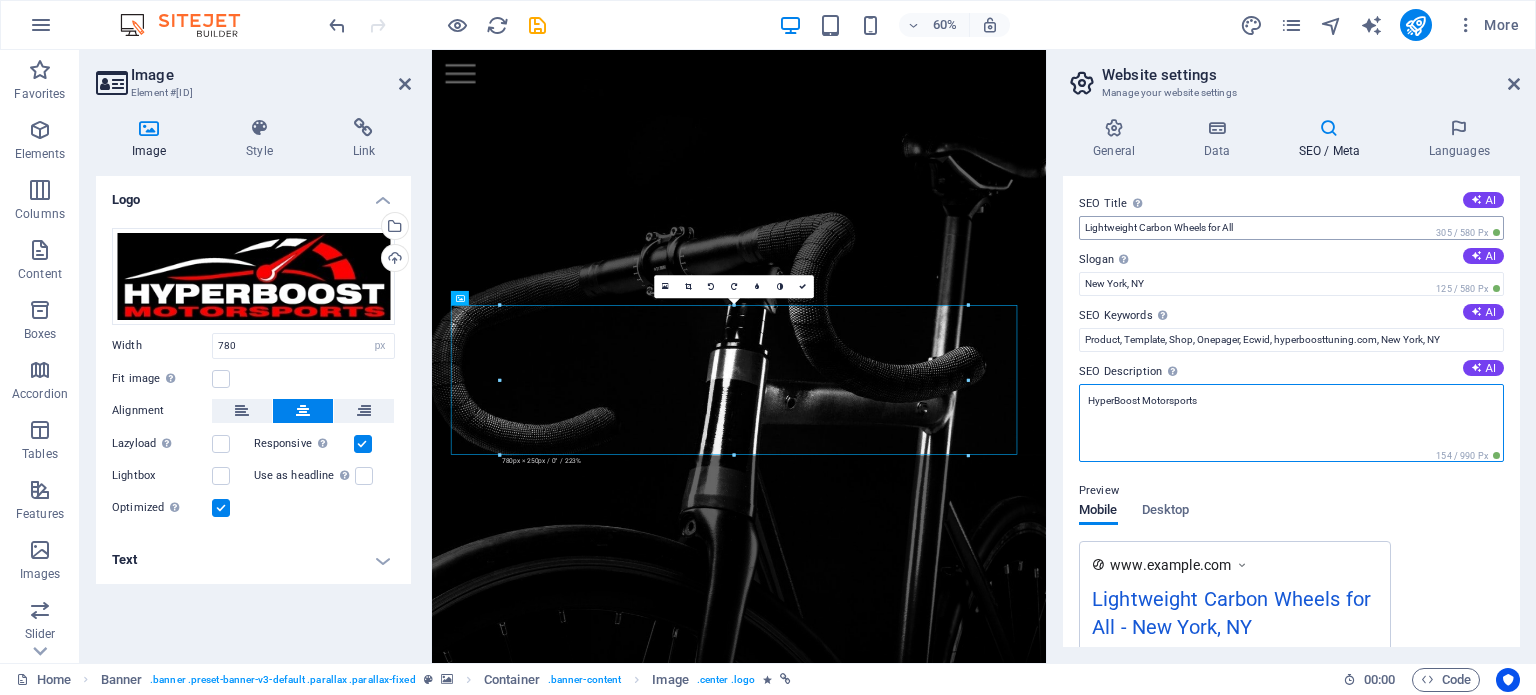 type on "HyperBoost Motorsports" 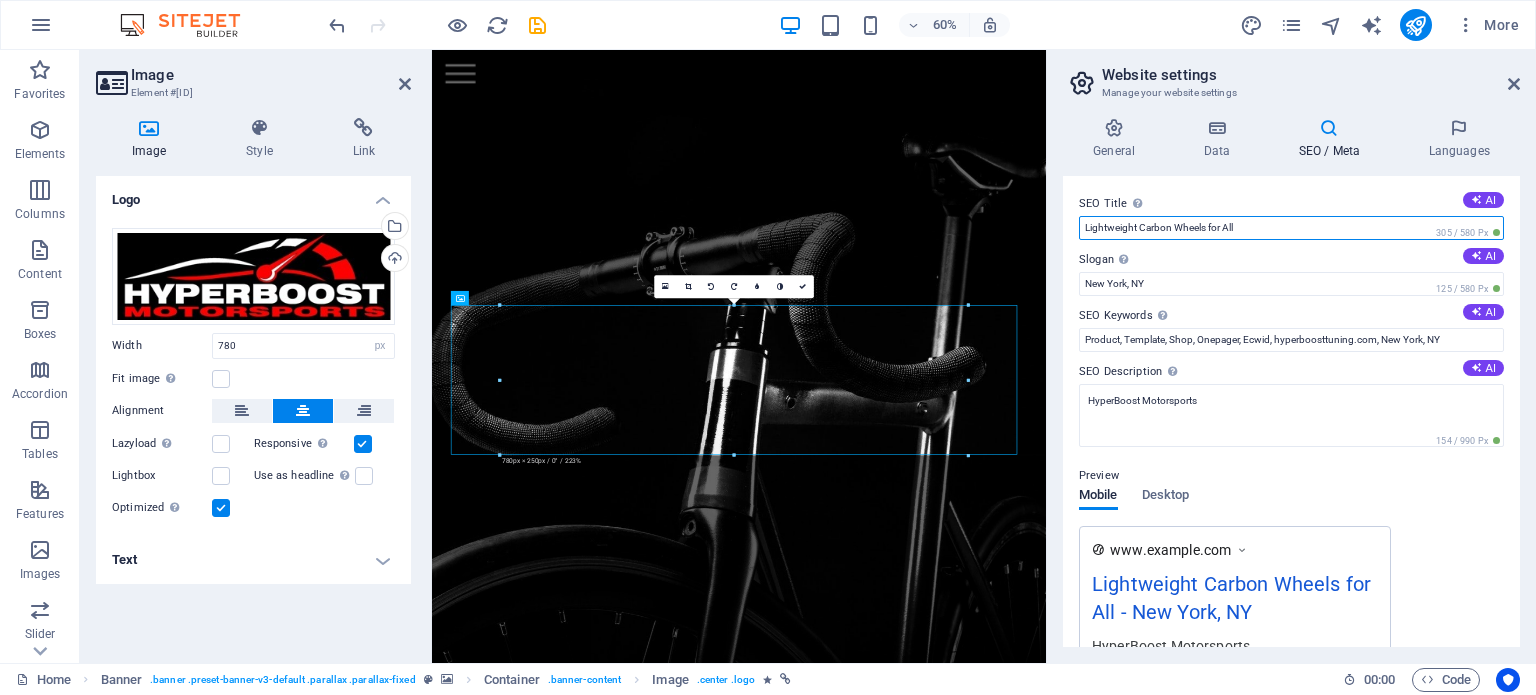 click on "Lightweight Carbon Wheels for All" at bounding box center [1291, 228] 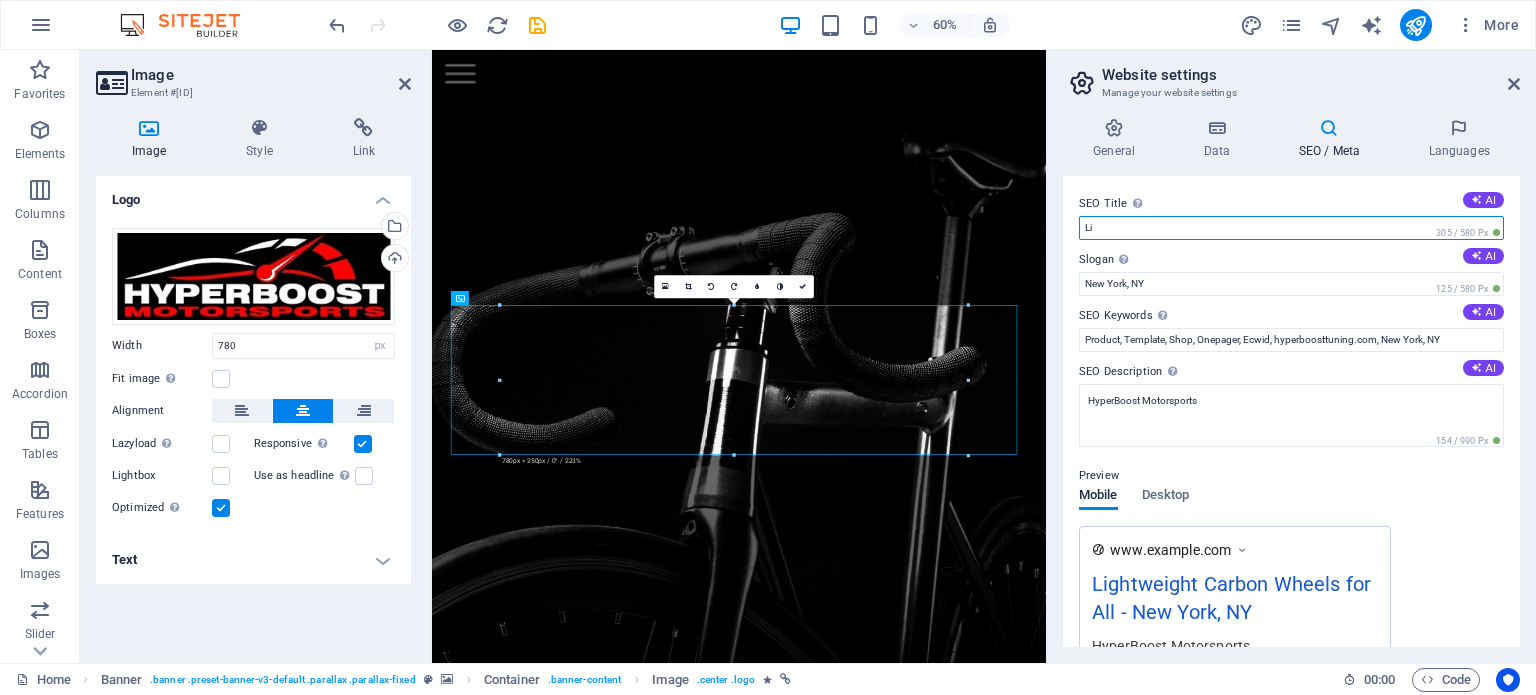 type on "L" 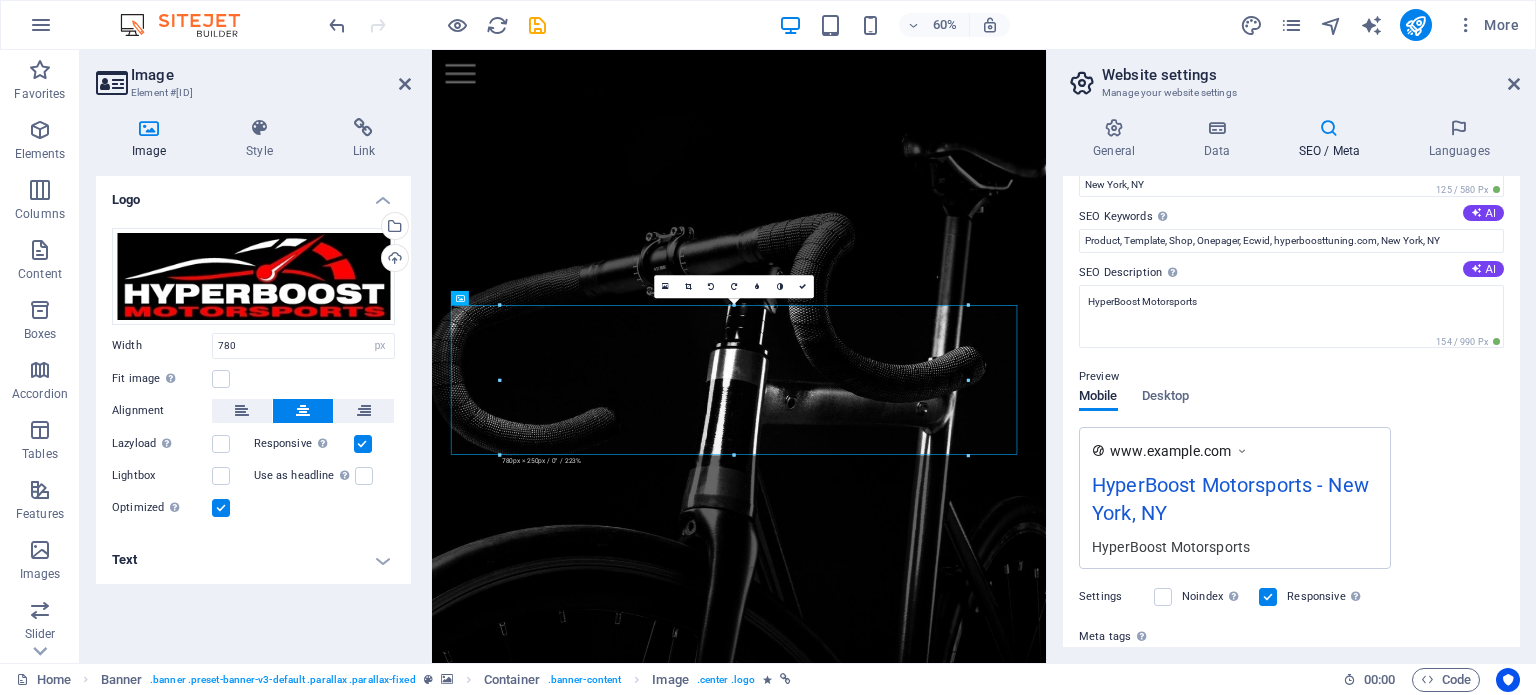 scroll, scrollTop: 0, scrollLeft: 0, axis: both 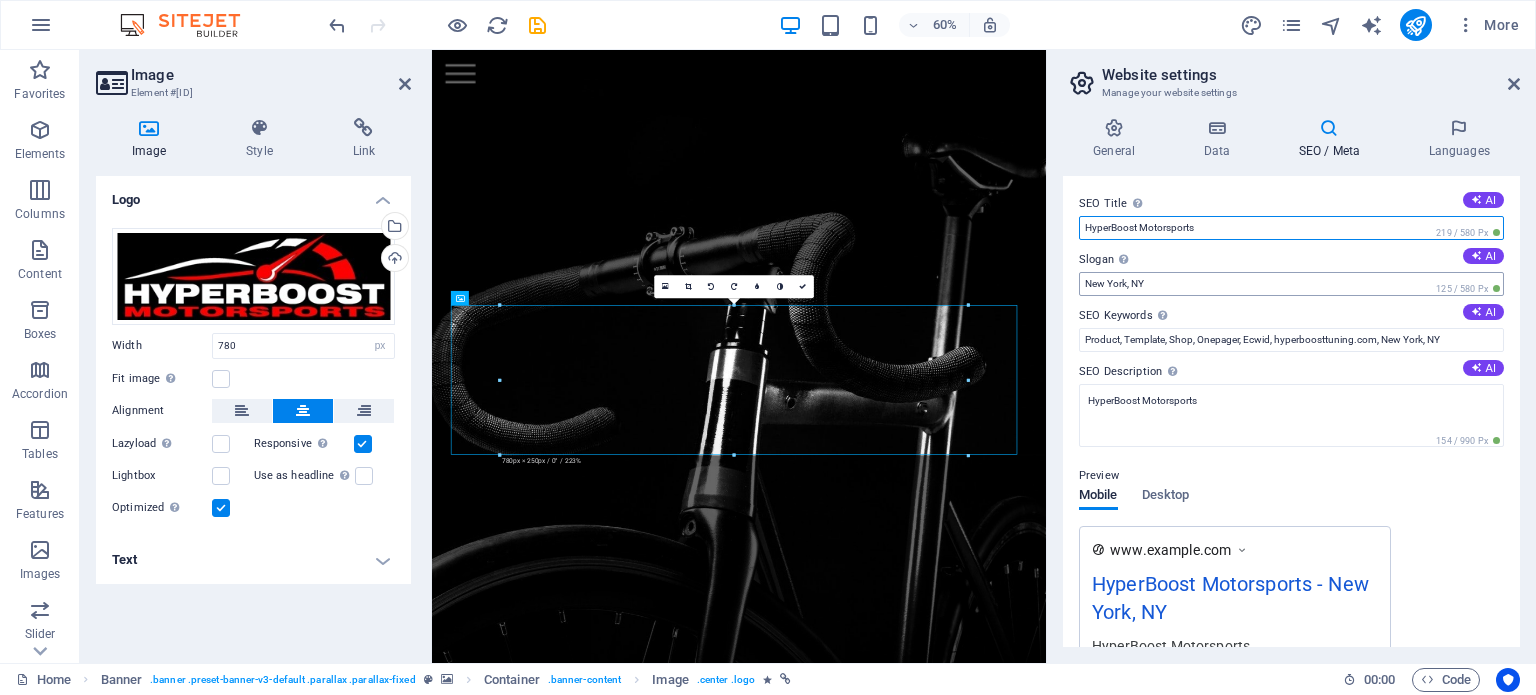 type on "HyperBoost Motorsports" 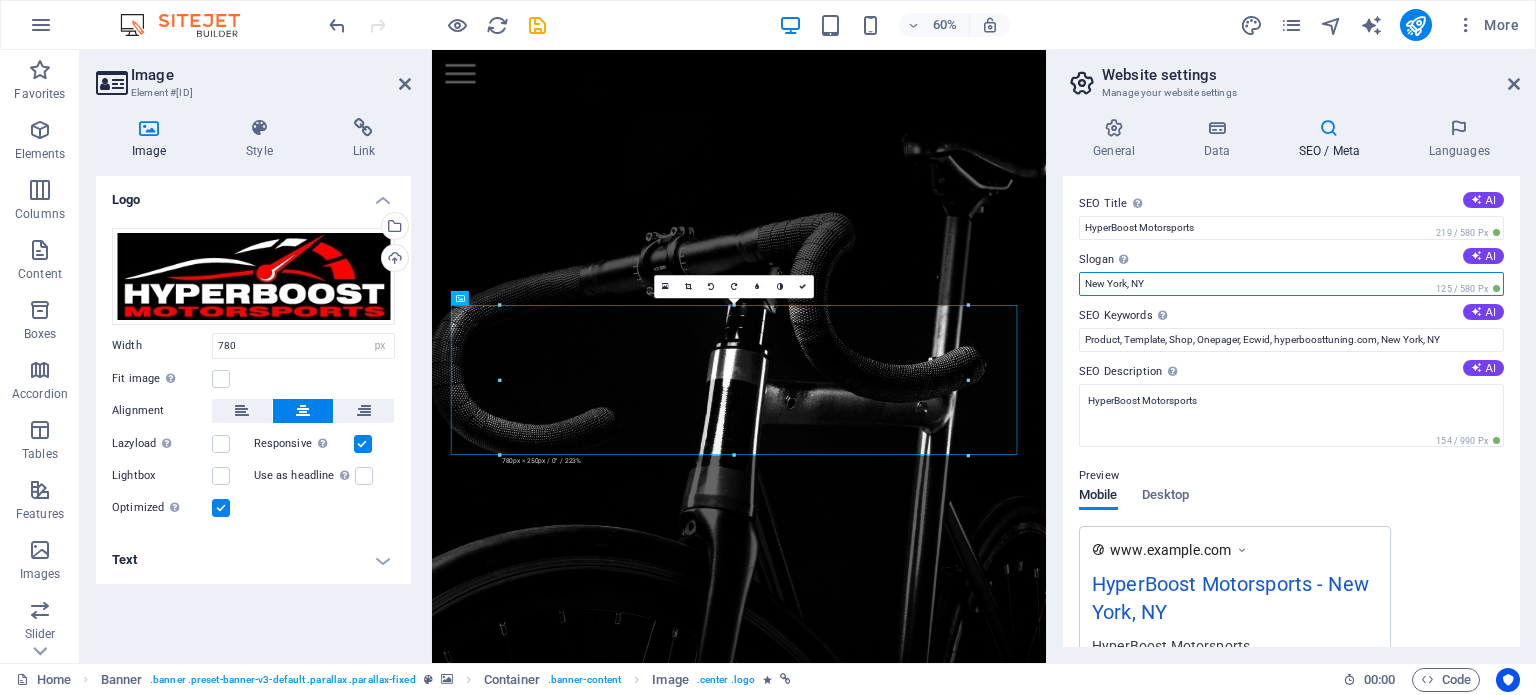 click on "New York, NY" at bounding box center [1291, 284] 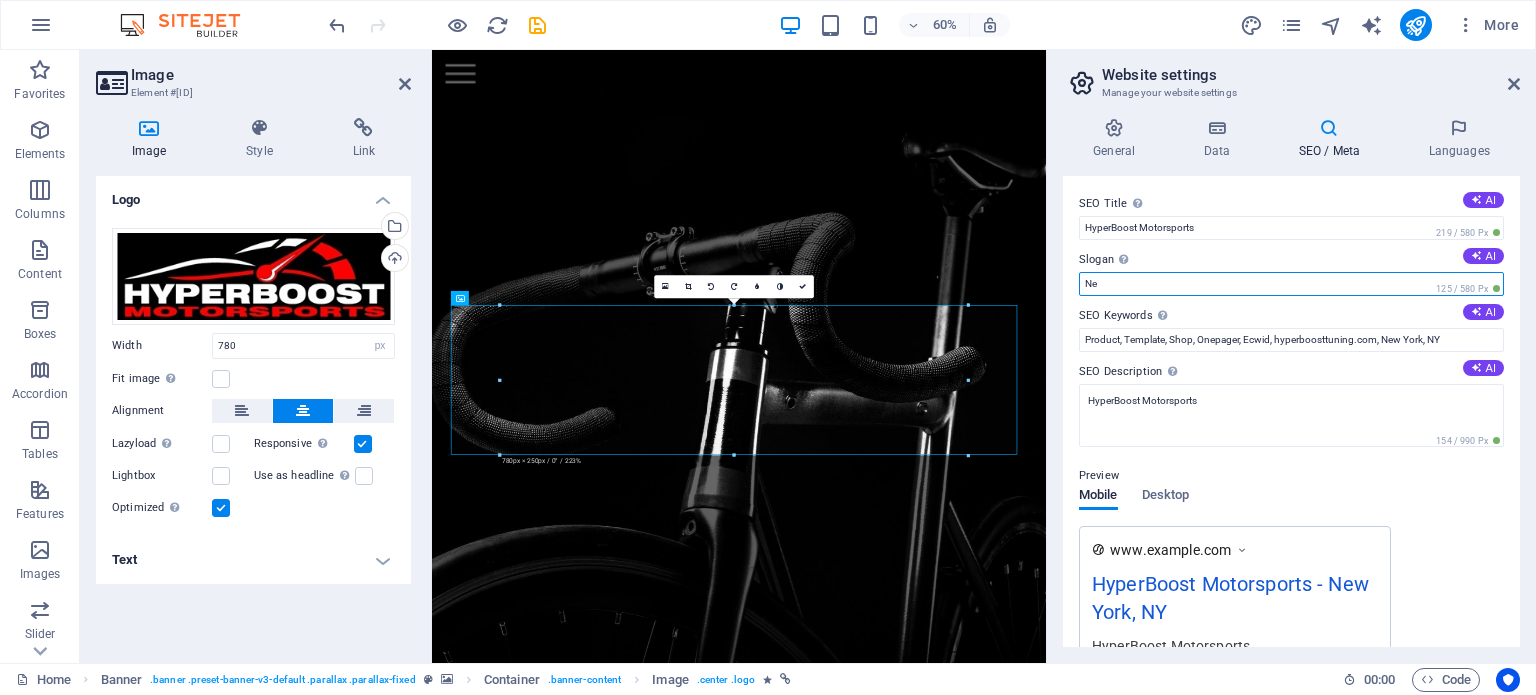 type on "N" 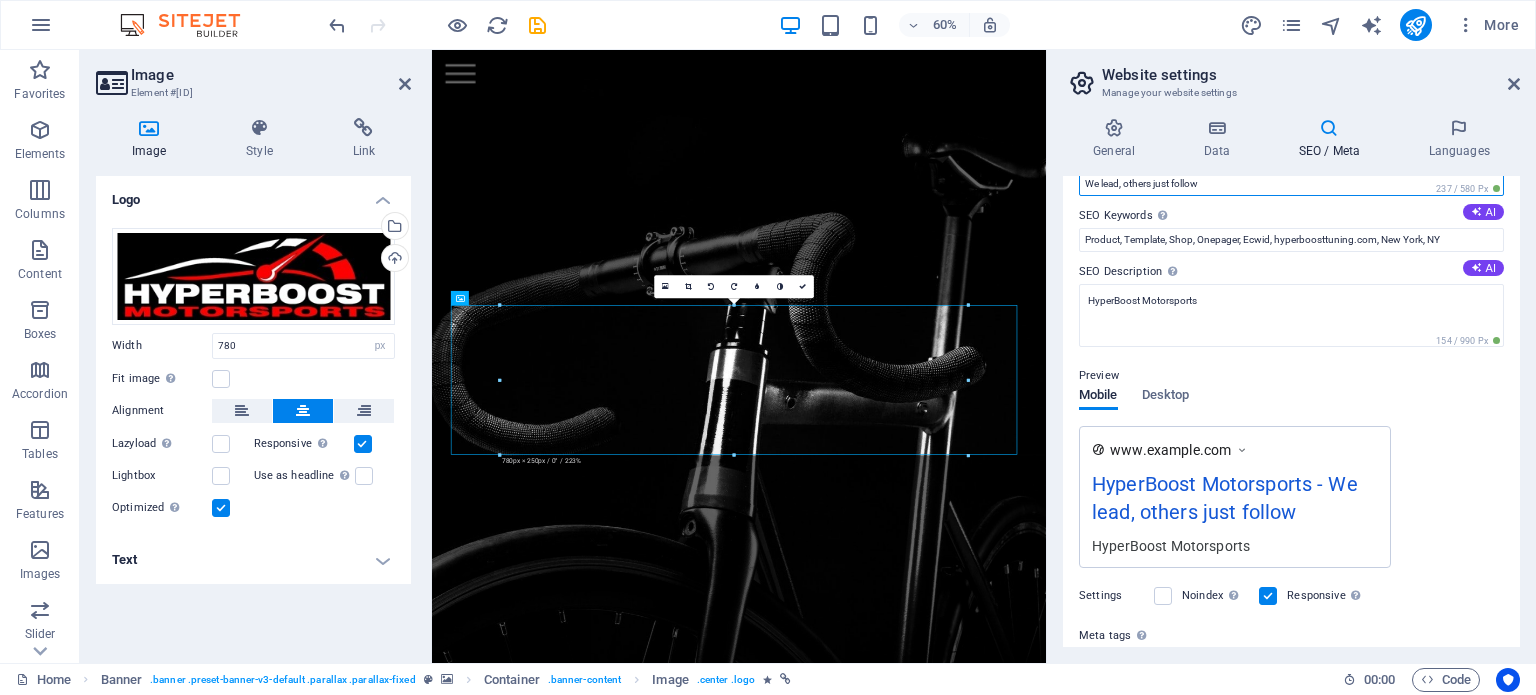 scroll, scrollTop: 0, scrollLeft: 0, axis: both 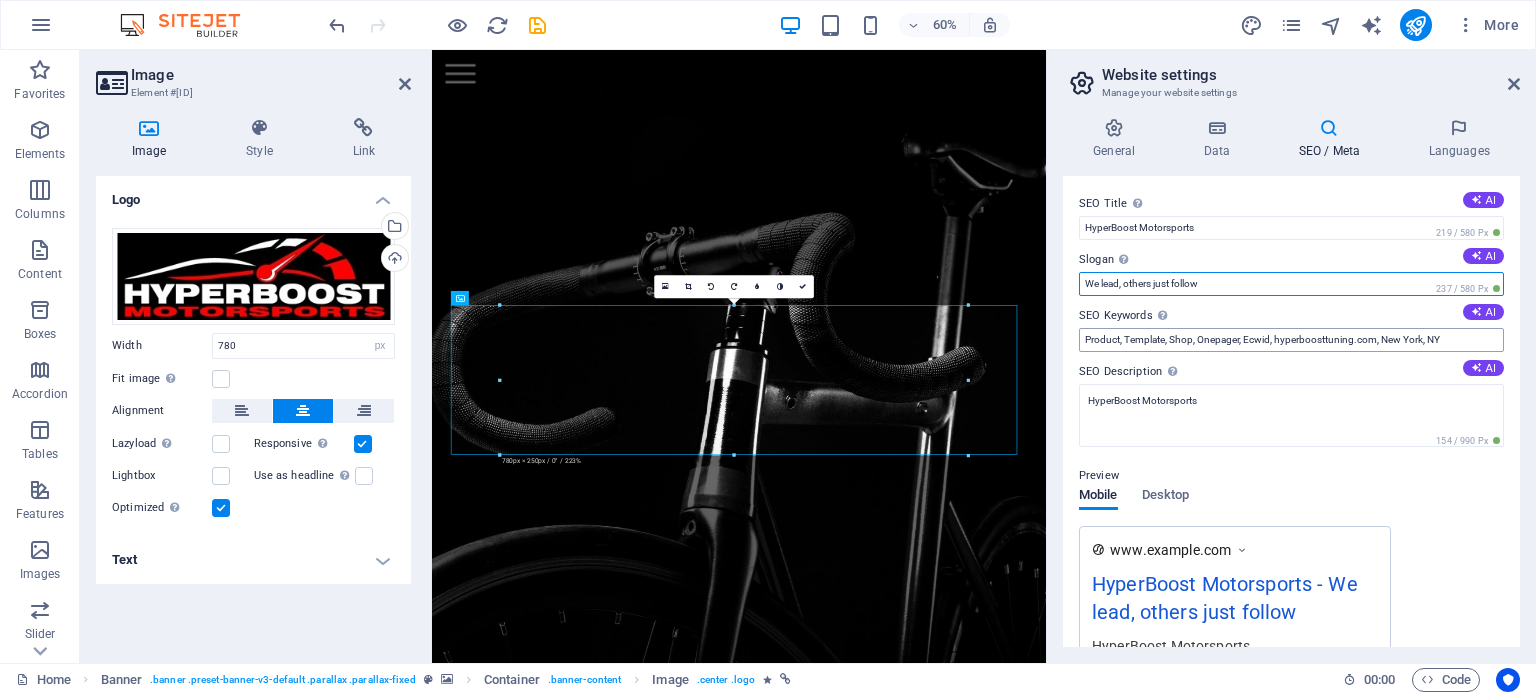 type on "We lead, others just follow" 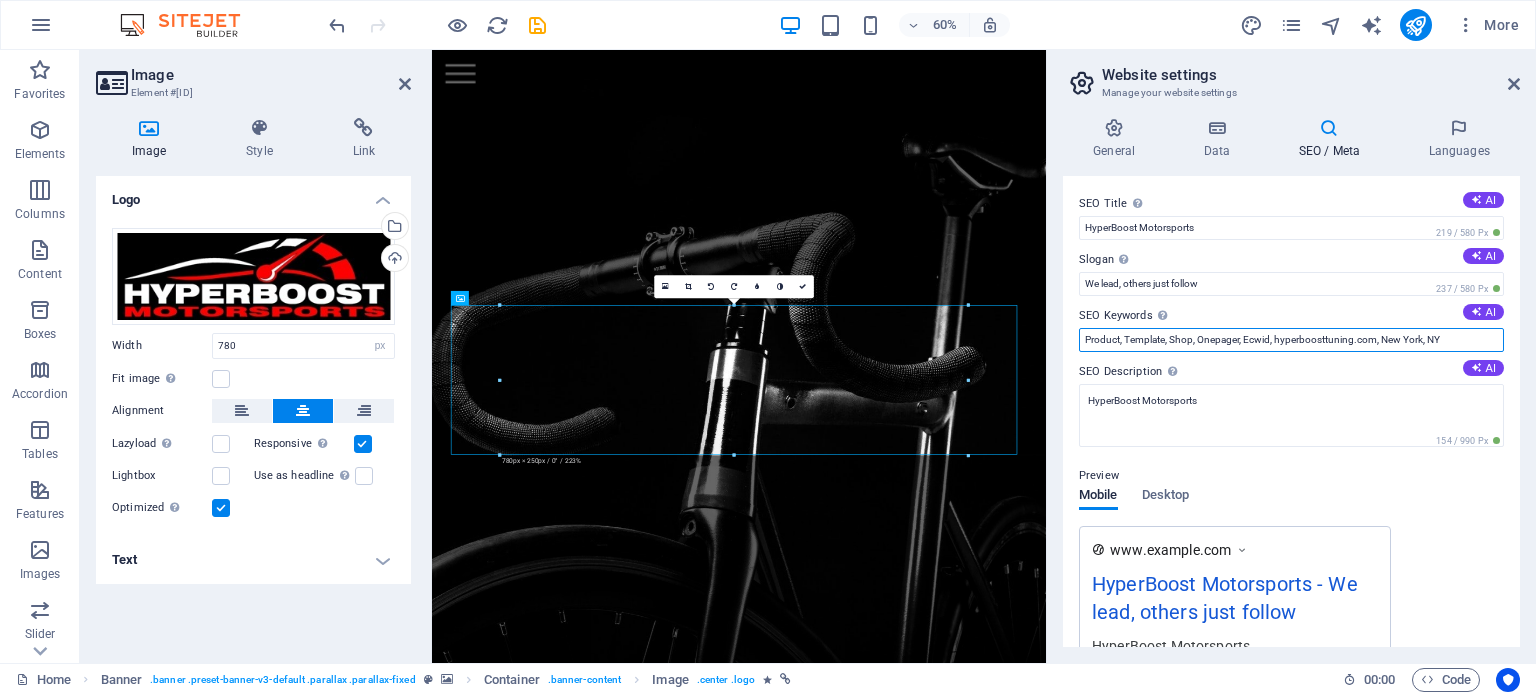 click on "Product, Template, Shop, Onepager, Ecwid, hyperboosttuning.com, New York, NY" at bounding box center (1291, 340) 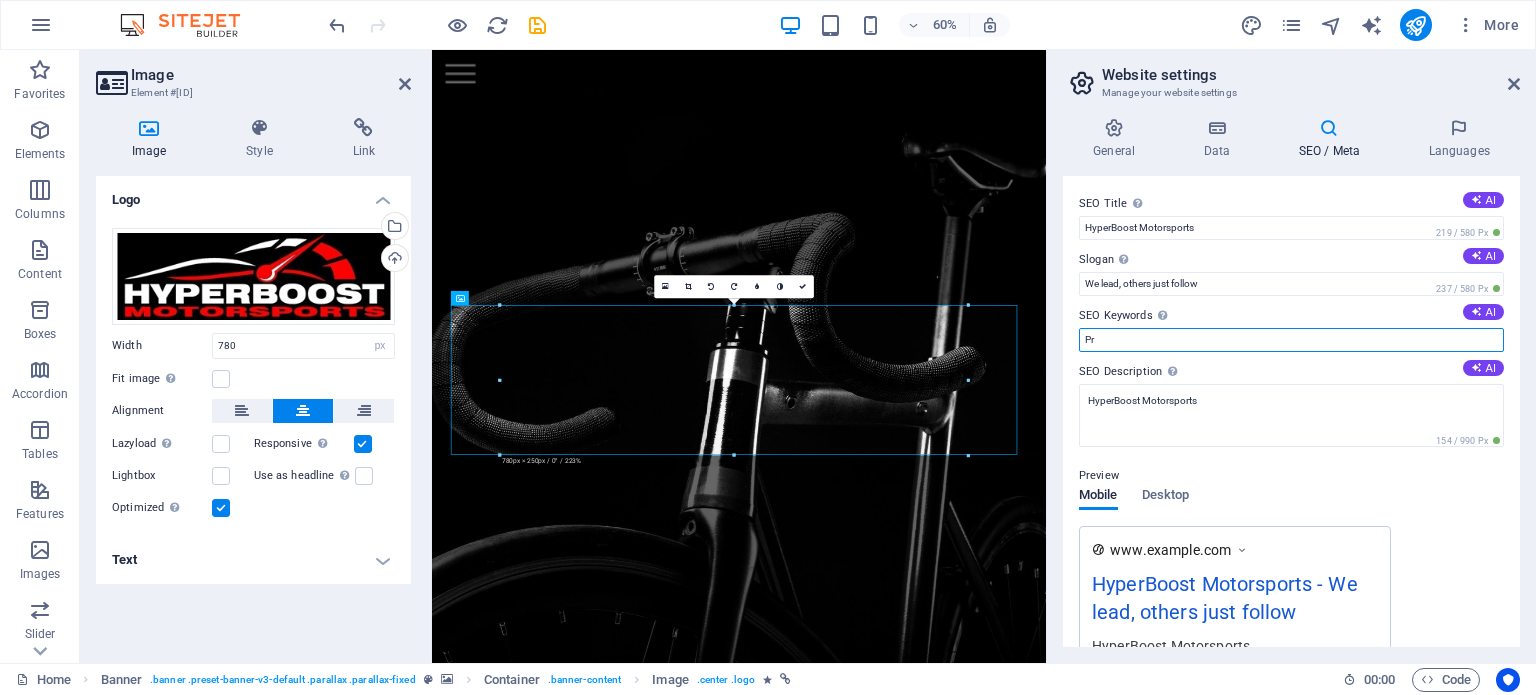 type on "P" 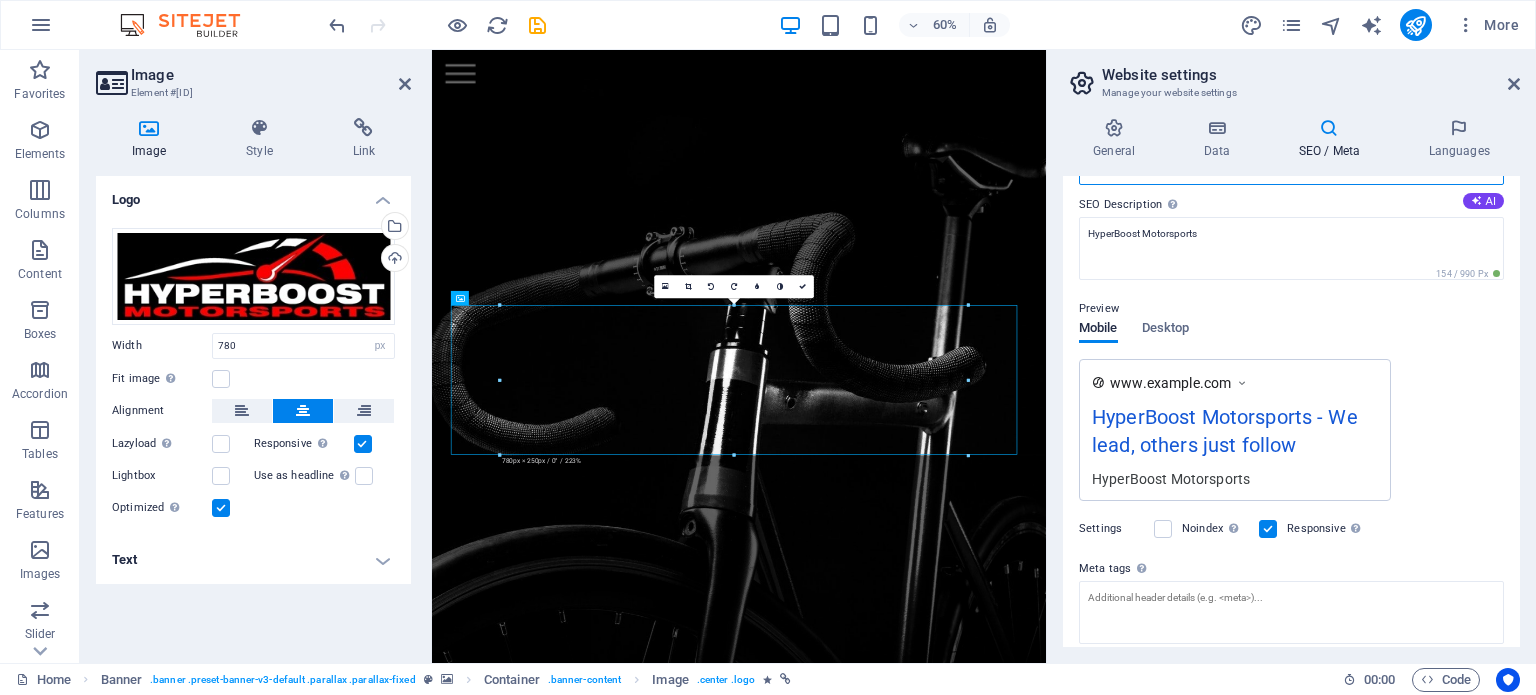 scroll, scrollTop: 200, scrollLeft: 0, axis: vertical 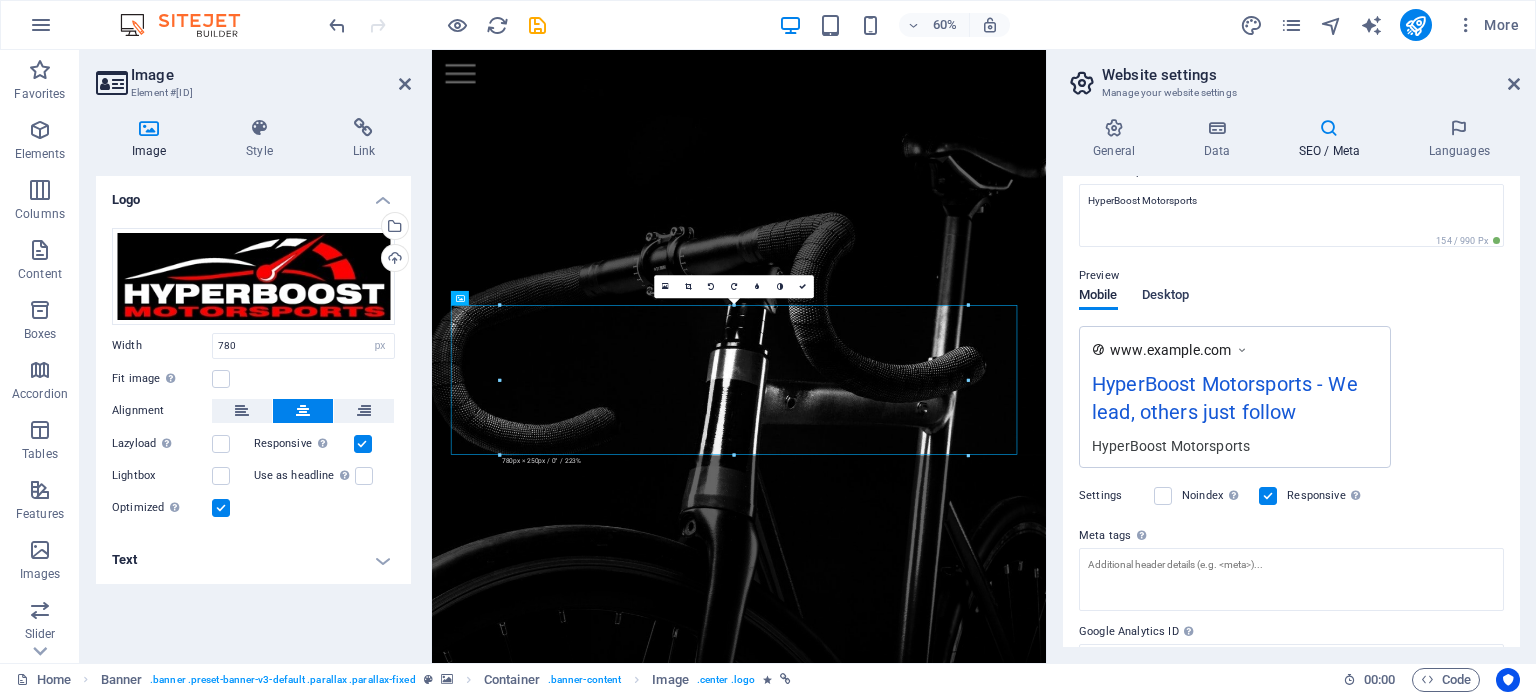 type 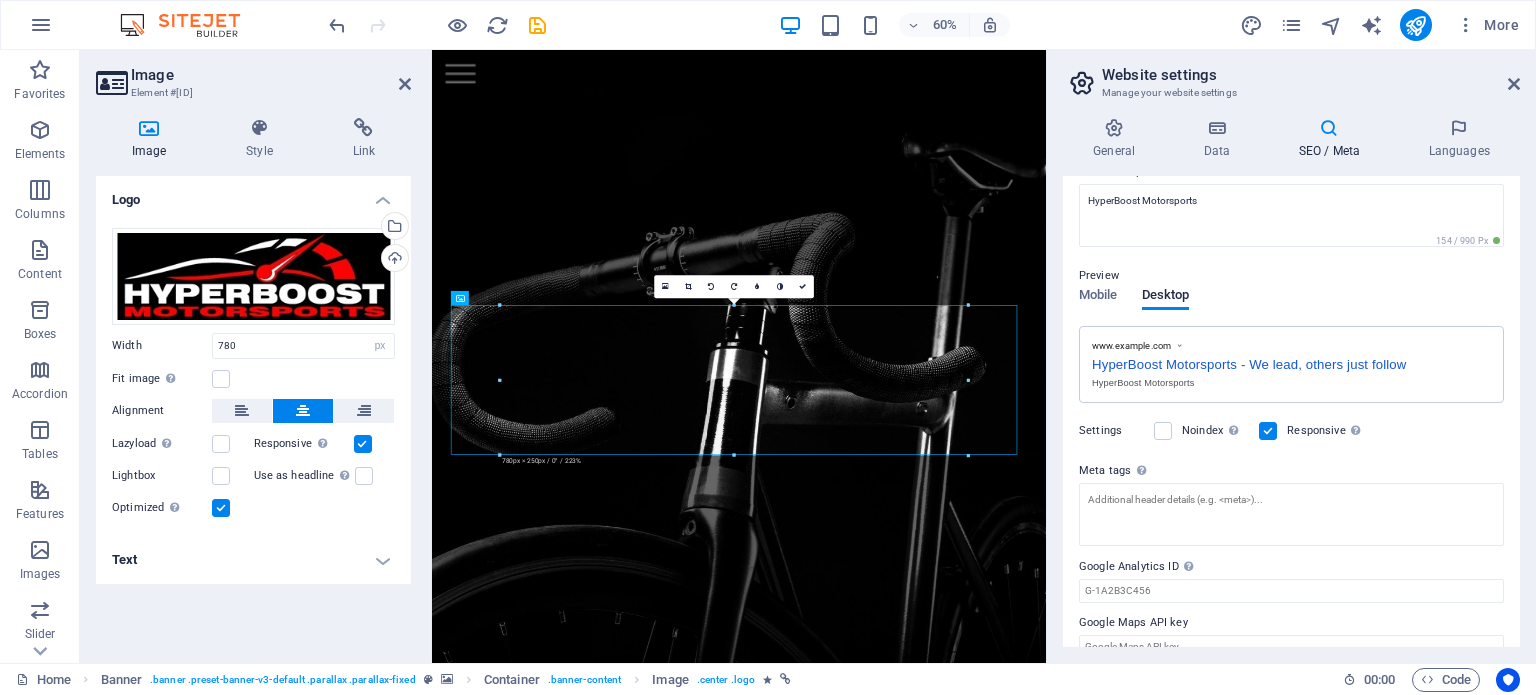 scroll, scrollTop: 226, scrollLeft: 0, axis: vertical 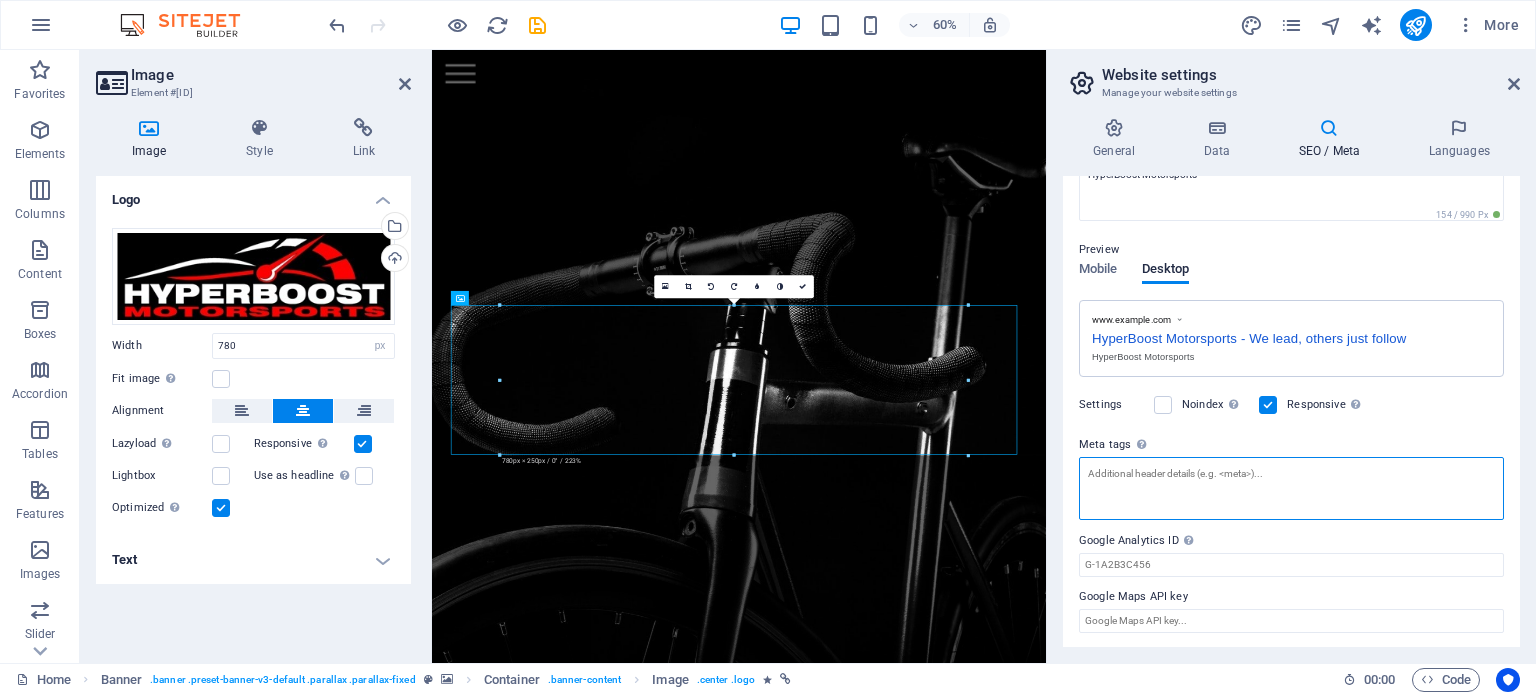 click on "Meta tags Enter HTML code here that will be placed inside the  tags of your website. Please note that your website may not function if you include code with errors." at bounding box center (1291, 488) 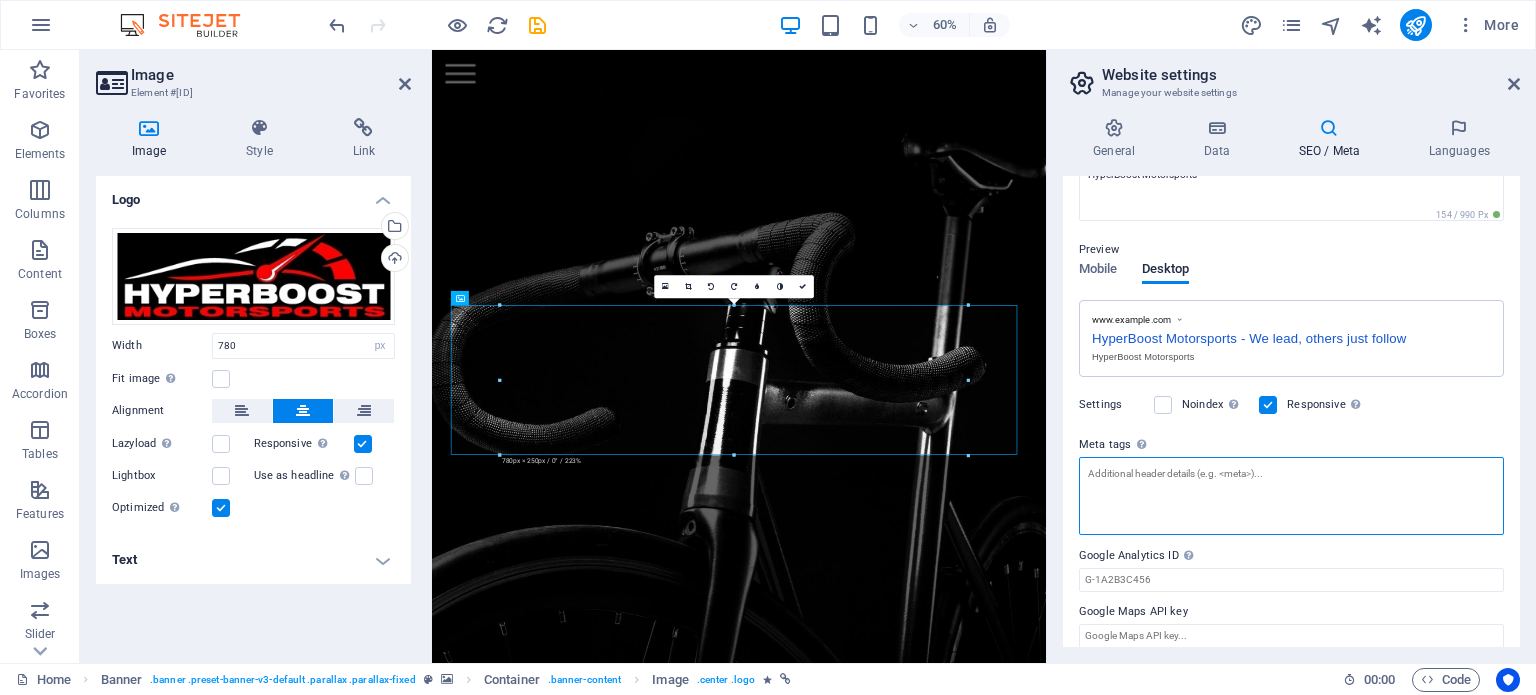 scroll, scrollTop: 241, scrollLeft: 0, axis: vertical 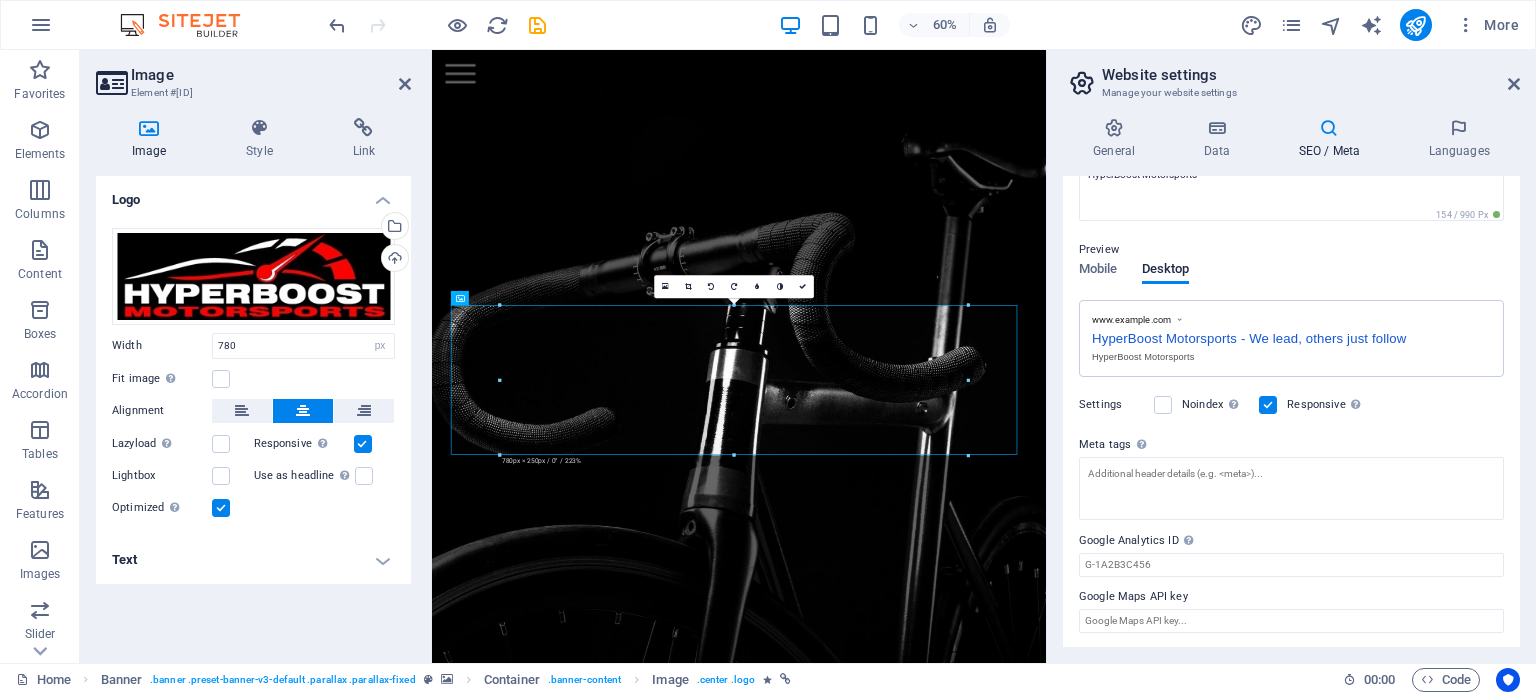 click on "Settings Noindex Instruct search engines to exclude this website from search results. Responsive Determine whether the website should be responsive based on screen resolution." at bounding box center (1291, 405) 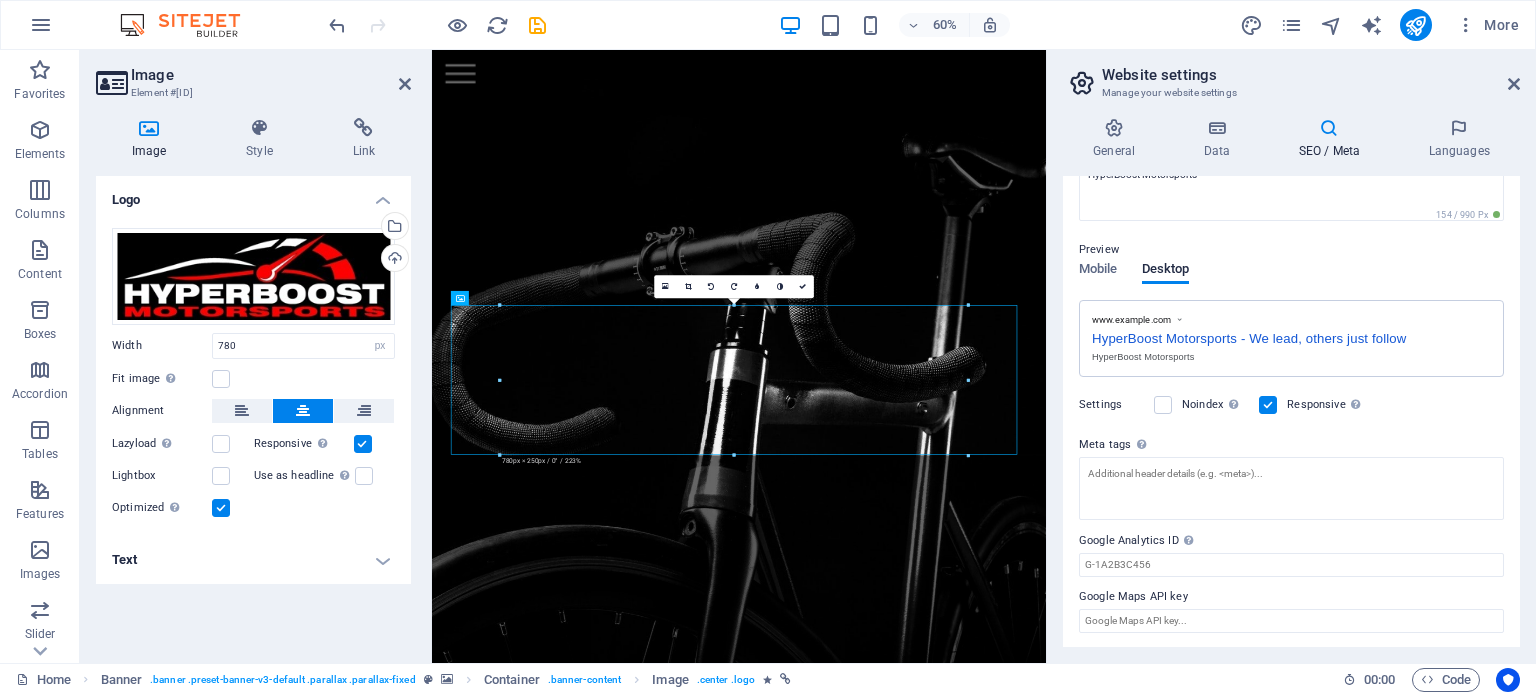 scroll, scrollTop: 0, scrollLeft: 0, axis: both 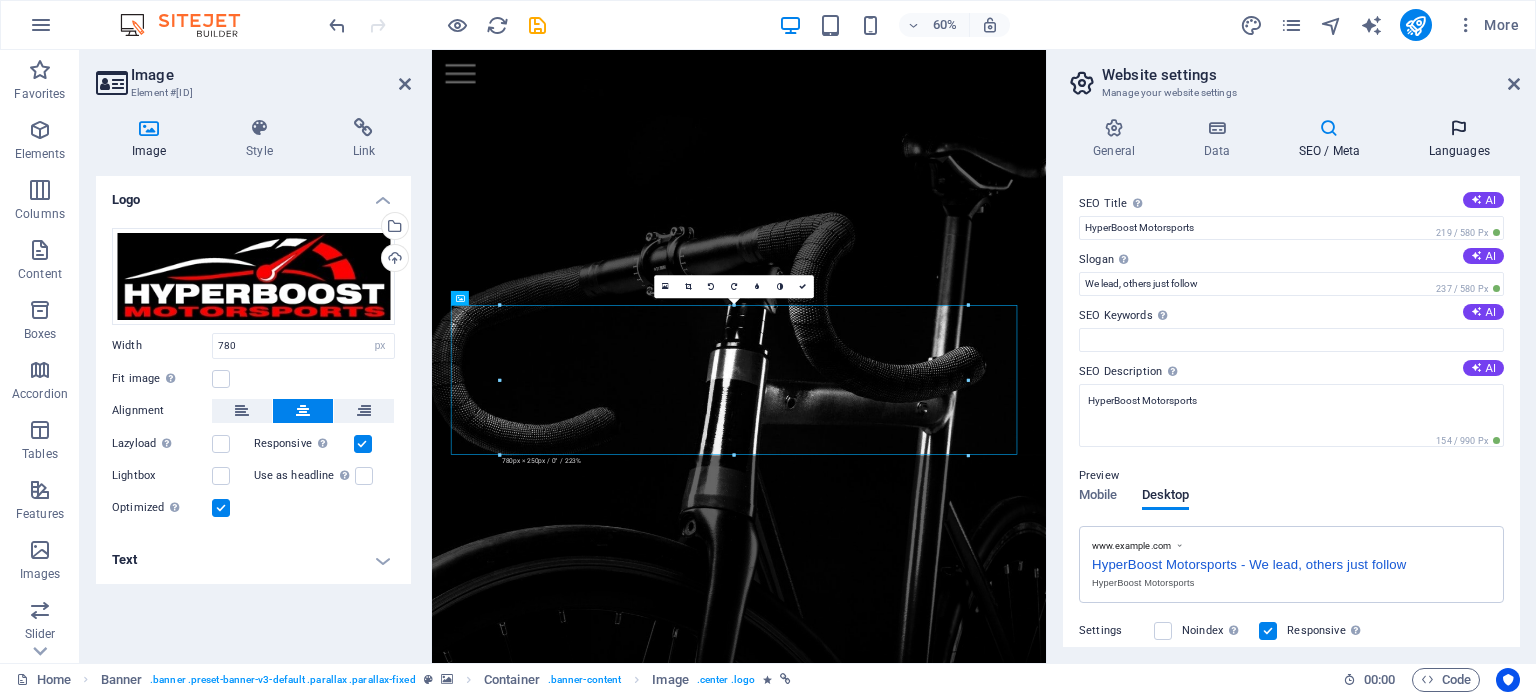 click at bounding box center [1459, 128] 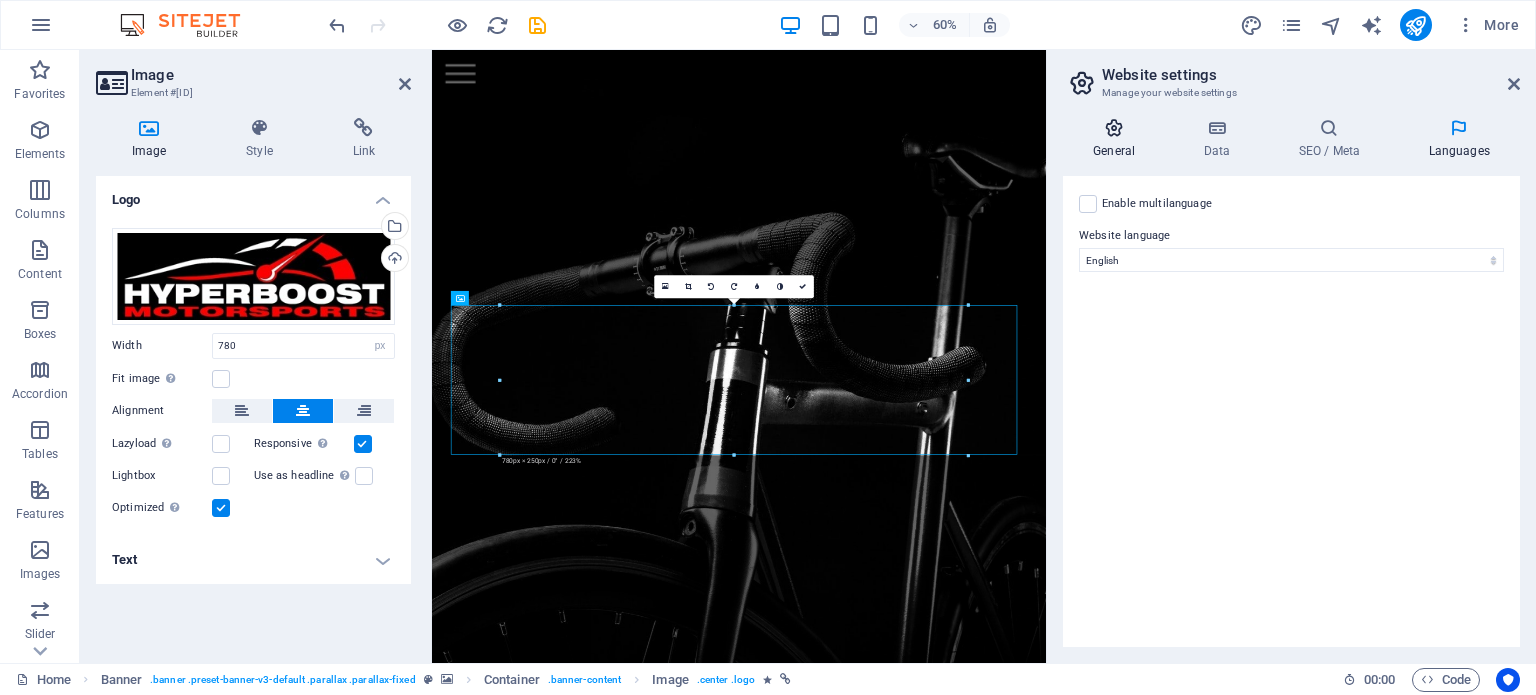 click at bounding box center [1114, 128] 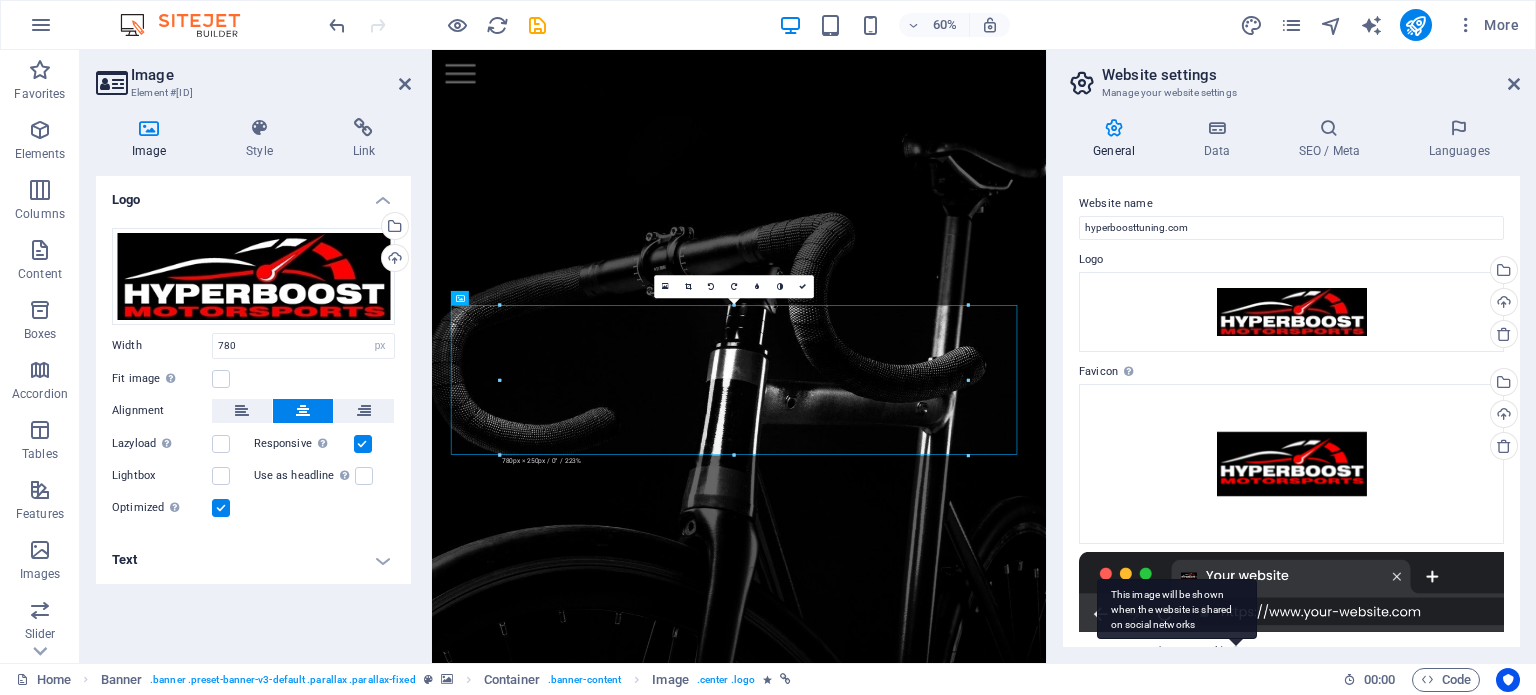 scroll, scrollTop: 0, scrollLeft: 0, axis: both 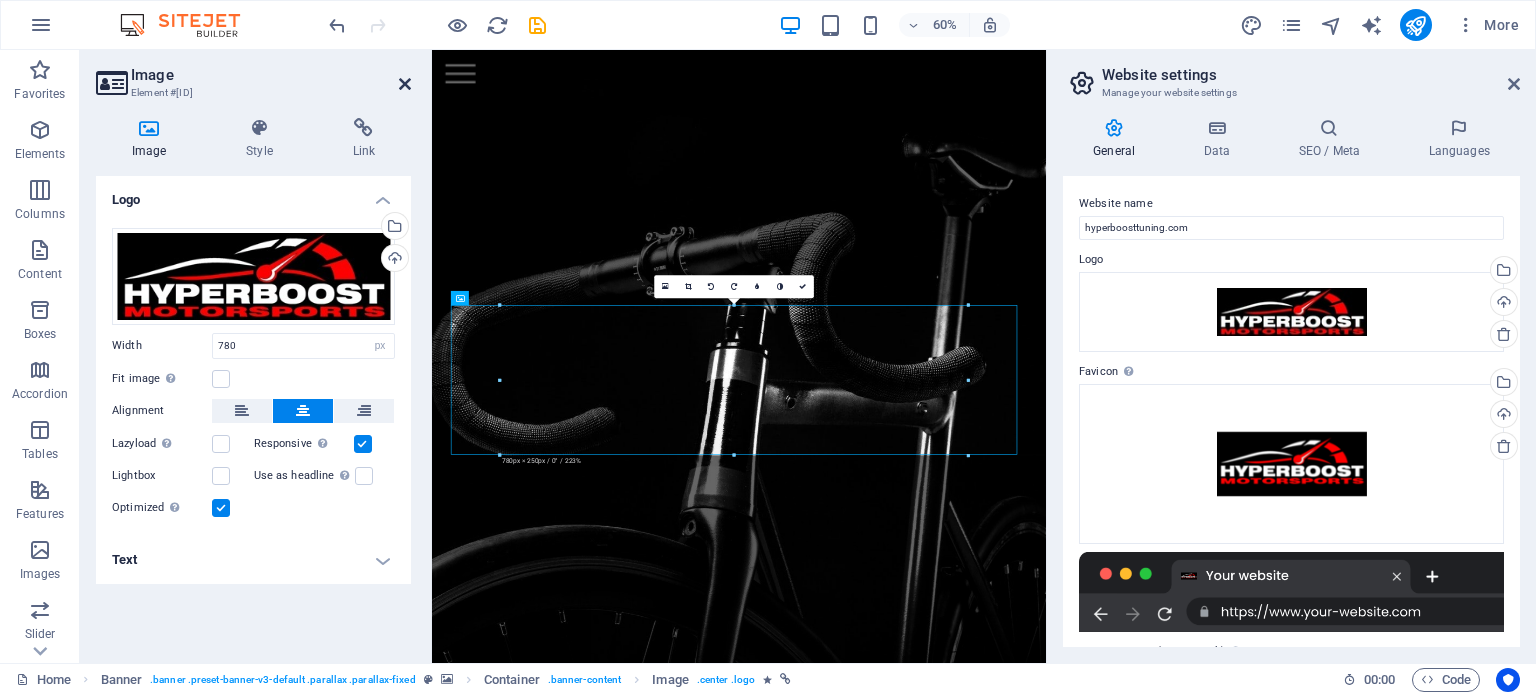 click at bounding box center [405, 84] 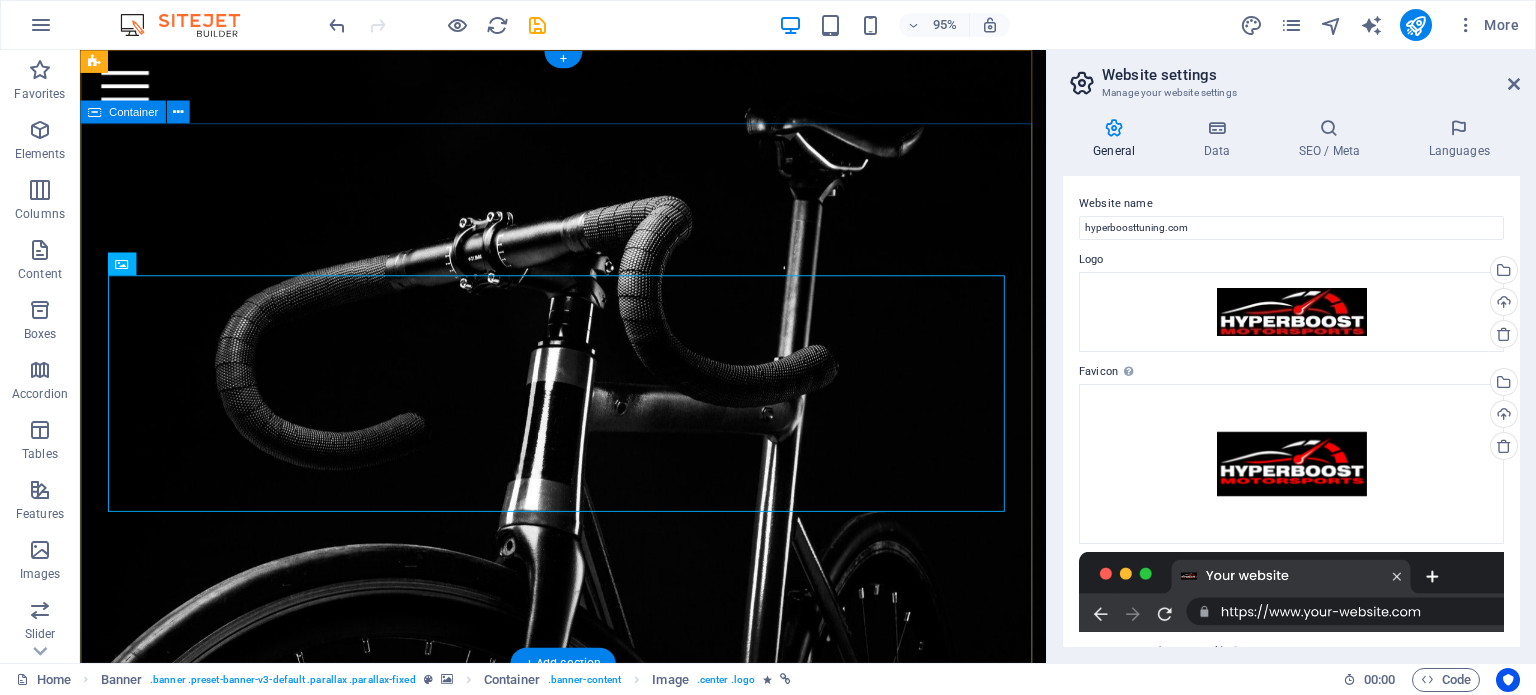 click at bounding box center [588, 348] 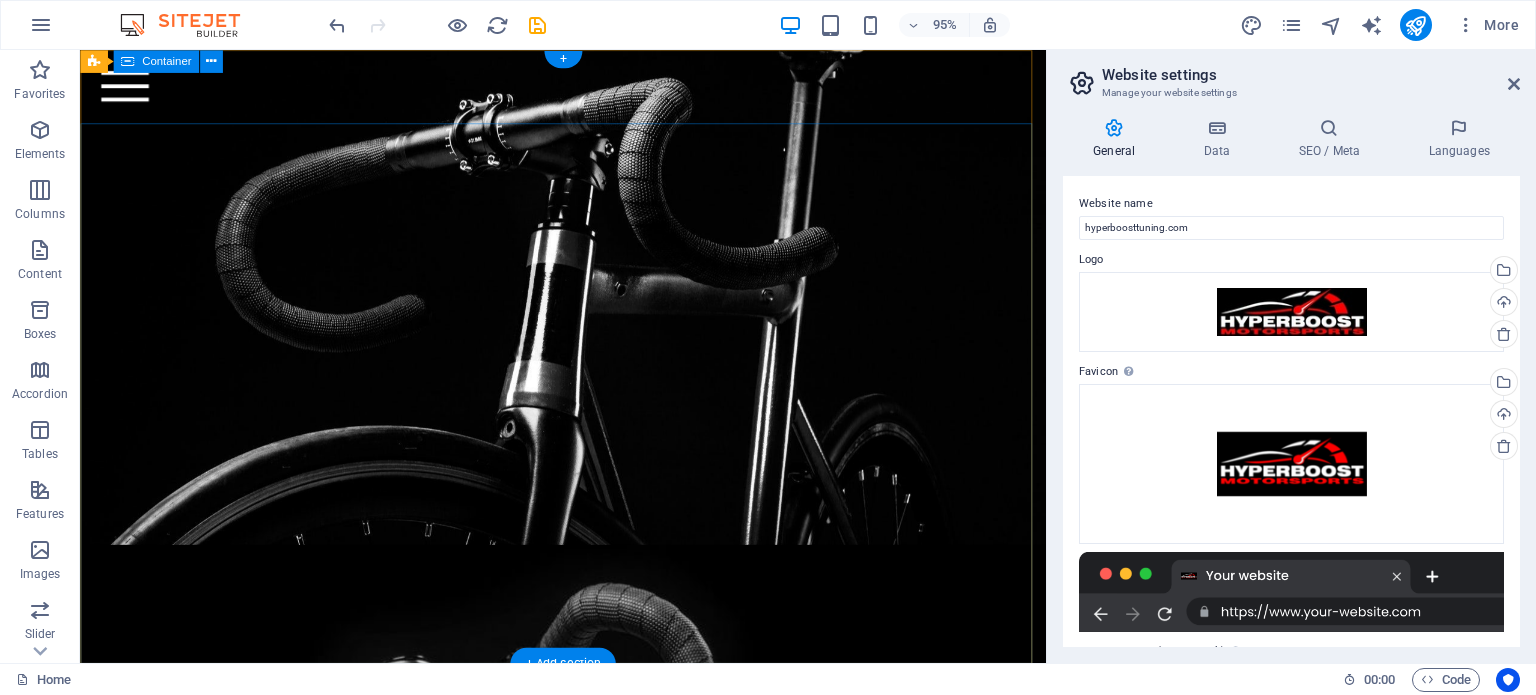 scroll, scrollTop: 0, scrollLeft: 0, axis: both 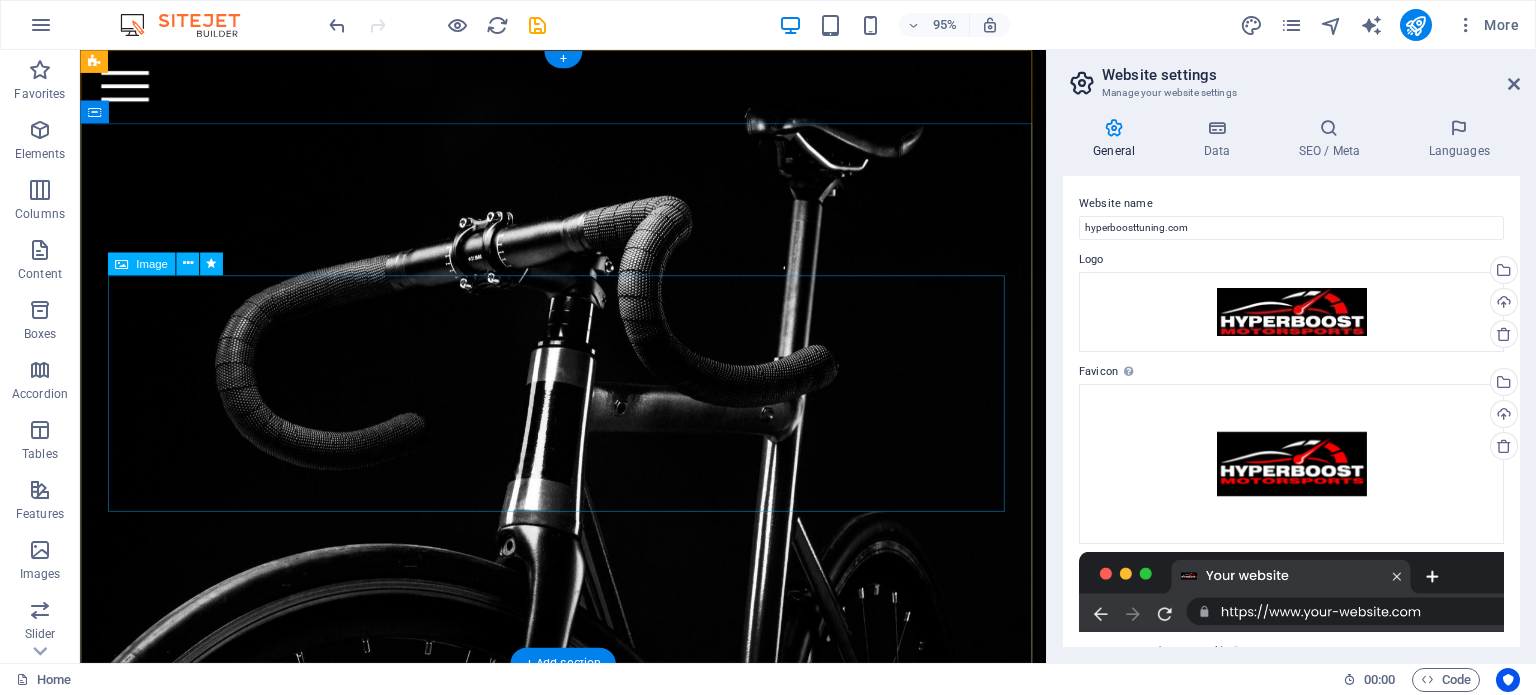 click at bounding box center [589, 348] 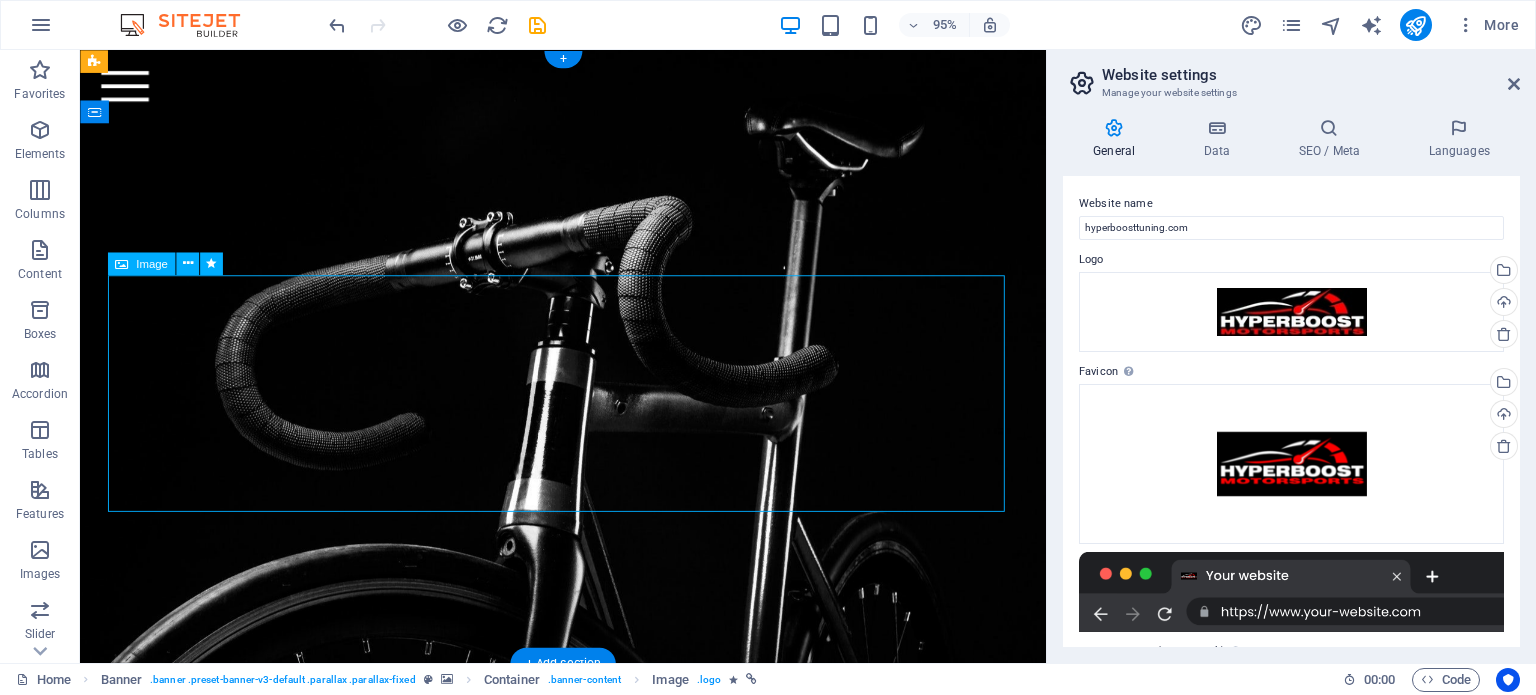 click at bounding box center (589, 348) 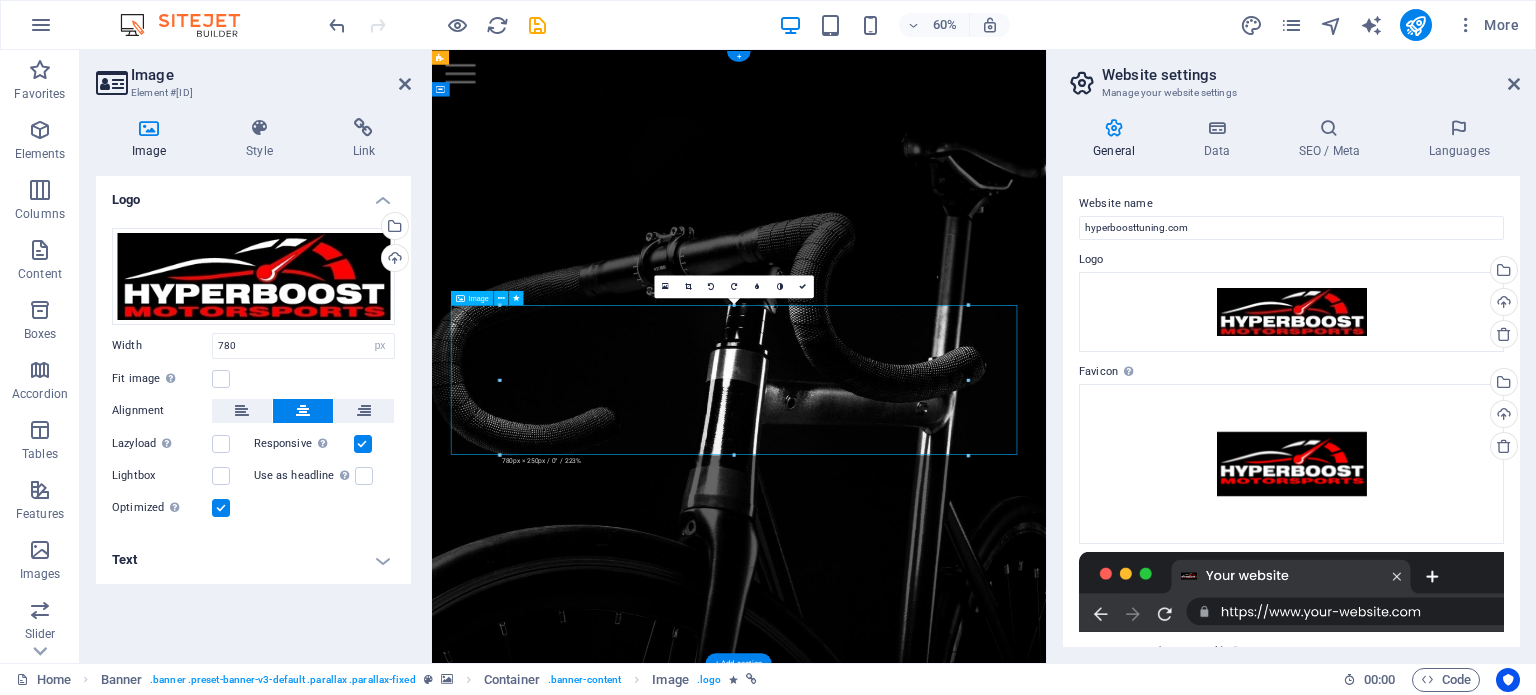 click at bounding box center (944, 348) 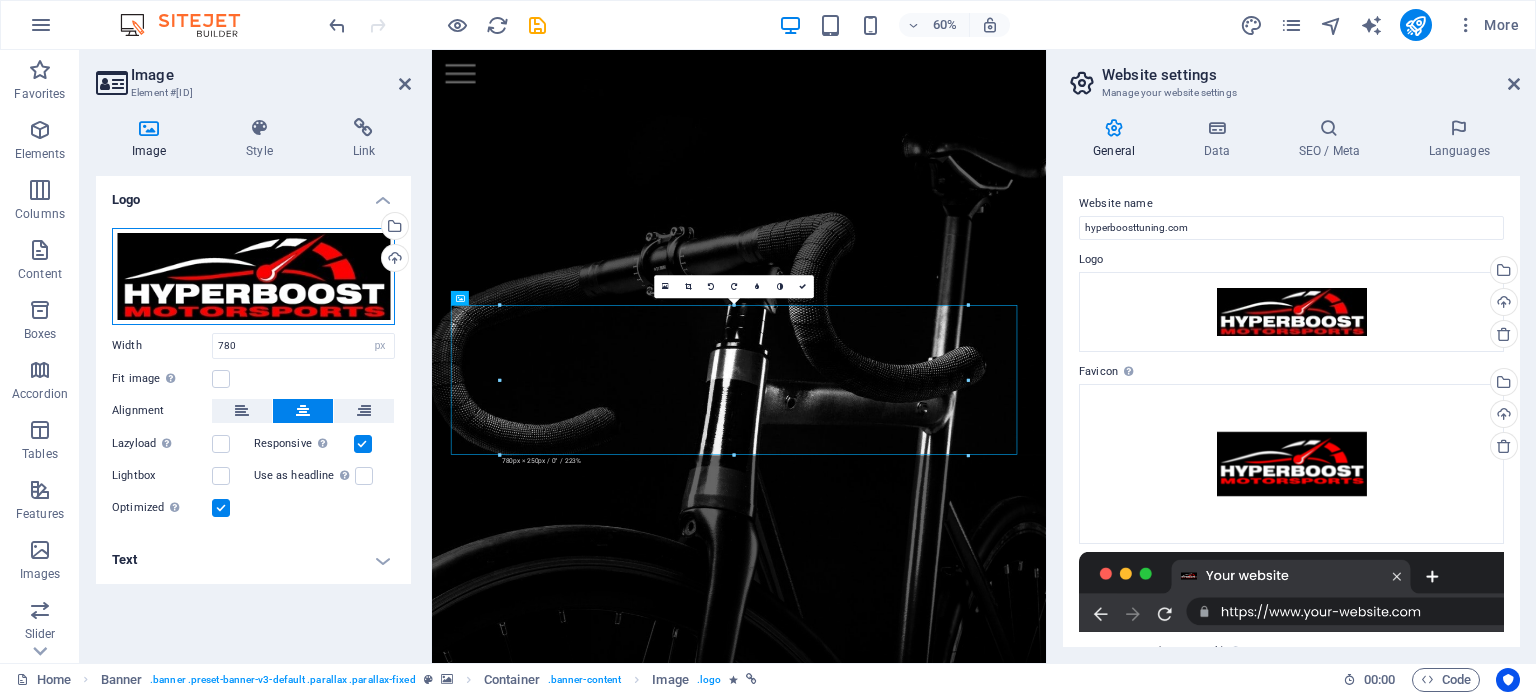 click on "Drag files here, click to choose files or select files from Files or our free stock photos & videos" at bounding box center [253, 276] 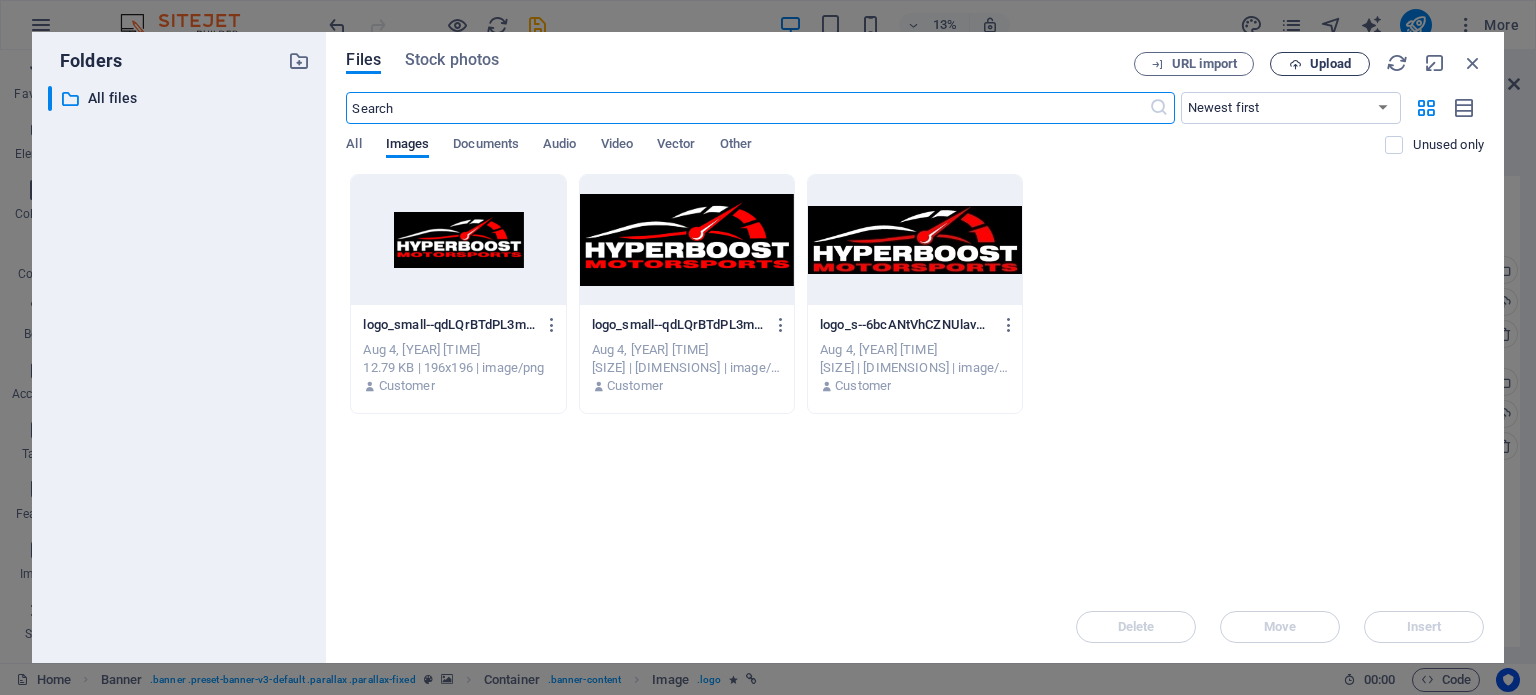 click at bounding box center (1295, 64) 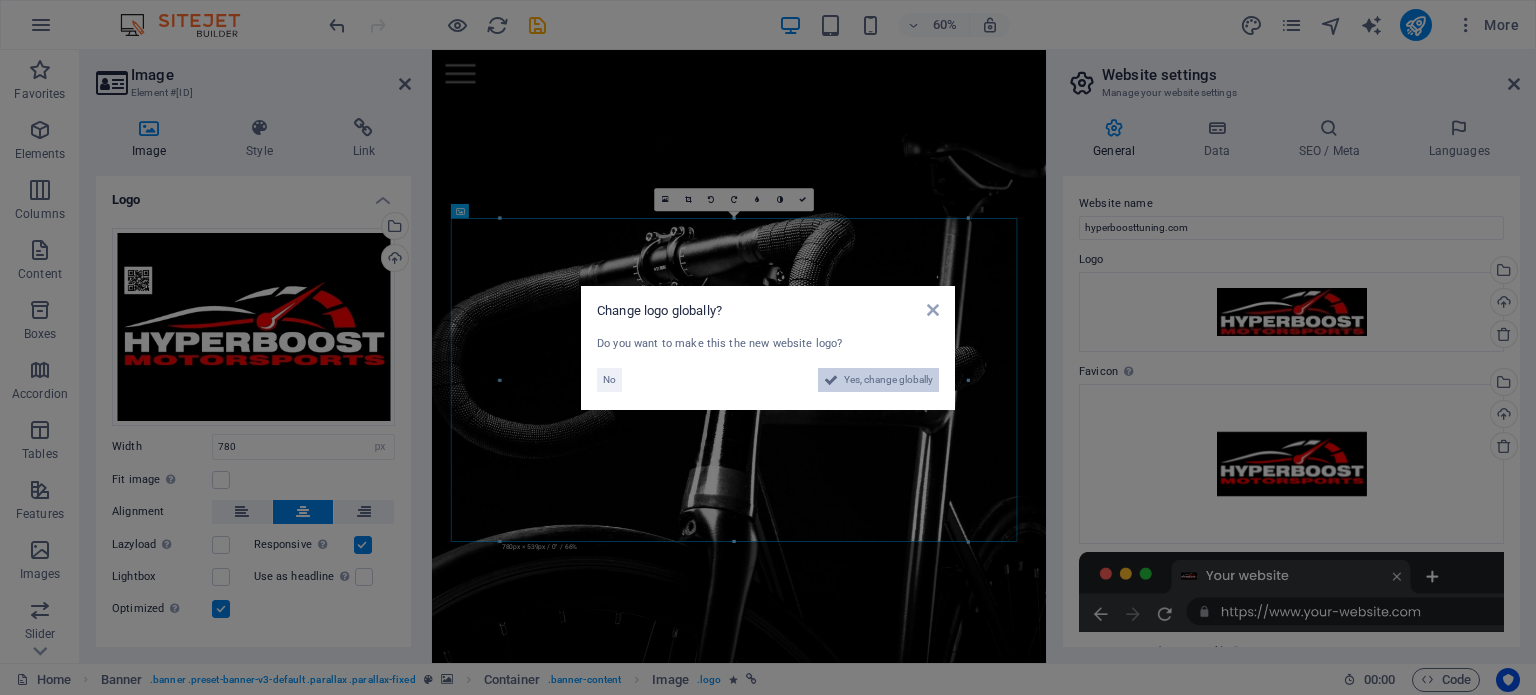 click on "Yes, change globally" at bounding box center (888, 380) 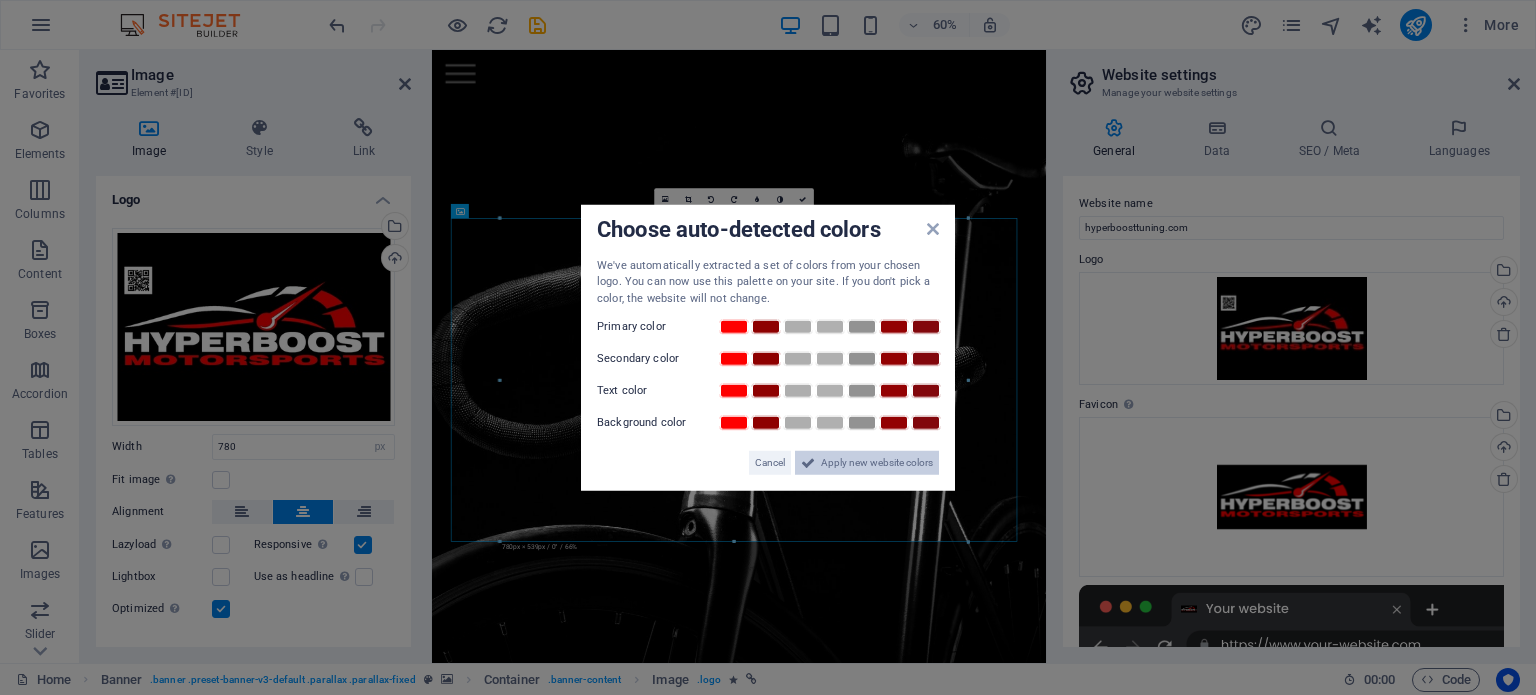 click on "Apply new website colors" at bounding box center (877, 463) 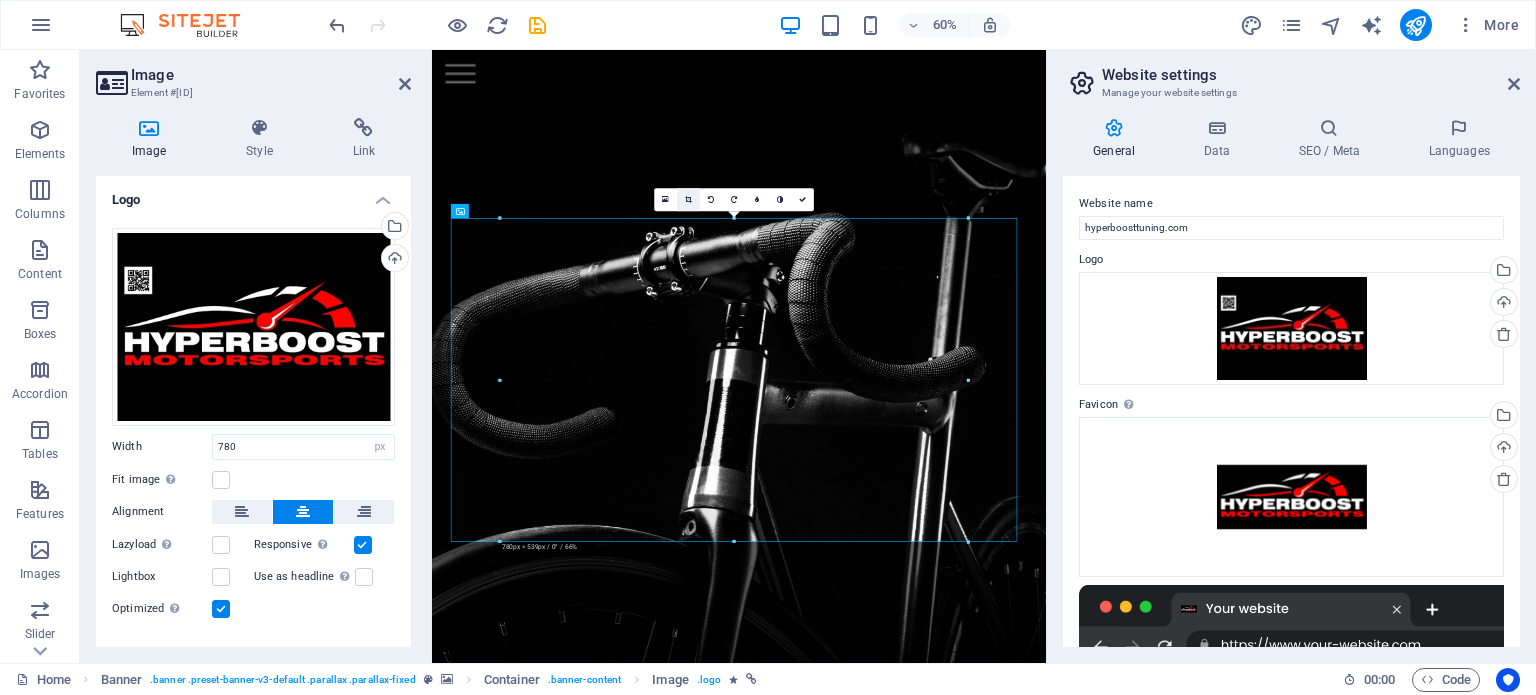 click at bounding box center [688, 199] 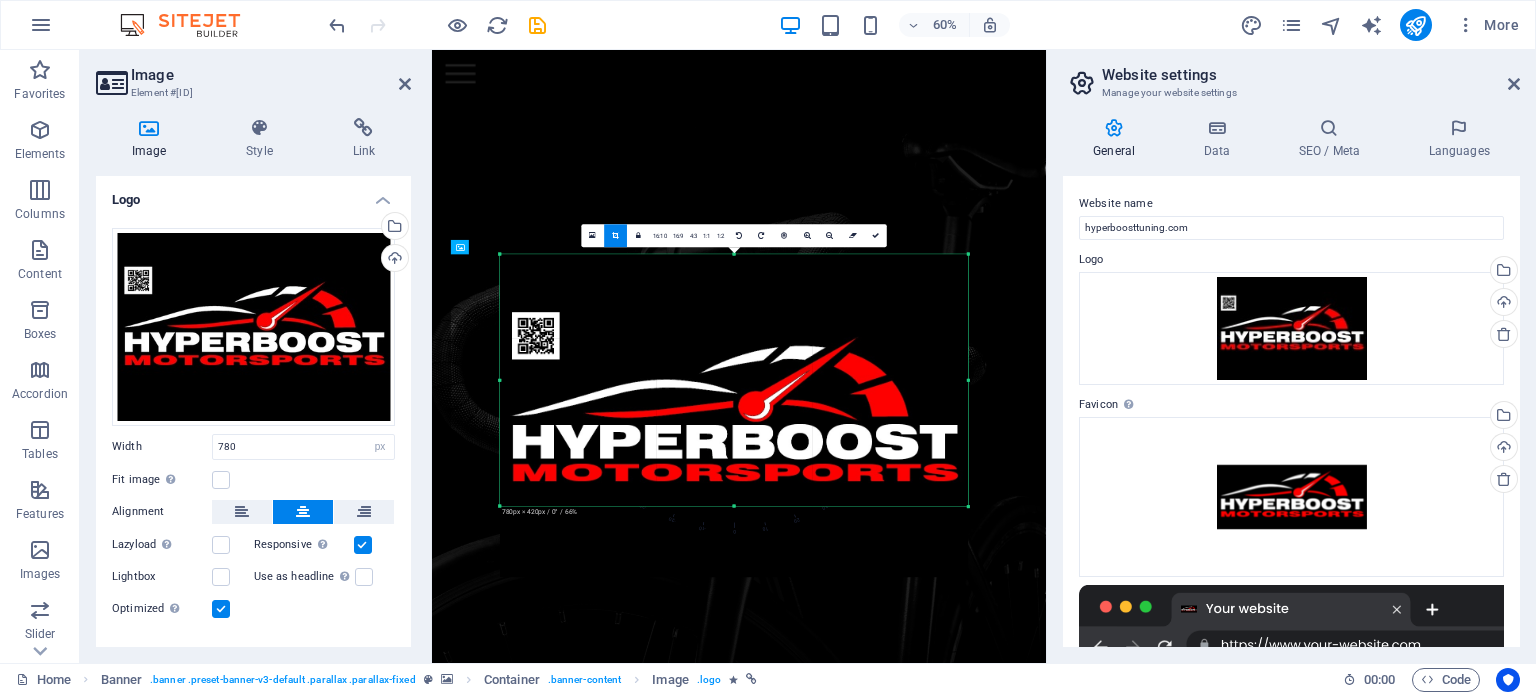 drag, startPoint x: 735, startPoint y: 540, endPoint x: 745, endPoint y: 421, distance: 119.419426 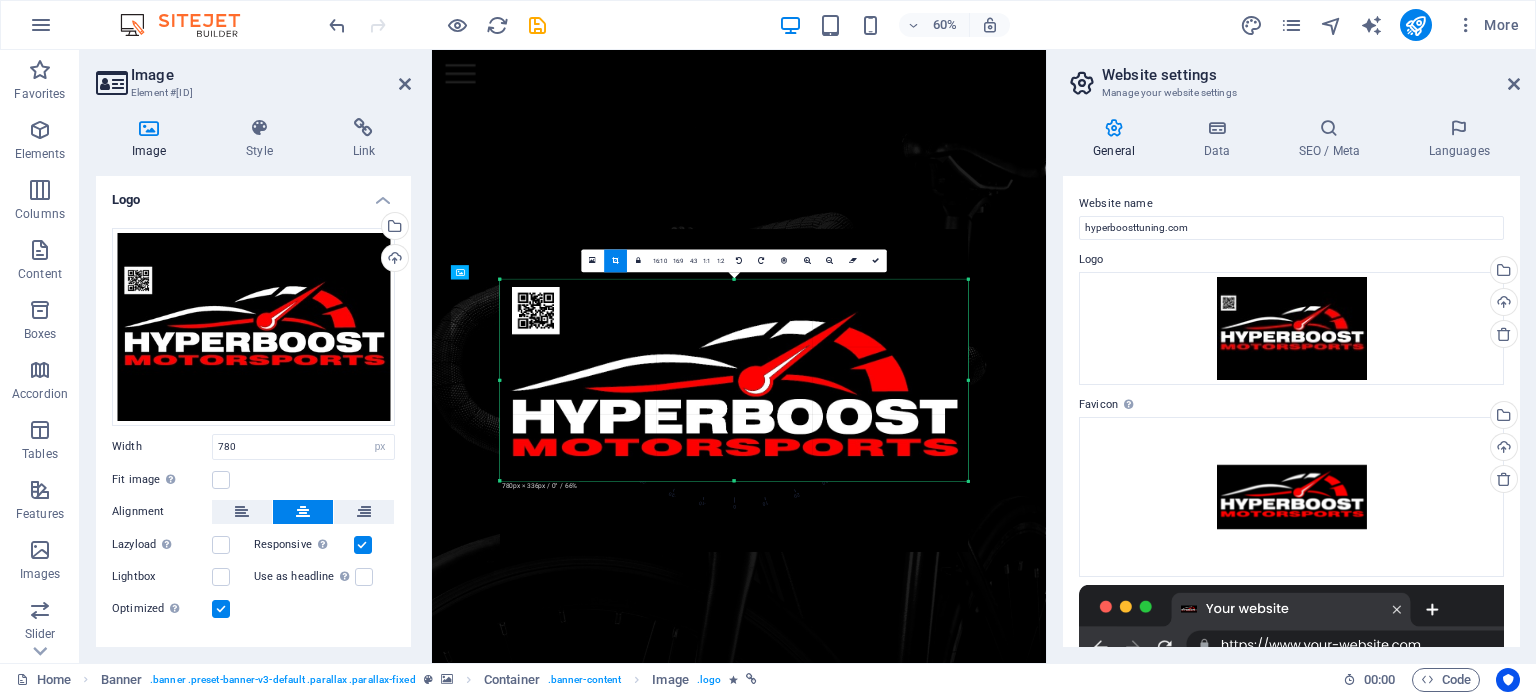 drag, startPoint x: 736, startPoint y: 252, endPoint x: 772, endPoint y: 336, distance: 91.389275 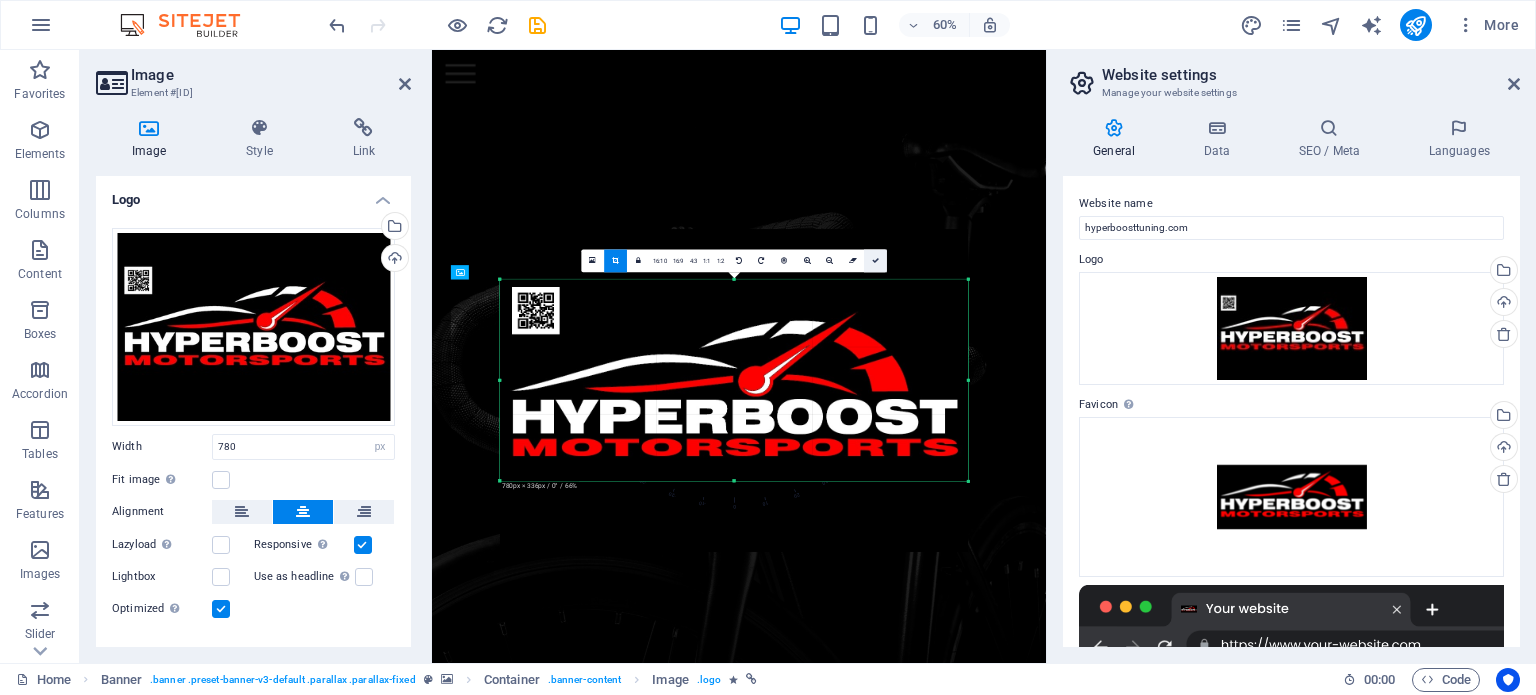 click at bounding box center (875, 260) 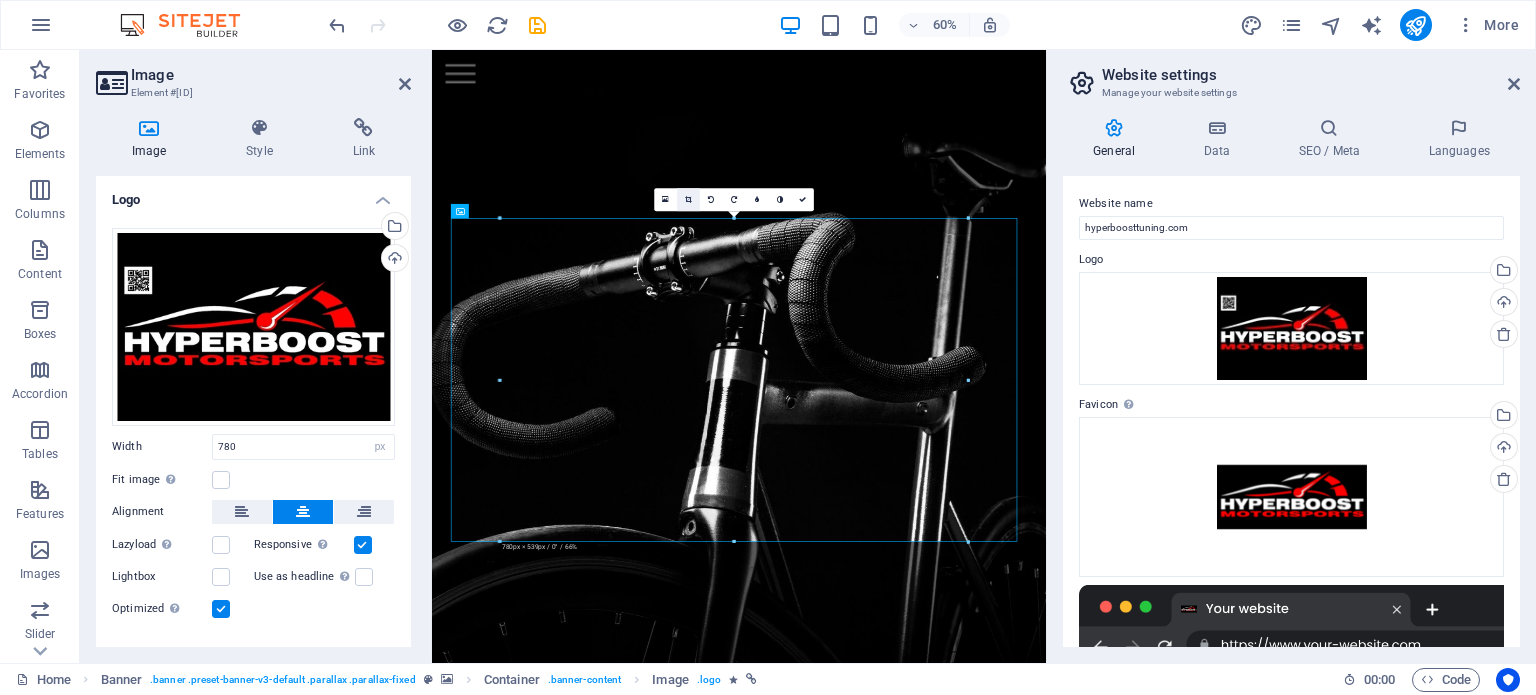click at bounding box center [688, 199] 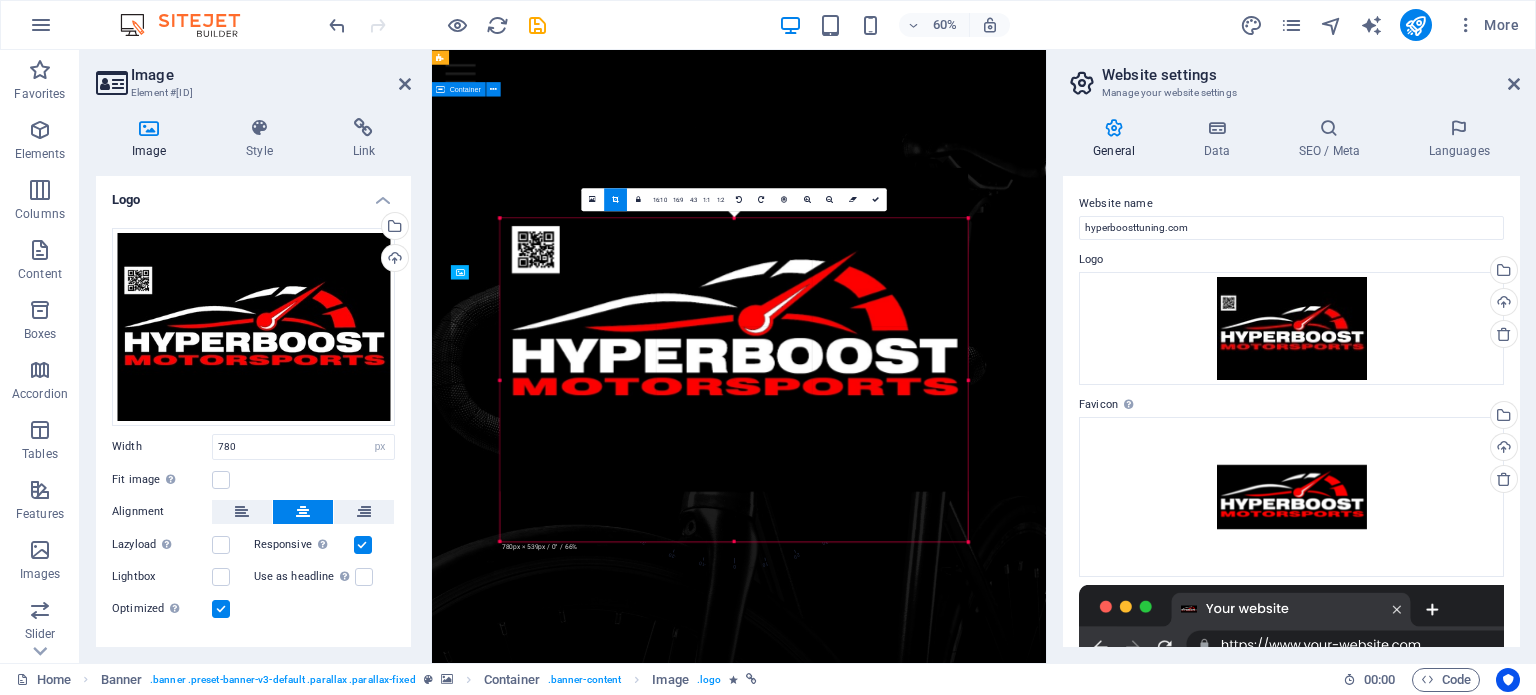 click at bounding box center [943, 390] 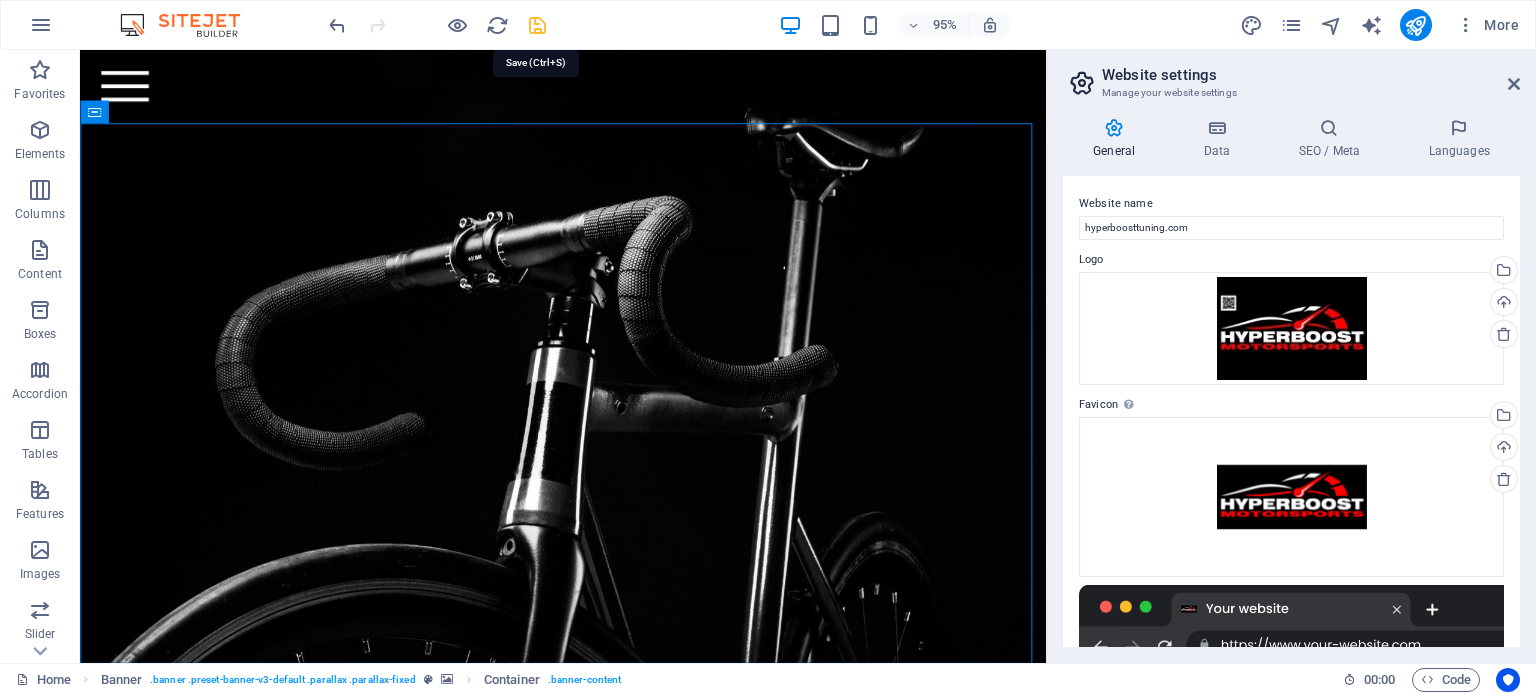 click at bounding box center (537, 25) 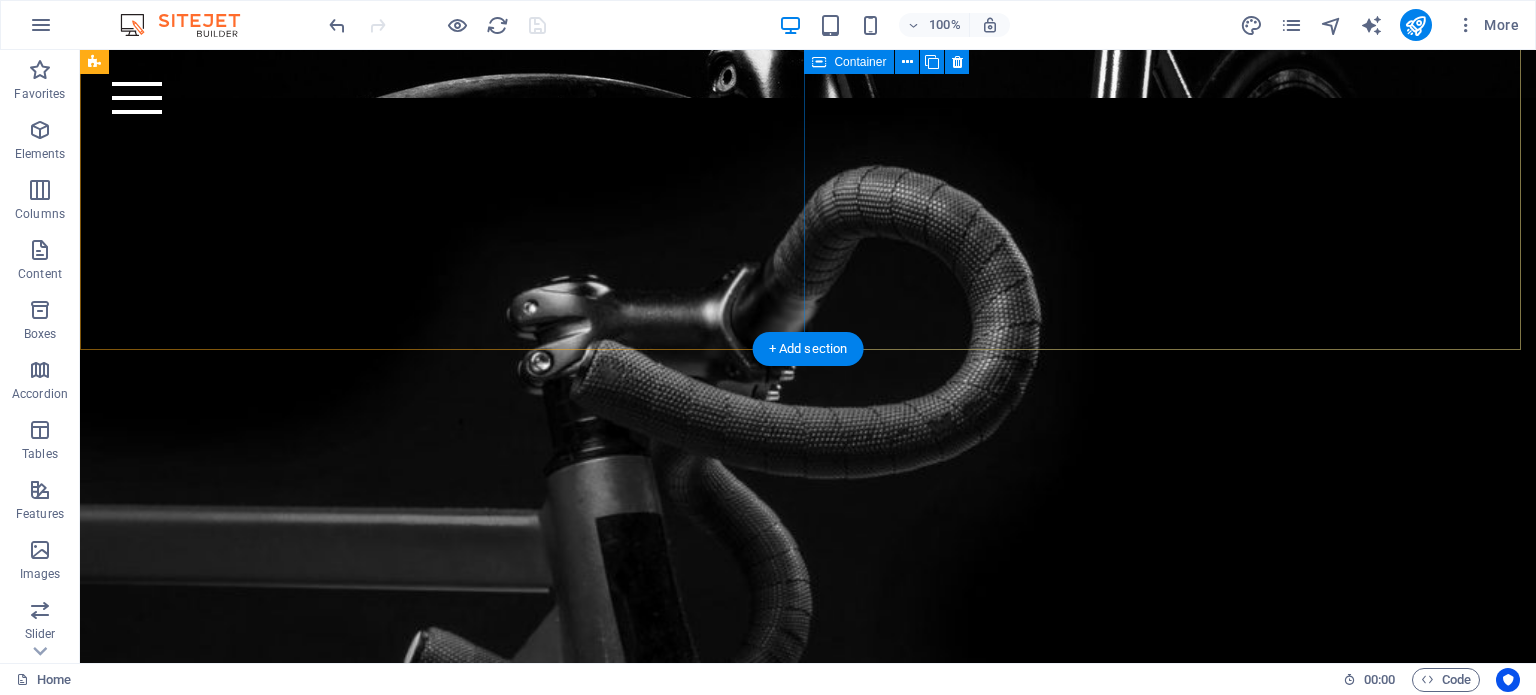 scroll, scrollTop: 500, scrollLeft: 0, axis: vertical 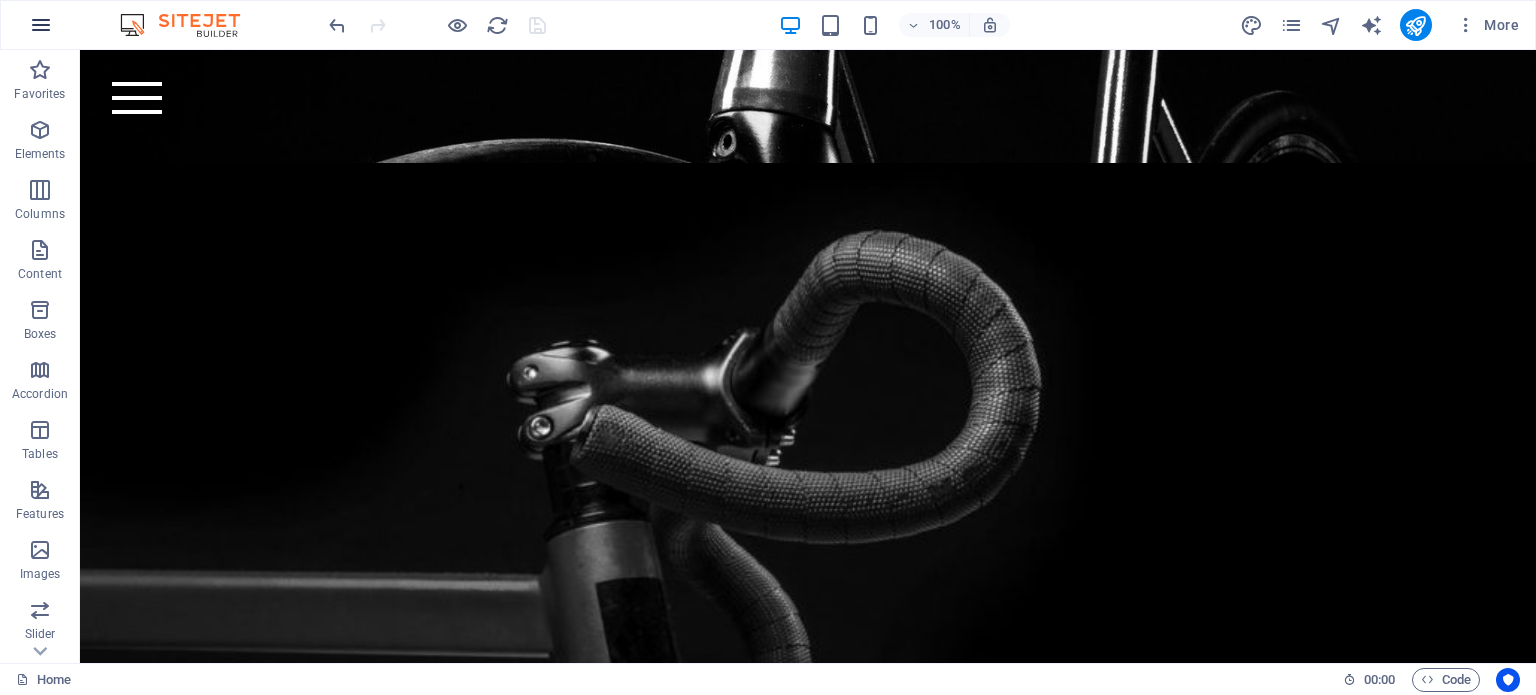 click at bounding box center (41, 25) 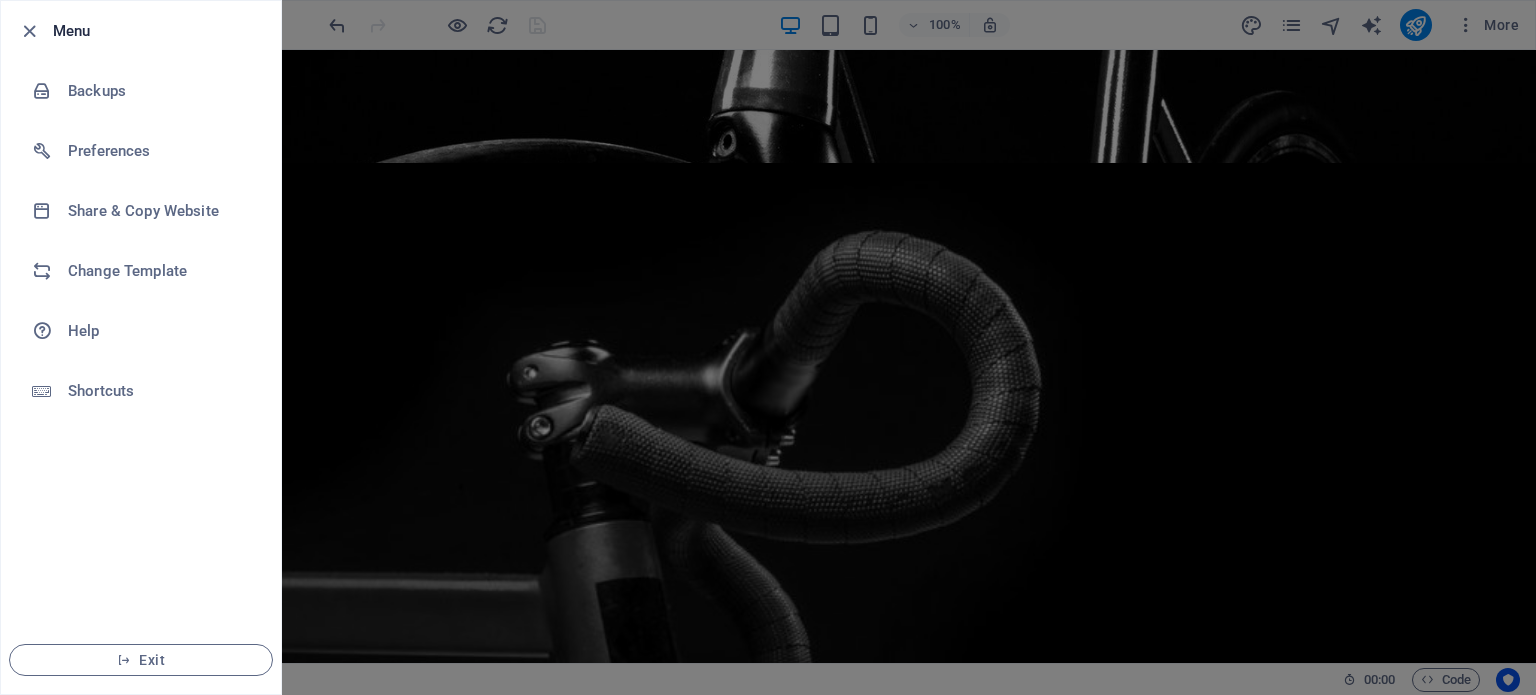 click on "Exit" at bounding box center (141, 660) 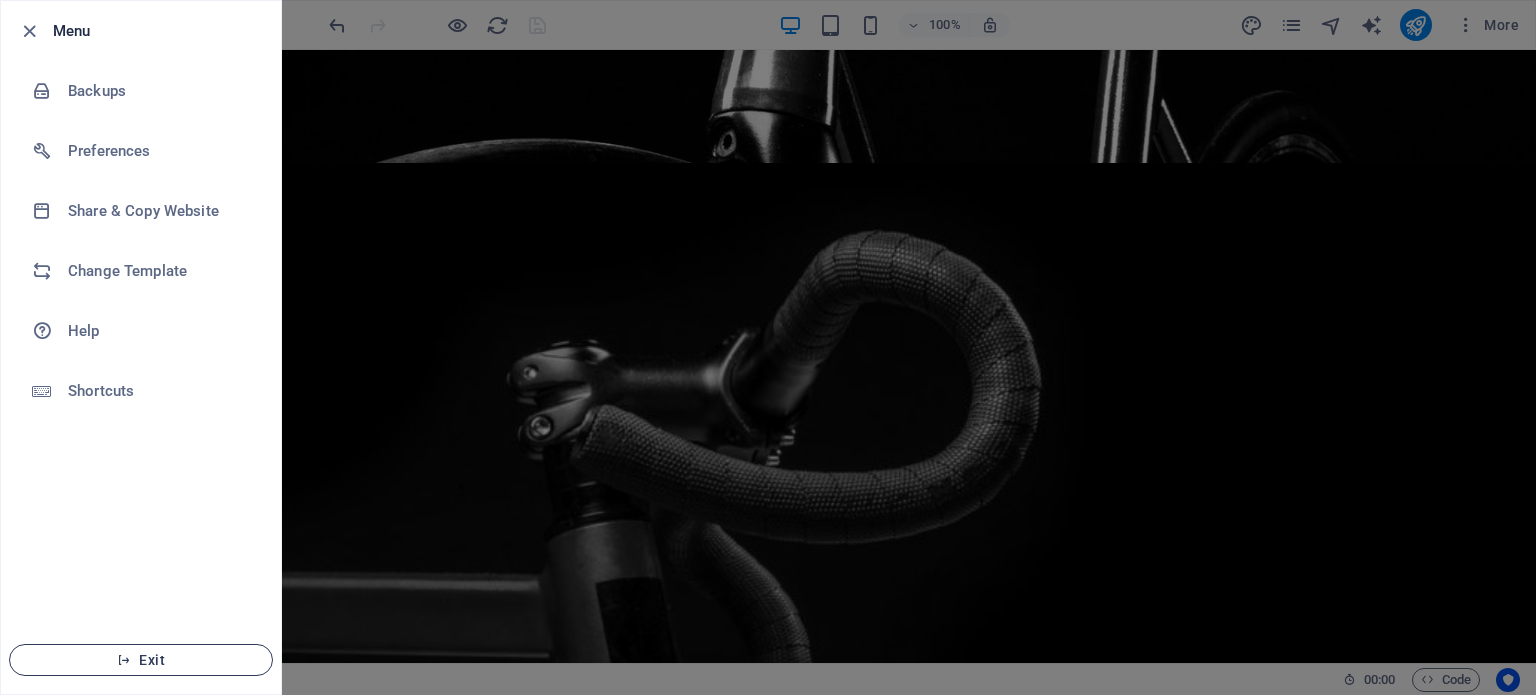 click on "Exit" at bounding box center [141, 660] 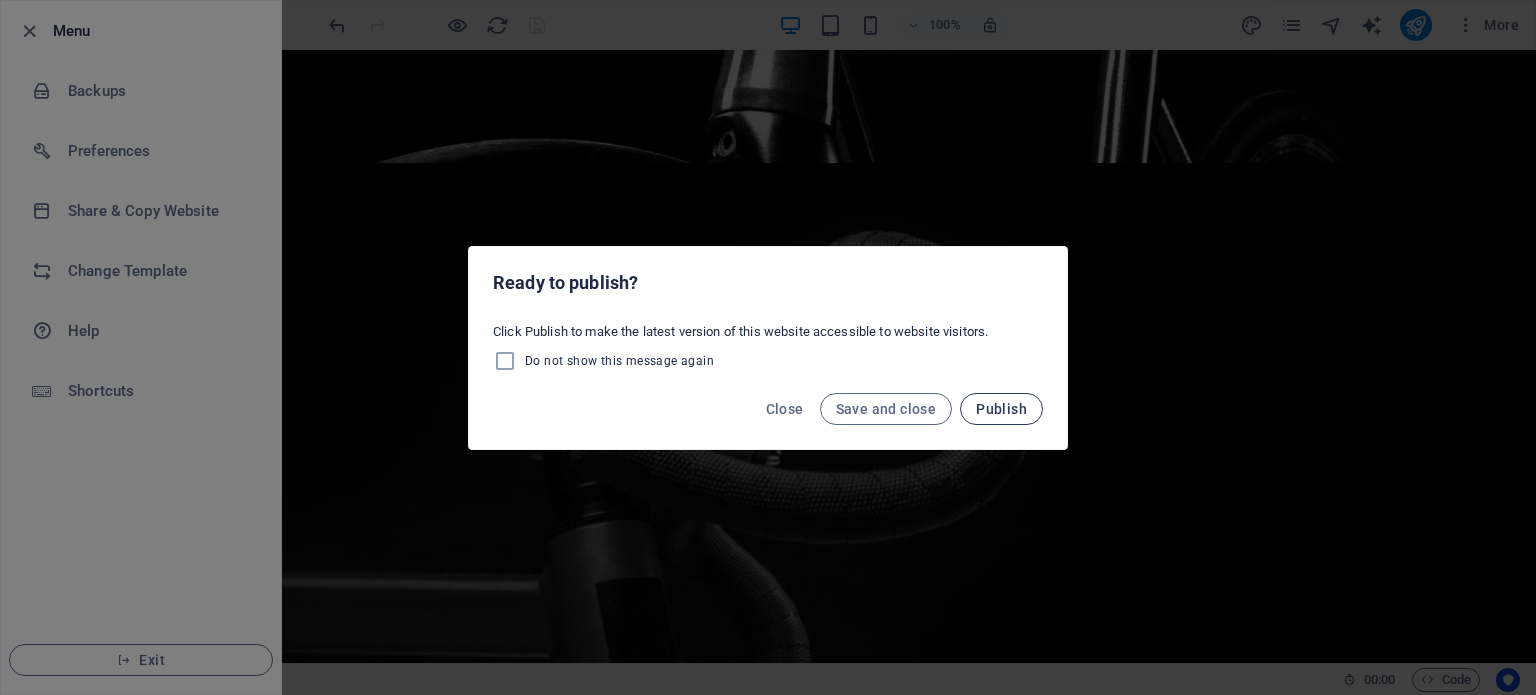 click on "Publish" at bounding box center (1001, 409) 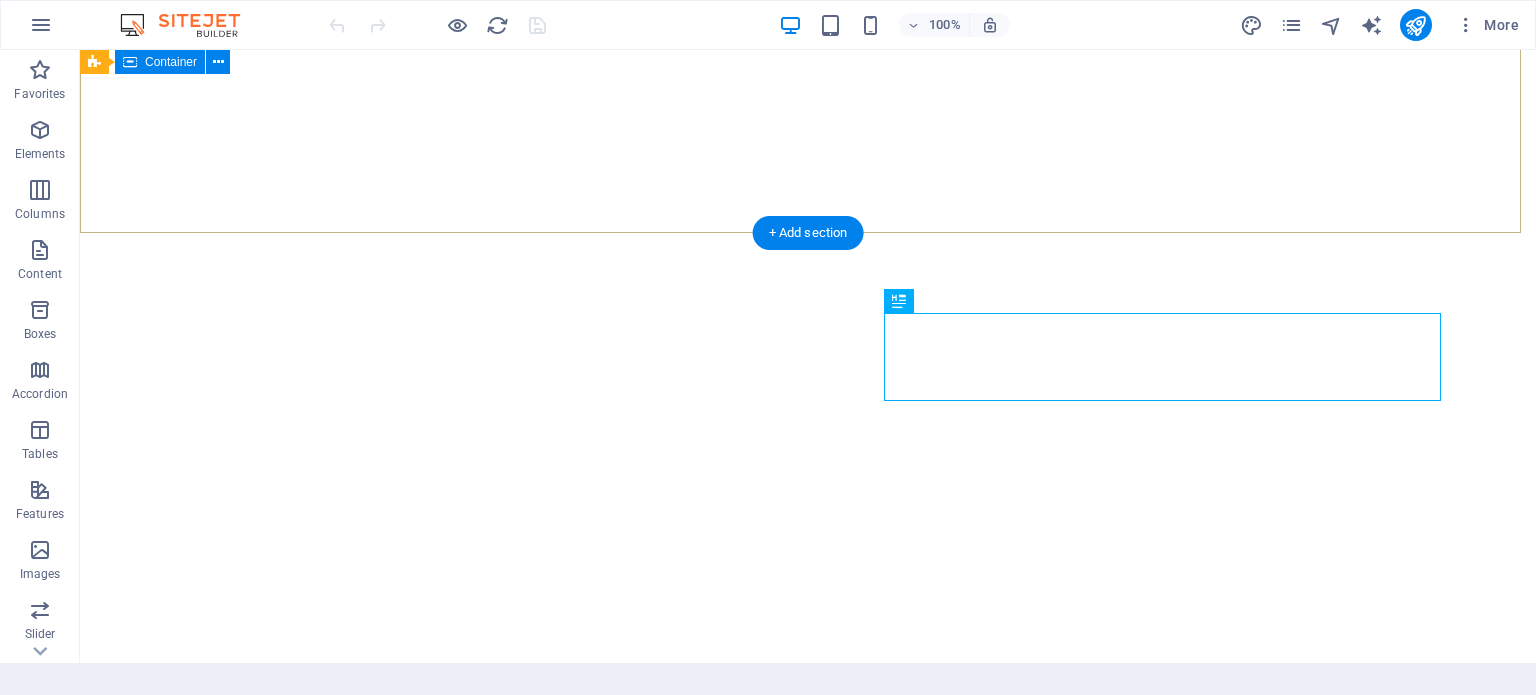 scroll, scrollTop: 0, scrollLeft: 0, axis: both 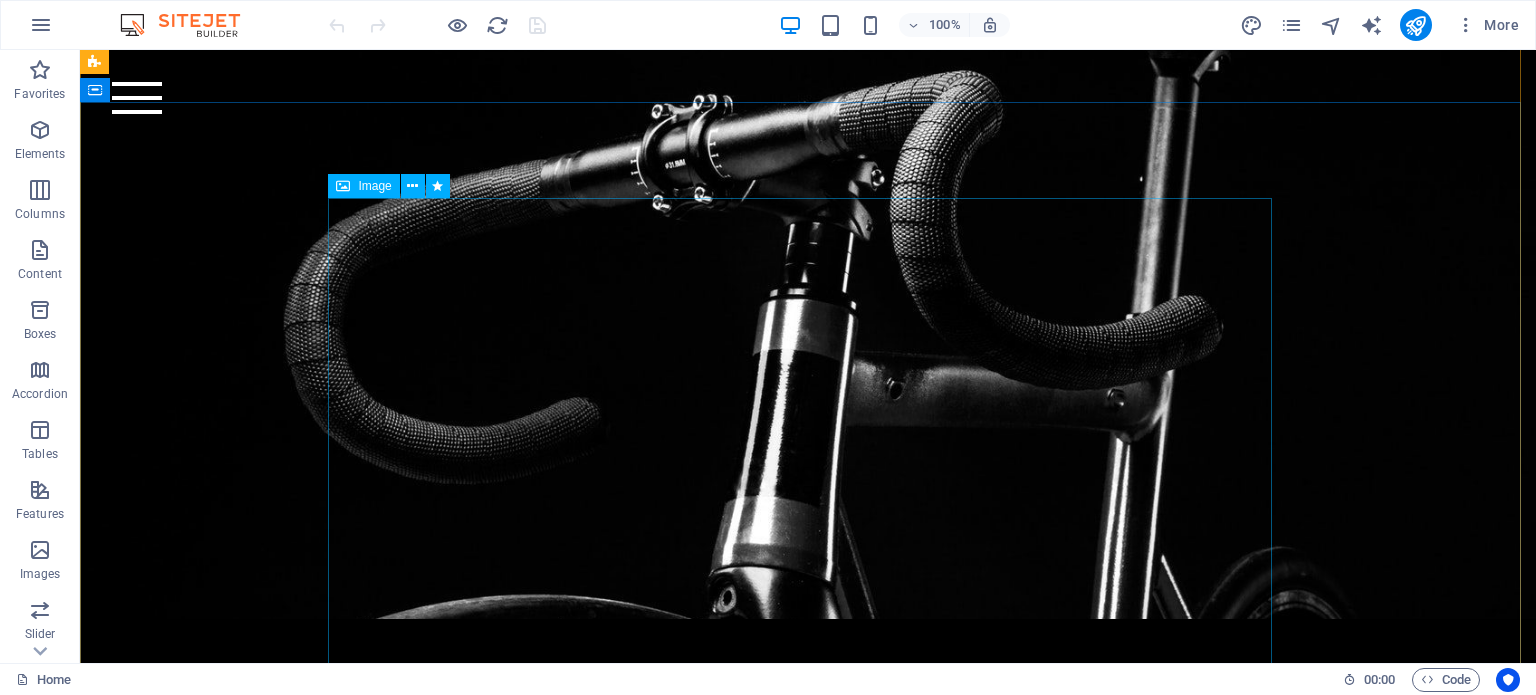 click at bounding box center [808, 467] 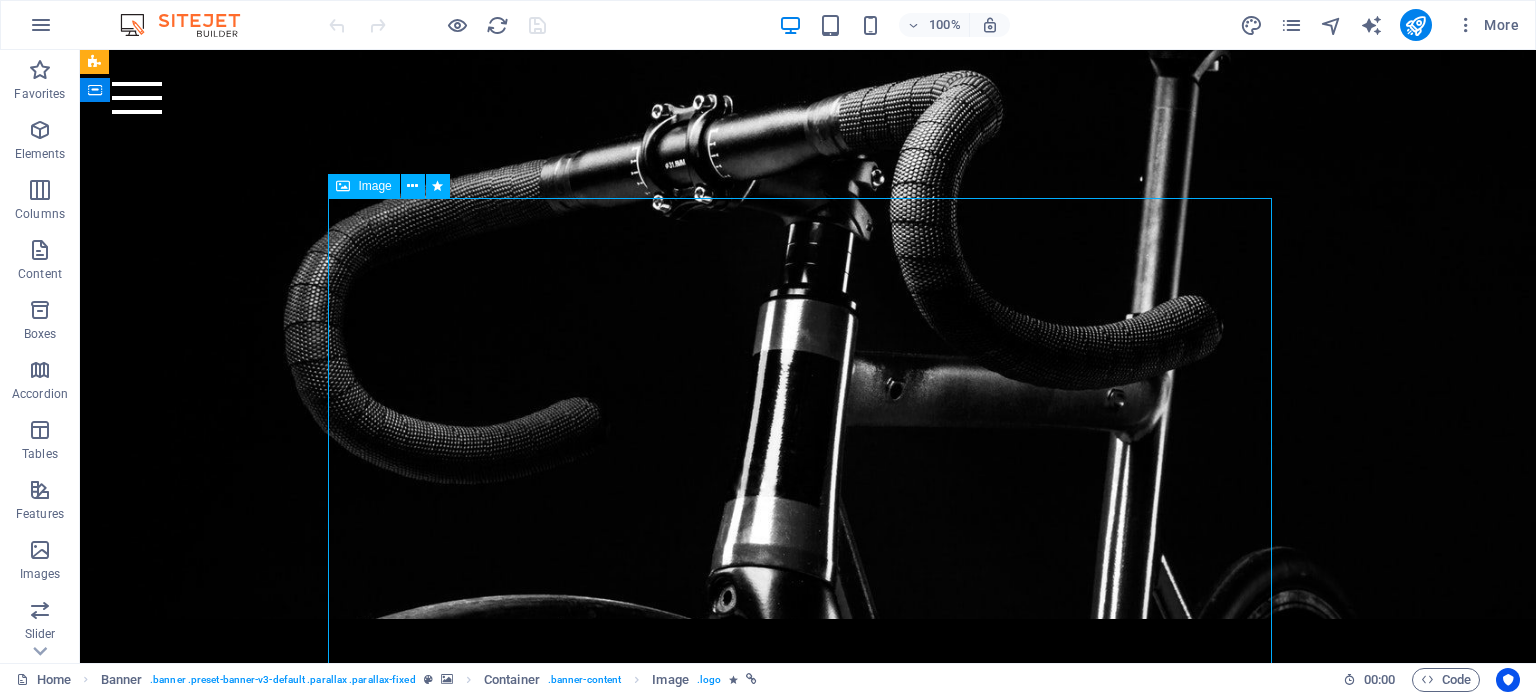 click at bounding box center (808, 467) 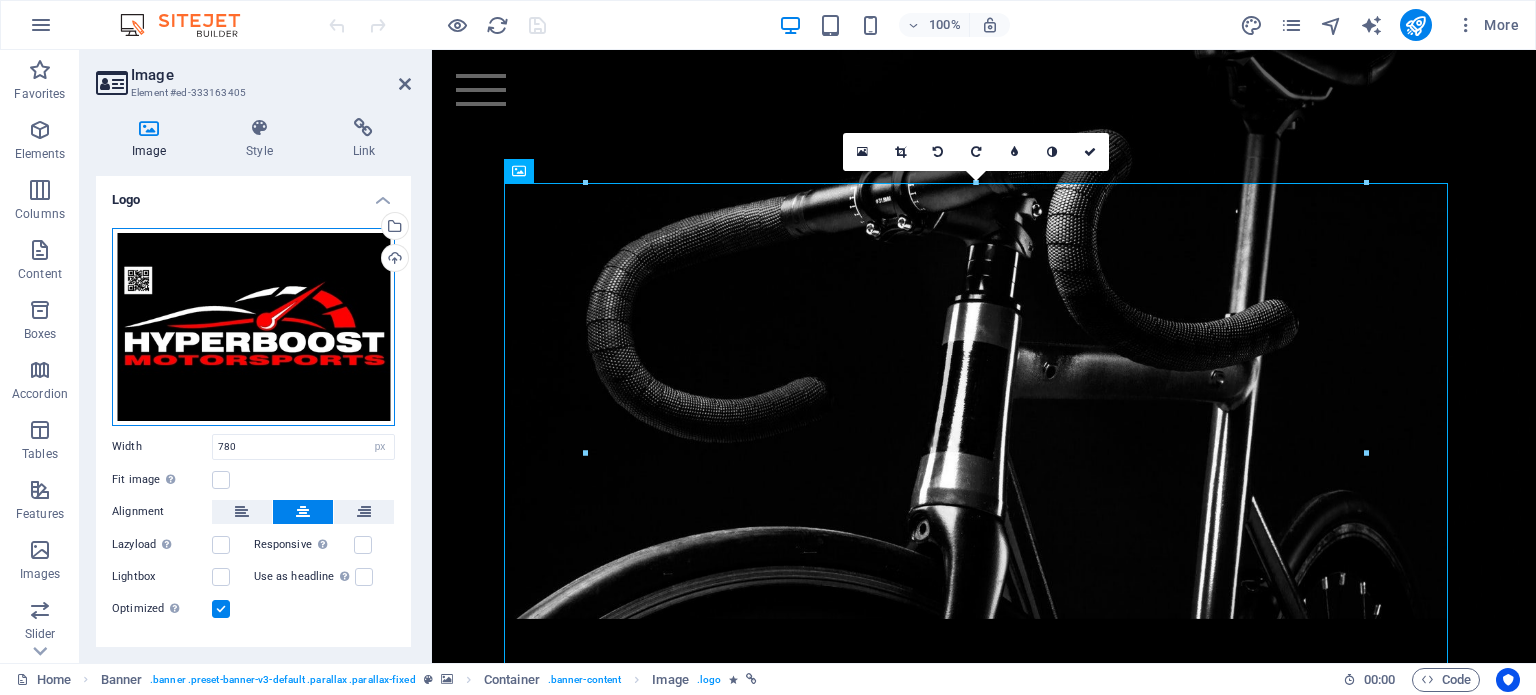 click on "Drag files here, click to choose files or select files from Files or our free stock photos & videos" at bounding box center [253, 327] 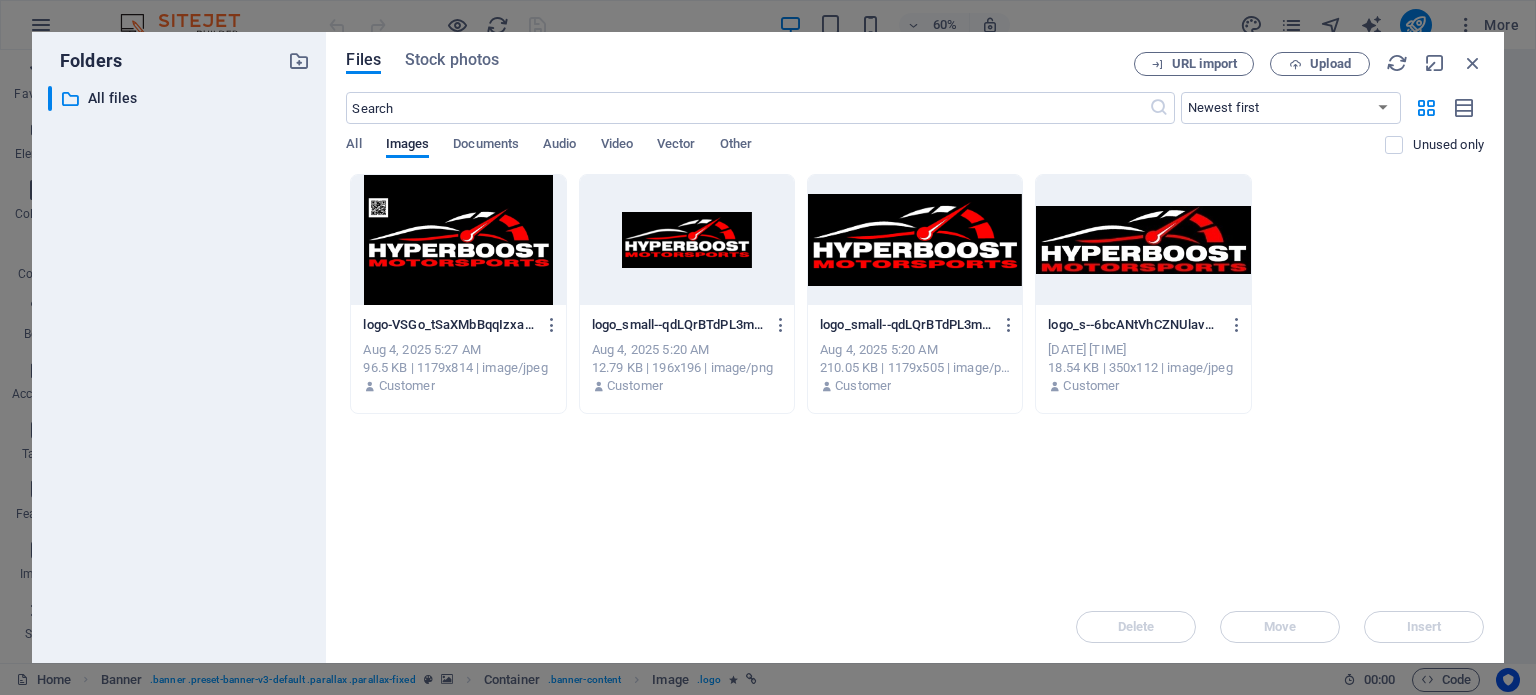 click at bounding box center (687, 240) 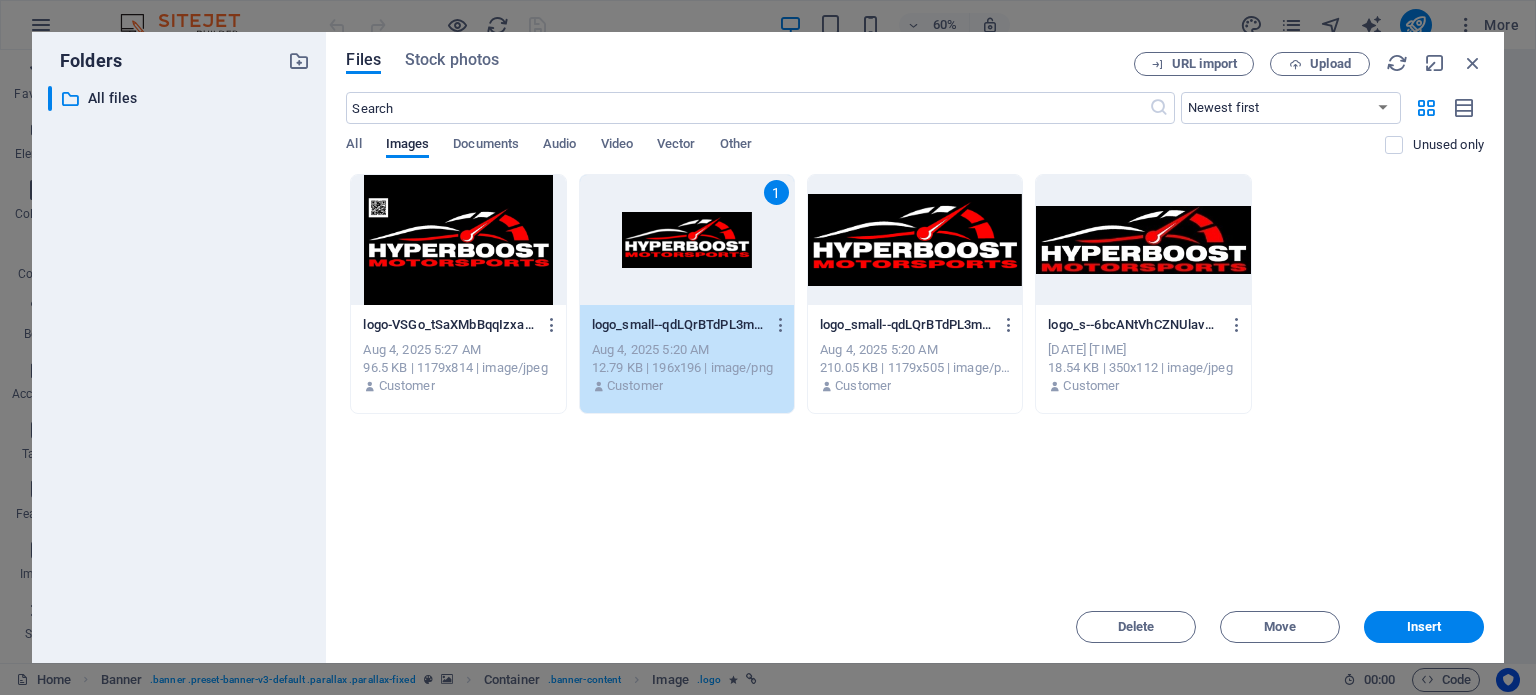click at bounding box center (458, 240) 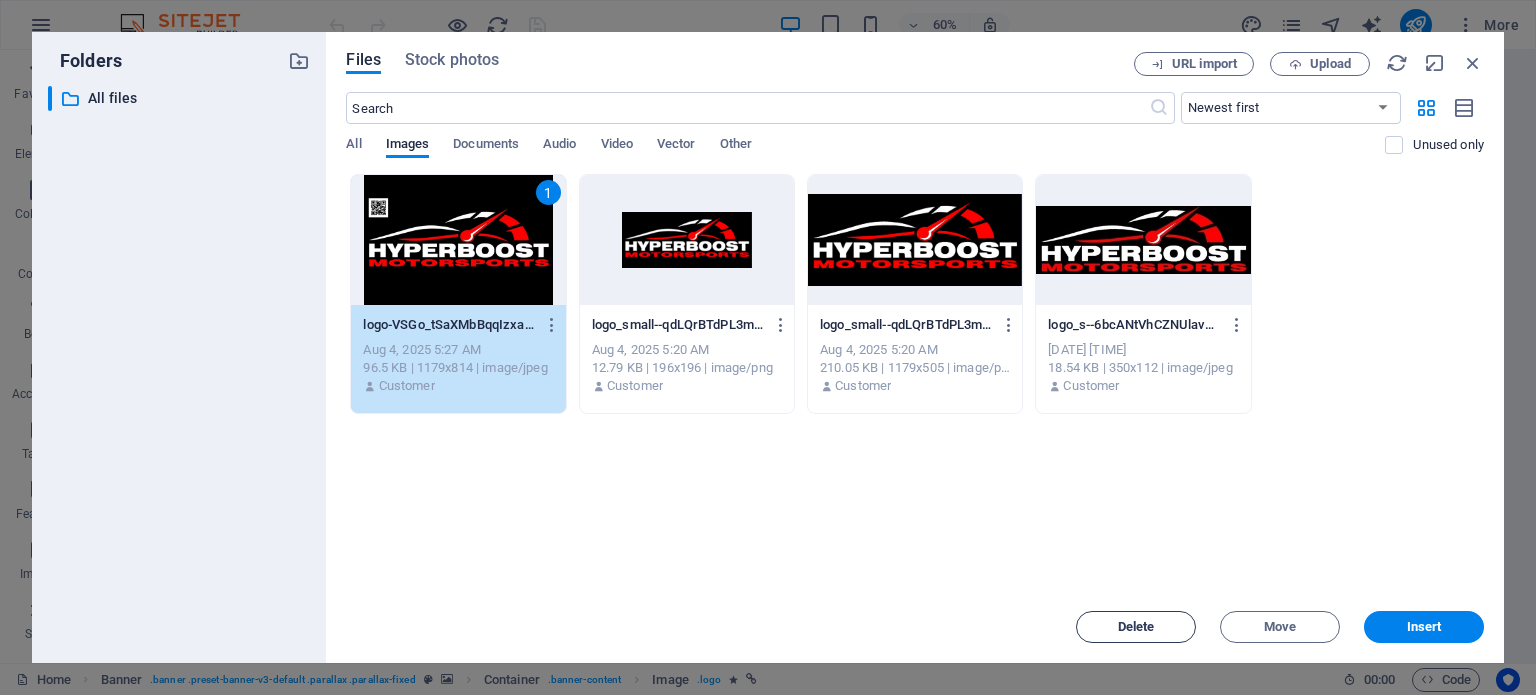 click on "Delete" at bounding box center [1136, 627] 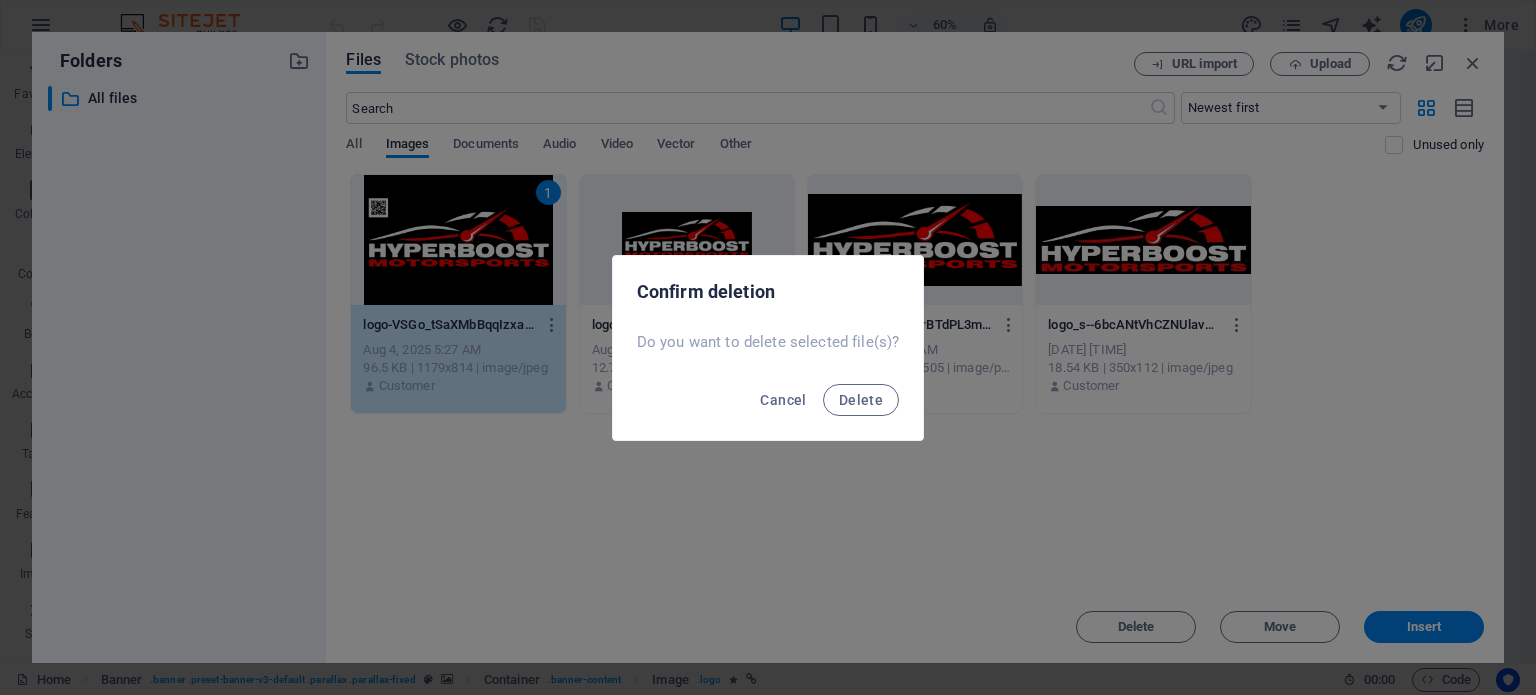 drag, startPoint x: 849, startPoint y: 393, endPoint x: 866, endPoint y: 378, distance: 22.671568 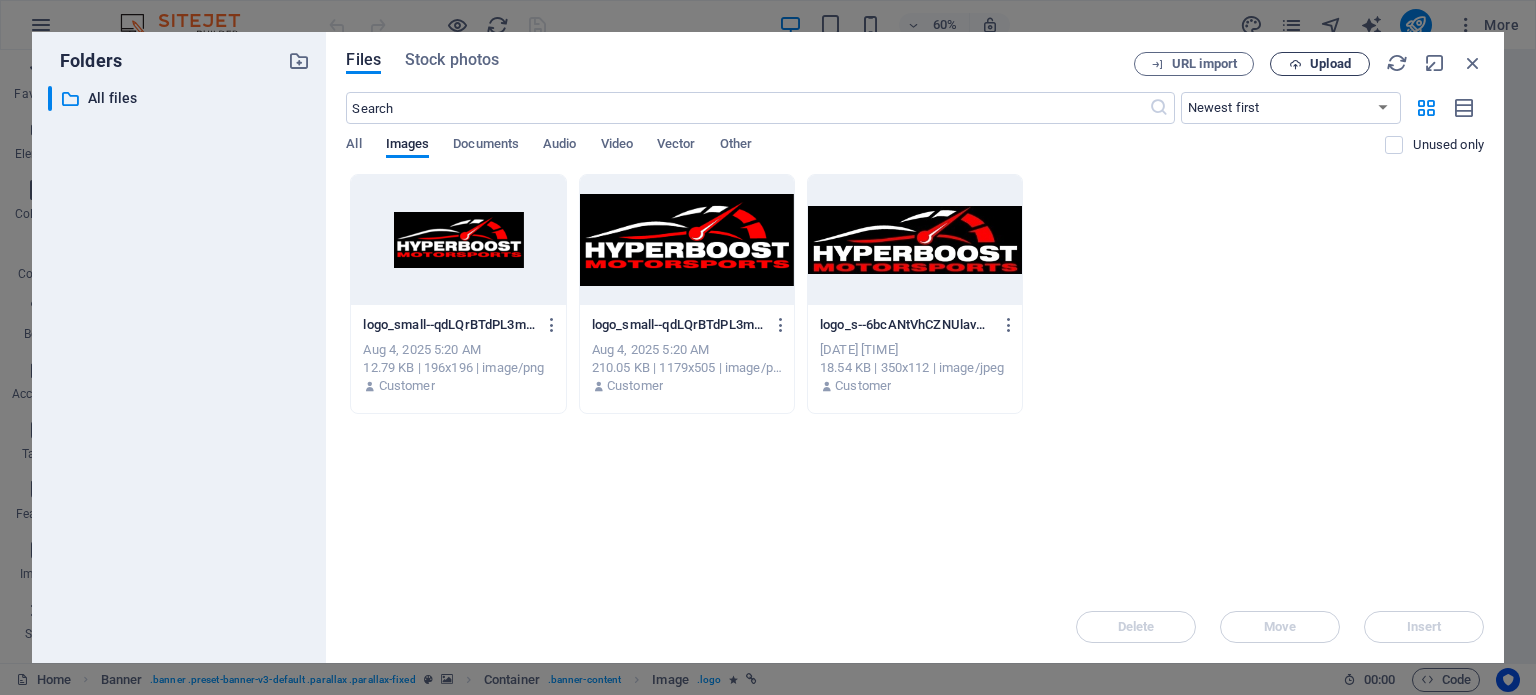 click on "Upload" at bounding box center [1330, 64] 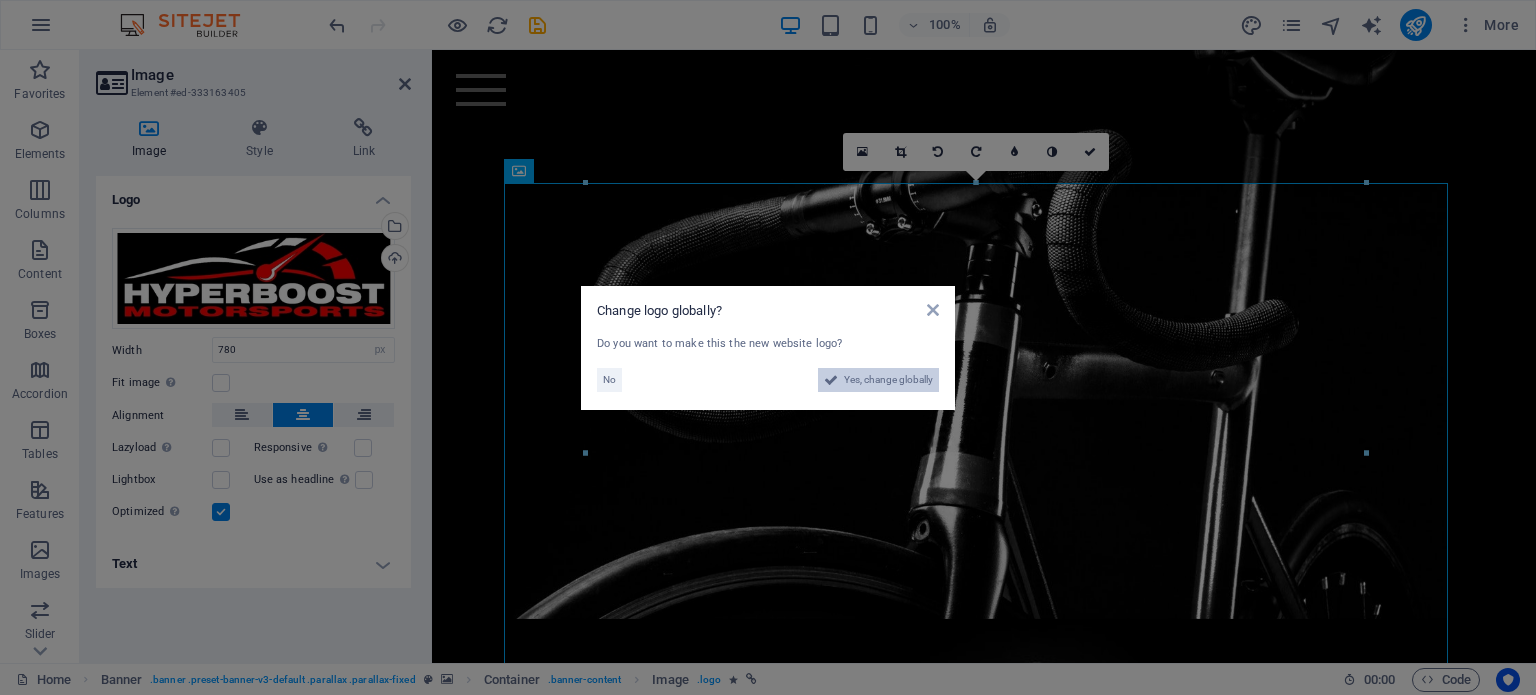 drag, startPoint x: 893, startPoint y: 380, endPoint x: 841, endPoint y: 628, distance: 253.39297 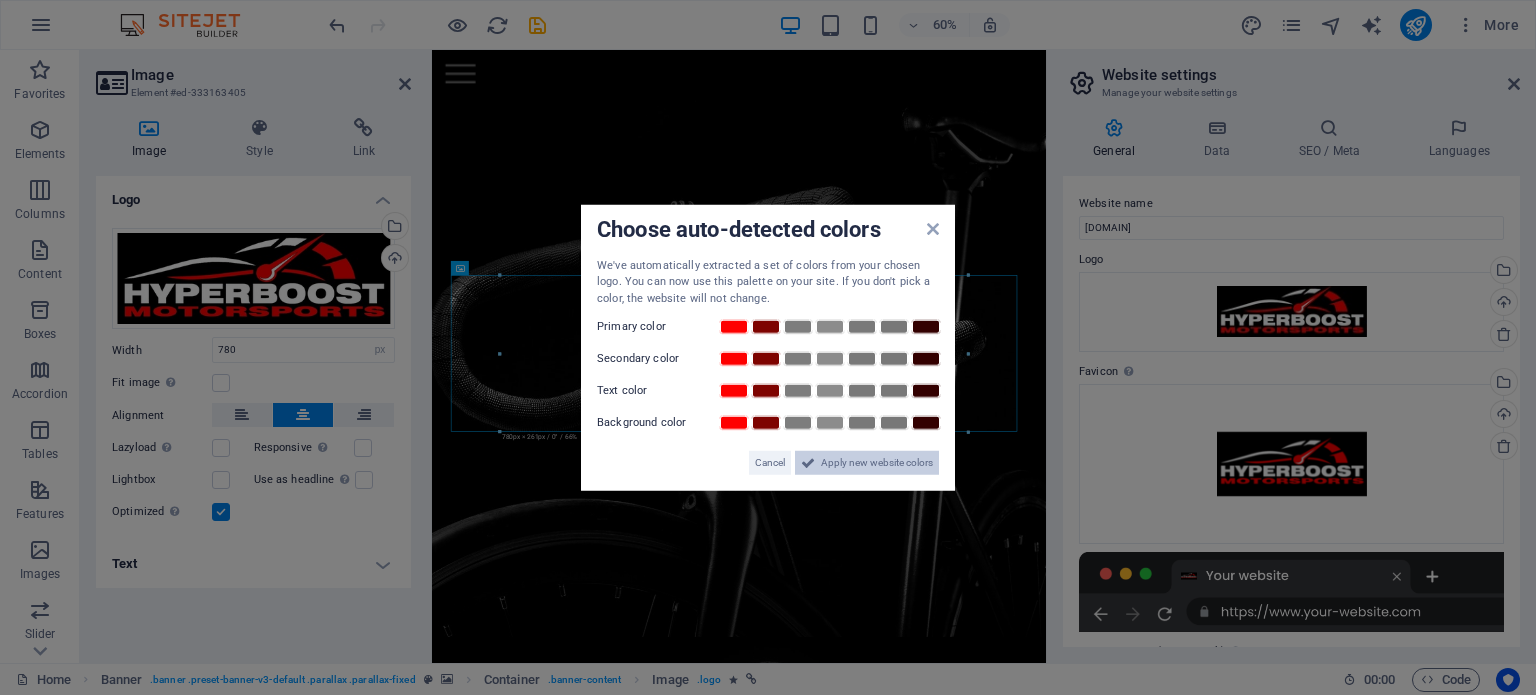 click on "Apply new website colors" at bounding box center (877, 463) 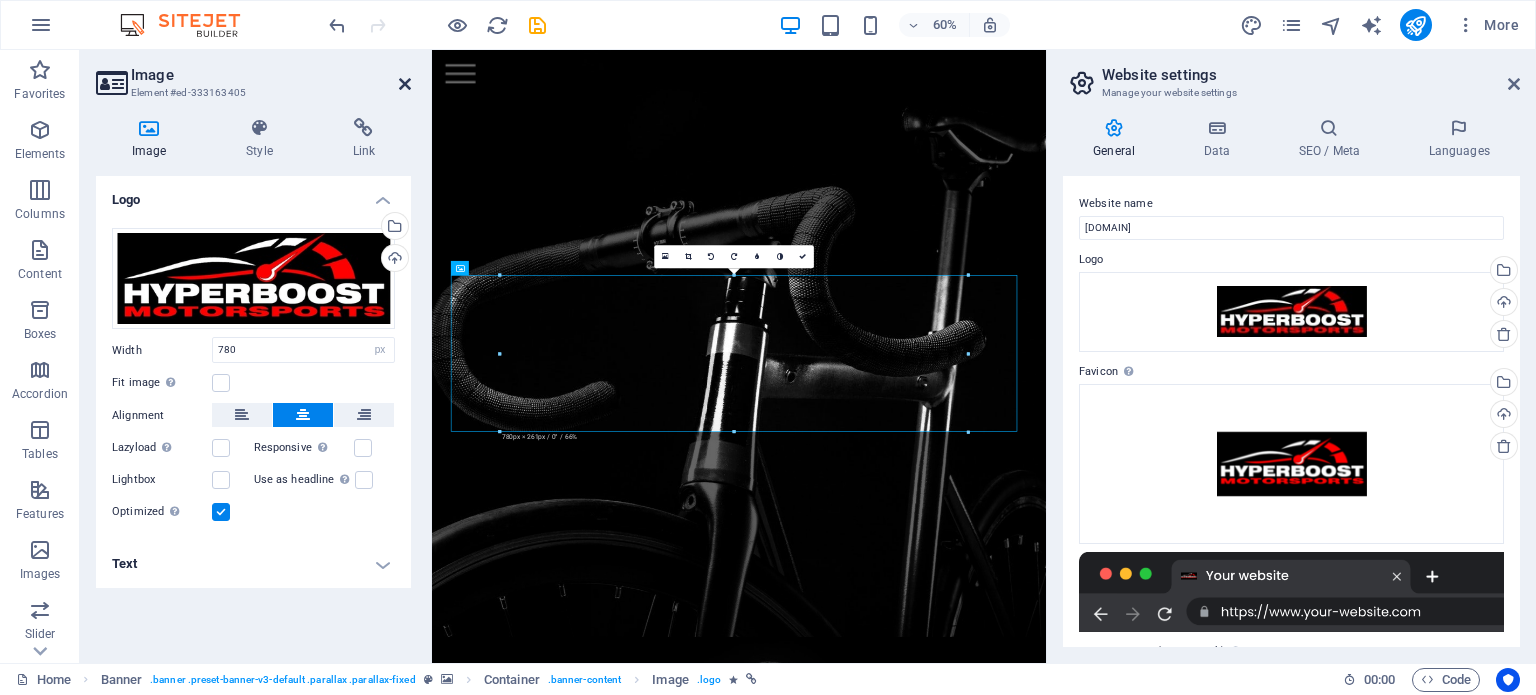 click at bounding box center [405, 84] 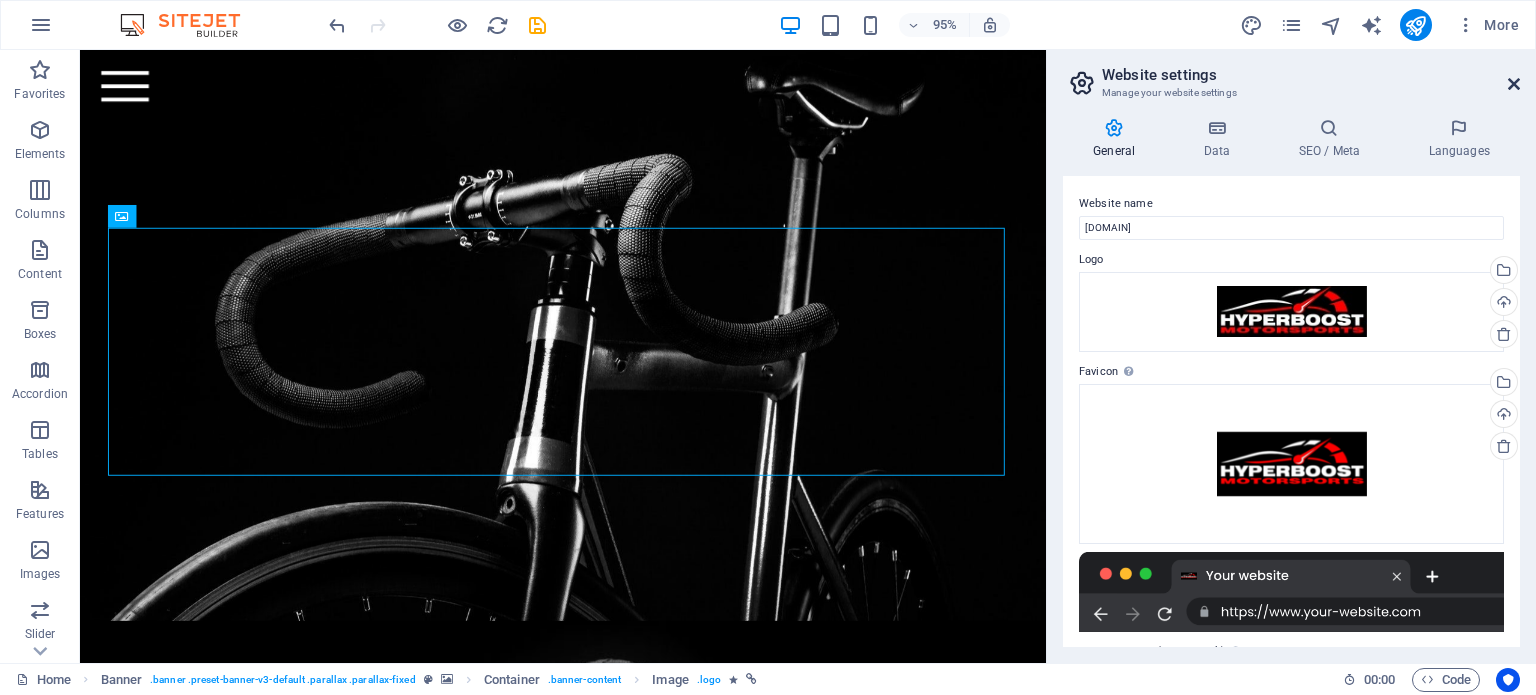 click at bounding box center [1514, 84] 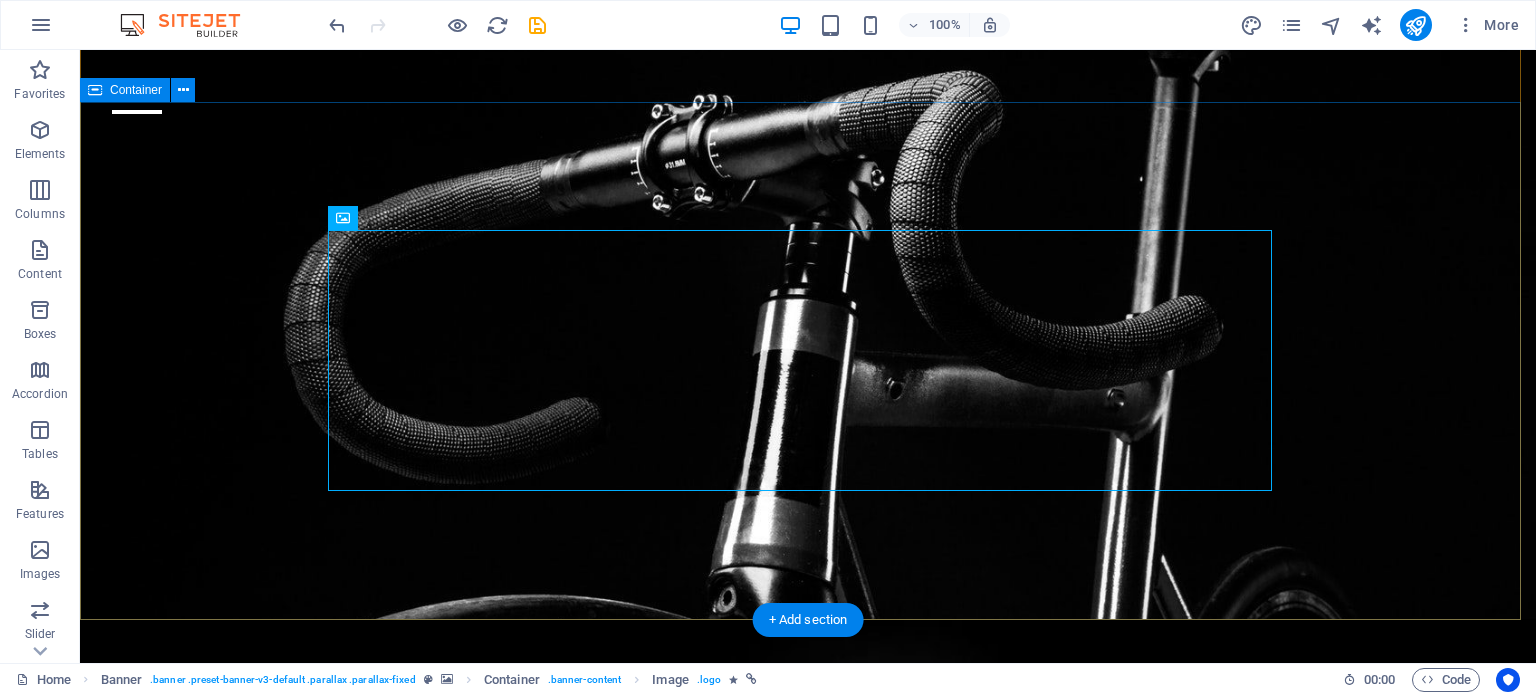click at bounding box center (808, 328) 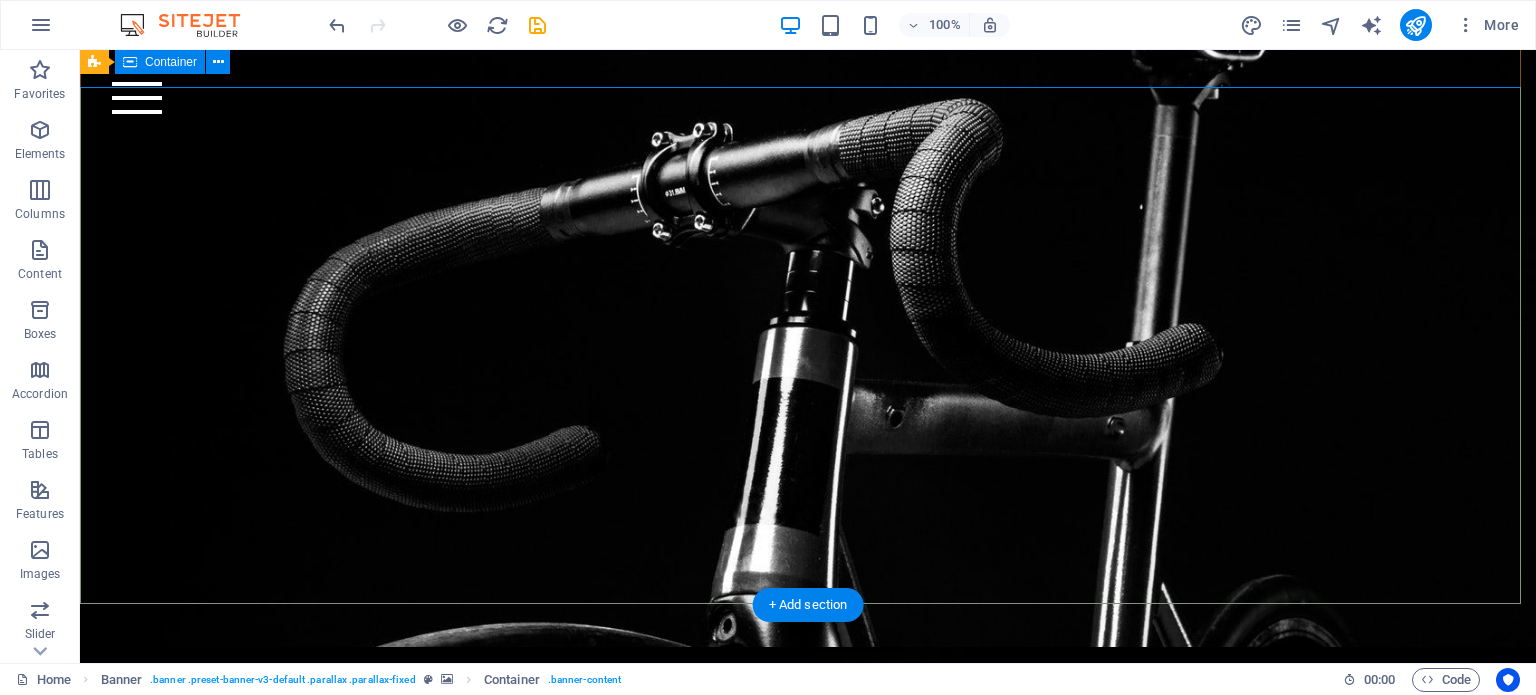 scroll, scrollTop: 0, scrollLeft: 0, axis: both 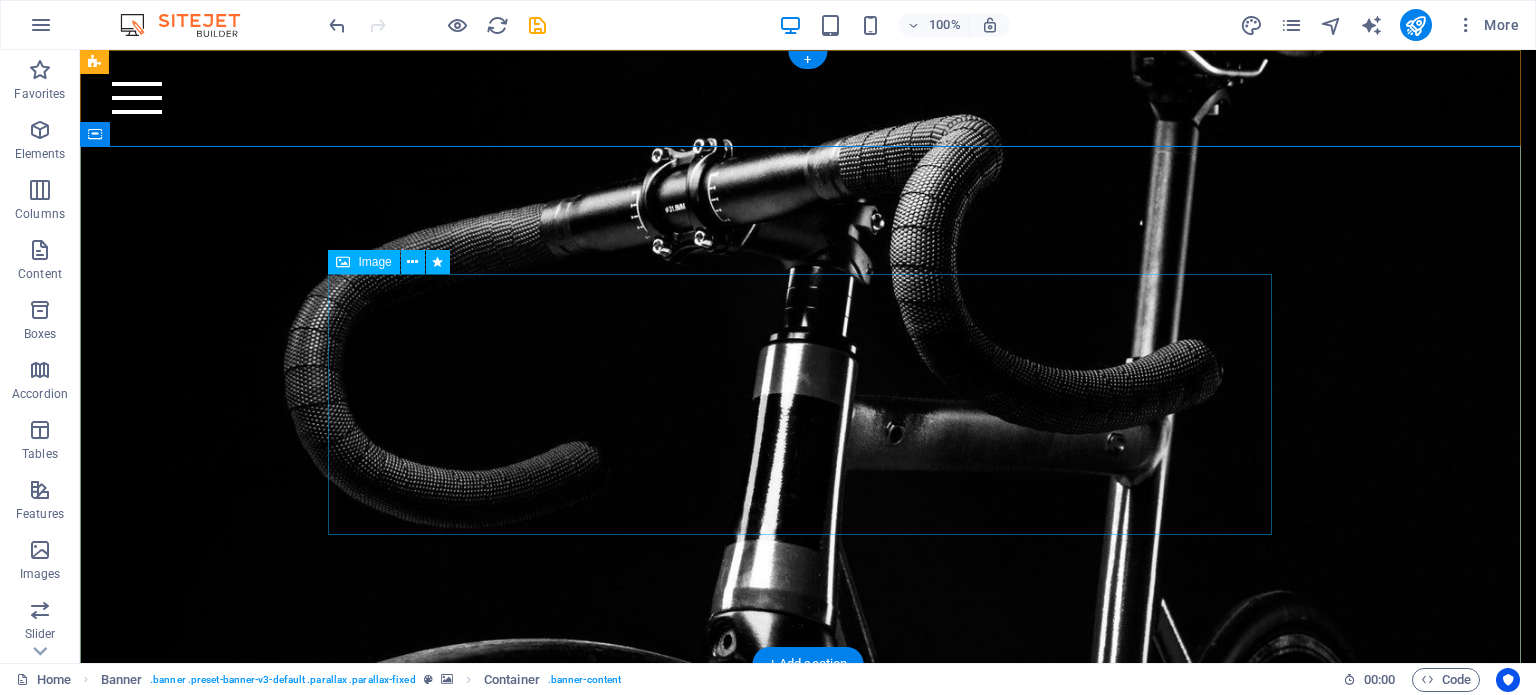 click at bounding box center (808, 372) 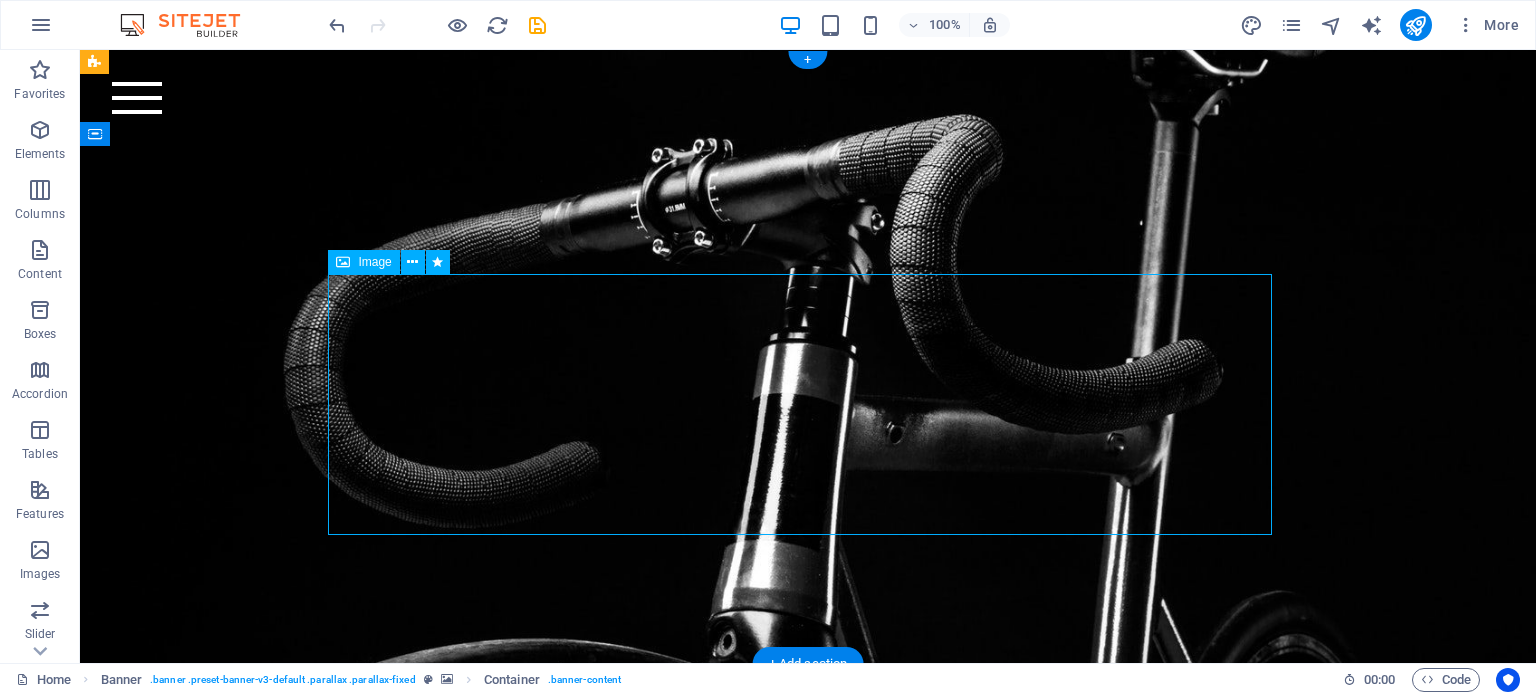 click at bounding box center [808, 372] 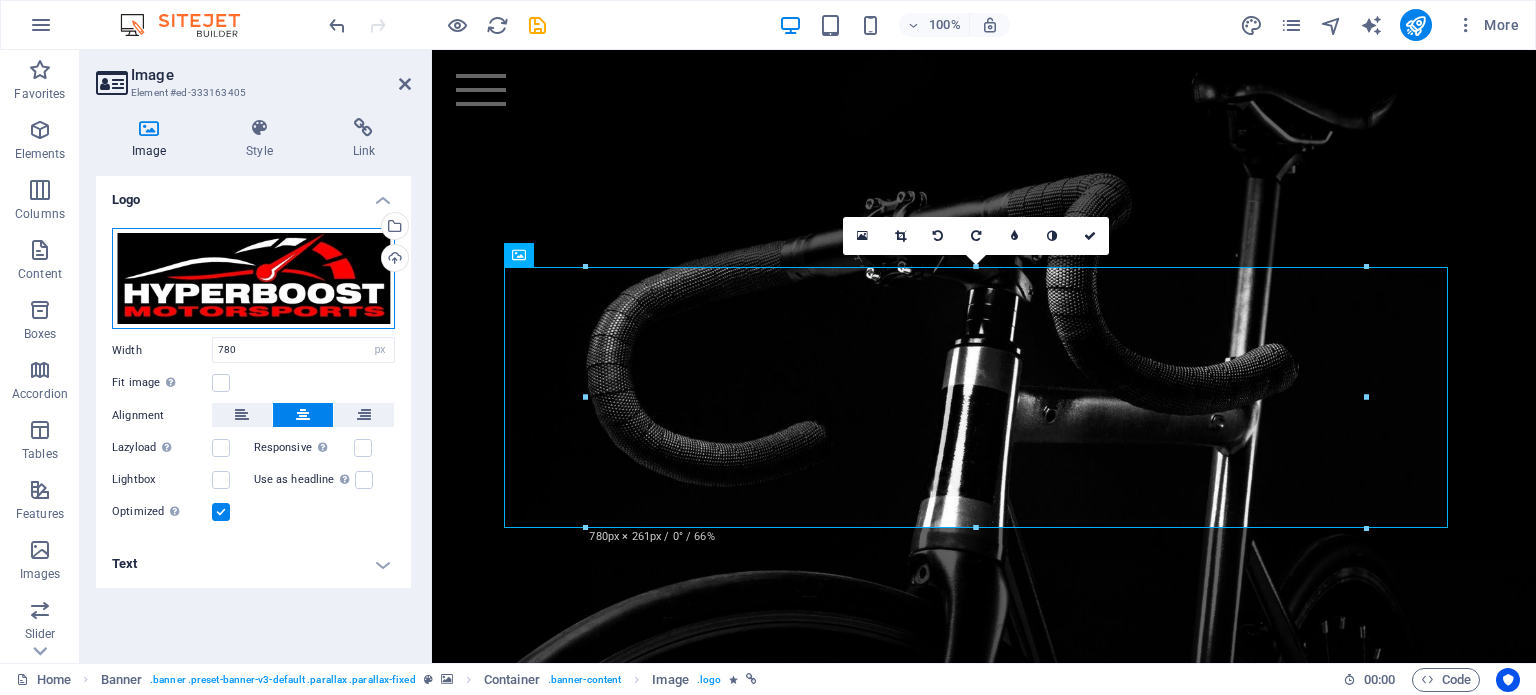 click on "Drag files here, click to choose files or select files from Files or our free stock photos & videos" at bounding box center [253, 278] 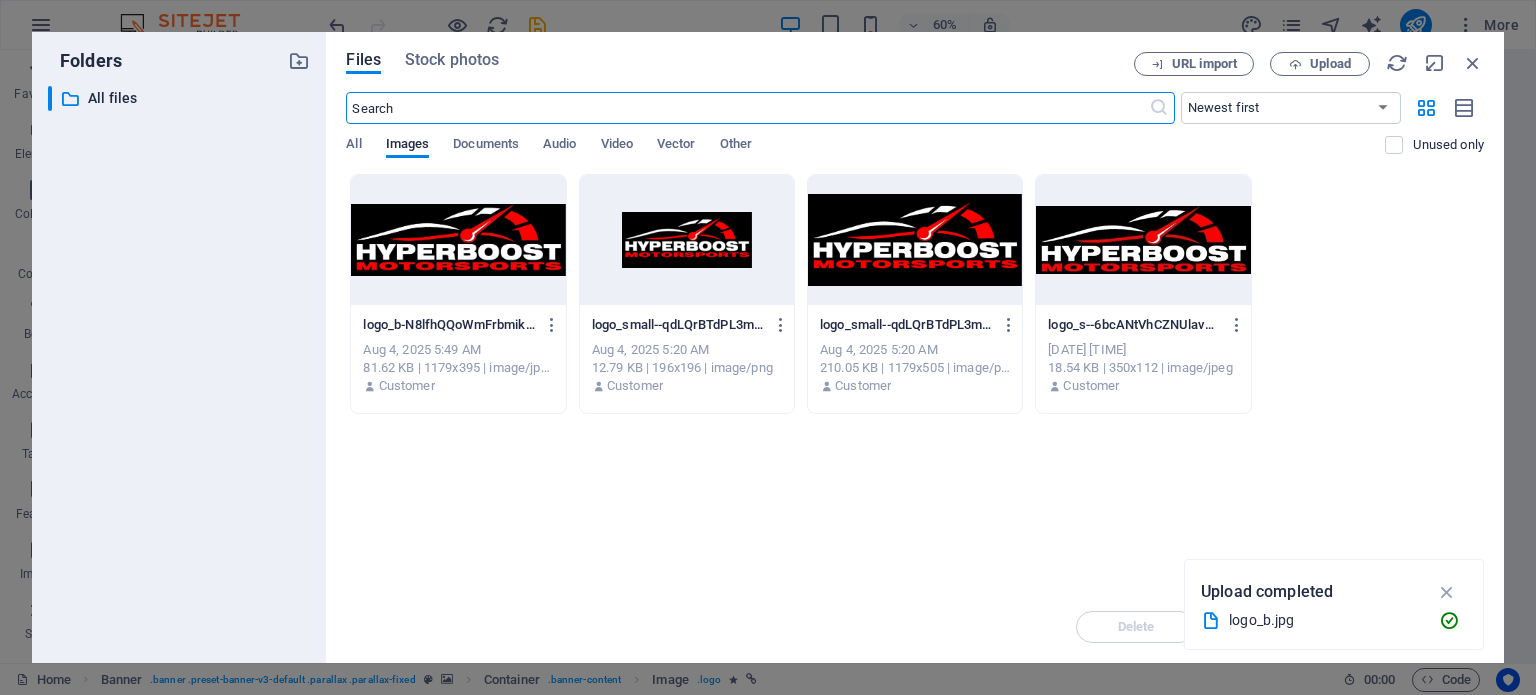 click at bounding box center [458, 240] 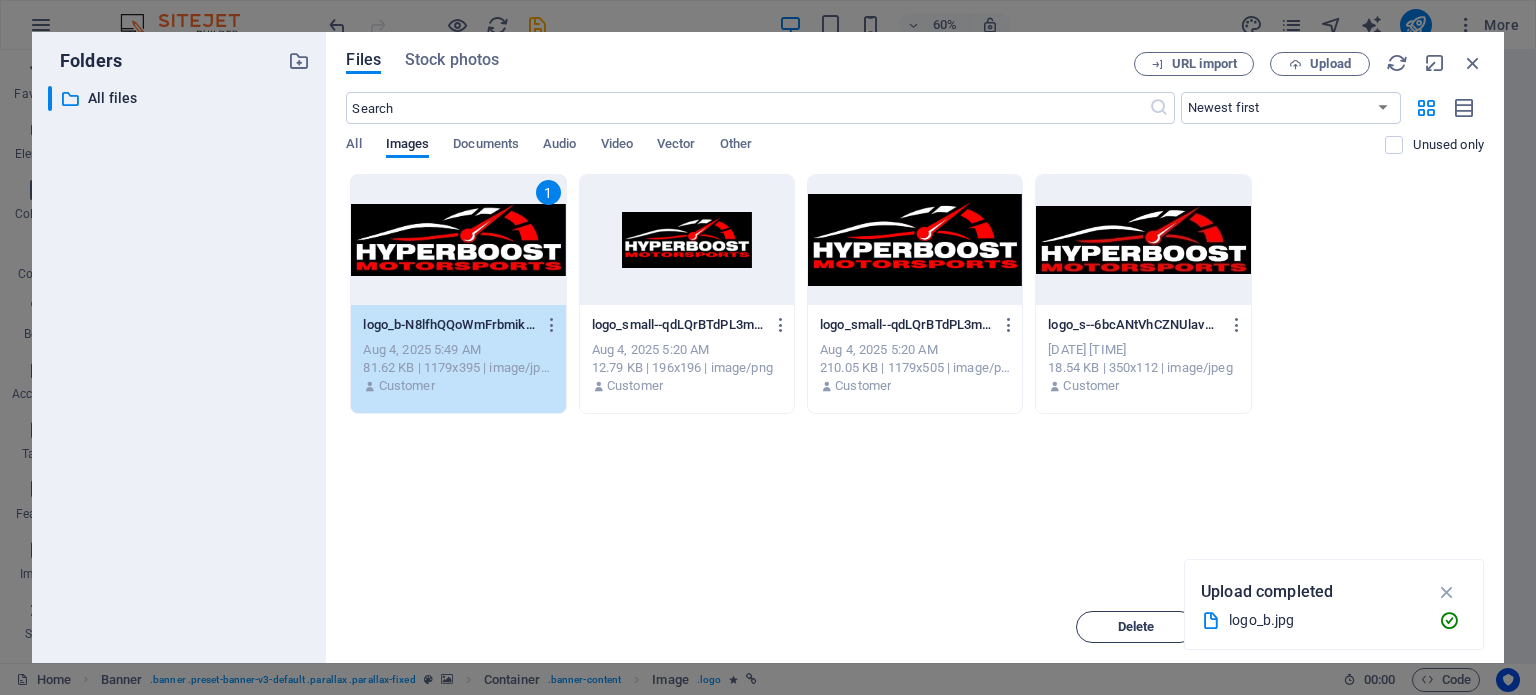 click on "Delete" at bounding box center [1136, 627] 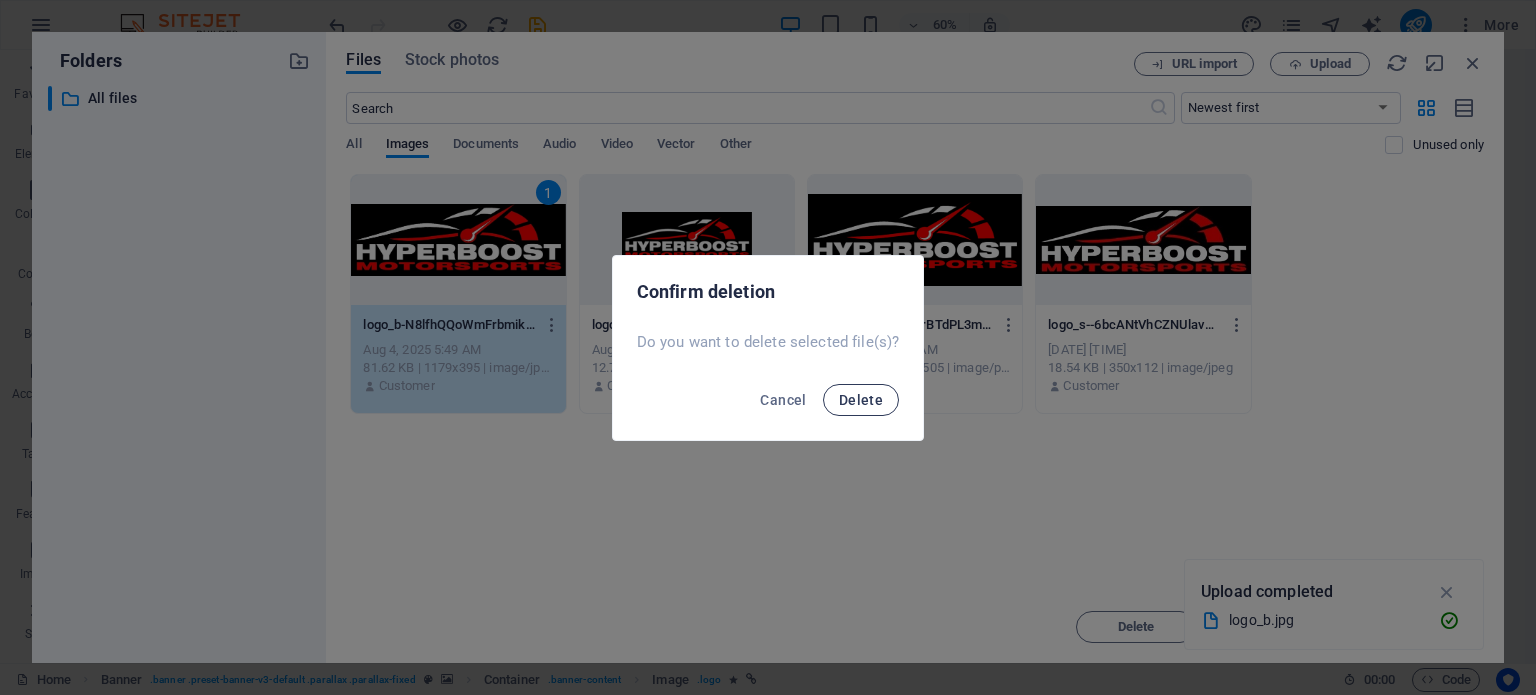 click on "Delete" at bounding box center [861, 400] 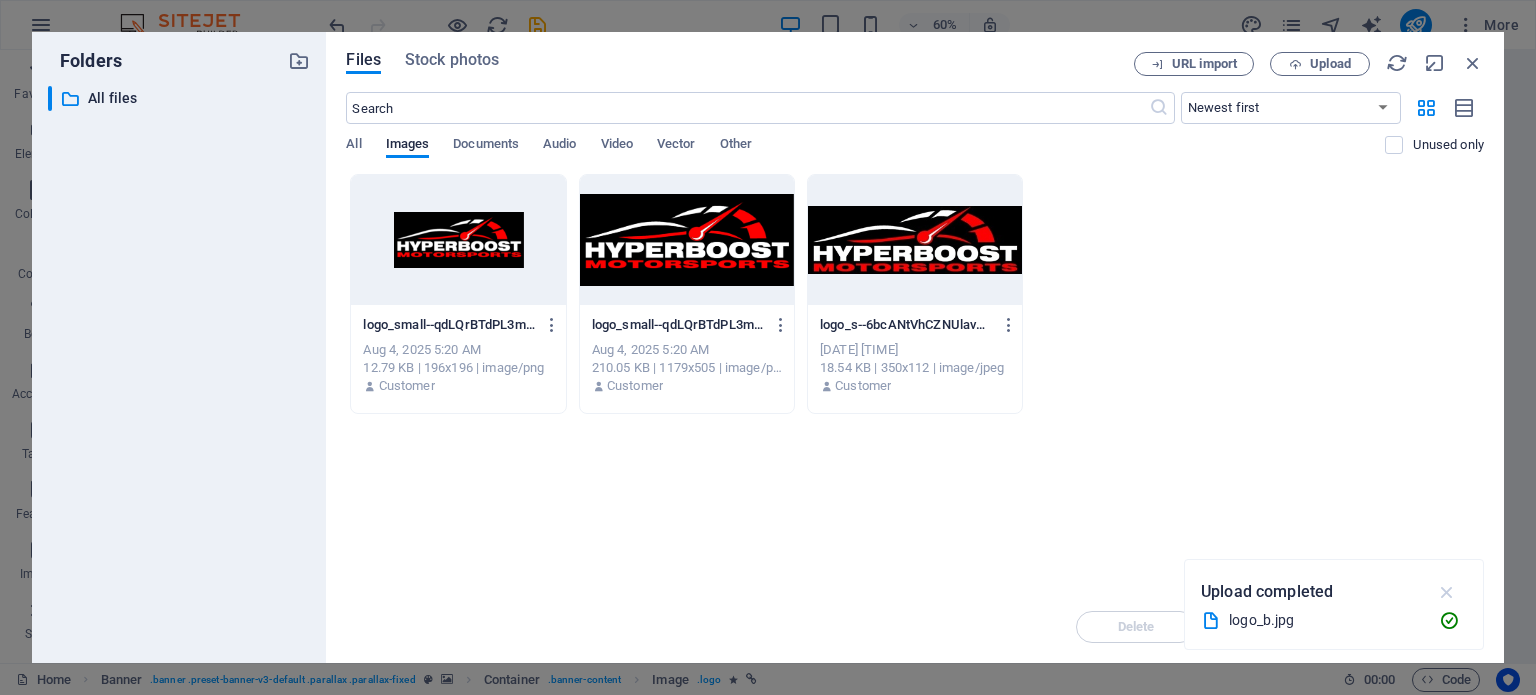 click at bounding box center [1447, 592] 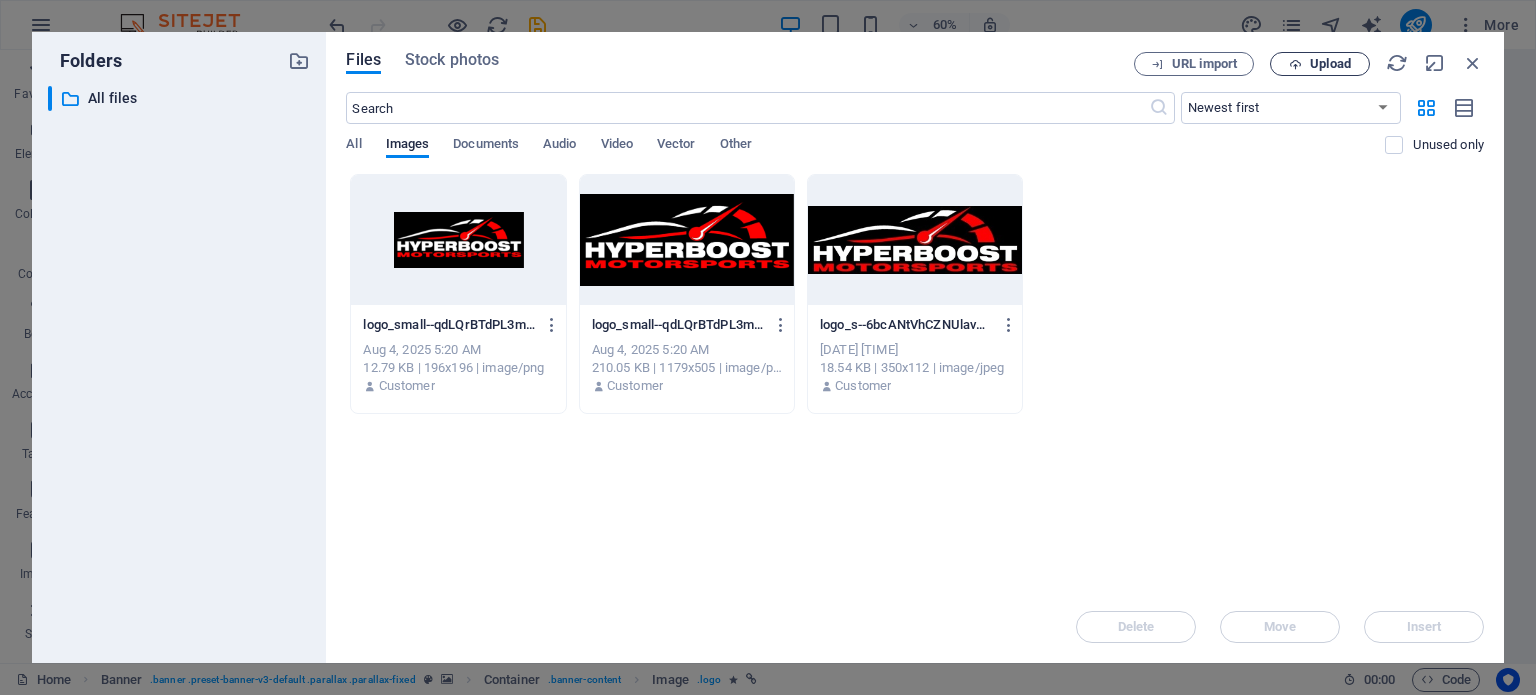 click on "Upload" at bounding box center [1330, 64] 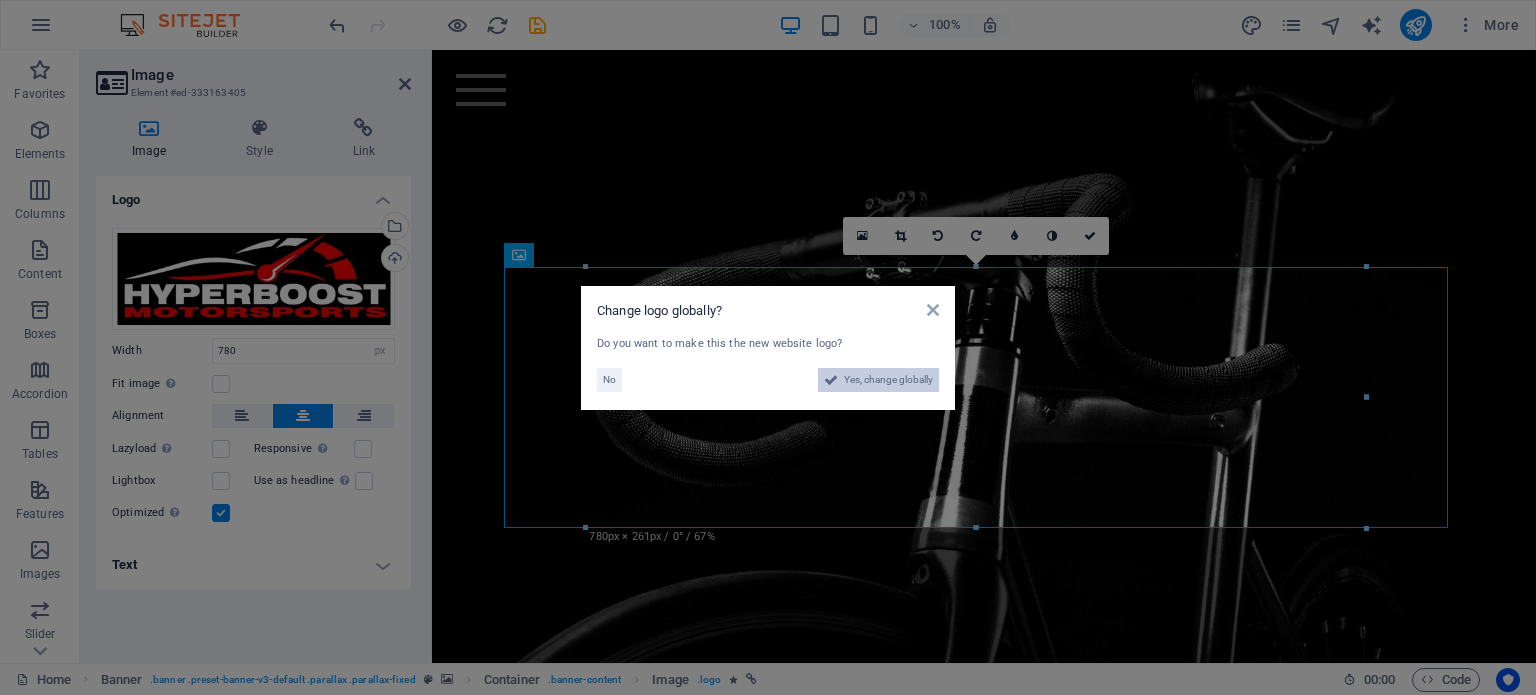 drag, startPoint x: 924, startPoint y: 378, endPoint x: 819, endPoint y: 549, distance: 200.6639 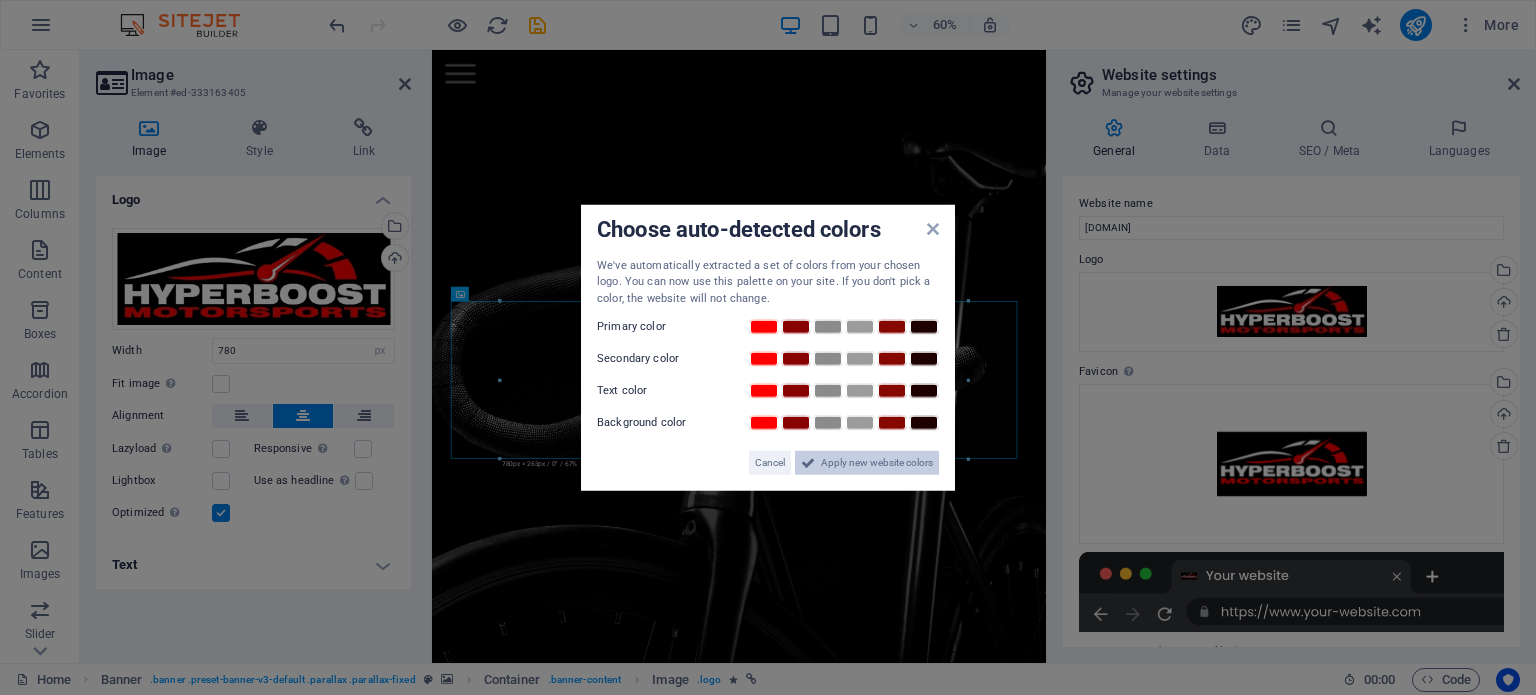 click on "Apply new website colors" at bounding box center (877, 463) 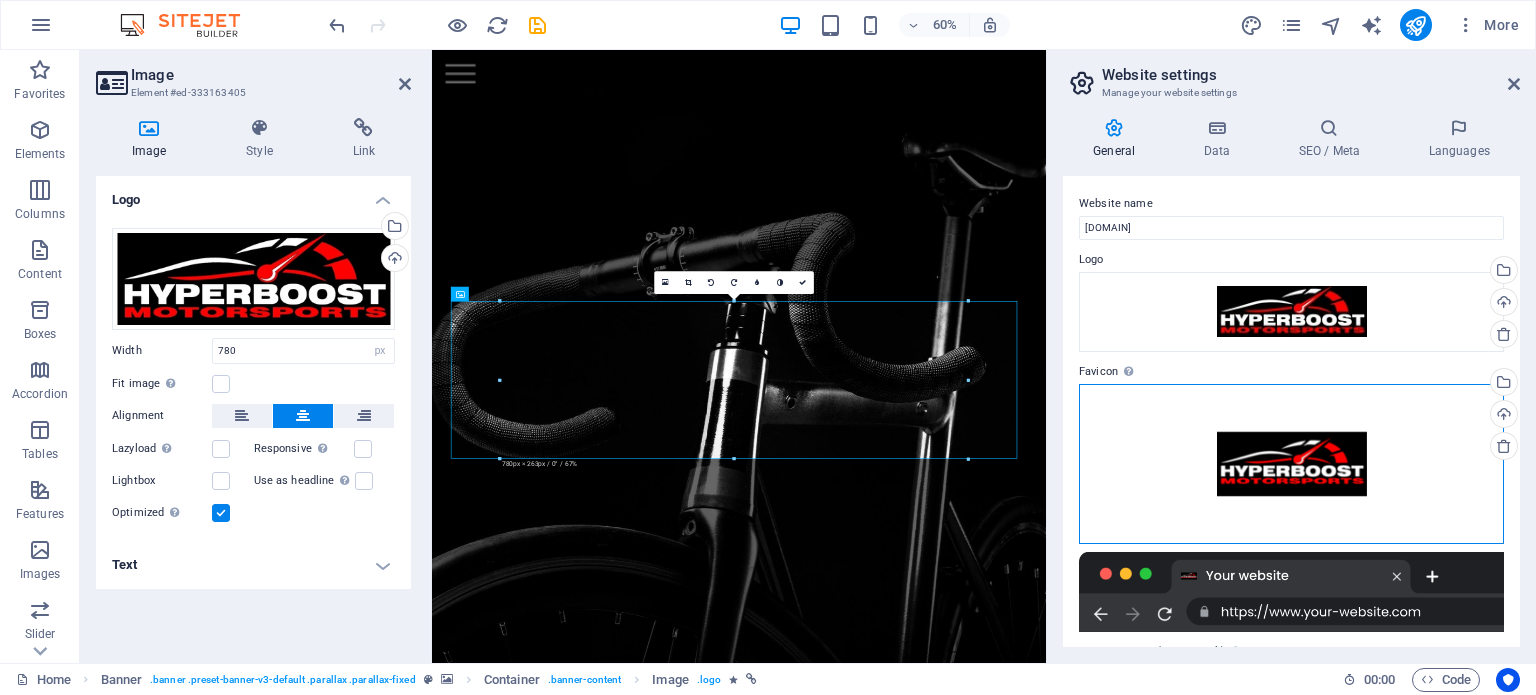 click on "Drag files here, click to choose files or select files from Files or our free stock photos & videos" at bounding box center [1291, 464] 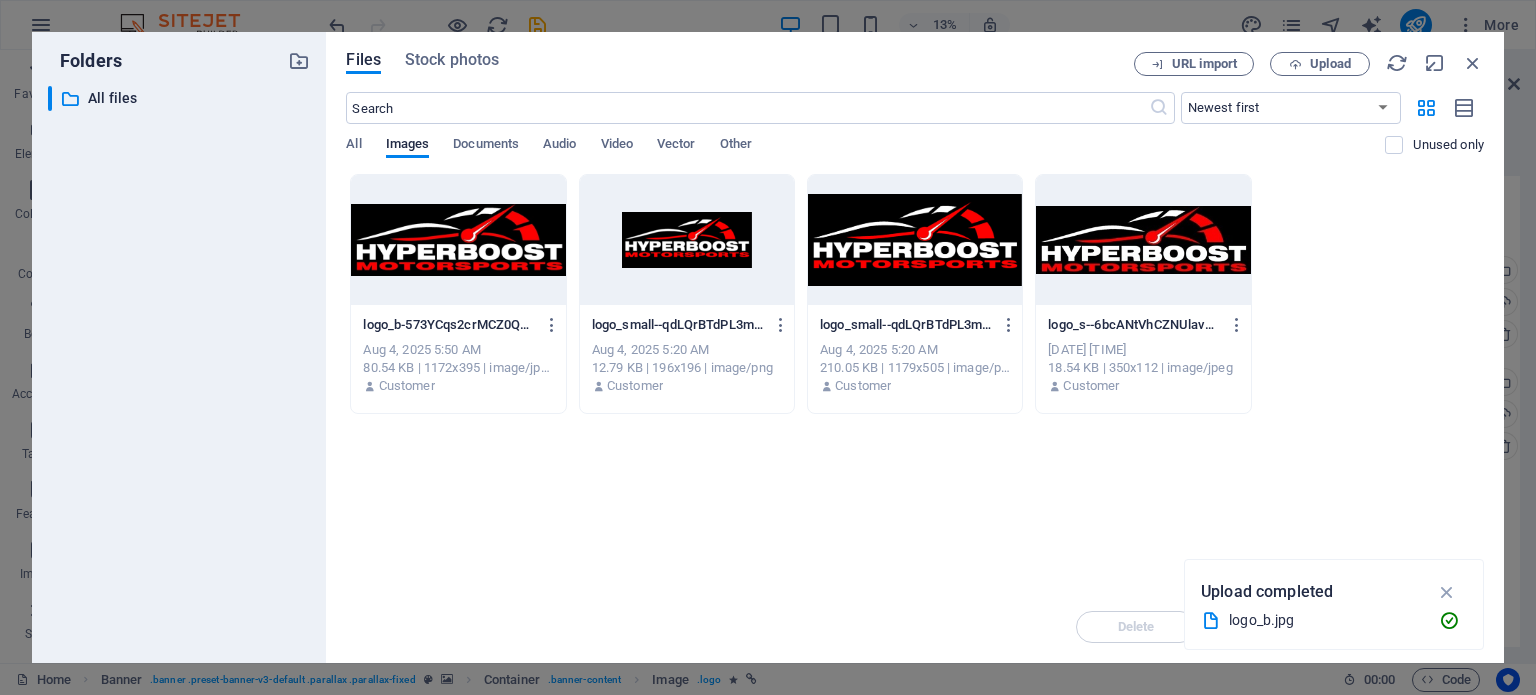 click at bounding box center (458, 240) 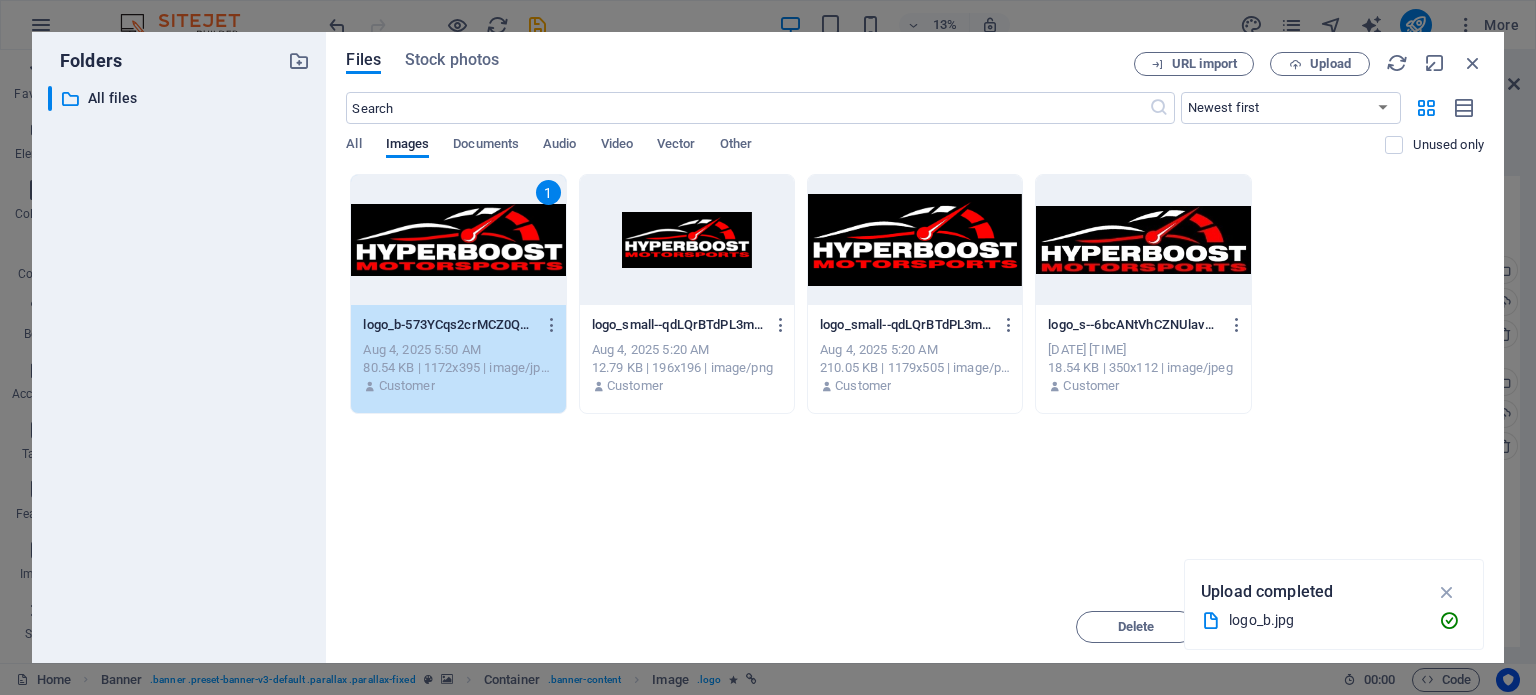click on "1" at bounding box center [458, 240] 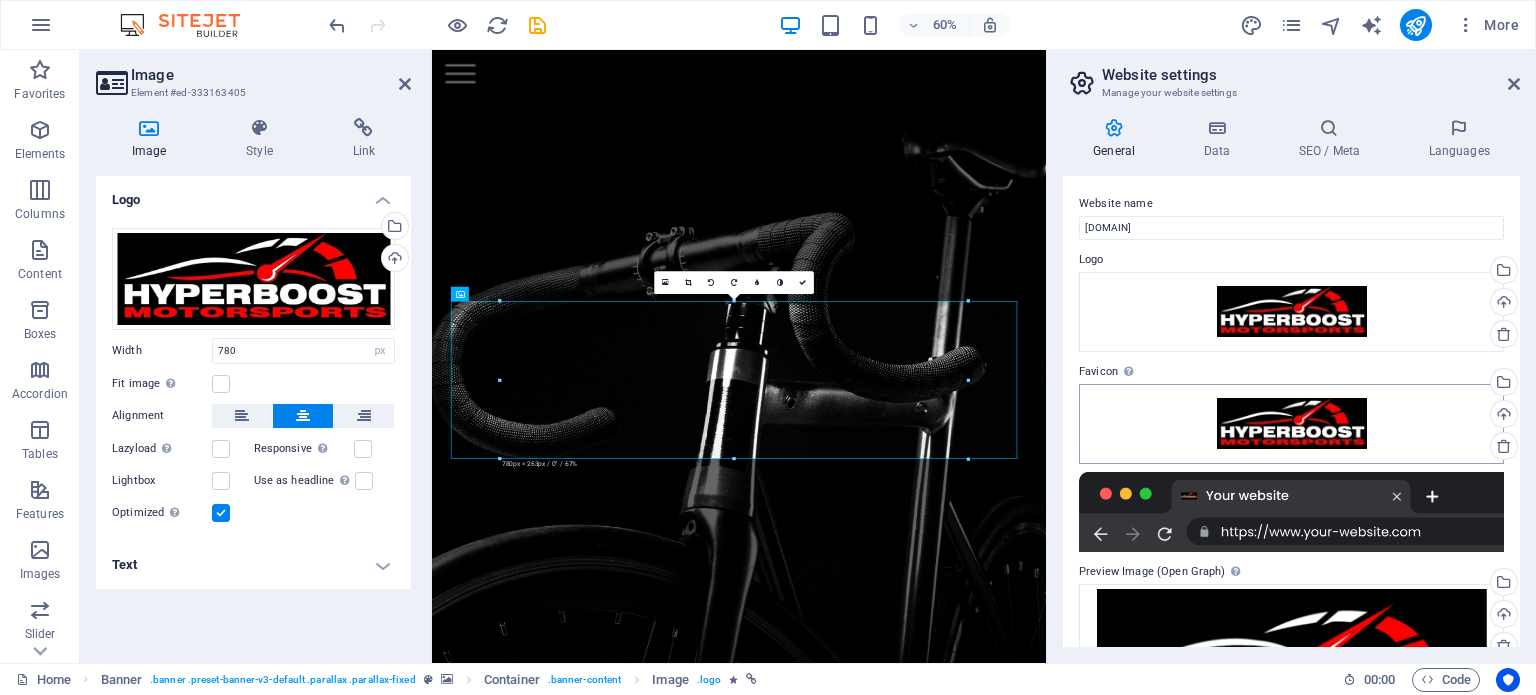 scroll, scrollTop: 128, scrollLeft: 0, axis: vertical 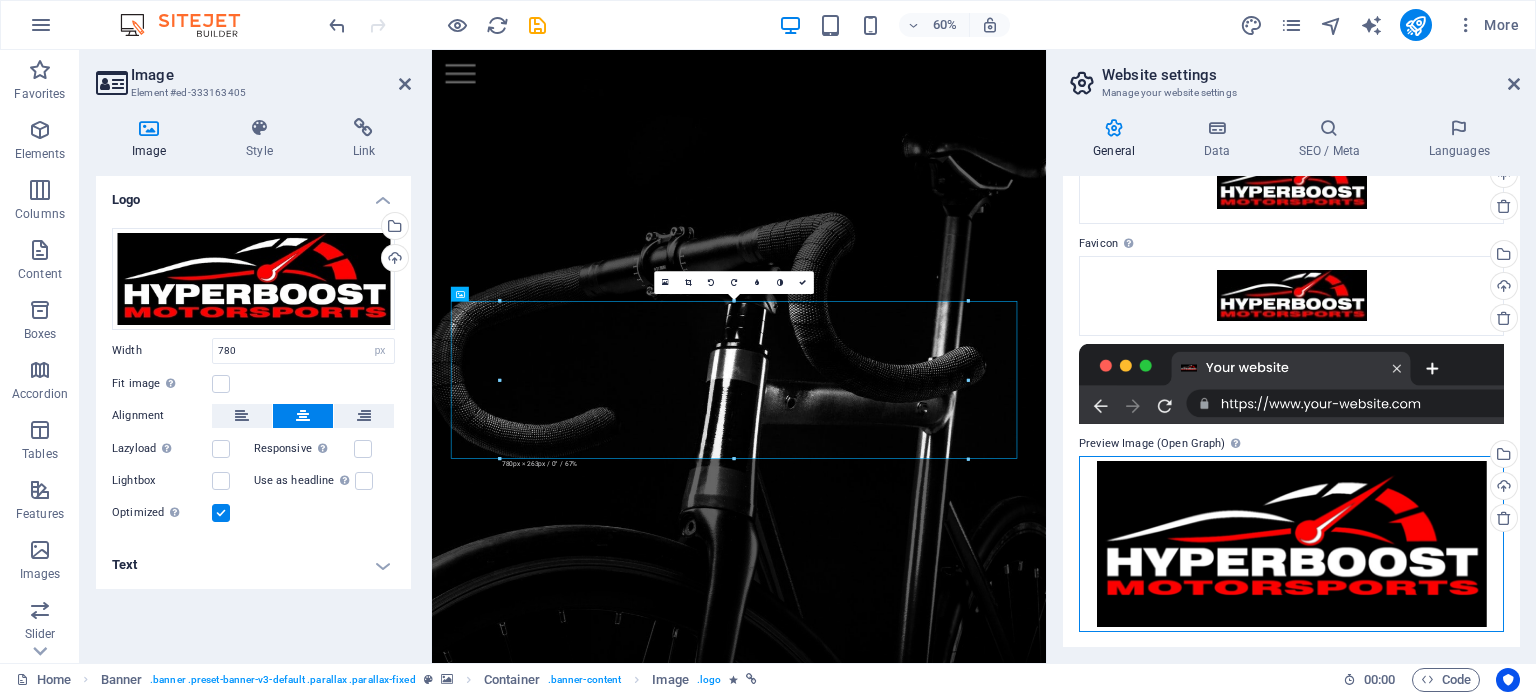 click on "Drag files here, click to choose files or select files from Files or our free stock photos & videos" at bounding box center [1291, 544] 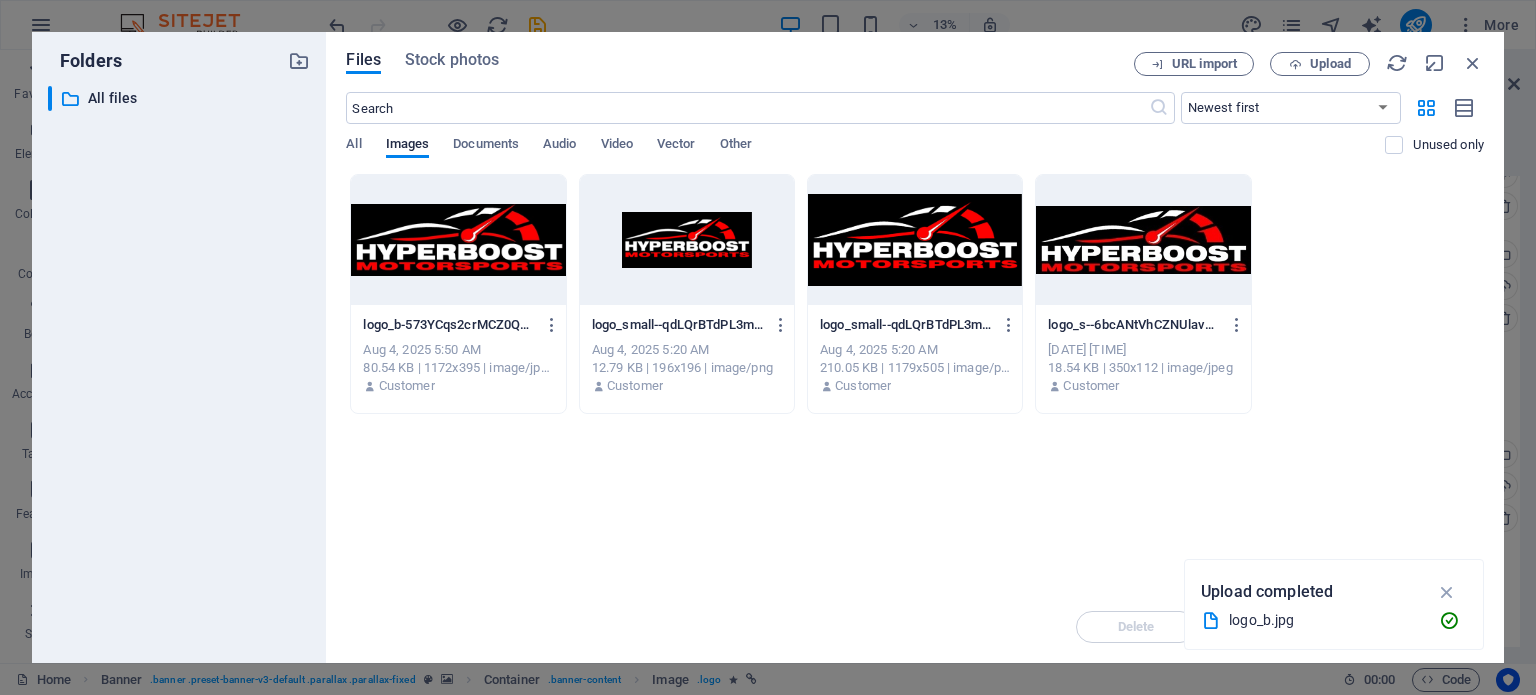 click at bounding box center (458, 240) 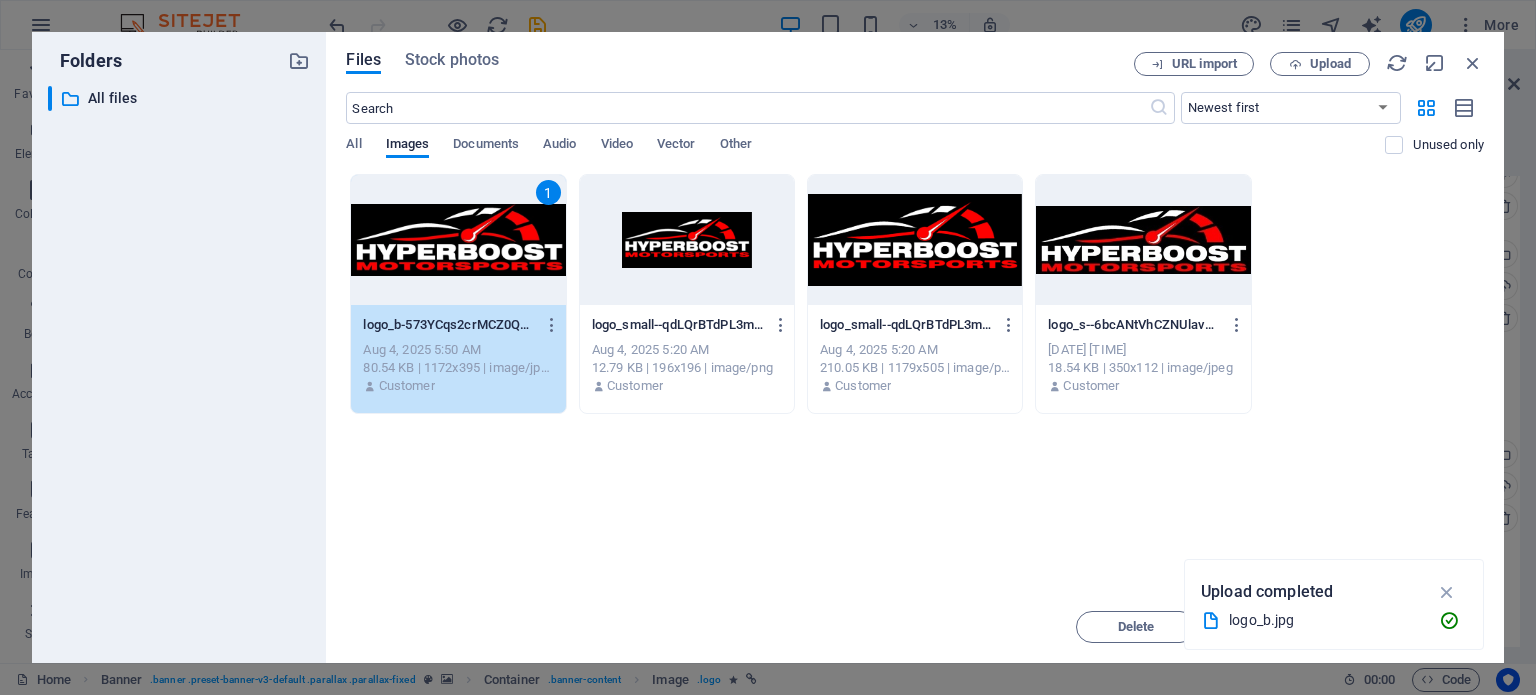 drag, startPoint x: 482, startPoint y: 263, endPoint x: 167, endPoint y: 476, distance: 380.2552 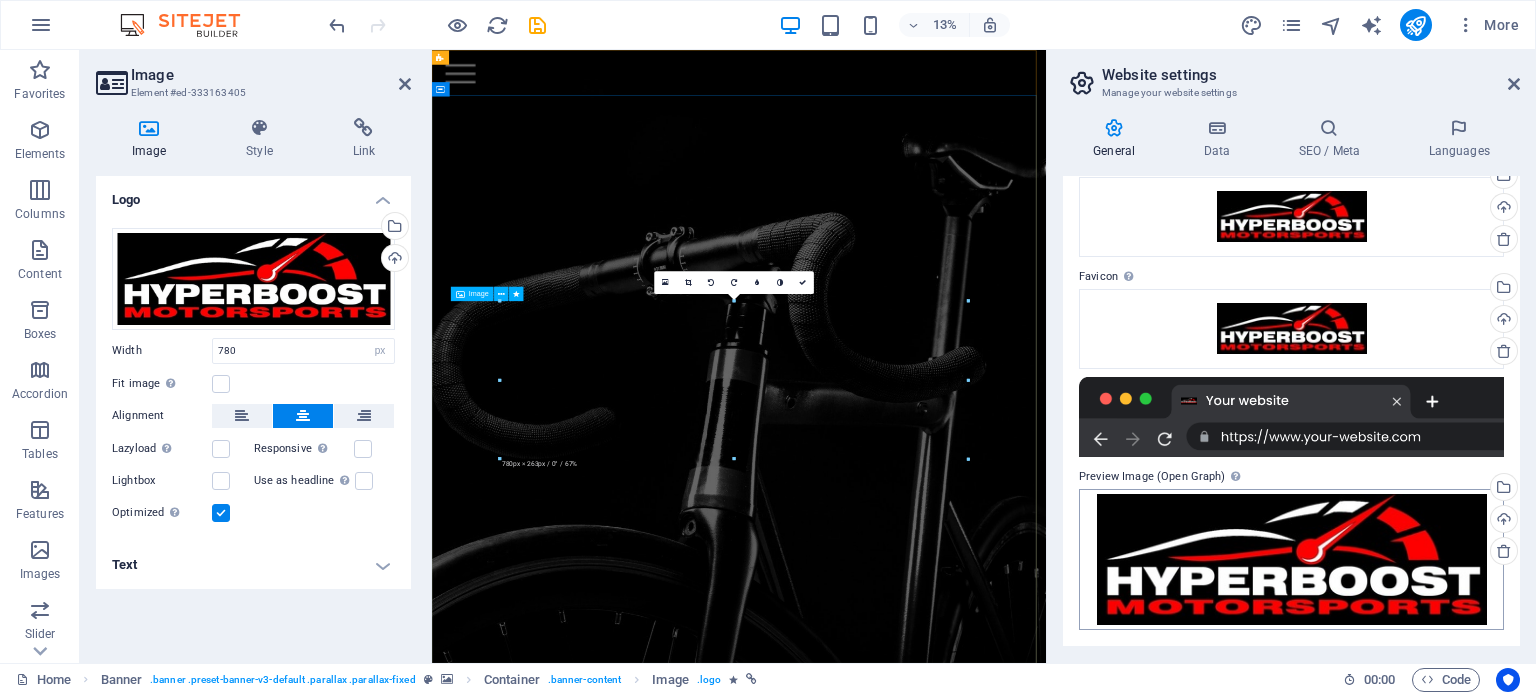scroll, scrollTop: 93, scrollLeft: 0, axis: vertical 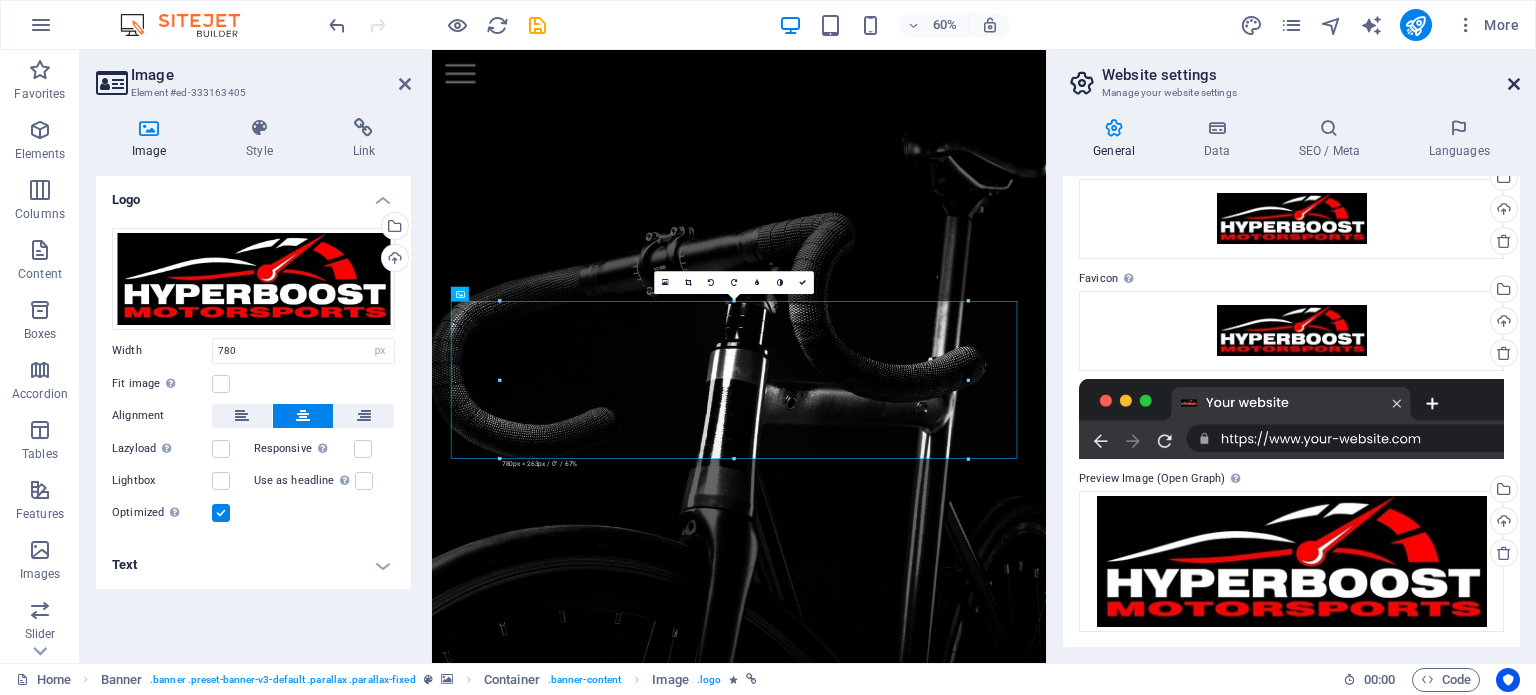 click at bounding box center (1514, 84) 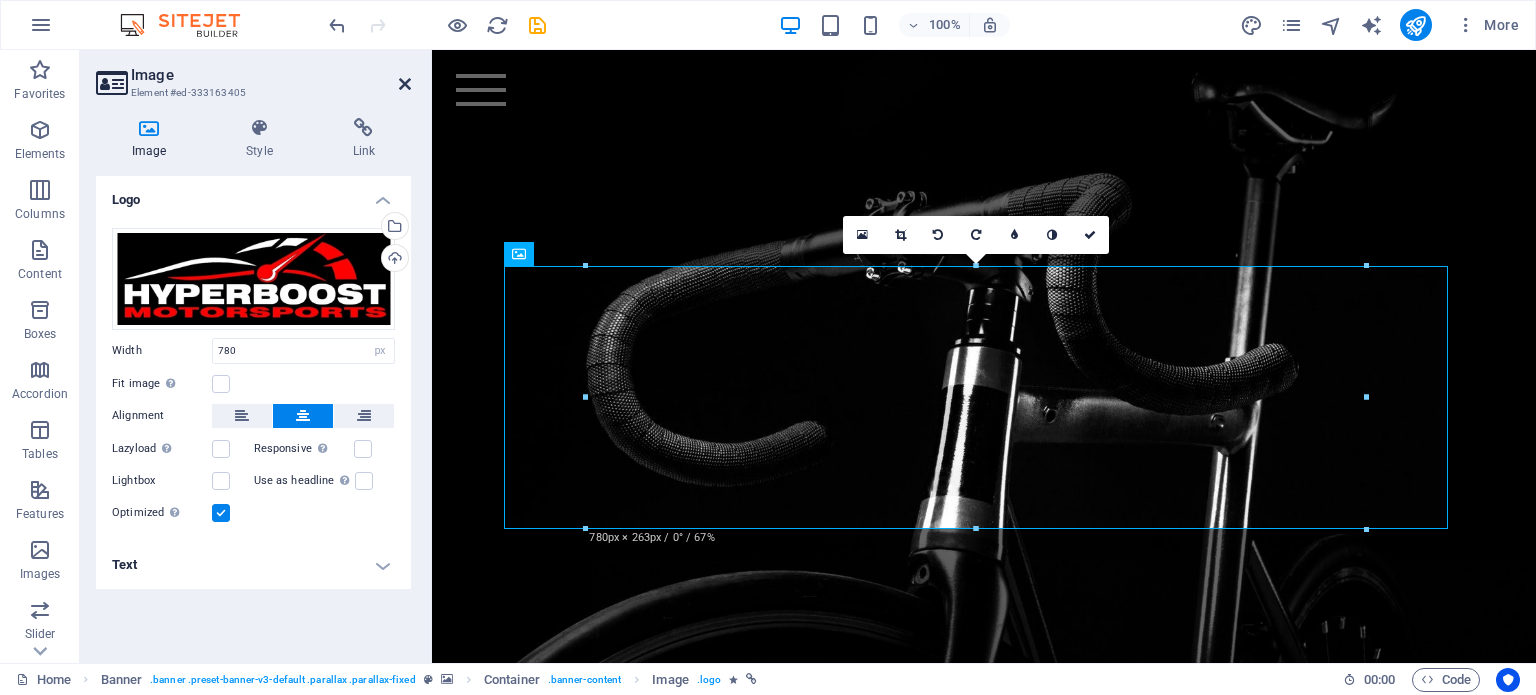 click at bounding box center [405, 84] 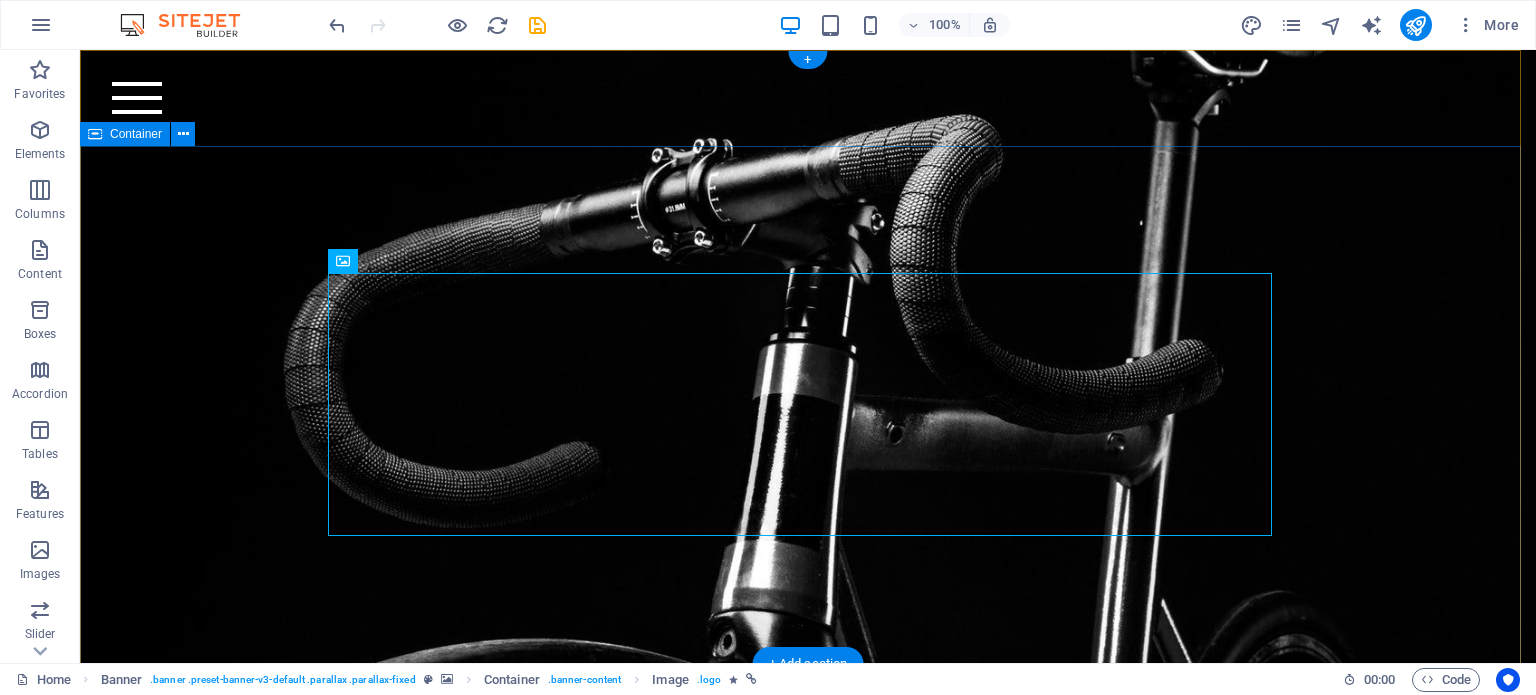 click at bounding box center [808, 373] 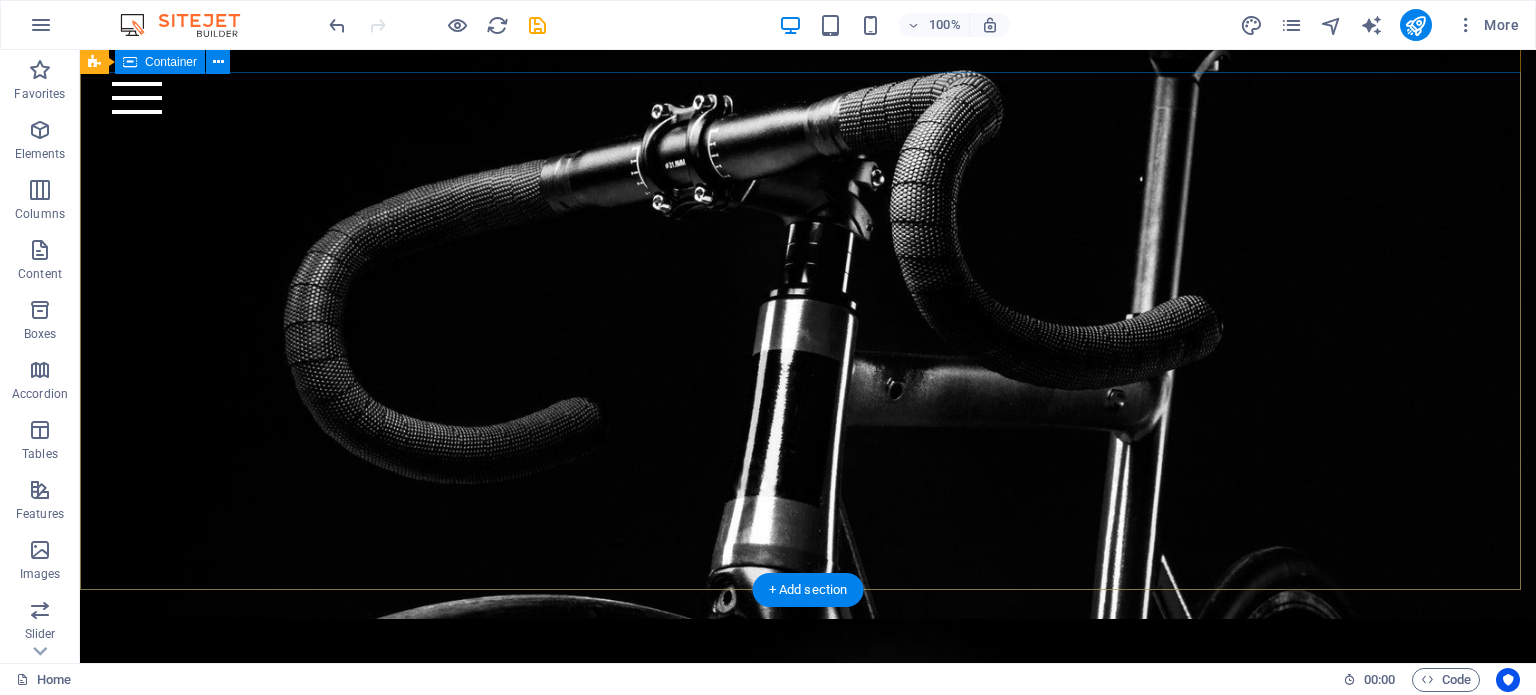 scroll, scrollTop: 0, scrollLeft: 0, axis: both 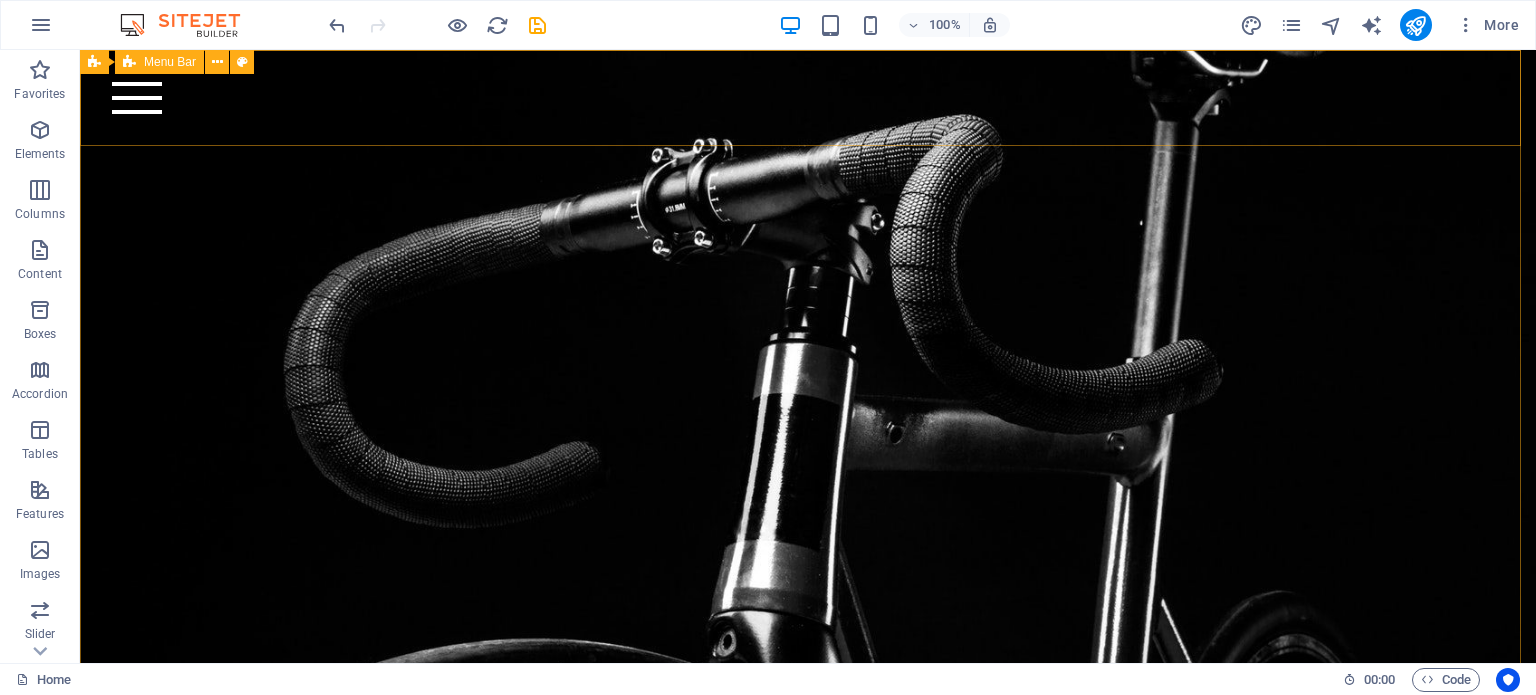 click on "Menu Bar" at bounding box center (170, 62) 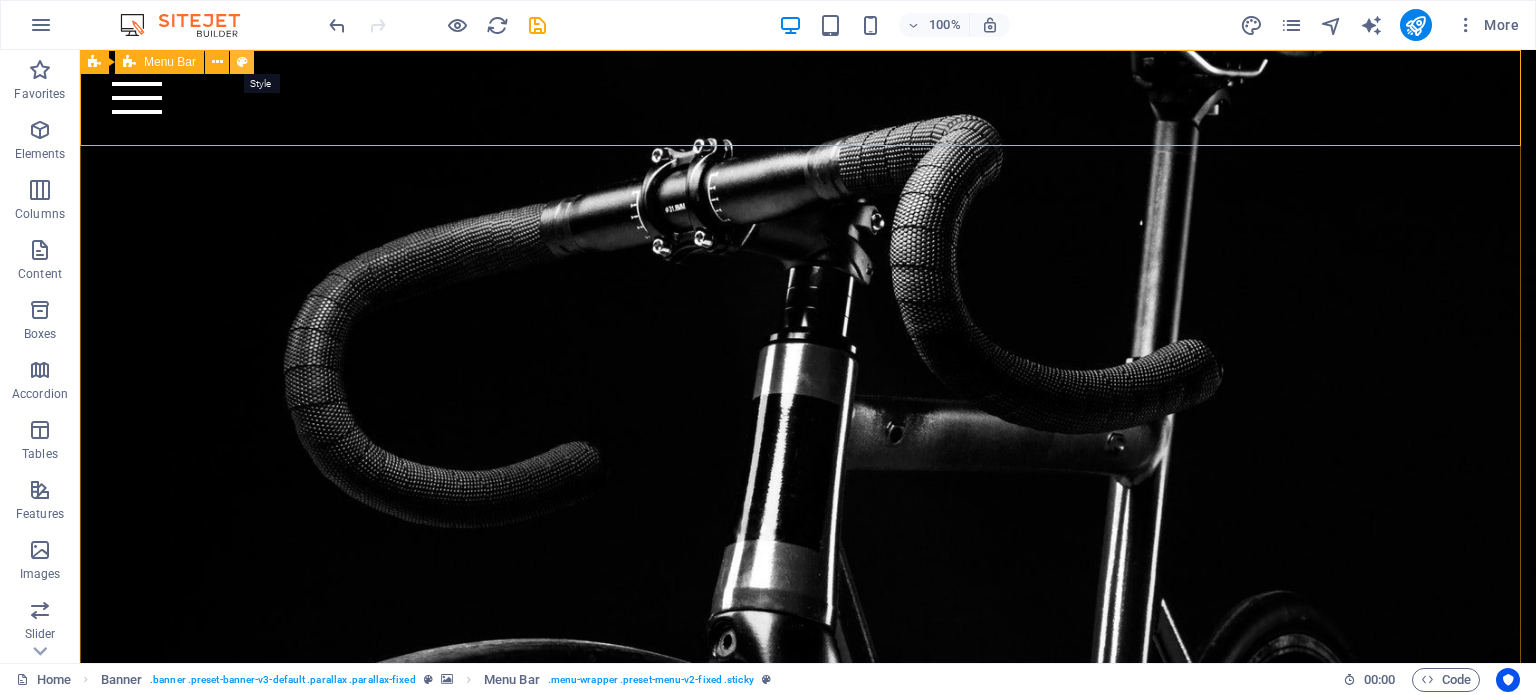 click at bounding box center (242, 62) 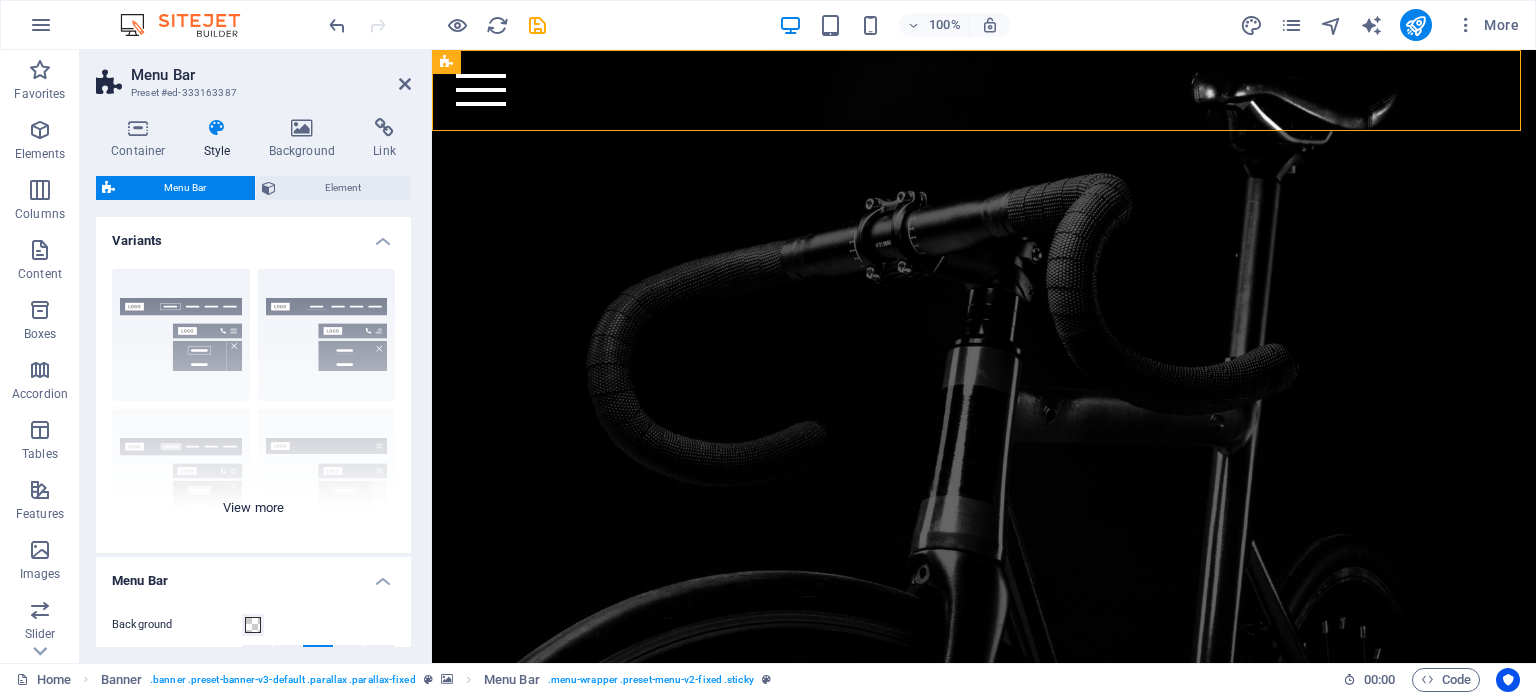 click on "Border Centered Default Fixed Loki Trigger Wide XXL" at bounding box center [253, 403] 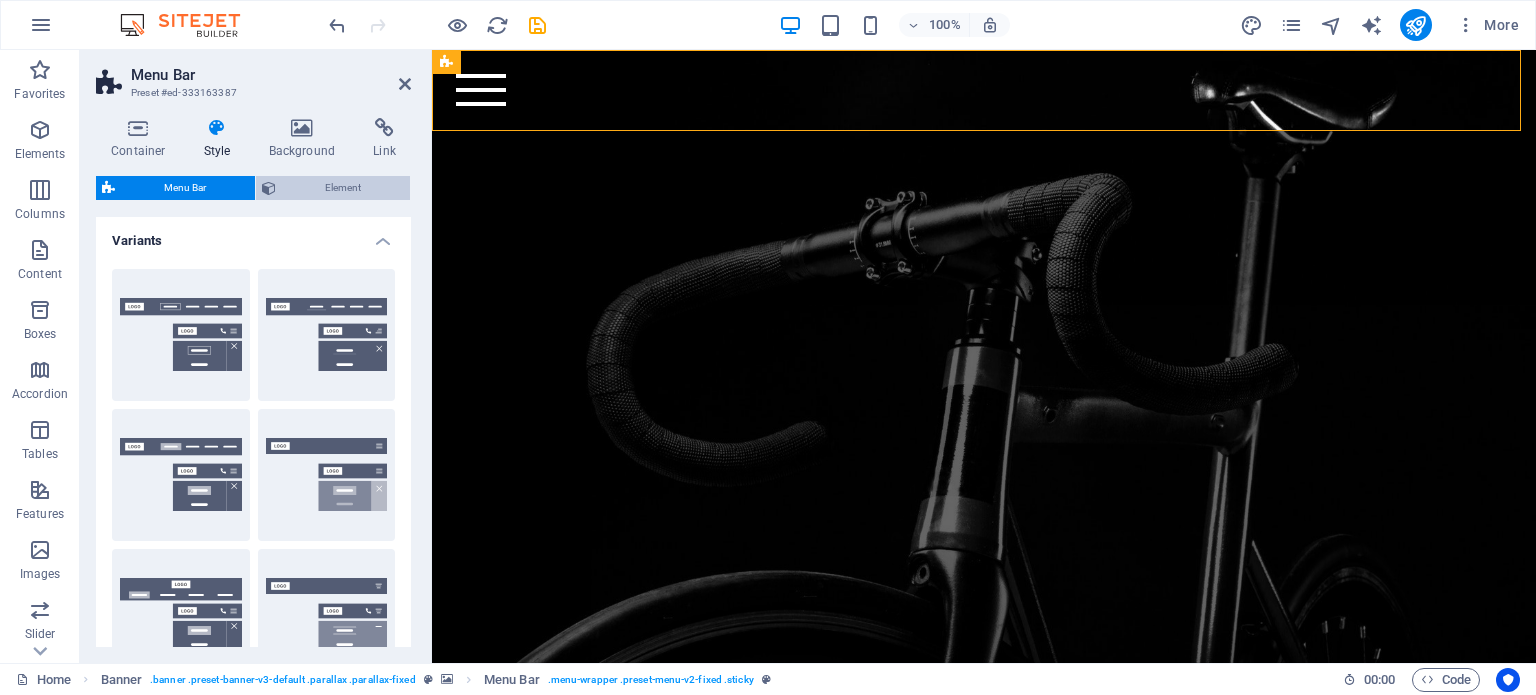 click on "Element" at bounding box center [343, 188] 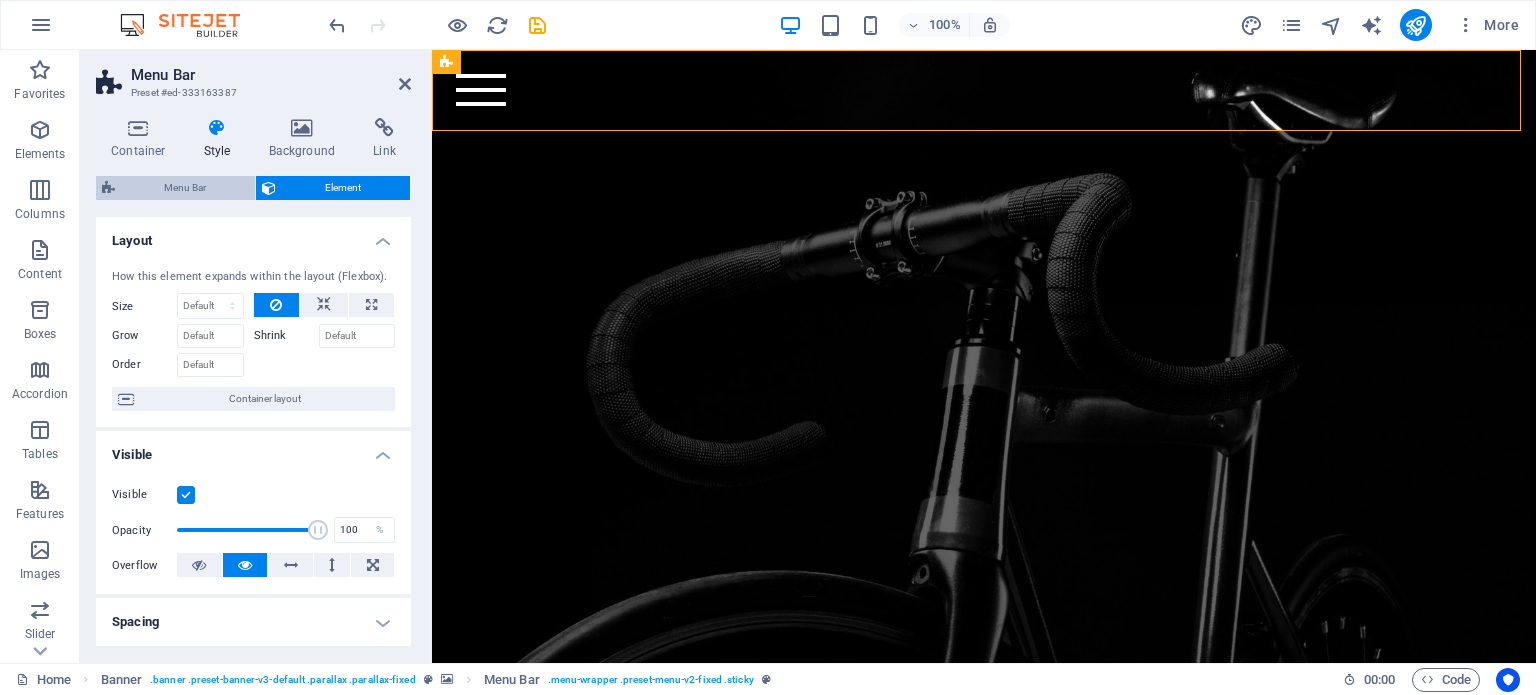 click on "Menu Bar" at bounding box center (185, 188) 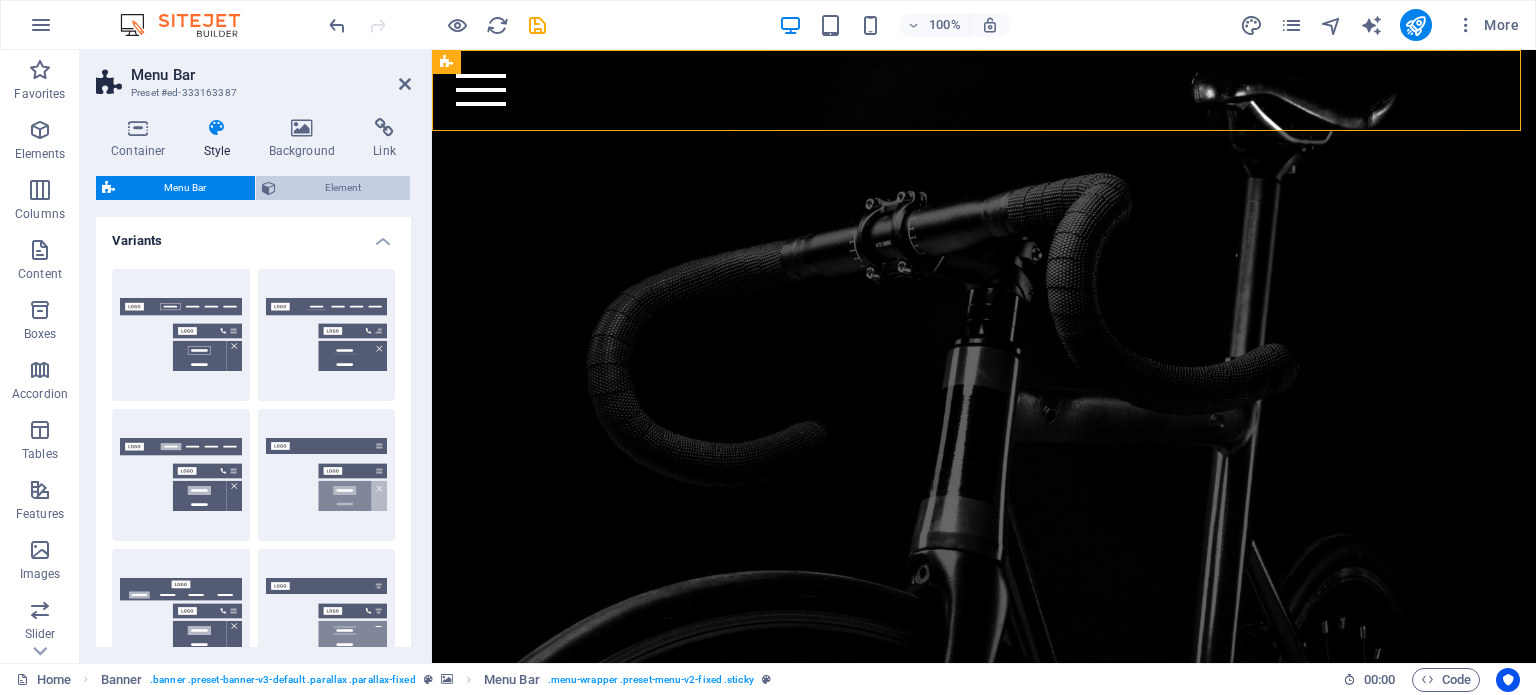 click on "Element" at bounding box center [343, 188] 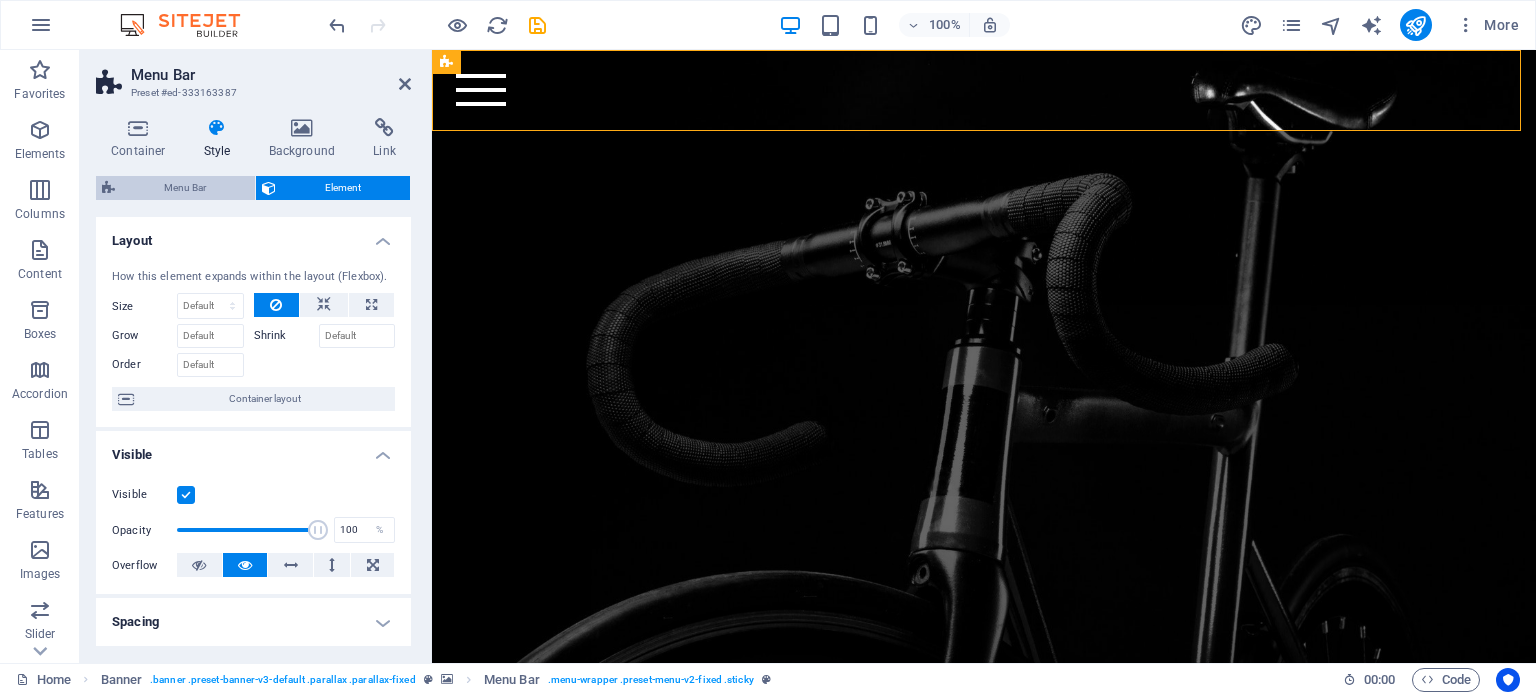 click on "Menu Bar" at bounding box center [185, 188] 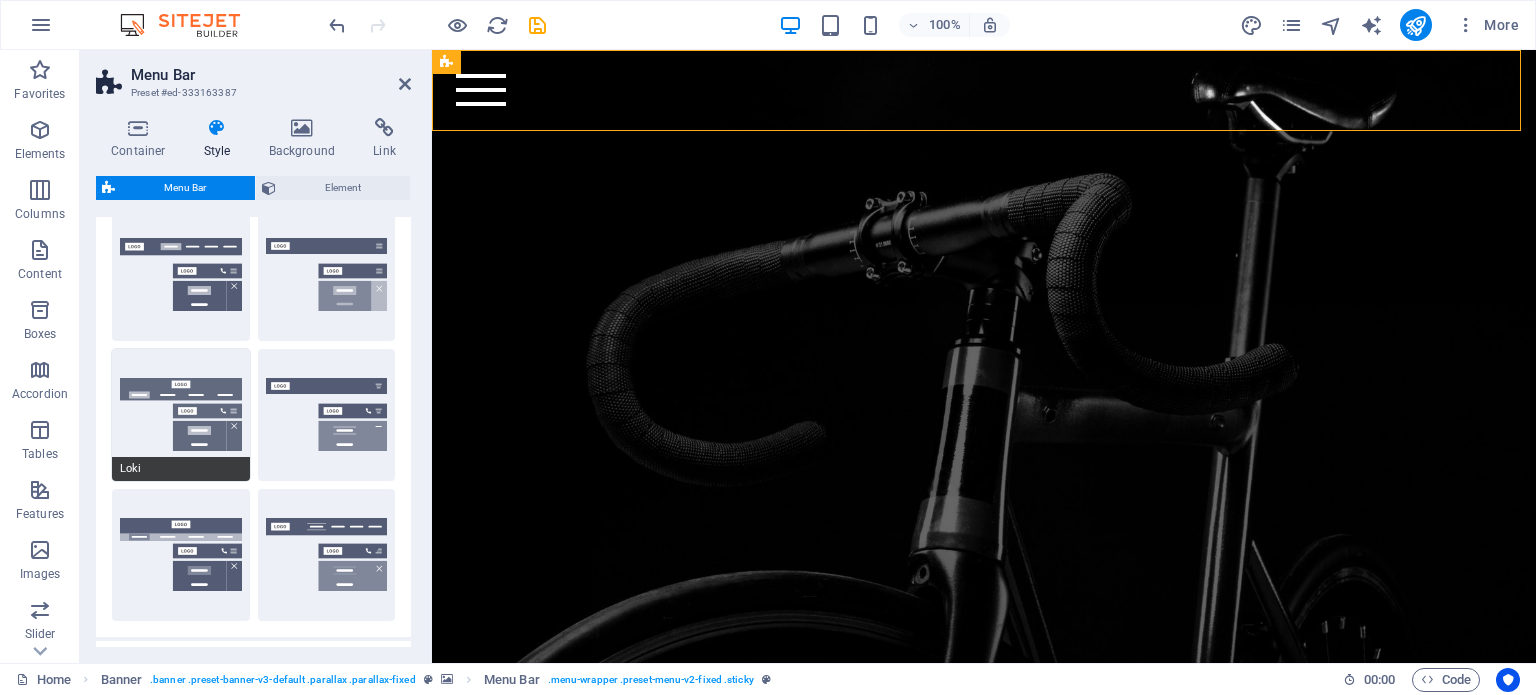 scroll, scrollTop: 300, scrollLeft: 0, axis: vertical 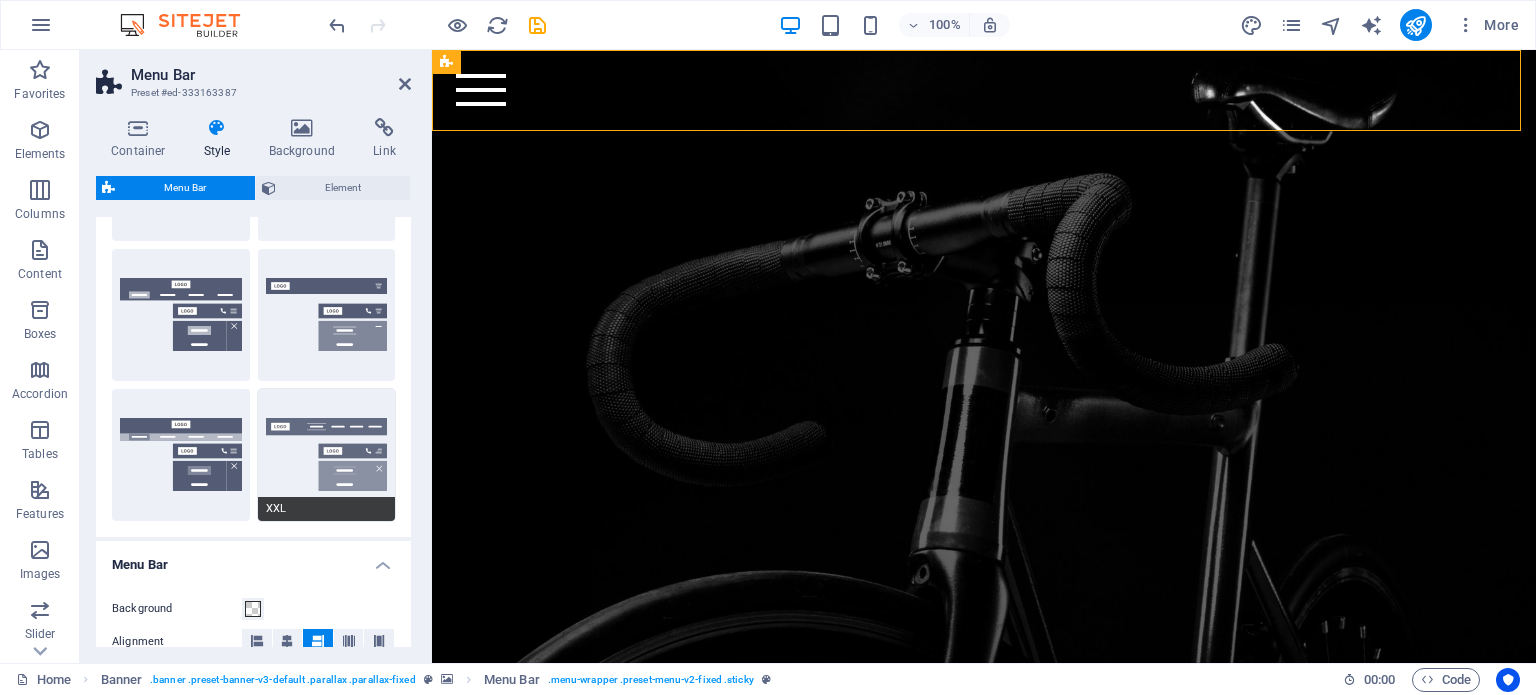 click on "XXL" at bounding box center (327, 455) 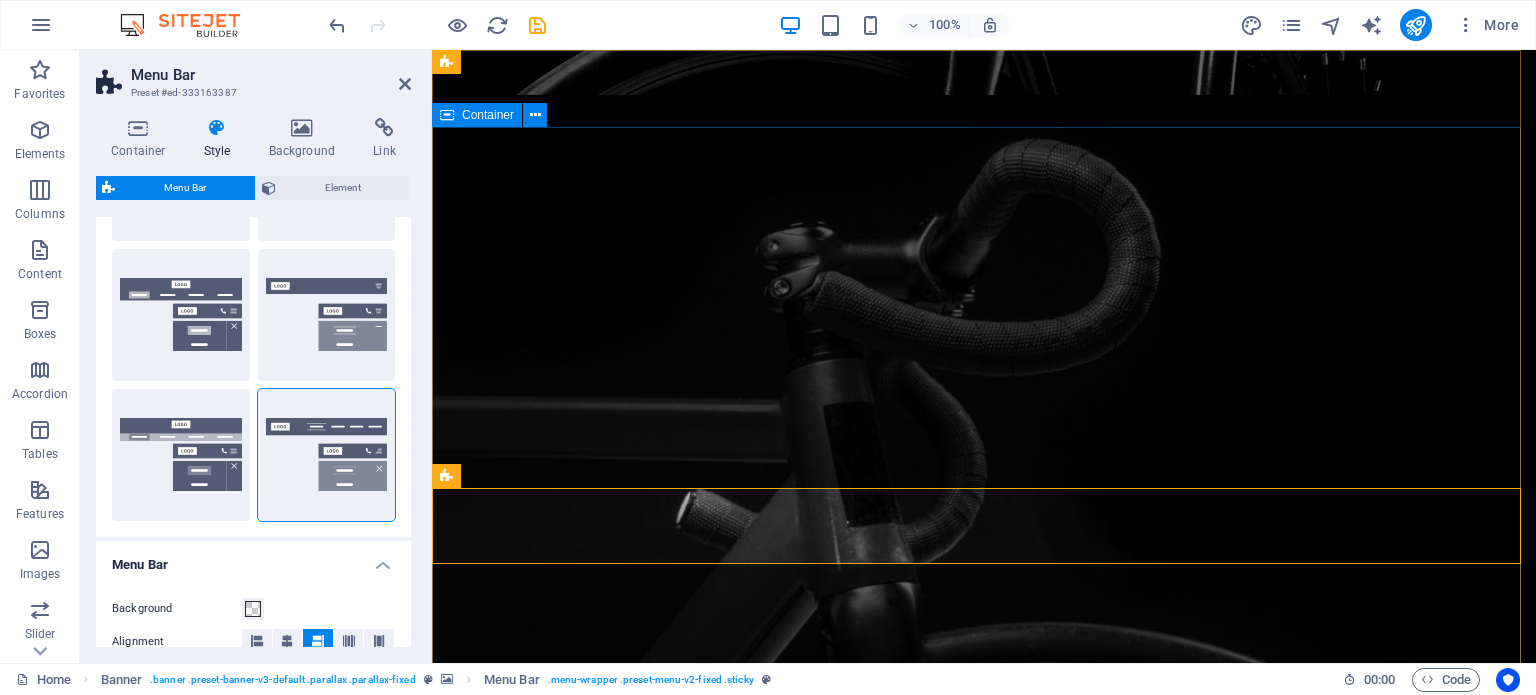 scroll, scrollTop: 0, scrollLeft: 0, axis: both 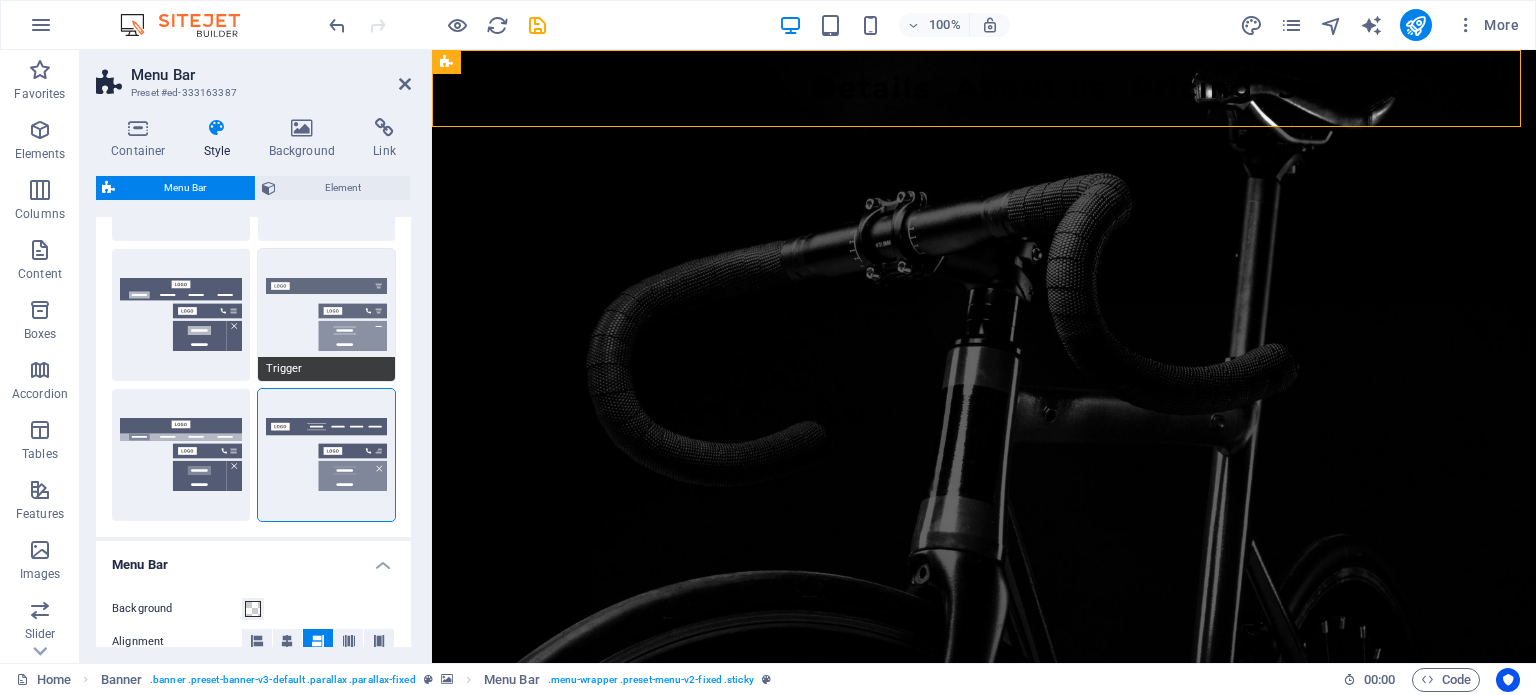 click on "Trigger" at bounding box center (327, 315) 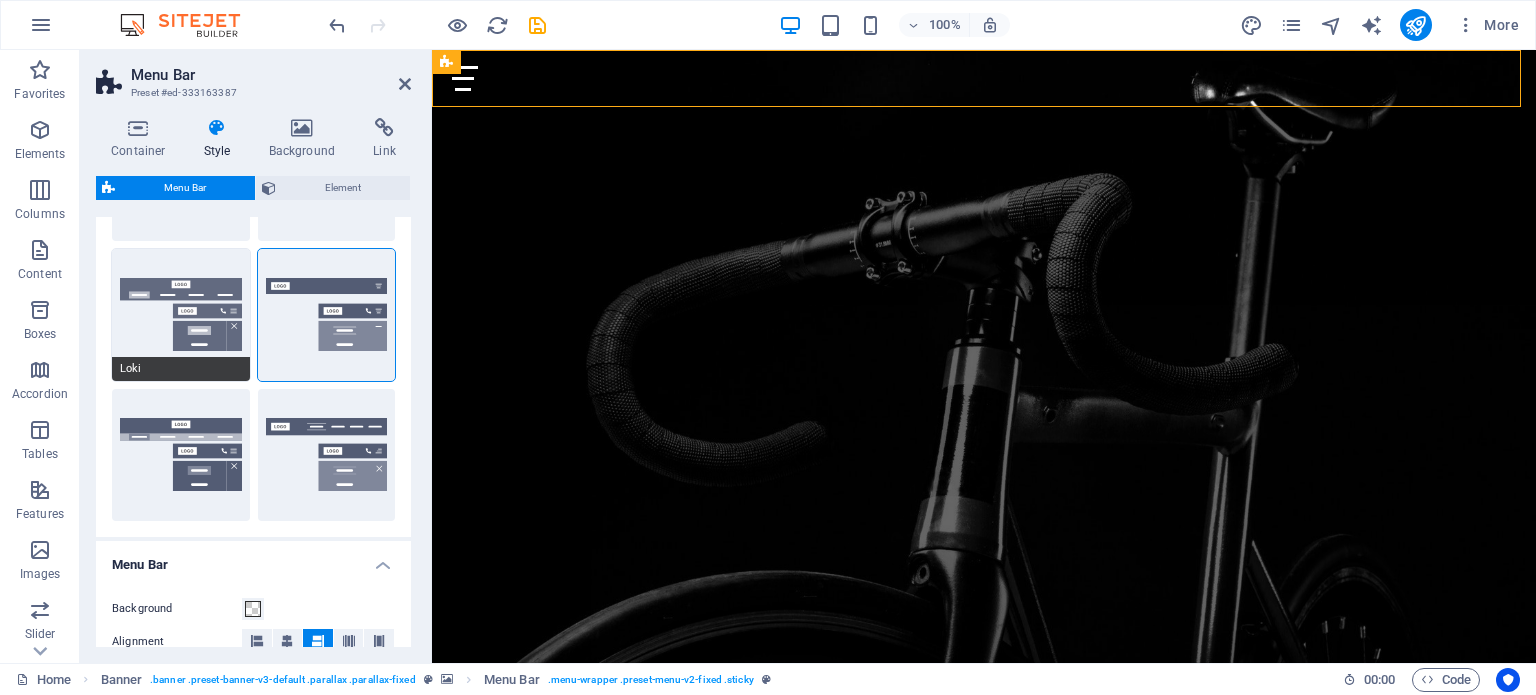 click on "Loki" at bounding box center (181, 315) 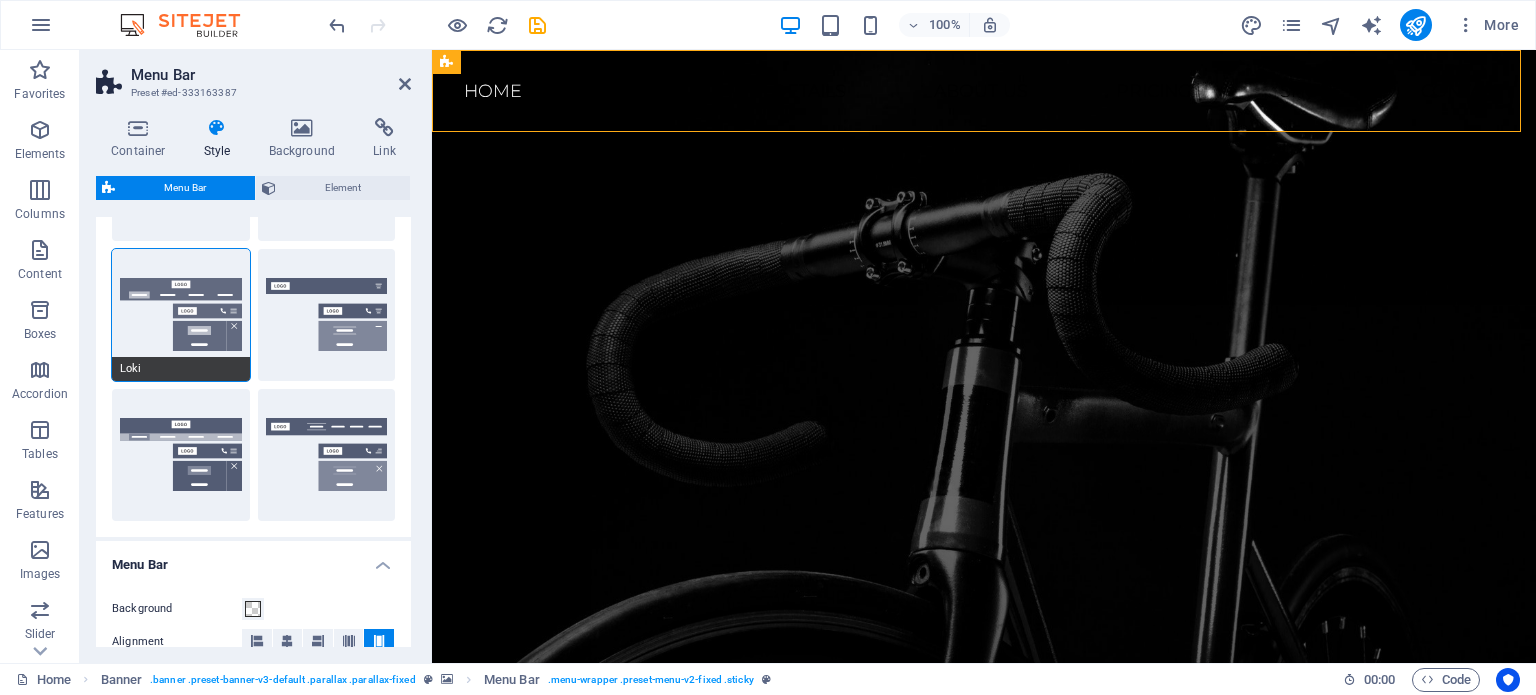 scroll, scrollTop: 0, scrollLeft: 0, axis: both 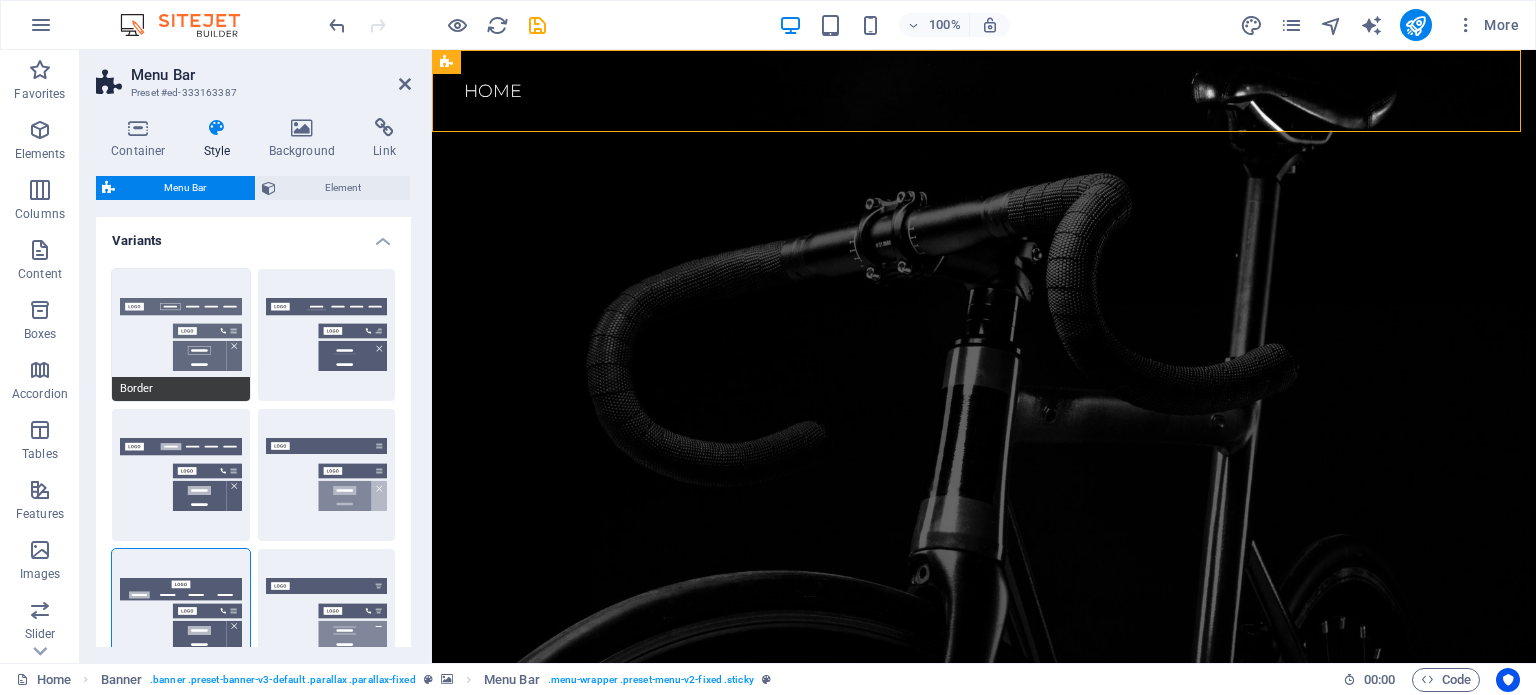 click on "Border" at bounding box center (181, 335) 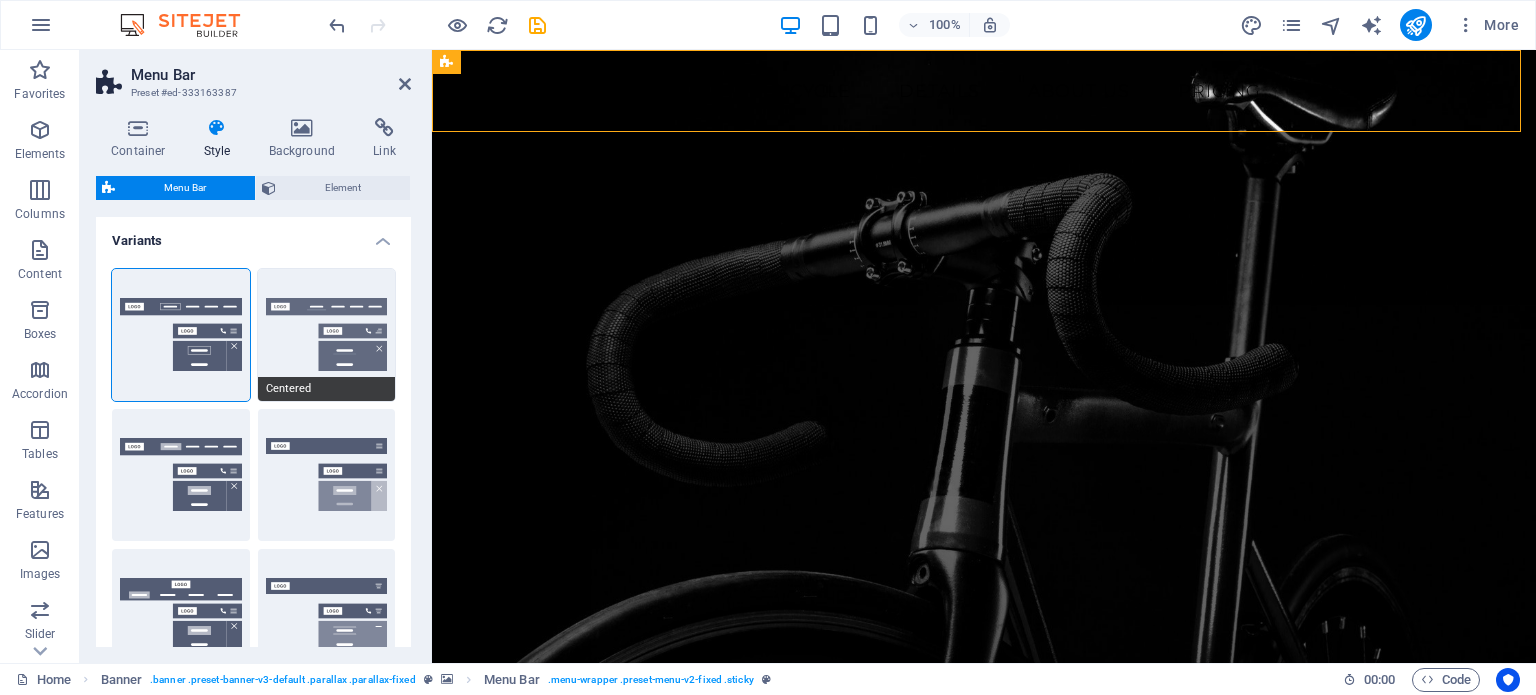 click on "Centered" at bounding box center [327, 335] 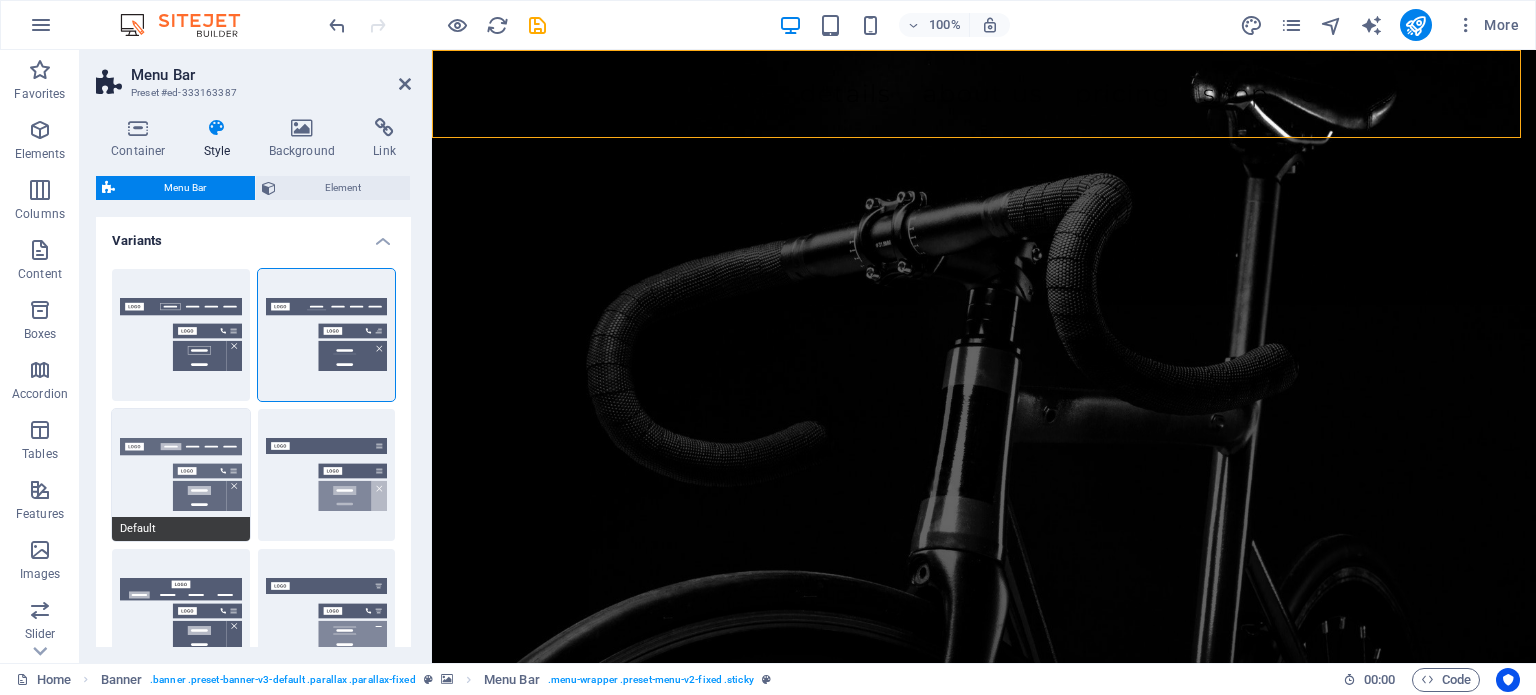 click on "Default" at bounding box center [181, 475] 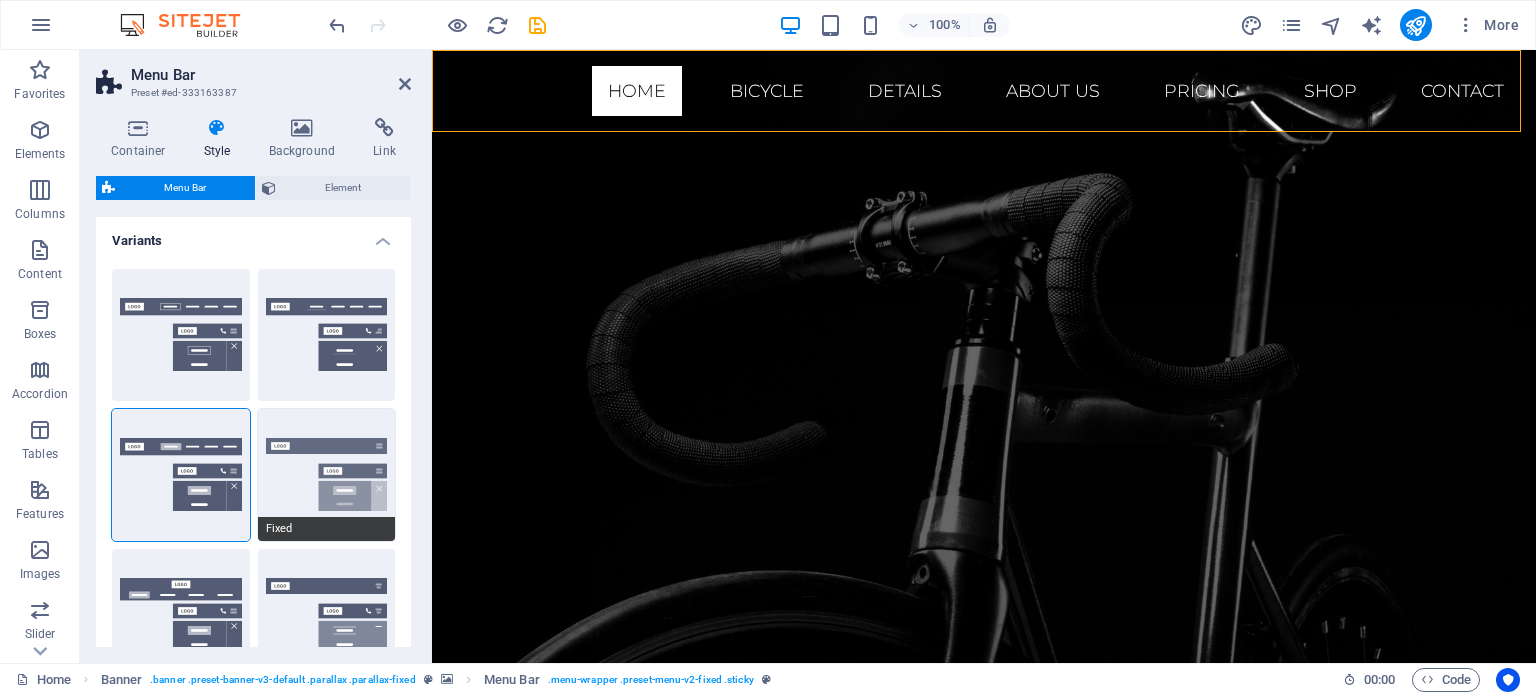 click on "Fixed" at bounding box center [327, 475] 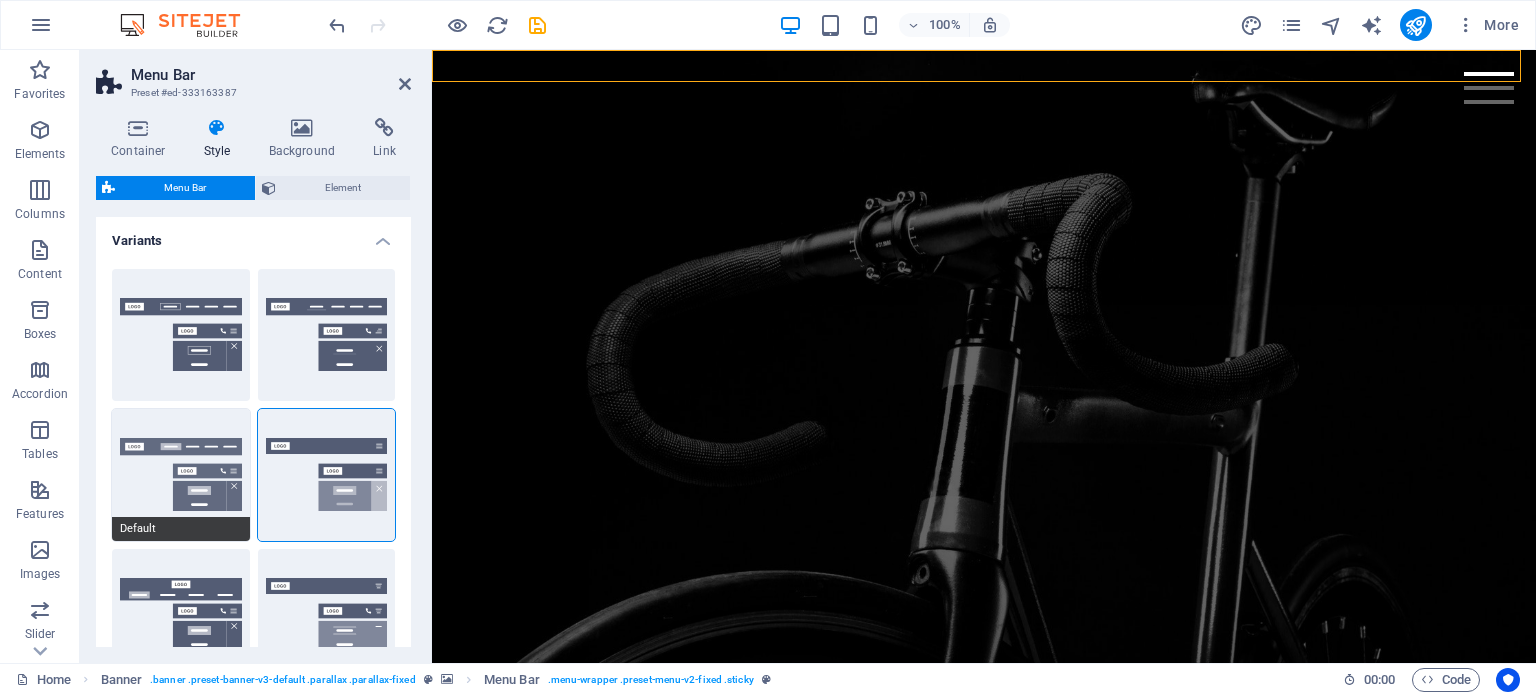 click on "Default" at bounding box center (181, 475) 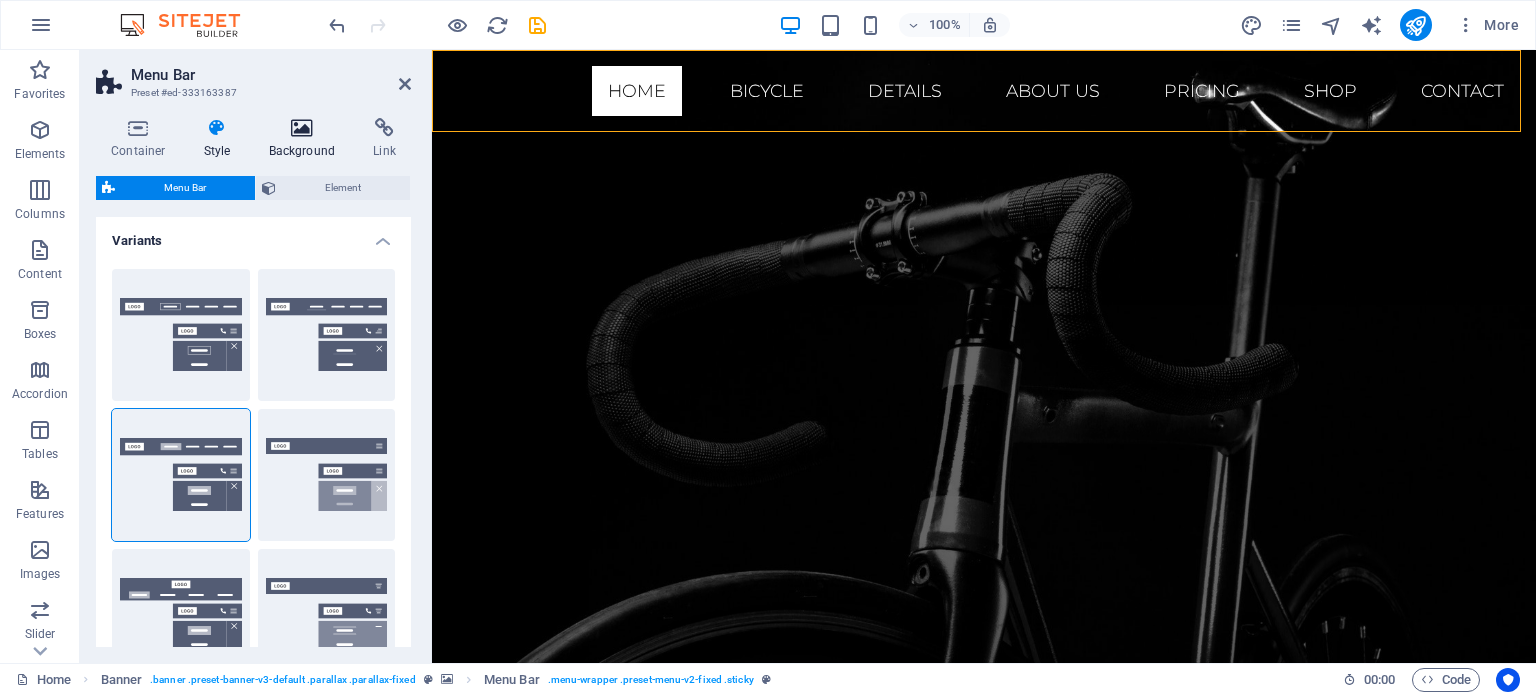 click at bounding box center (302, 128) 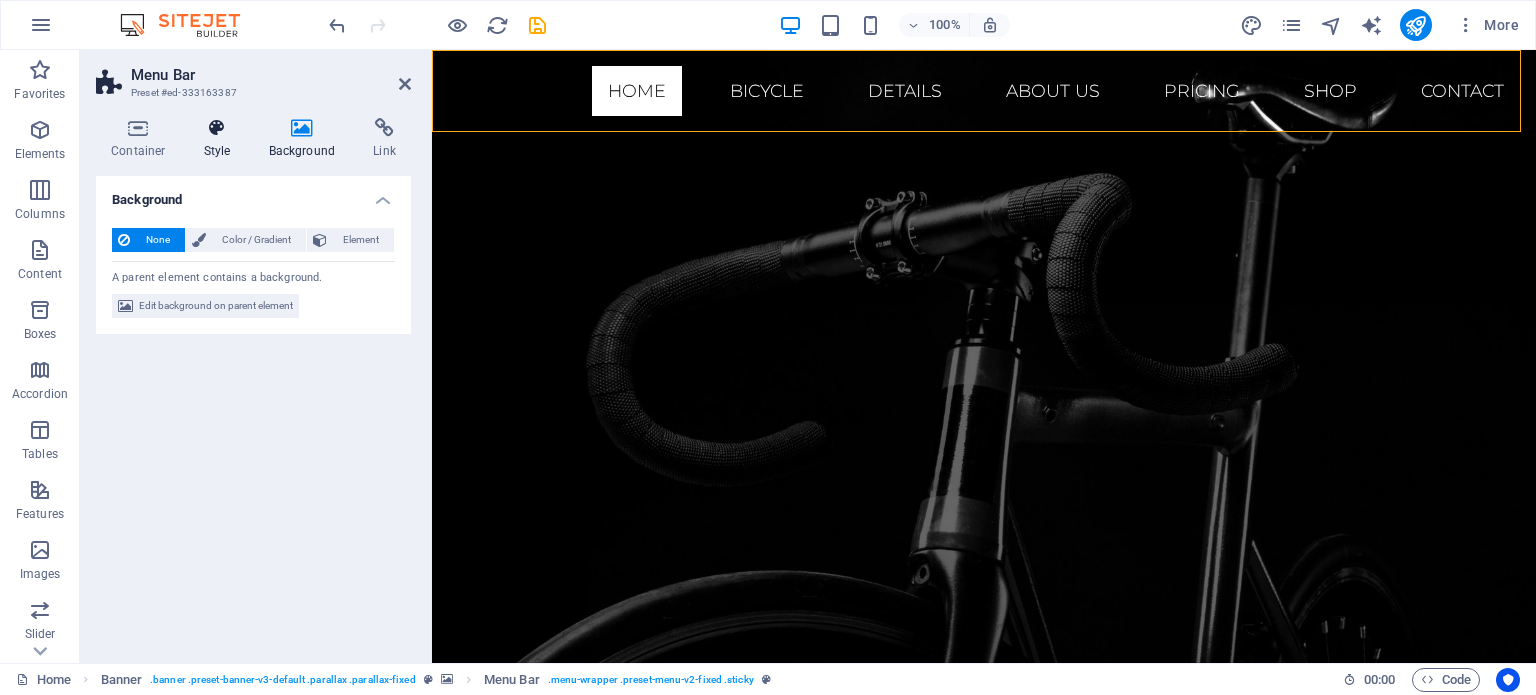 click at bounding box center [217, 128] 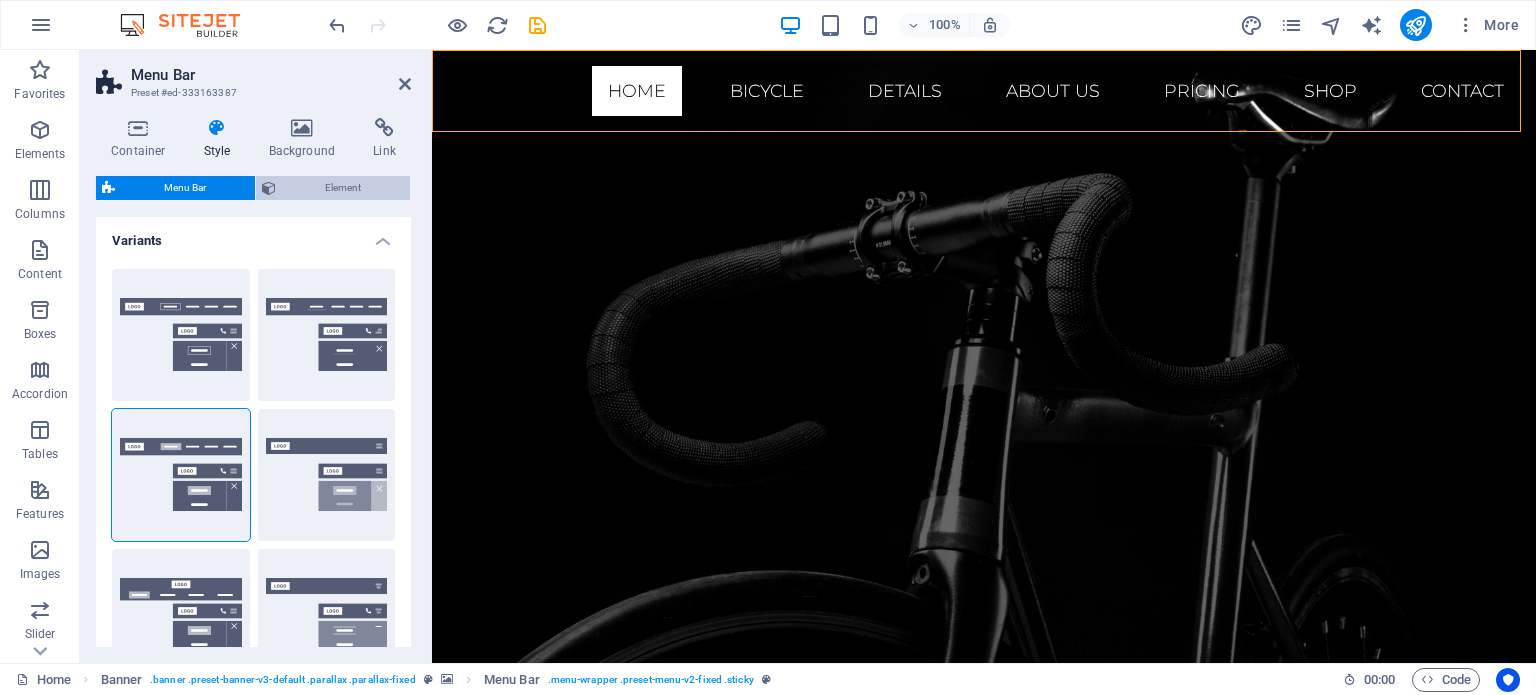 click on "Element" at bounding box center (343, 188) 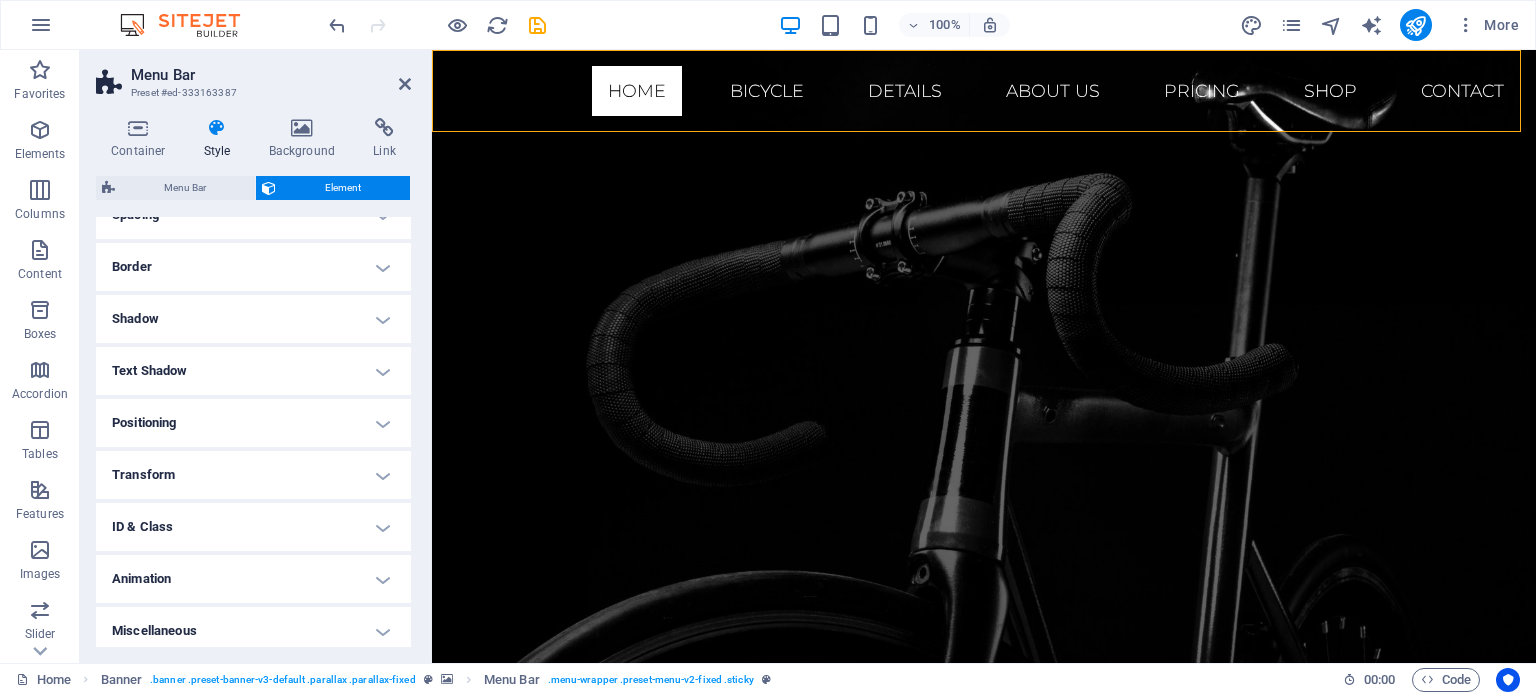 scroll, scrollTop: 414, scrollLeft: 0, axis: vertical 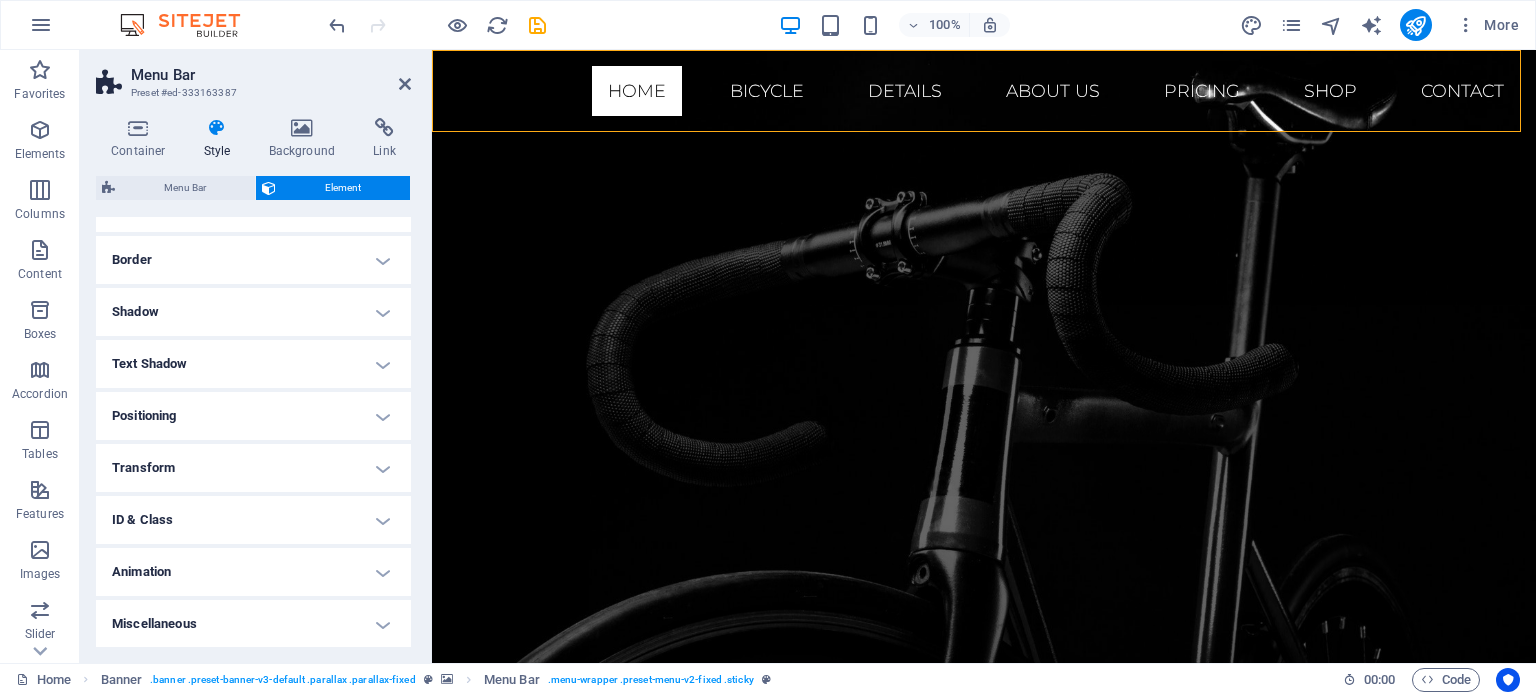 click on "Animation" at bounding box center [253, 572] 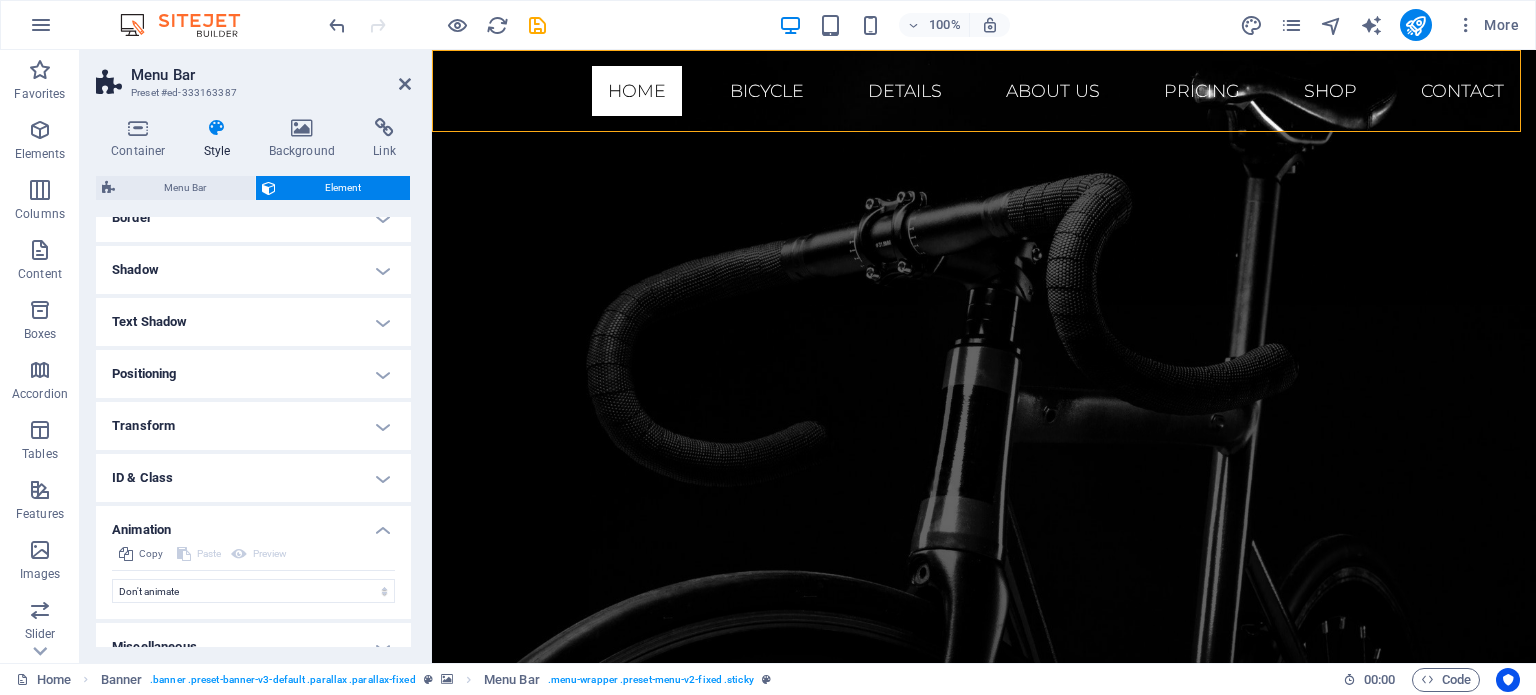 scroll, scrollTop: 479, scrollLeft: 0, axis: vertical 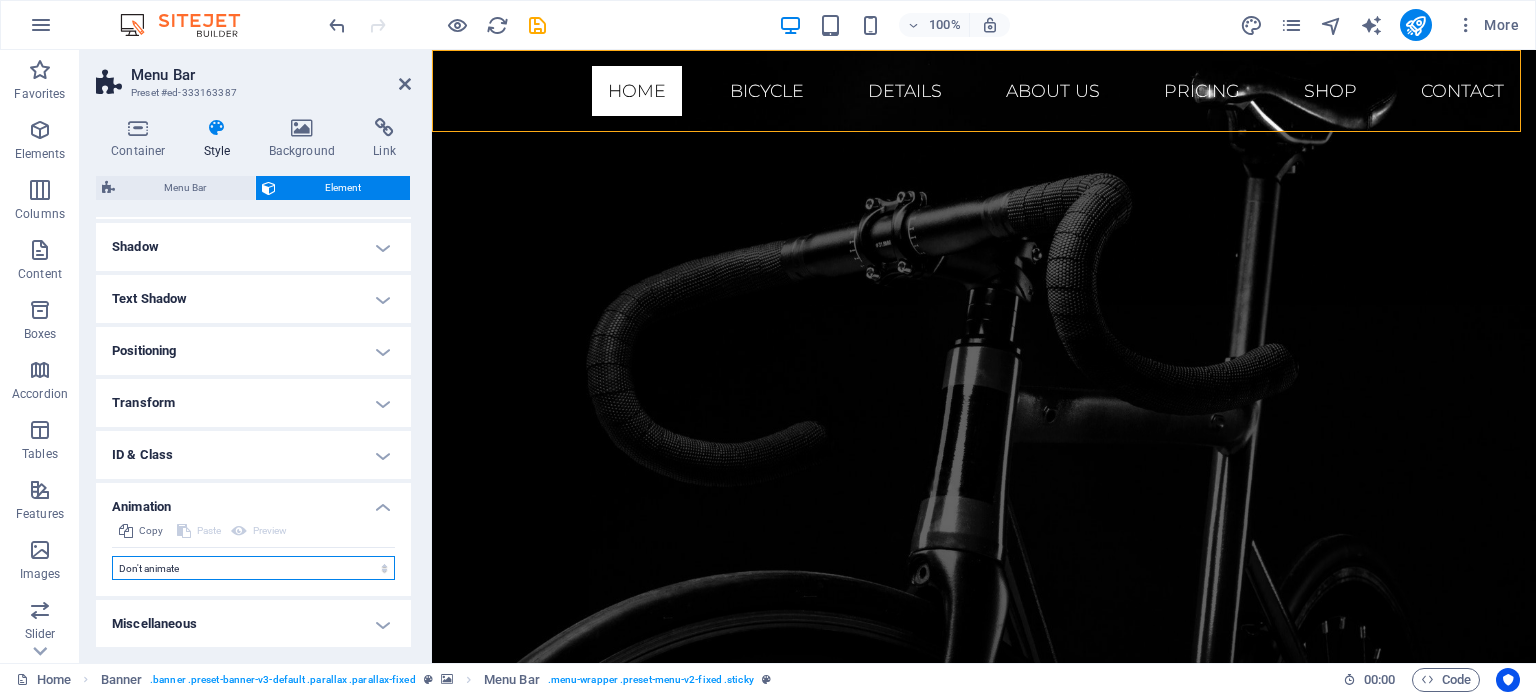 click on "Don't animate Show / Hide Slide up/down Zoom in/out Slide left to right Slide right to left Slide top to bottom Slide bottom to top Pulse Blink Open as overlay" at bounding box center [253, 568] 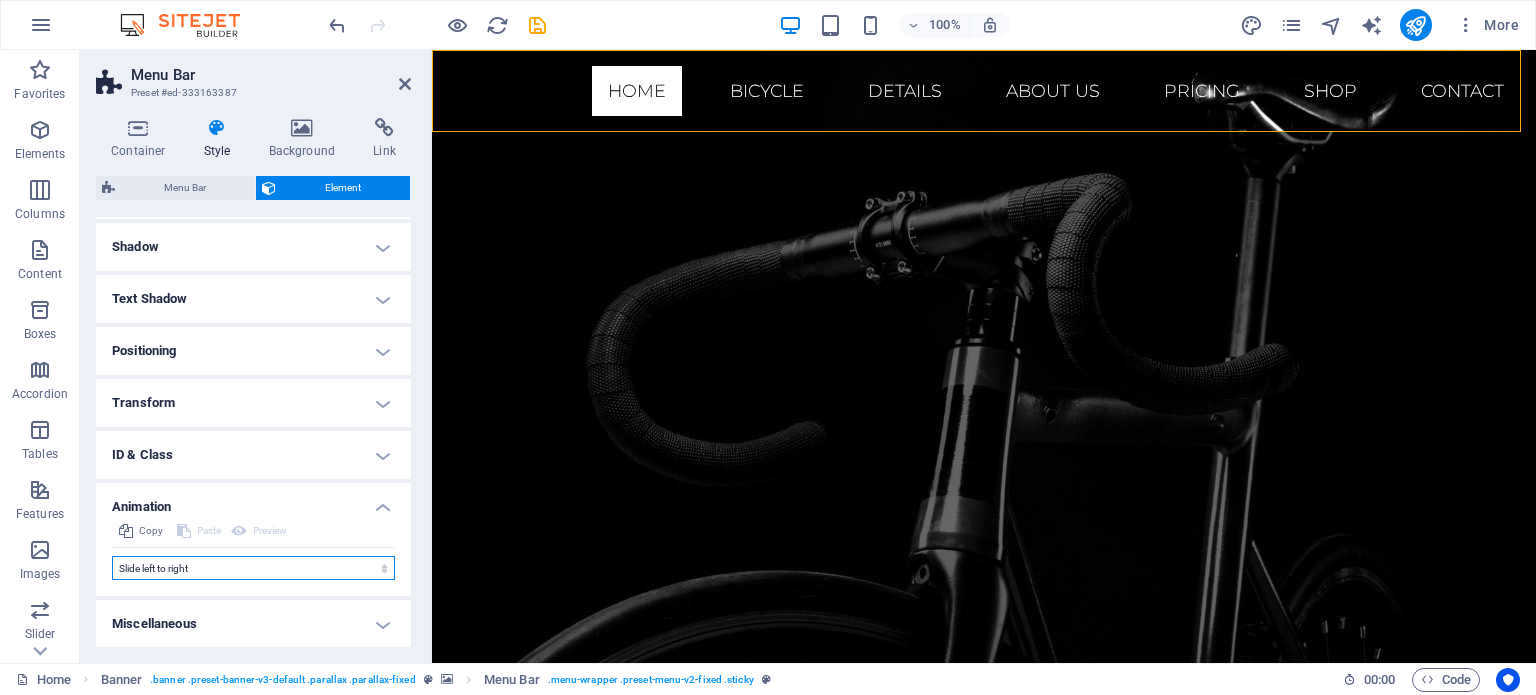 click on "Don't animate Show / Hide Slide up/down Zoom in/out Slide left to right Slide right to left Slide top to bottom Slide bottom to top Pulse Blink Open as overlay" at bounding box center (253, 568) 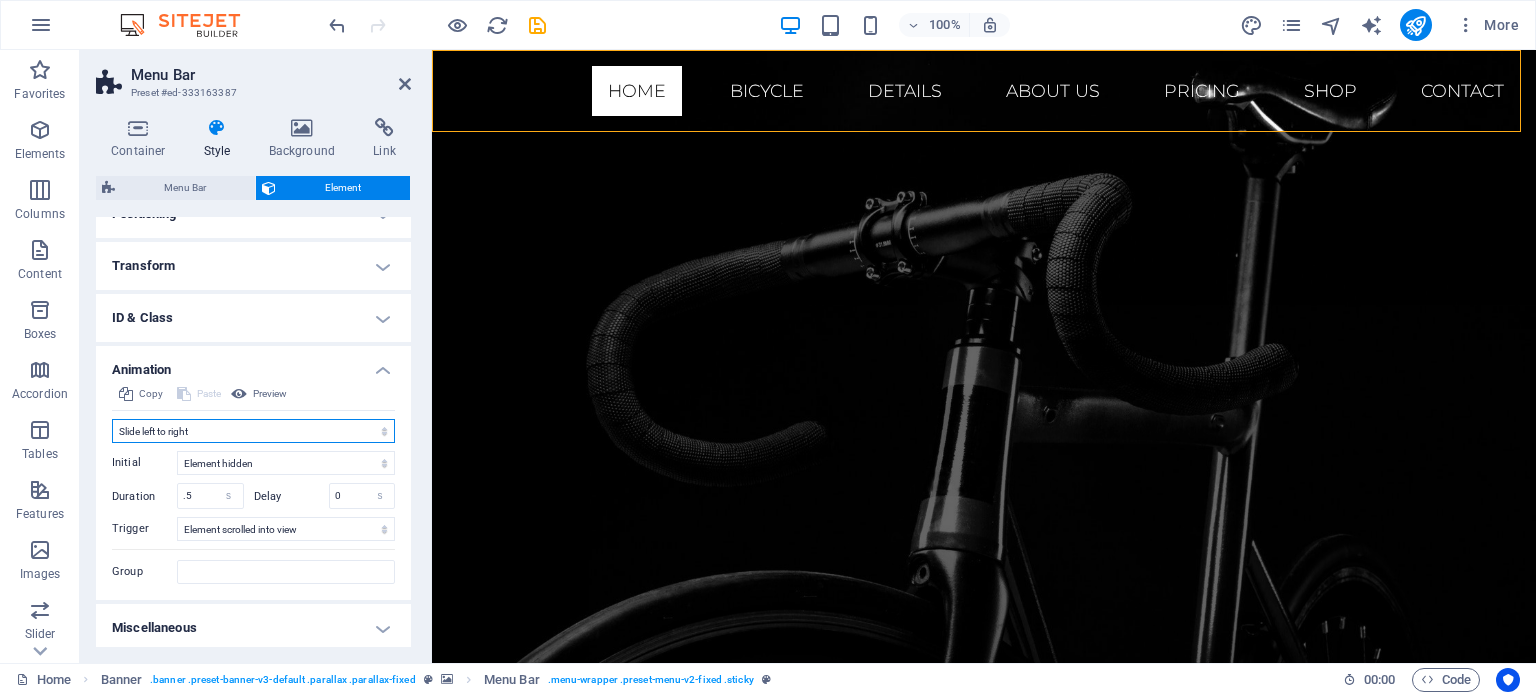 scroll, scrollTop: 620, scrollLeft: 0, axis: vertical 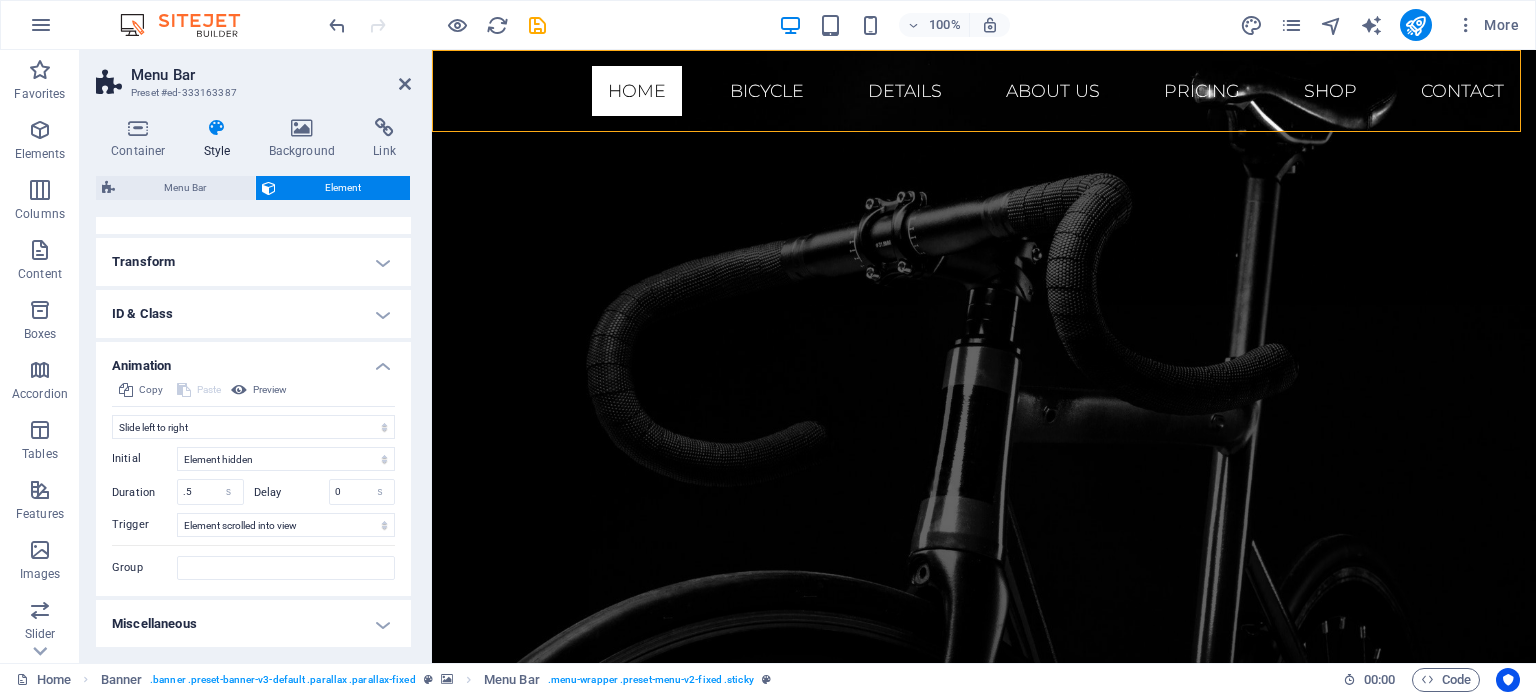 click on "Miscellaneous" at bounding box center (253, 624) 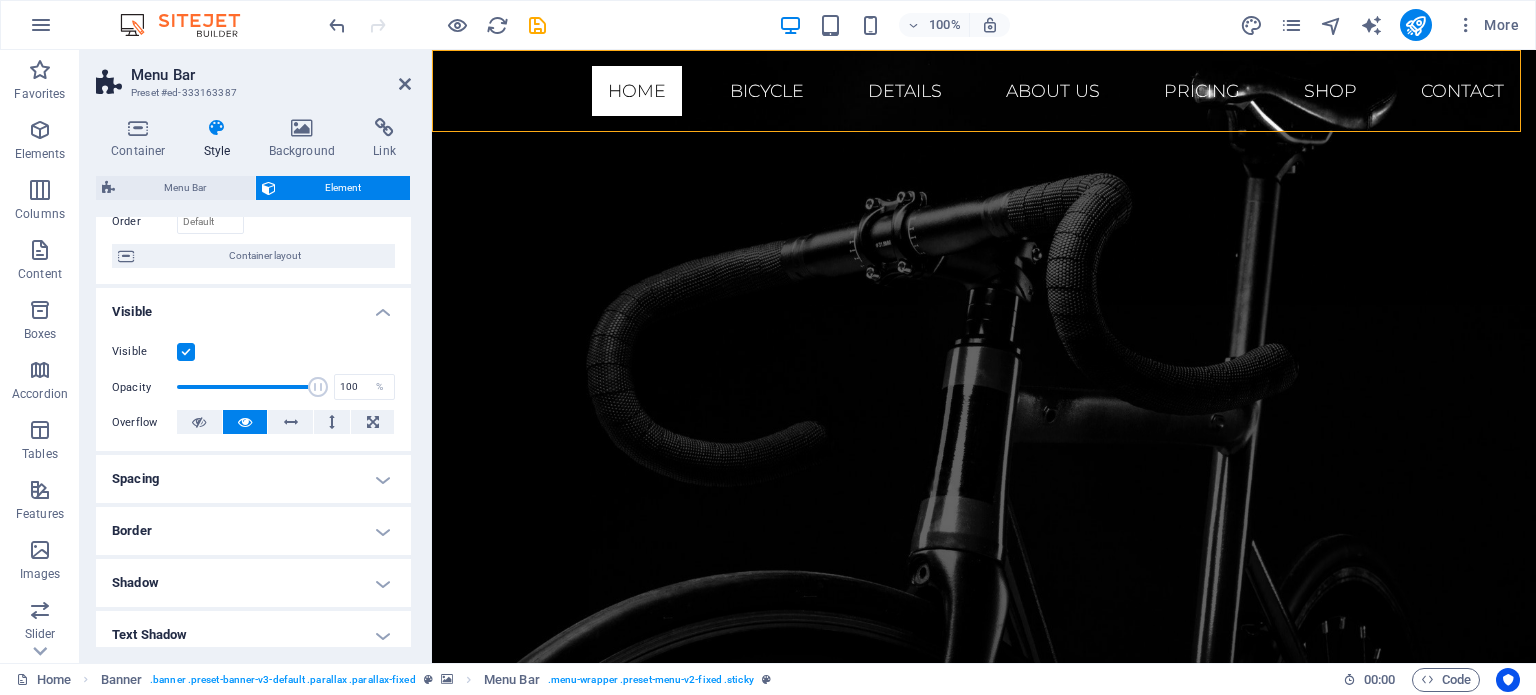 scroll, scrollTop: 0, scrollLeft: 0, axis: both 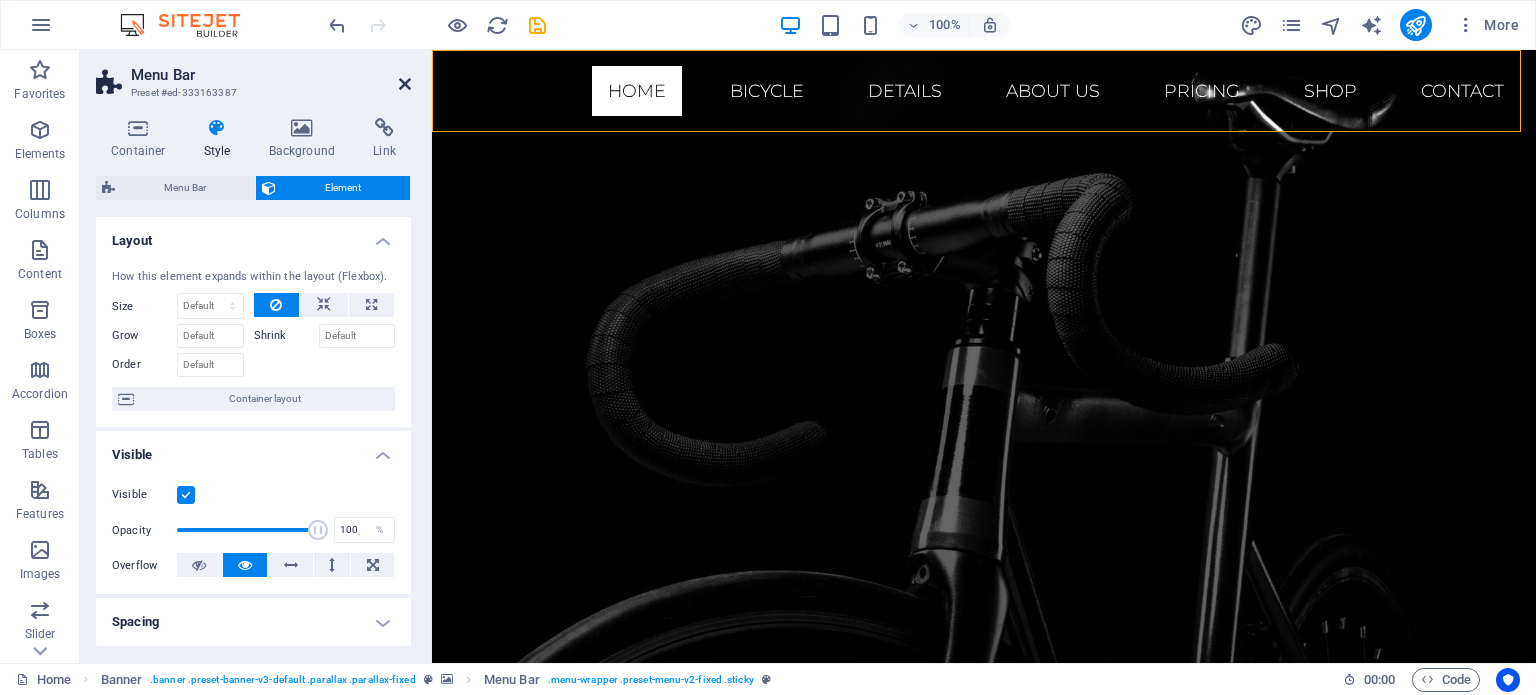 click at bounding box center [405, 84] 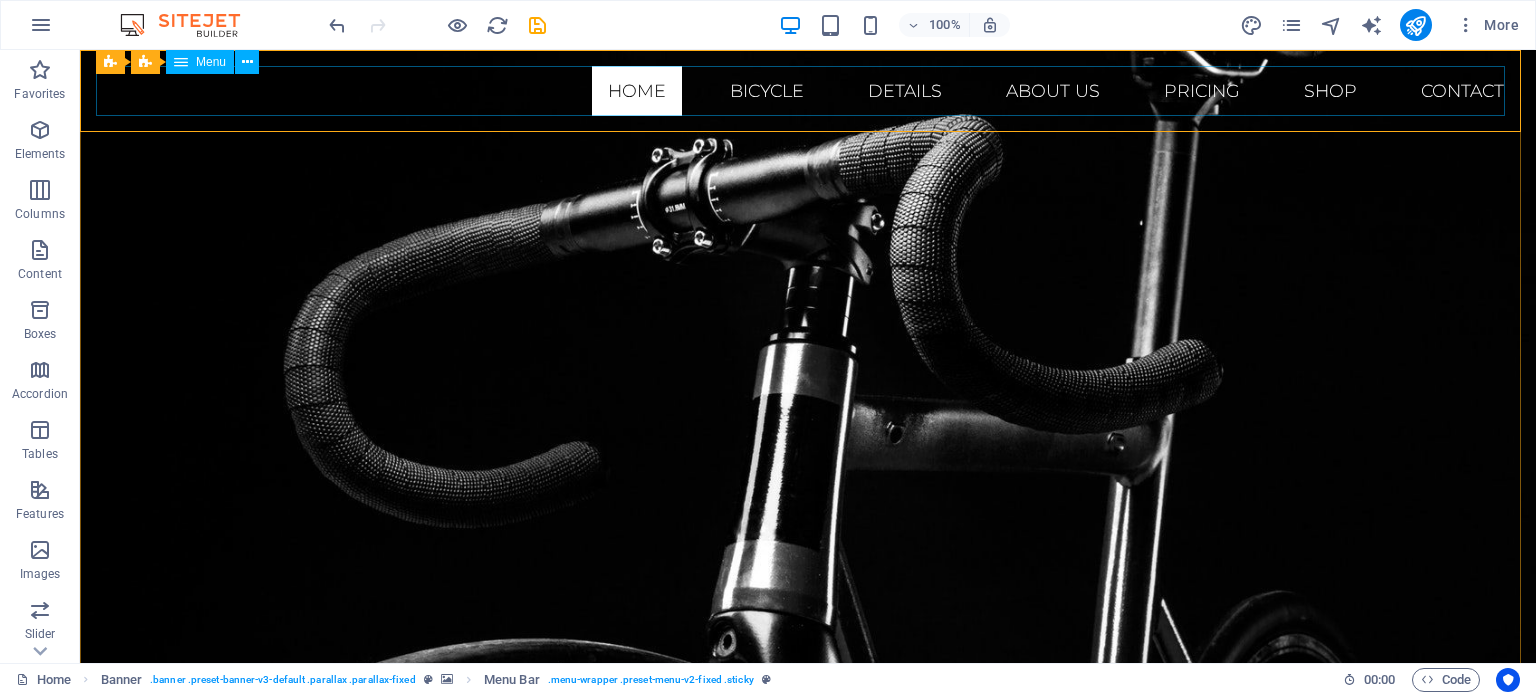 click on "Menu" at bounding box center (211, 62) 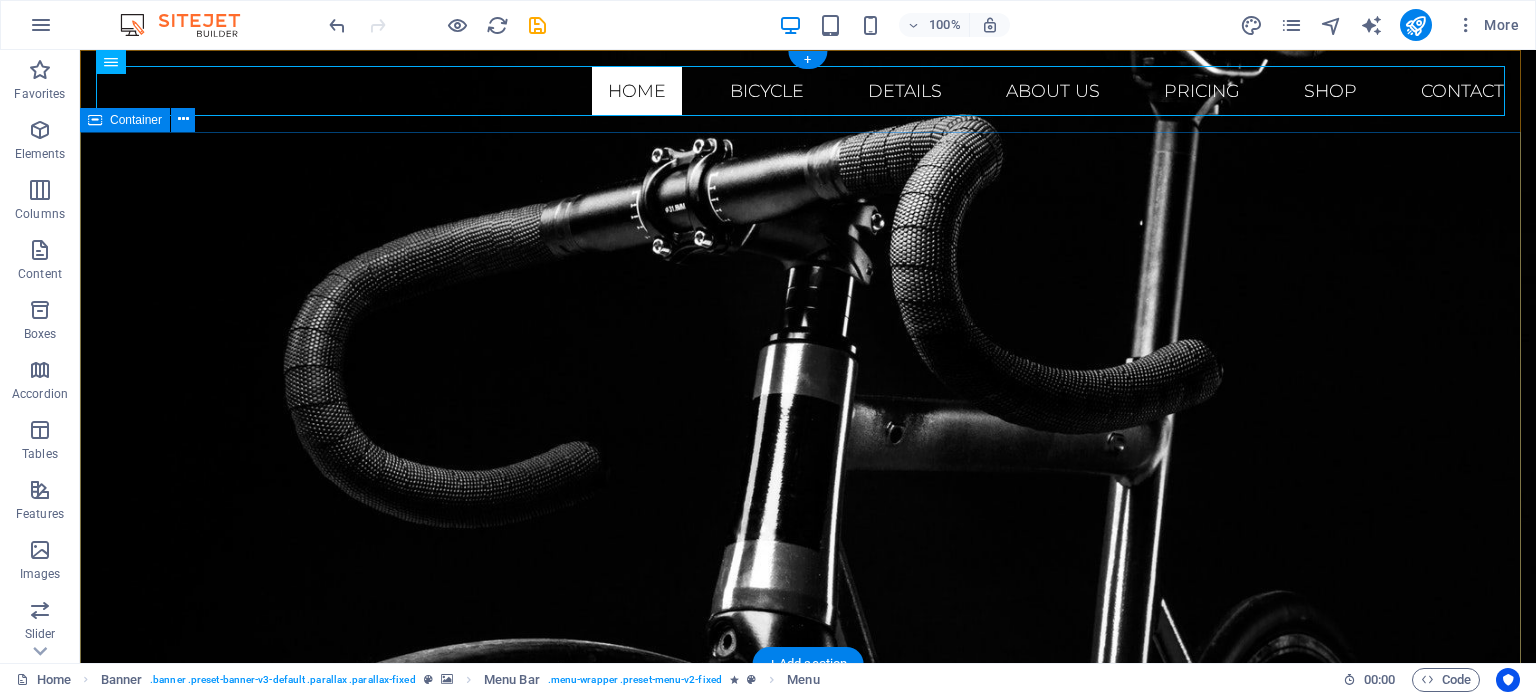 click at bounding box center (808, 359) 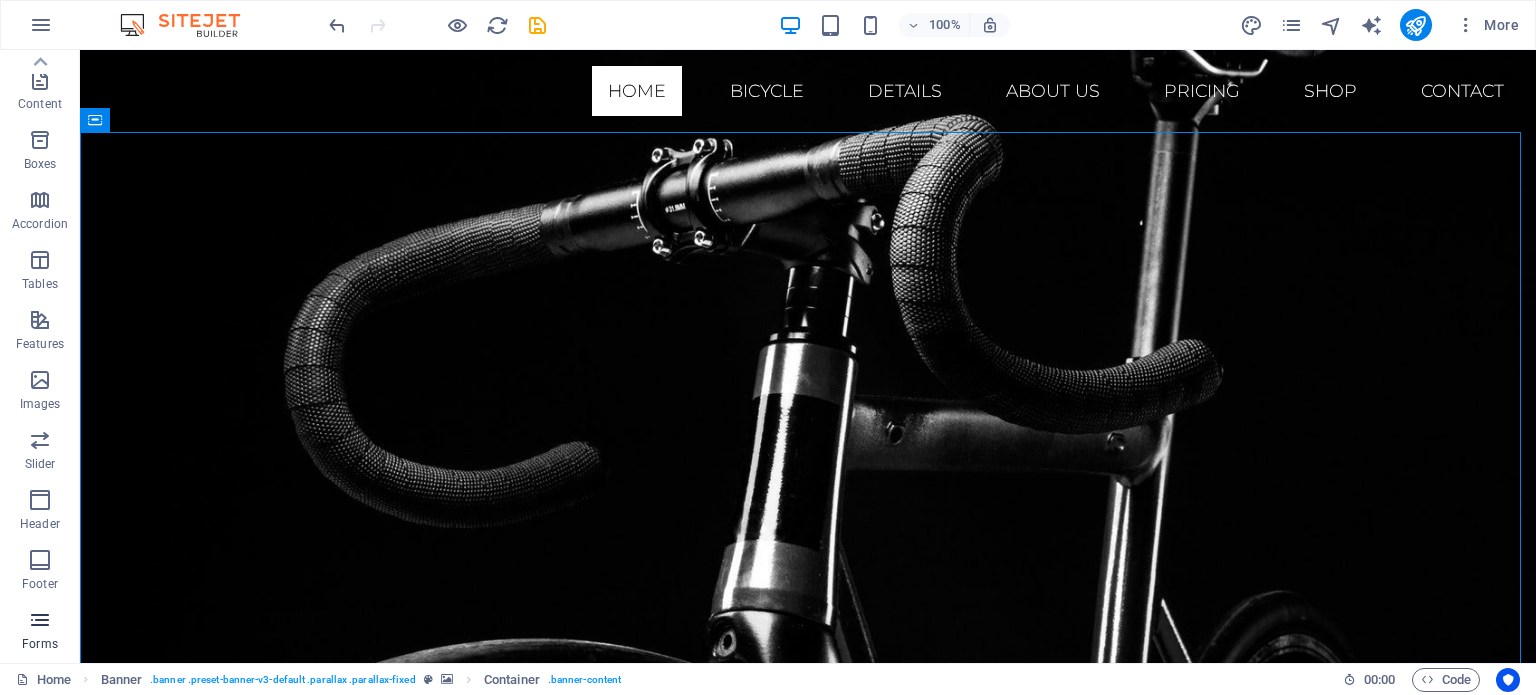 scroll, scrollTop: 0, scrollLeft: 0, axis: both 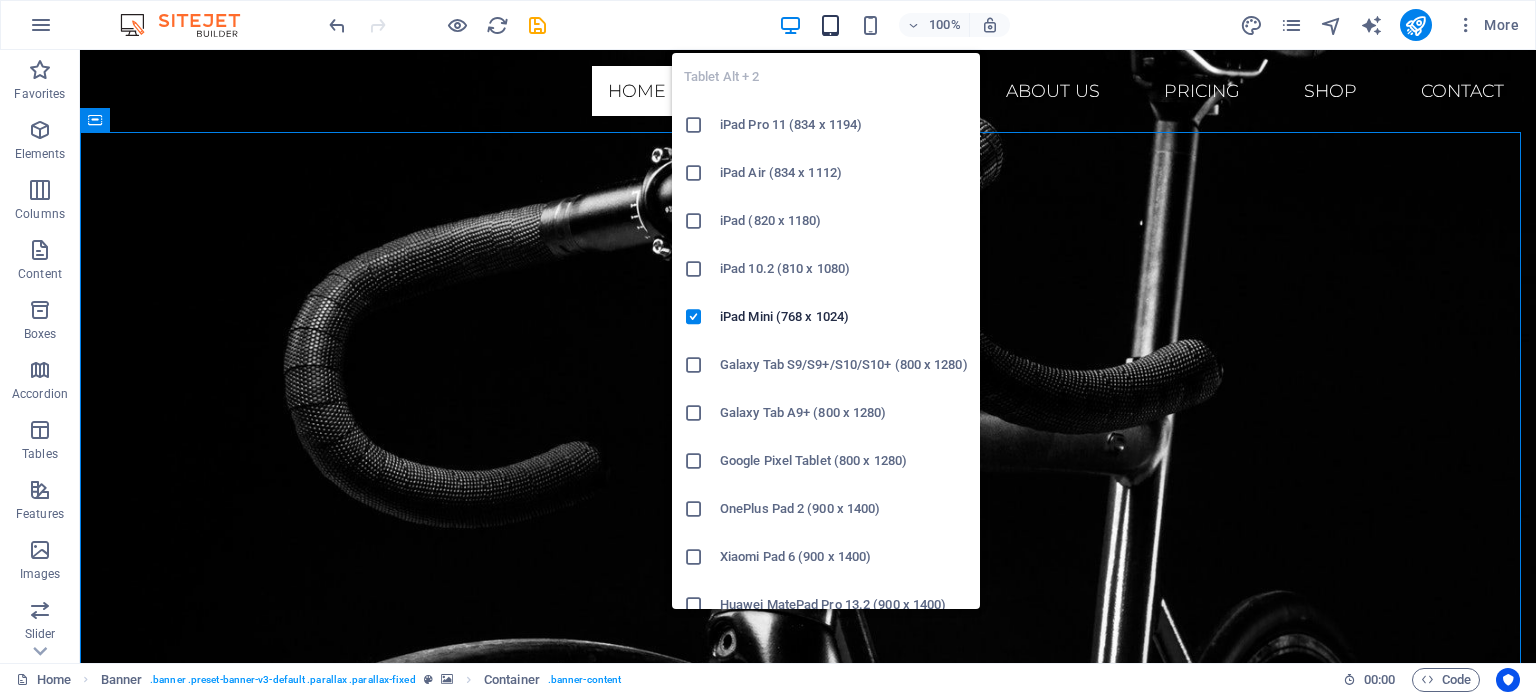 click at bounding box center [830, 25] 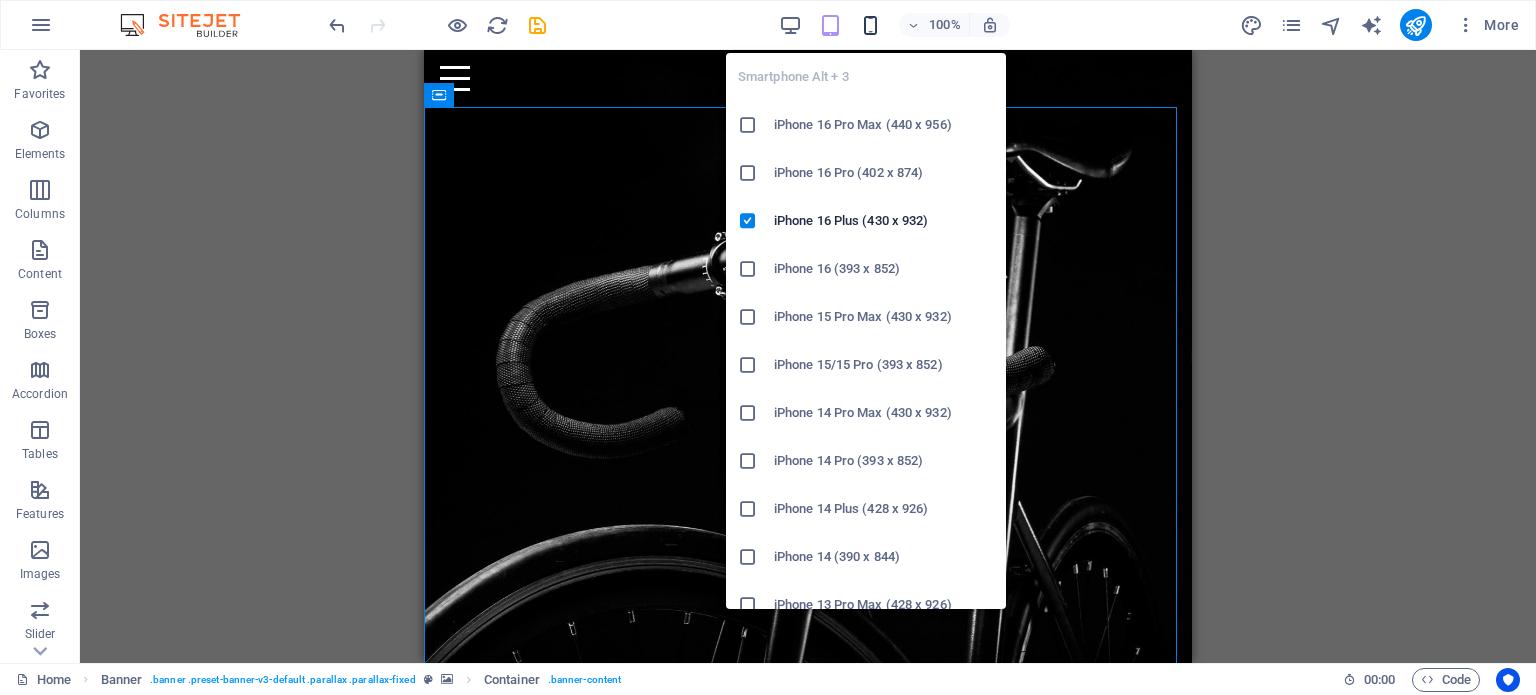 click at bounding box center [870, 25] 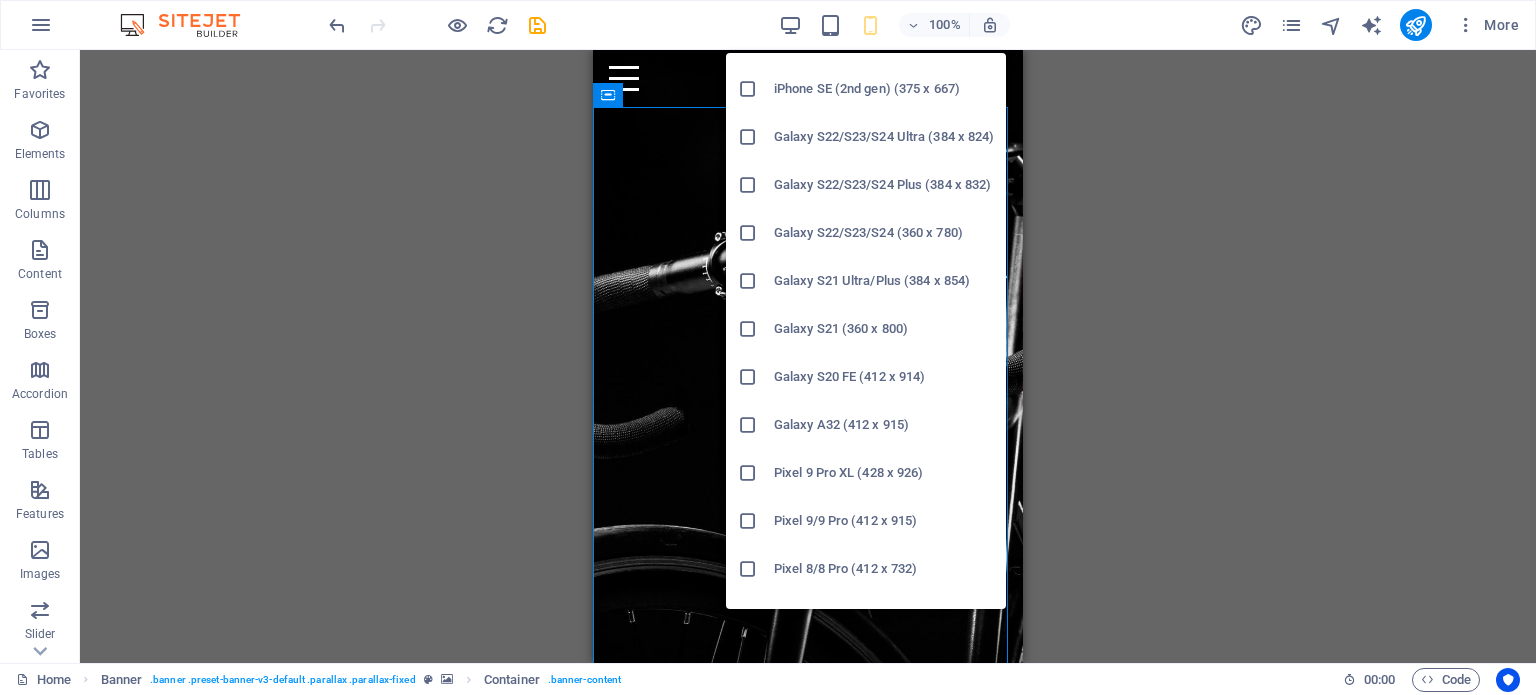 scroll, scrollTop: 700, scrollLeft: 0, axis: vertical 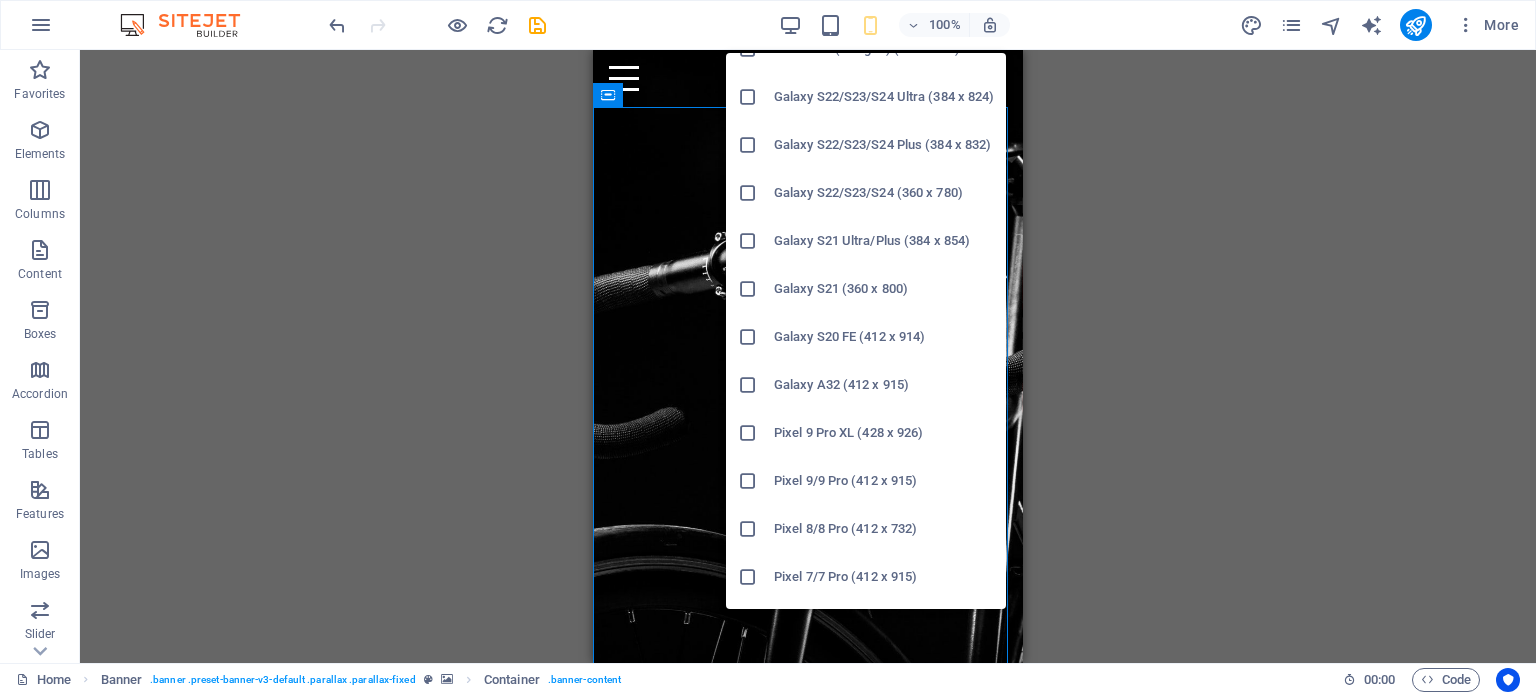 click on "Galaxy S22/S23/S24 (360 x 780)" at bounding box center [884, 193] 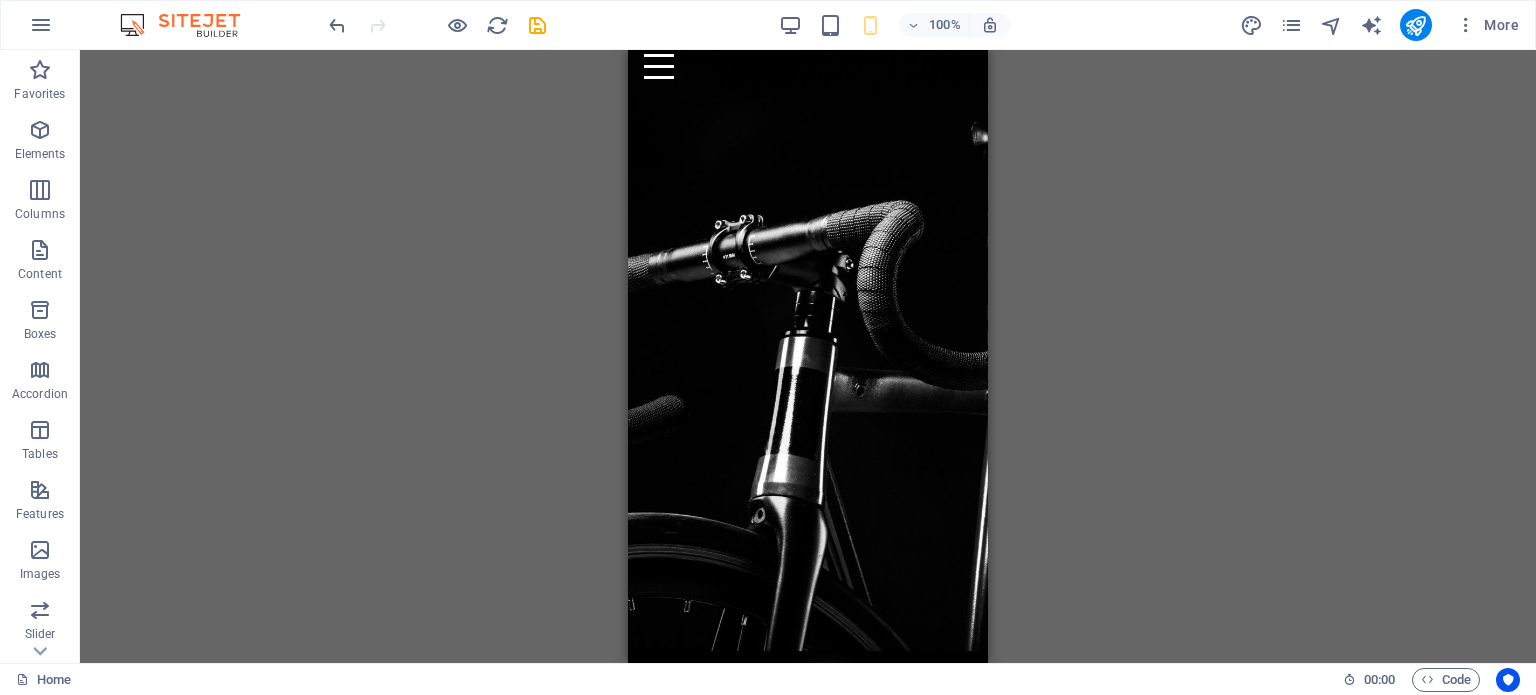 scroll, scrollTop: 0, scrollLeft: 0, axis: both 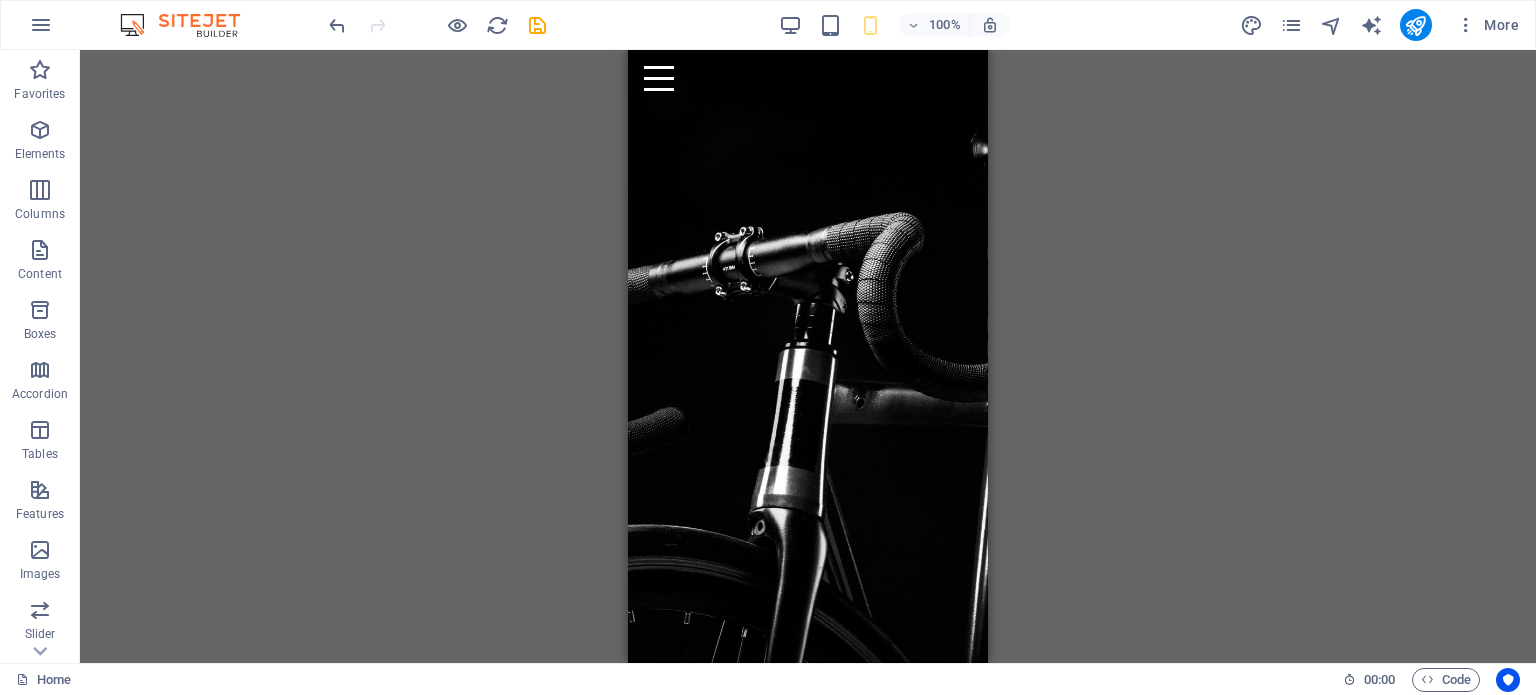 drag, startPoint x: 981, startPoint y: 79, endPoint x: 1594, endPoint y: 98, distance: 613.2944 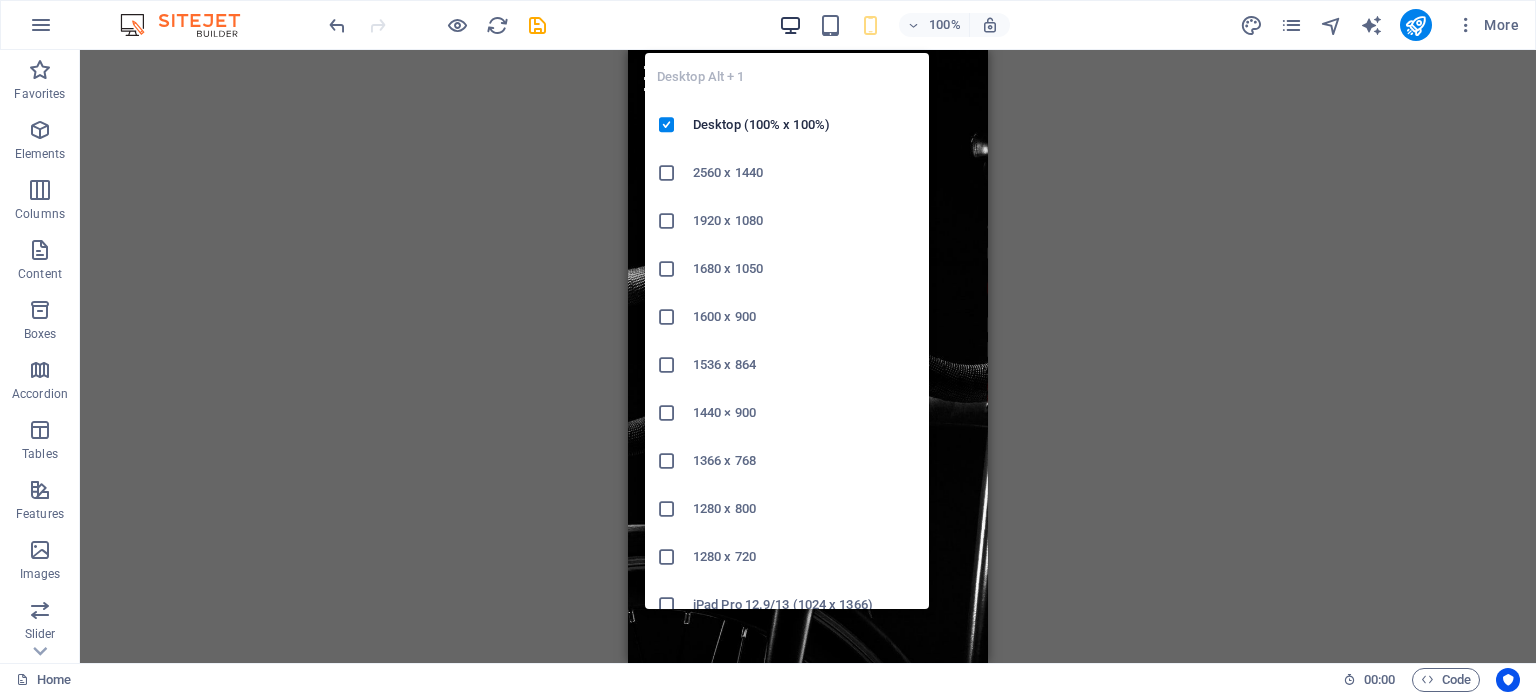 click at bounding box center [790, 25] 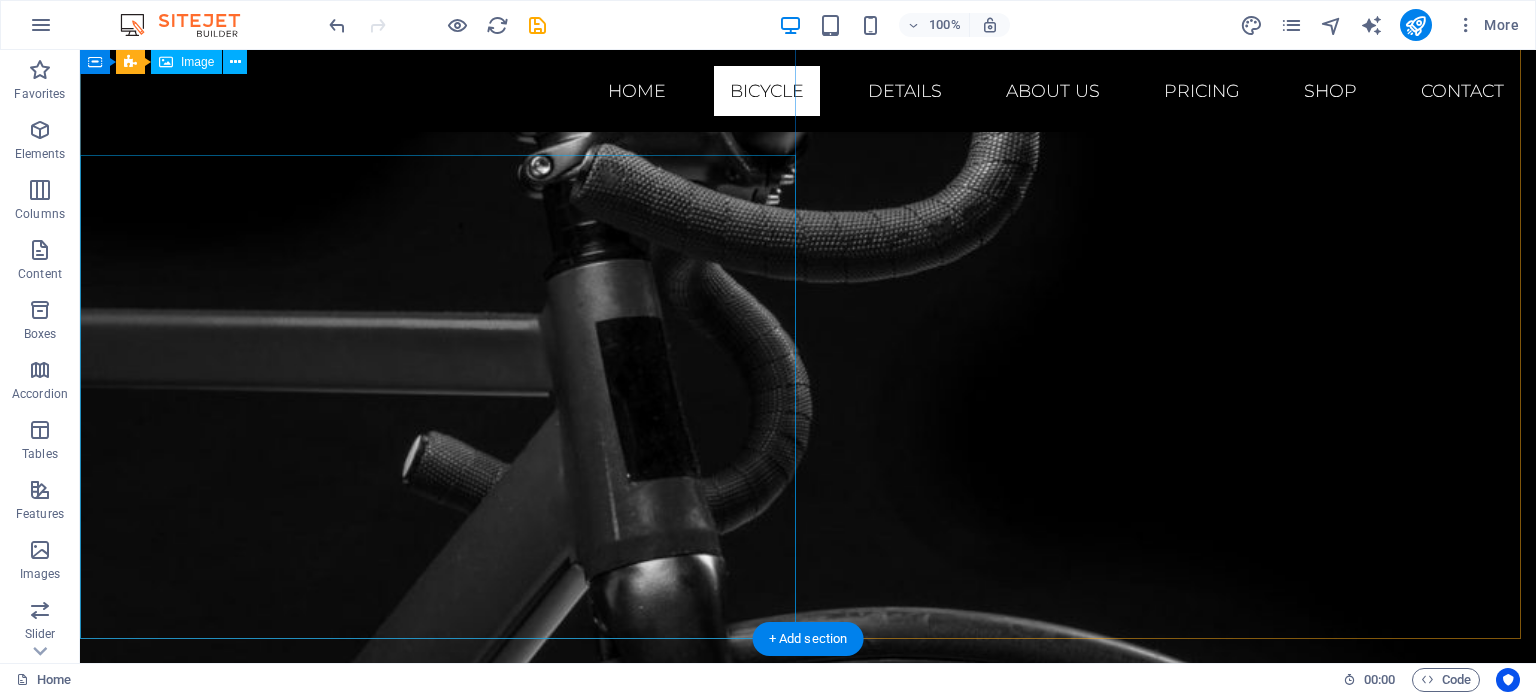 scroll, scrollTop: 700, scrollLeft: 0, axis: vertical 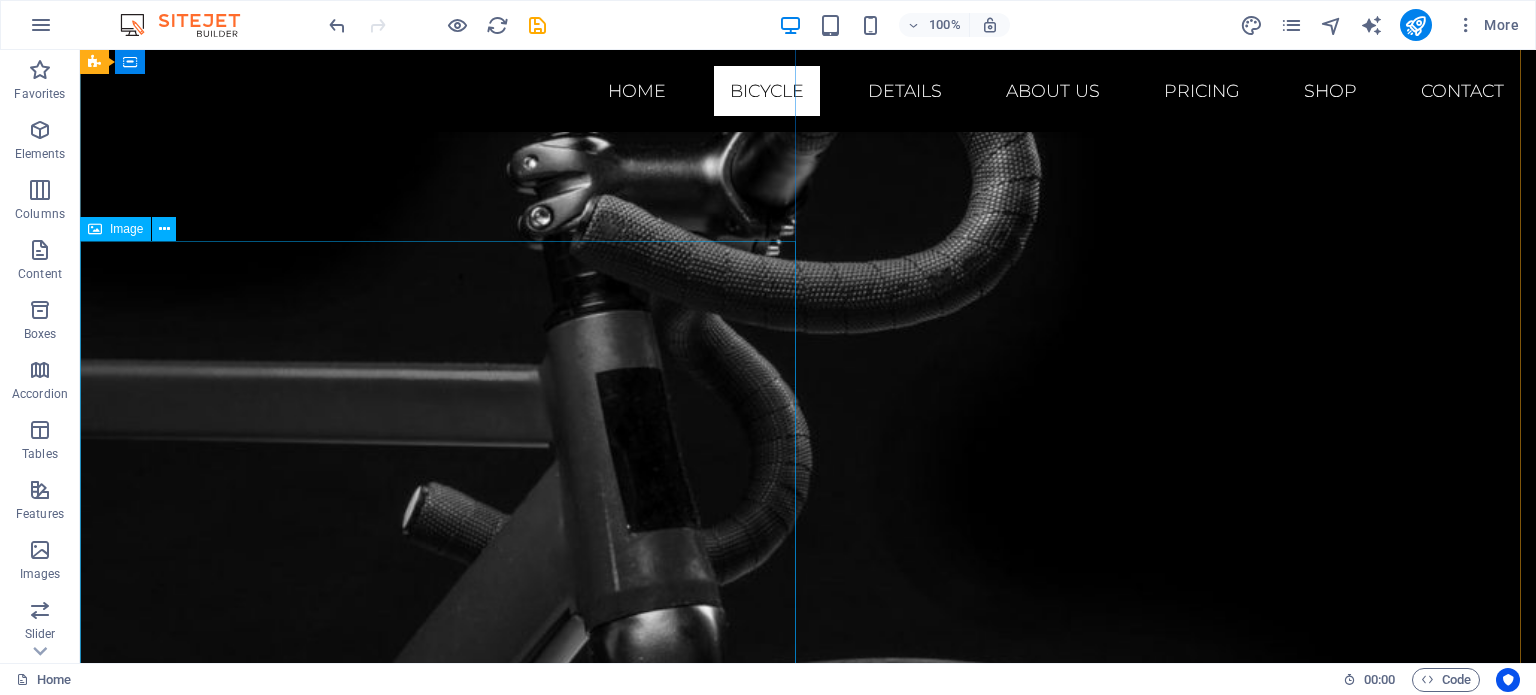 click at bounding box center [808, 455] 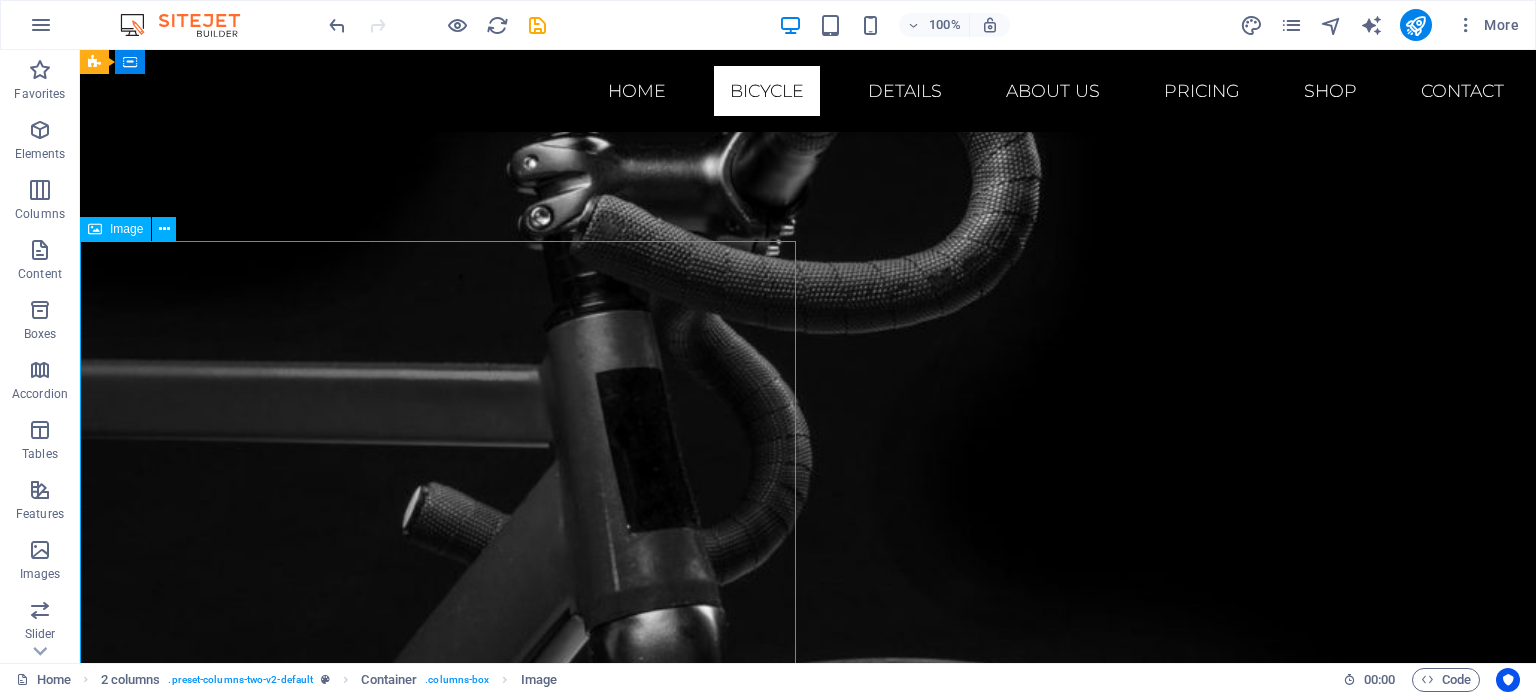 click at bounding box center [808, 455] 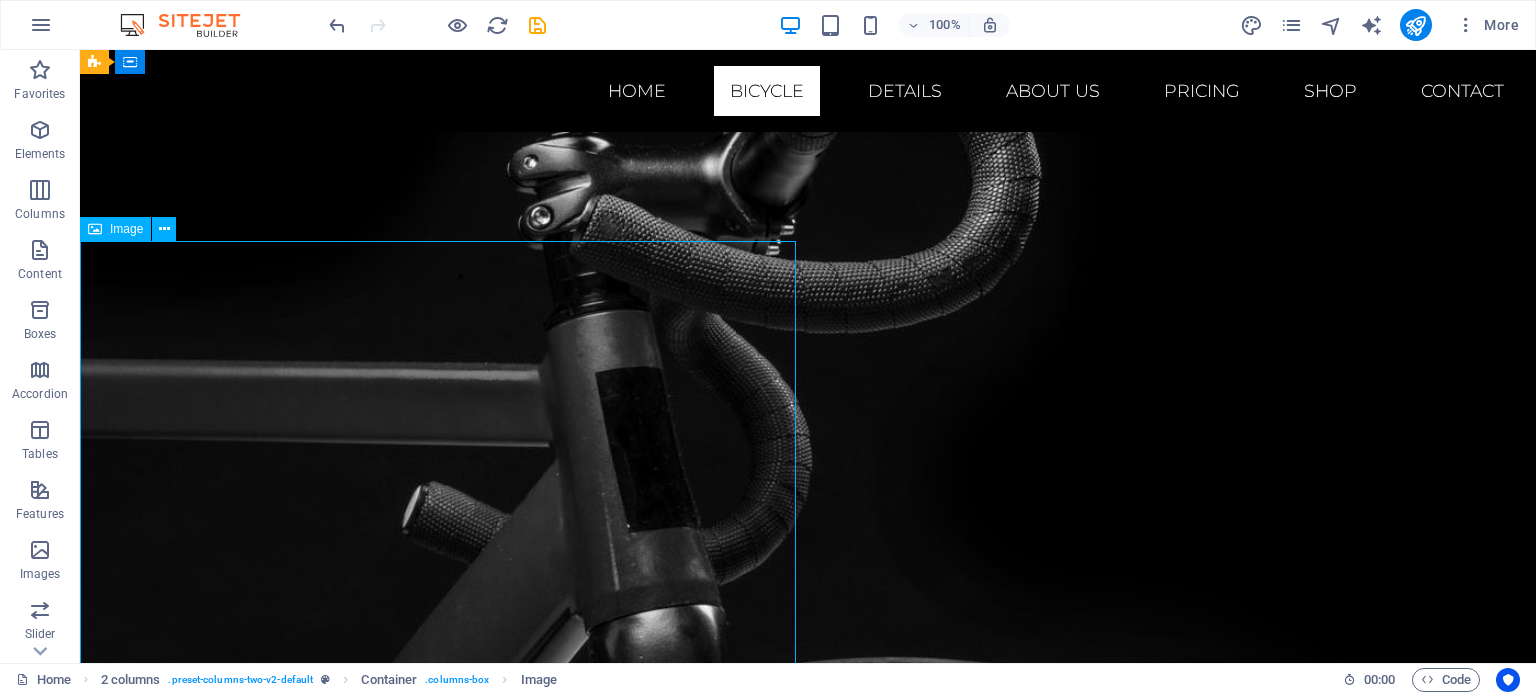 select on "%" 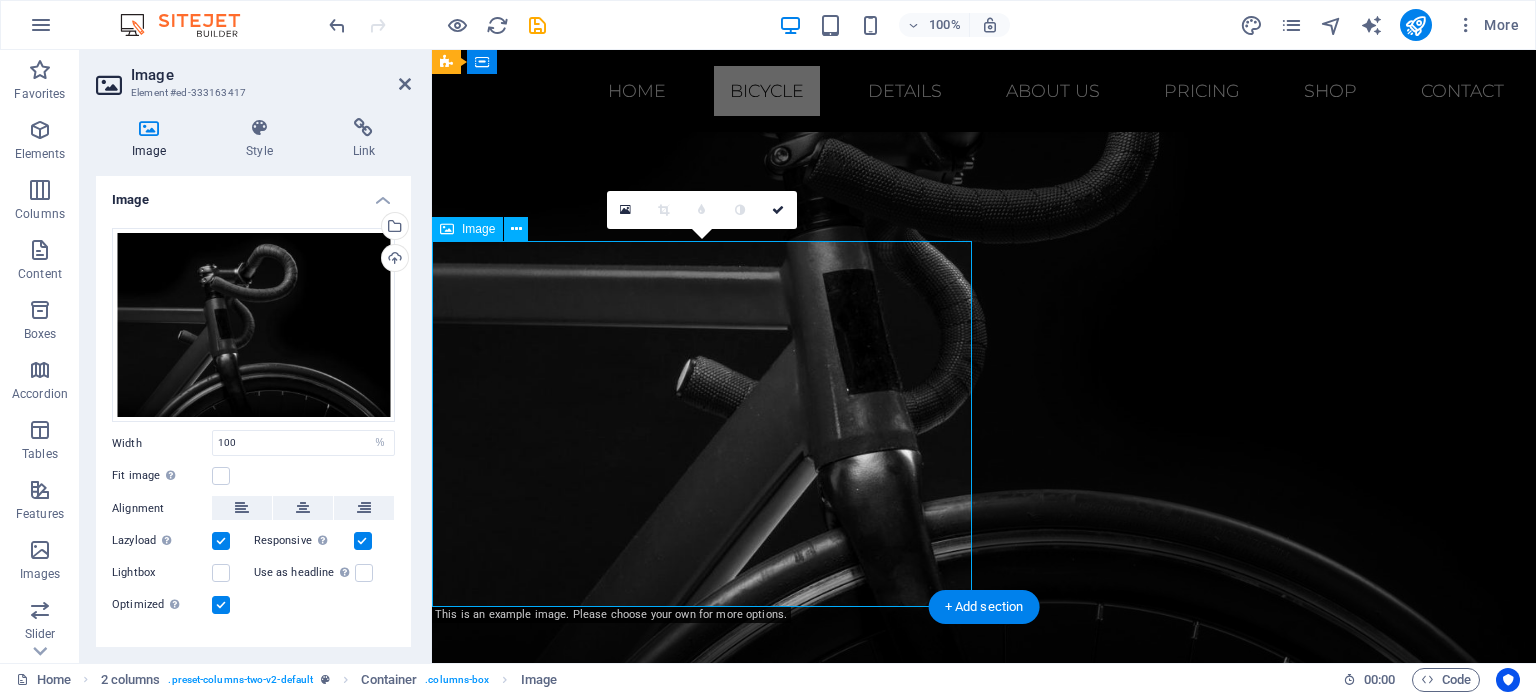 scroll, scrollTop: 996, scrollLeft: 0, axis: vertical 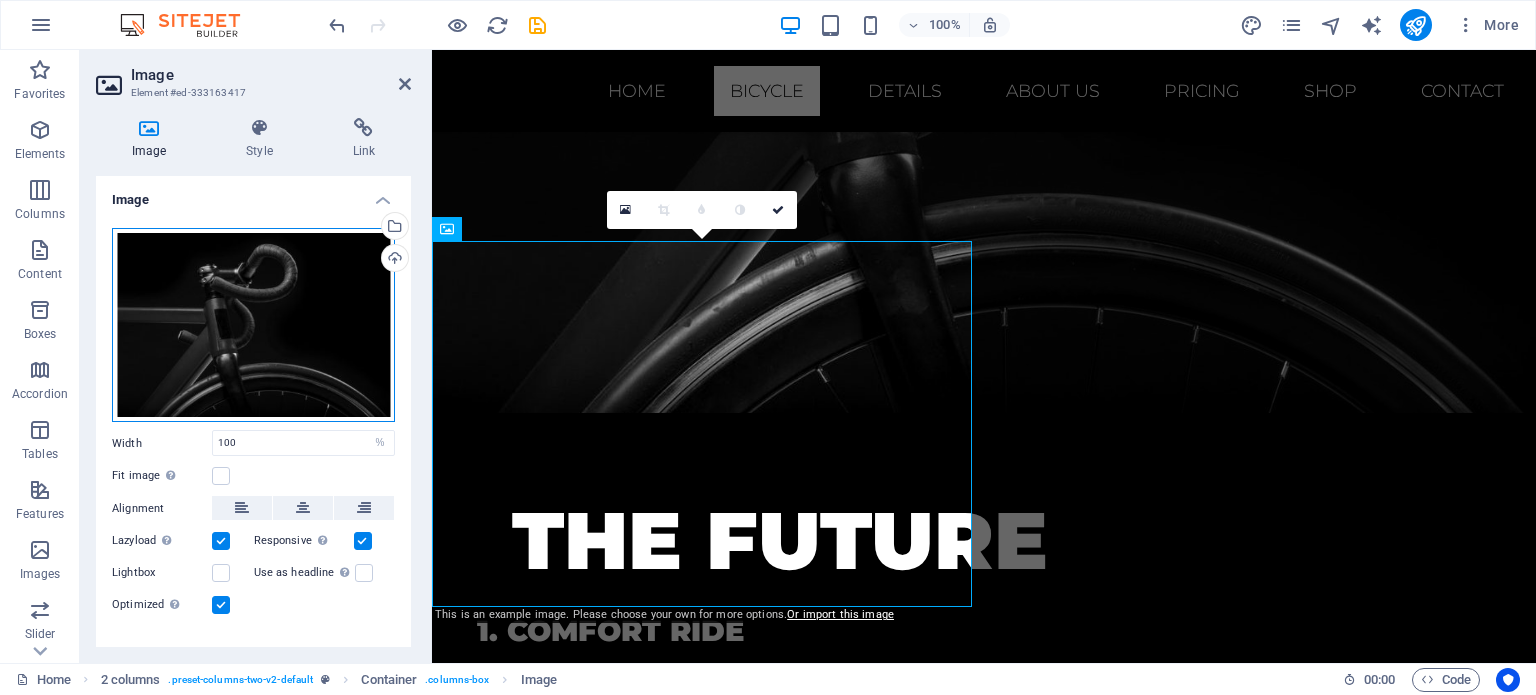 click on "Drag files here, click to choose files or select files from Files or our free stock photos & videos" at bounding box center [253, 325] 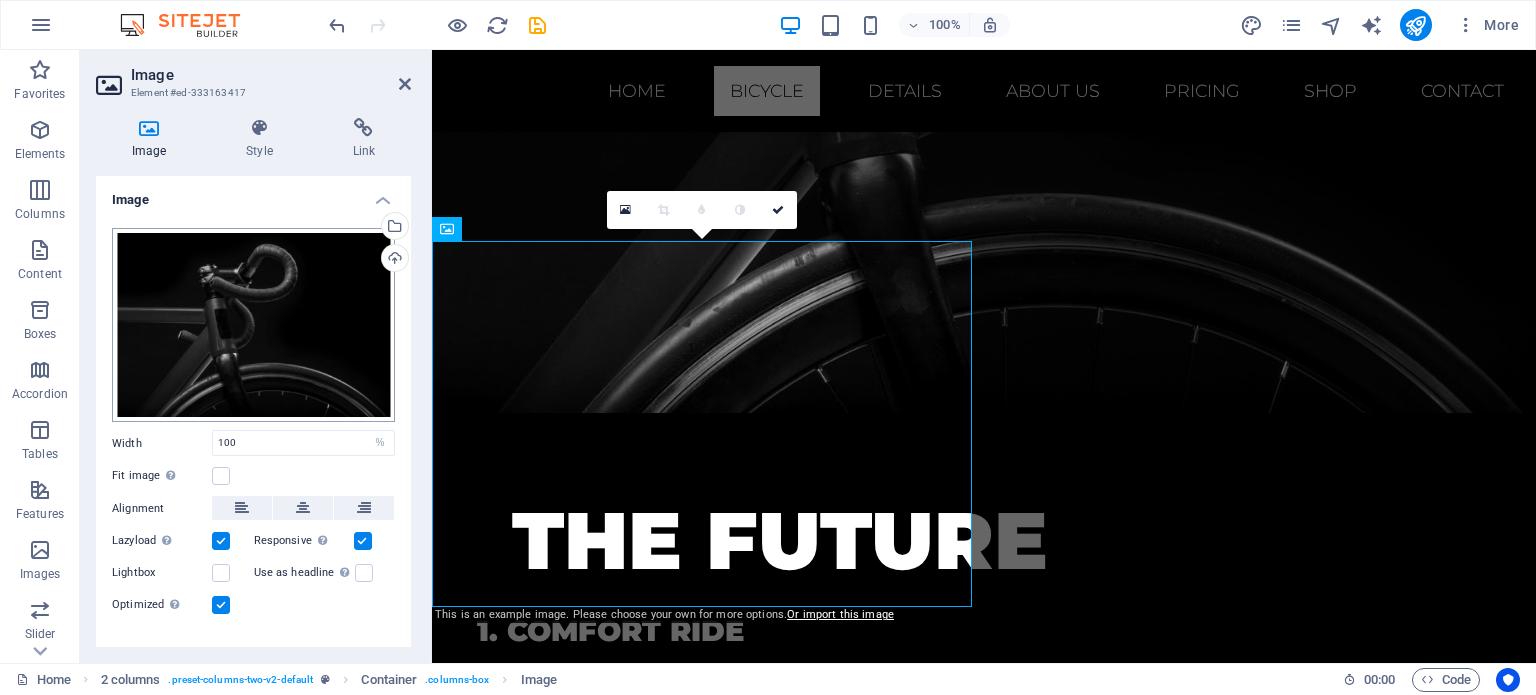scroll, scrollTop: 1523, scrollLeft: 0, axis: vertical 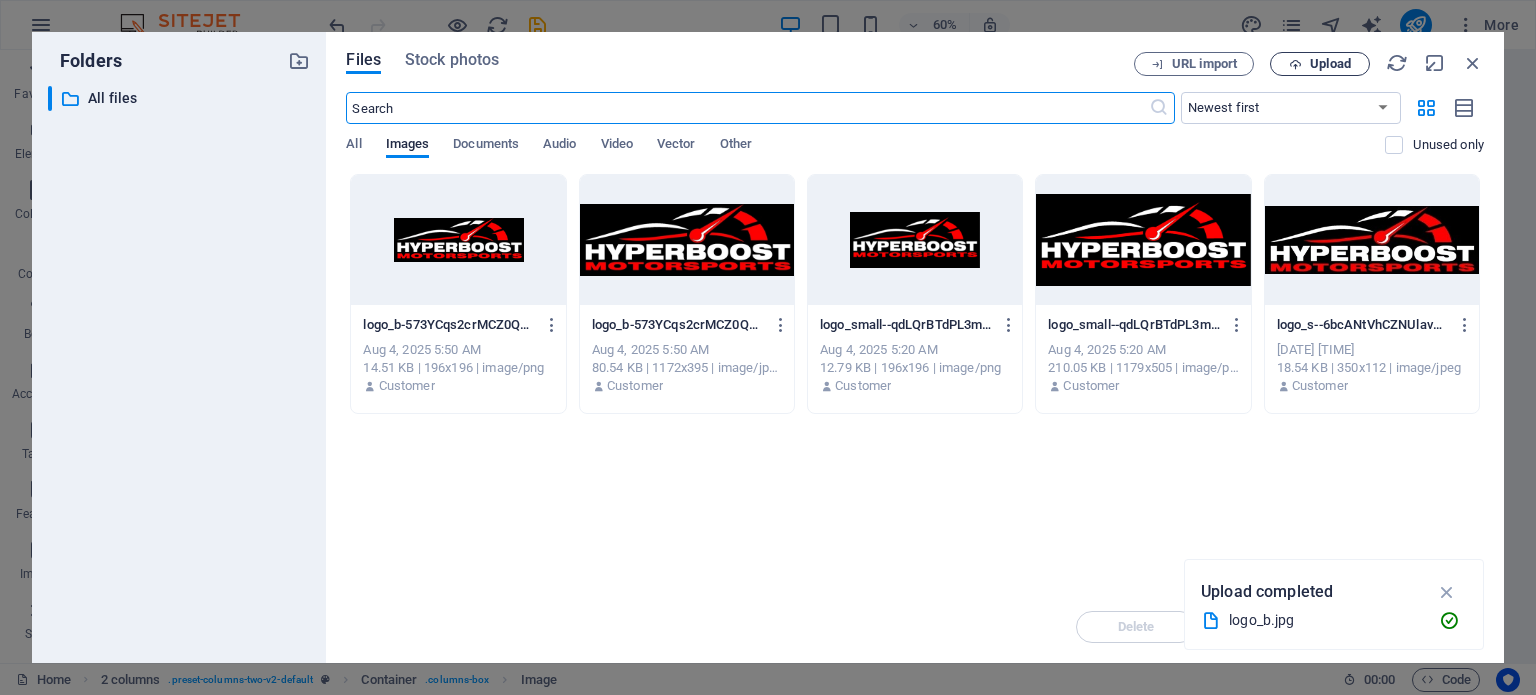 click on "Upload" at bounding box center [1330, 64] 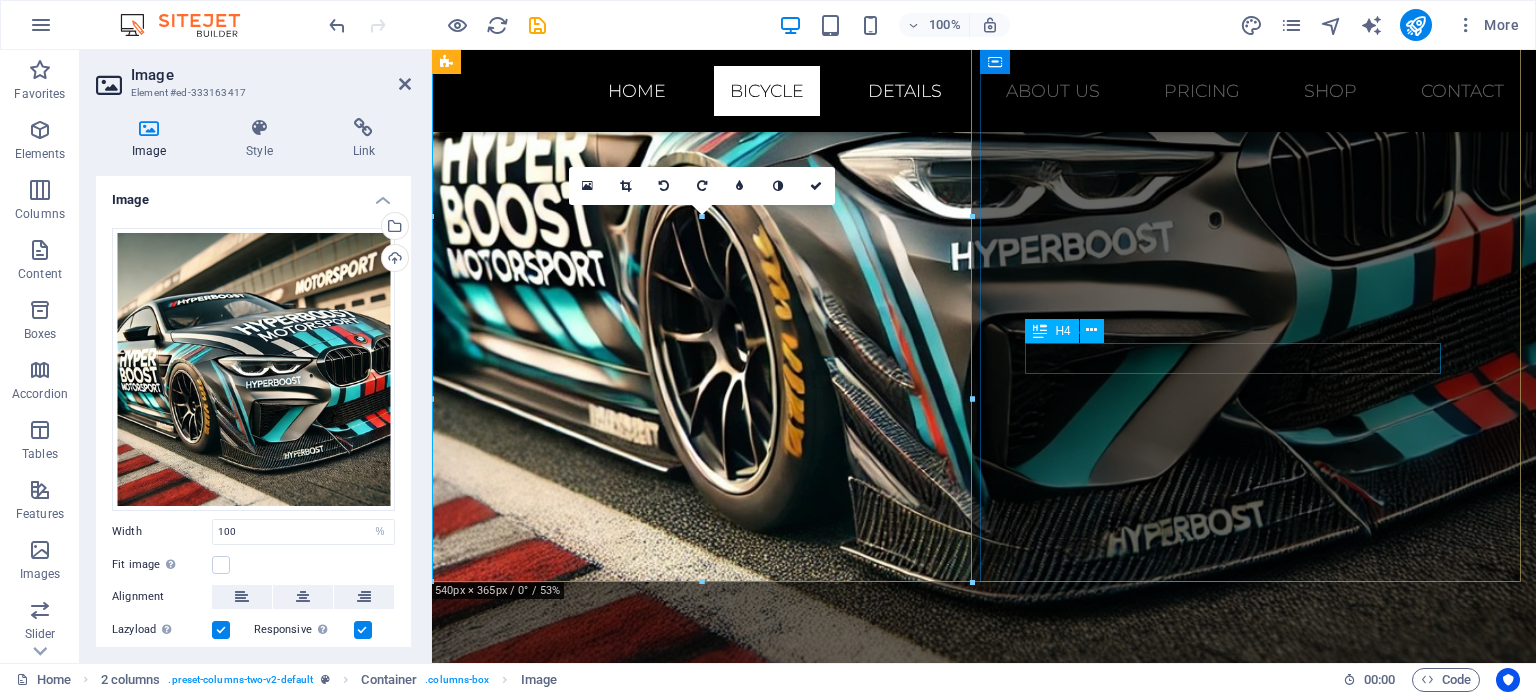scroll, scrollTop: 821, scrollLeft: 0, axis: vertical 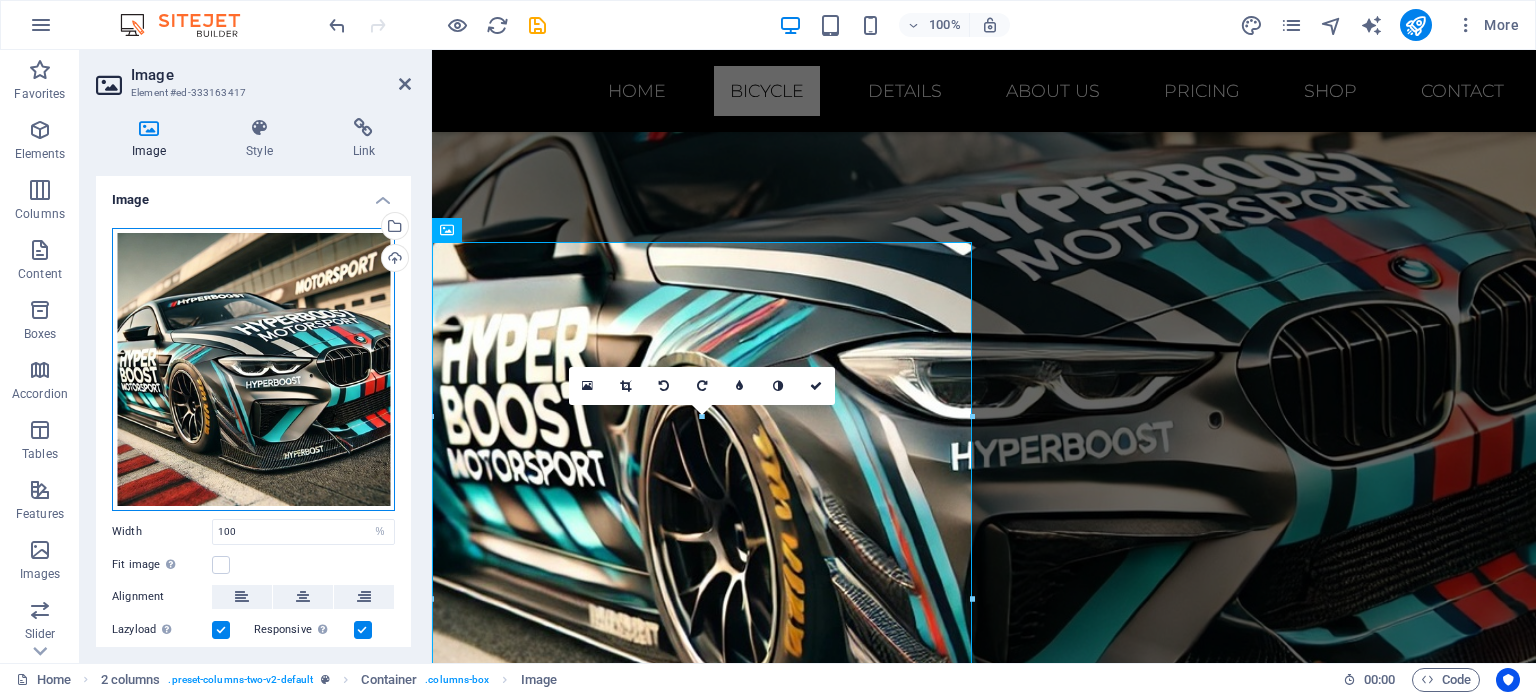 click on "Drag files here, click to choose files or select files from Files or our free stock photos & videos" at bounding box center [253, 369] 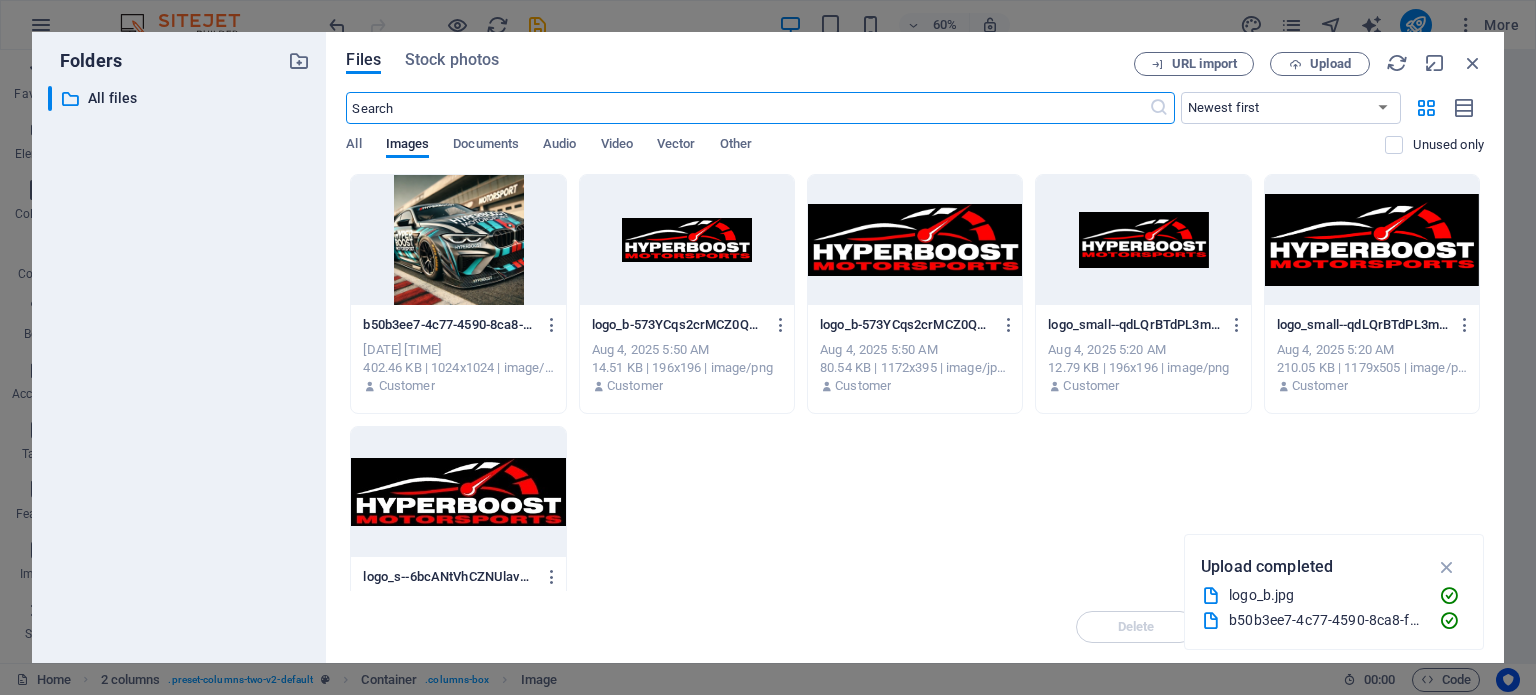 scroll, scrollTop: 1360, scrollLeft: 0, axis: vertical 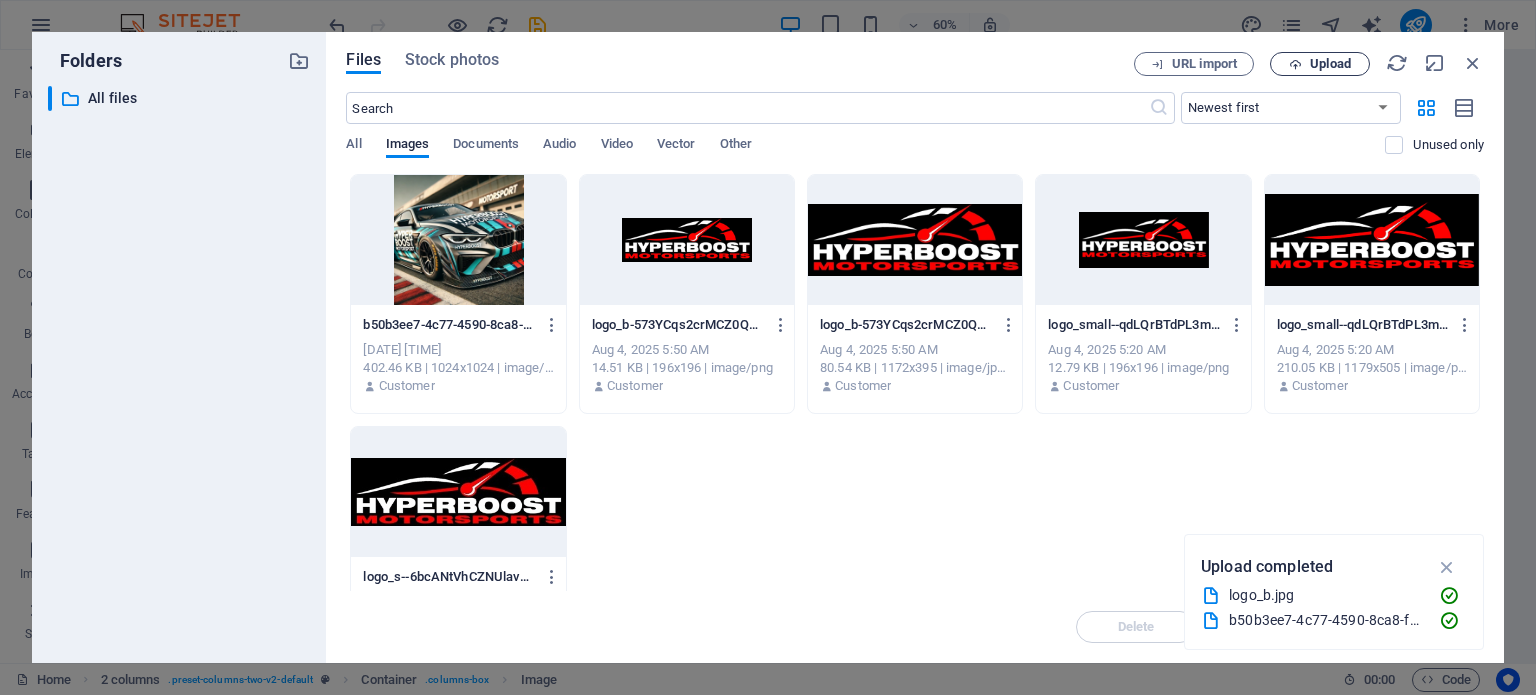 click on "Upload" at bounding box center (1330, 64) 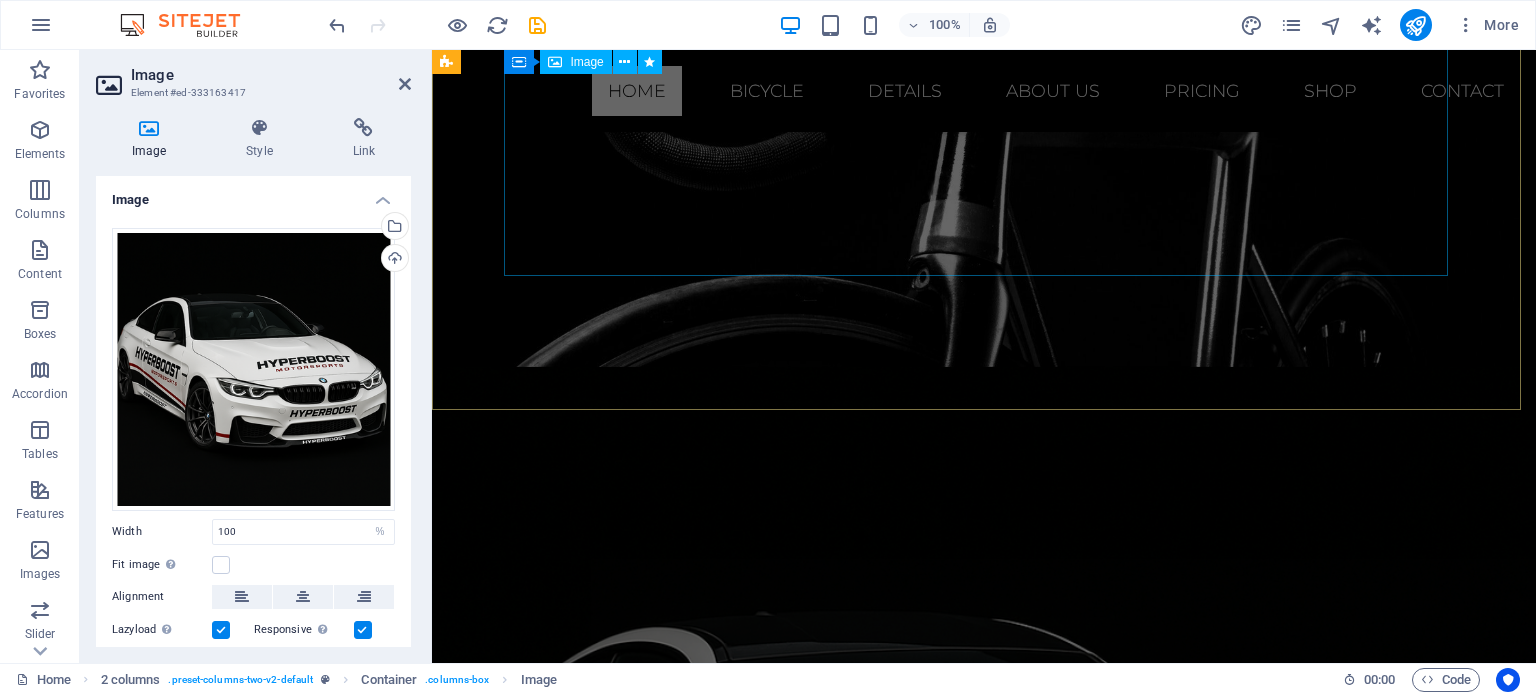 scroll, scrollTop: 121, scrollLeft: 0, axis: vertical 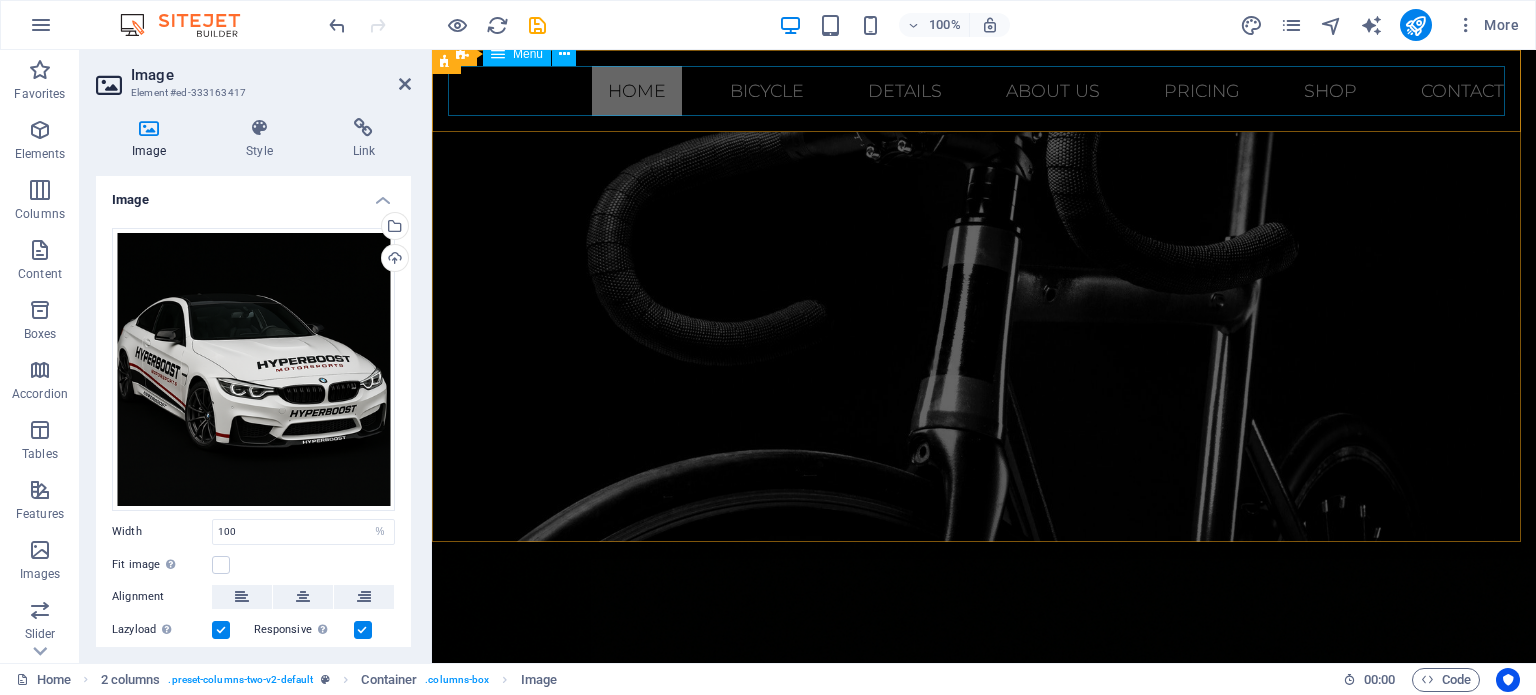 click on "Home Bicycle Details About us Pricing Shop Contact" at bounding box center [984, 91] 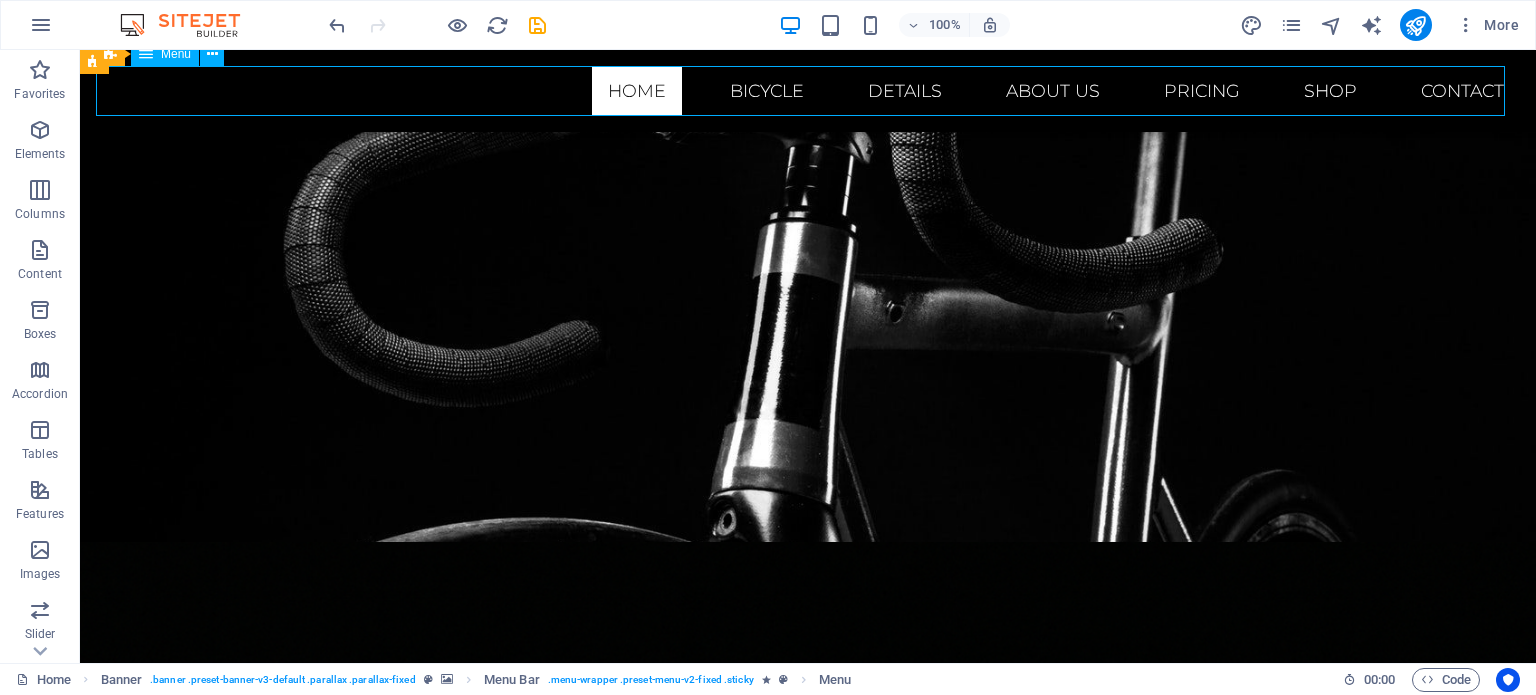 click on "Home Bicycle Details About us Pricing Shop Contact" at bounding box center (808, 91) 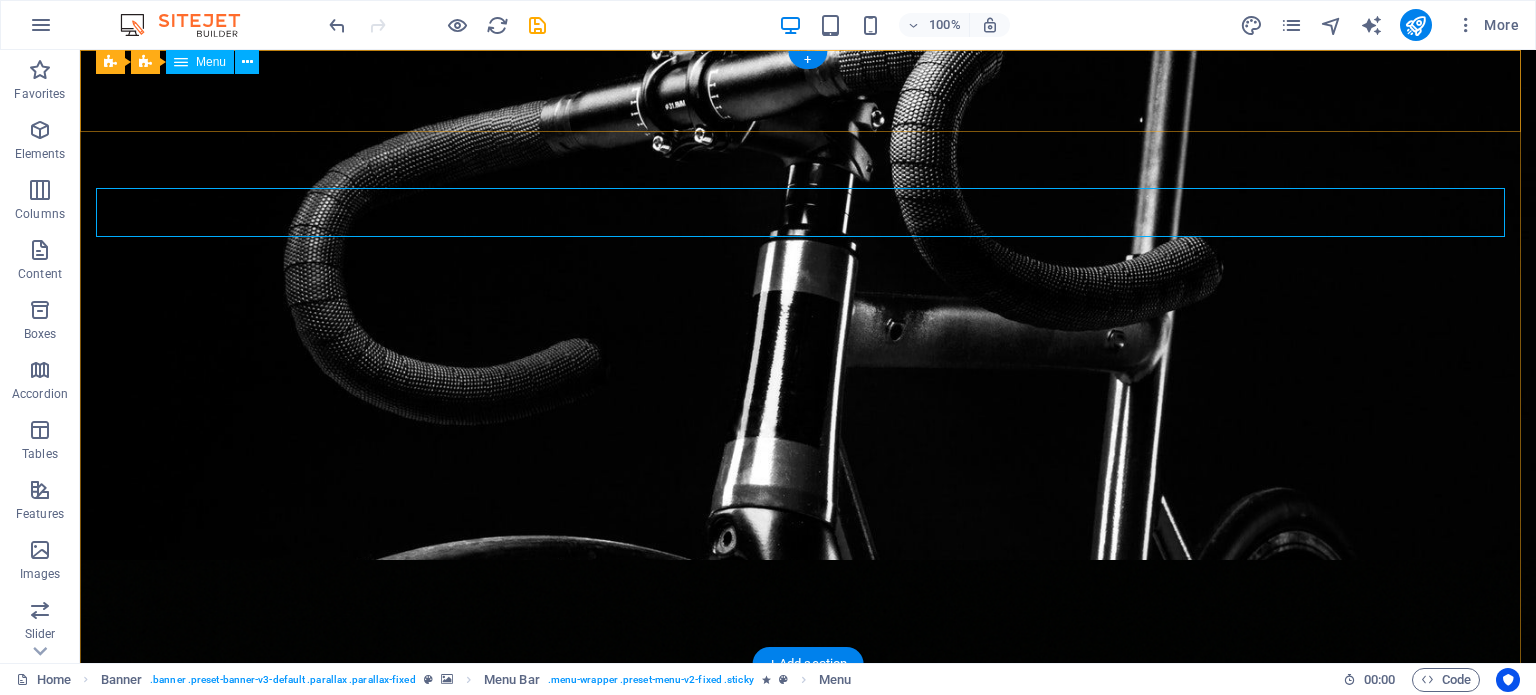 scroll, scrollTop: 0, scrollLeft: 0, axis: both 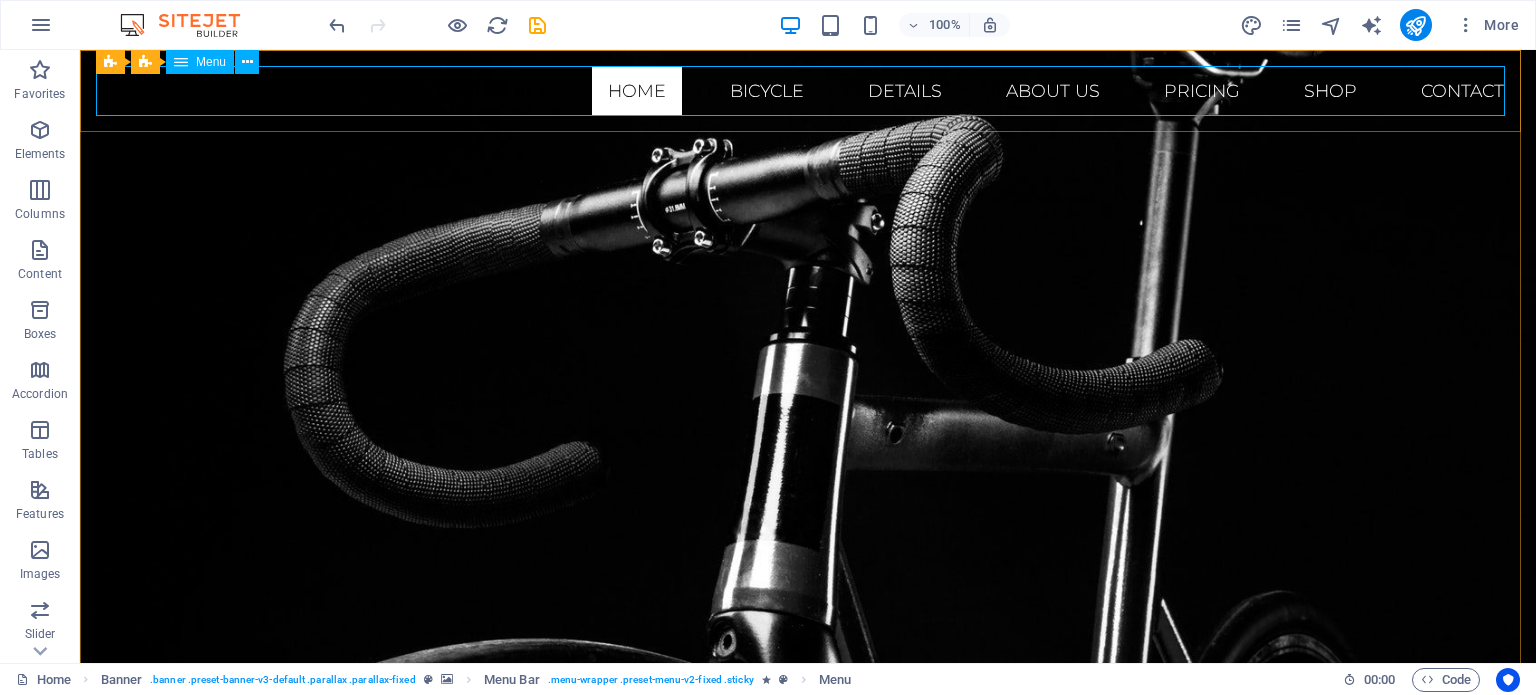 click on "Menu" at bounding box center (211, 62) 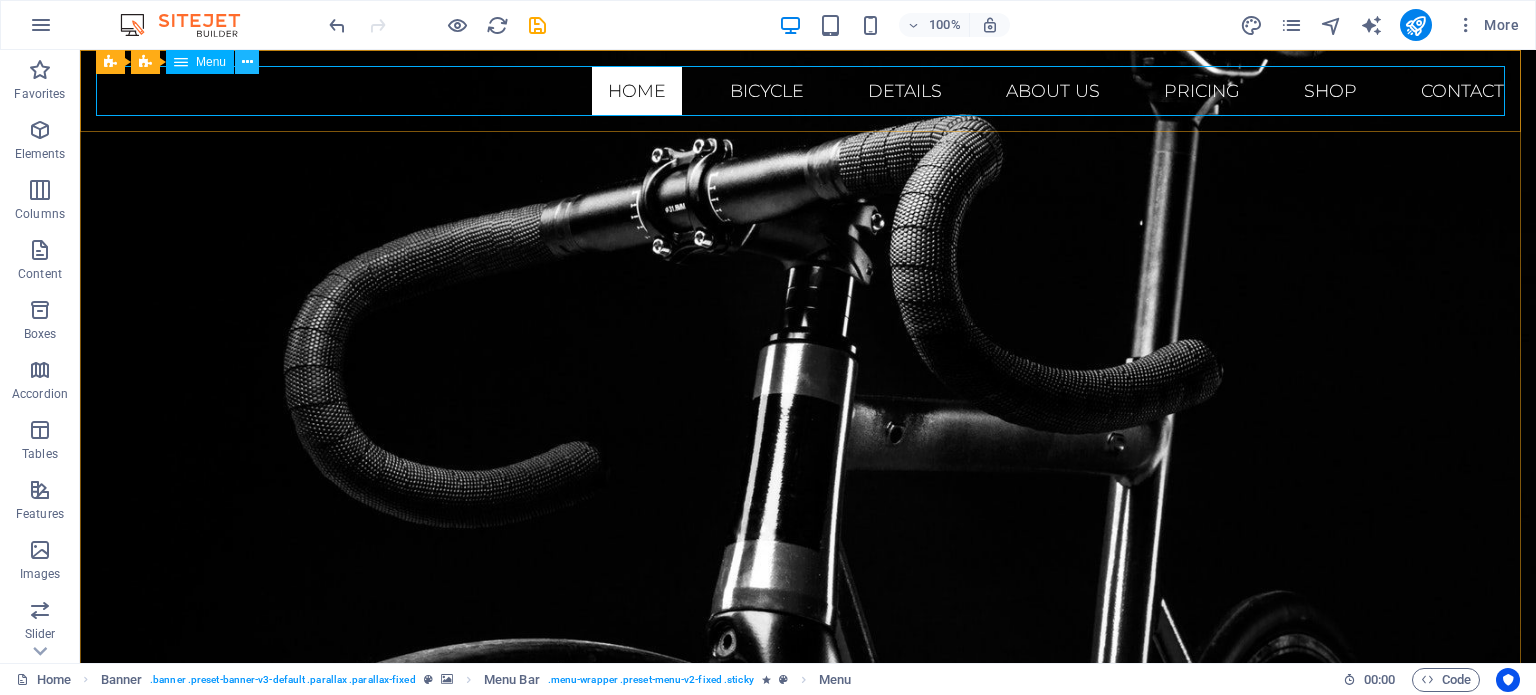 click at bounding box center (247, 62) 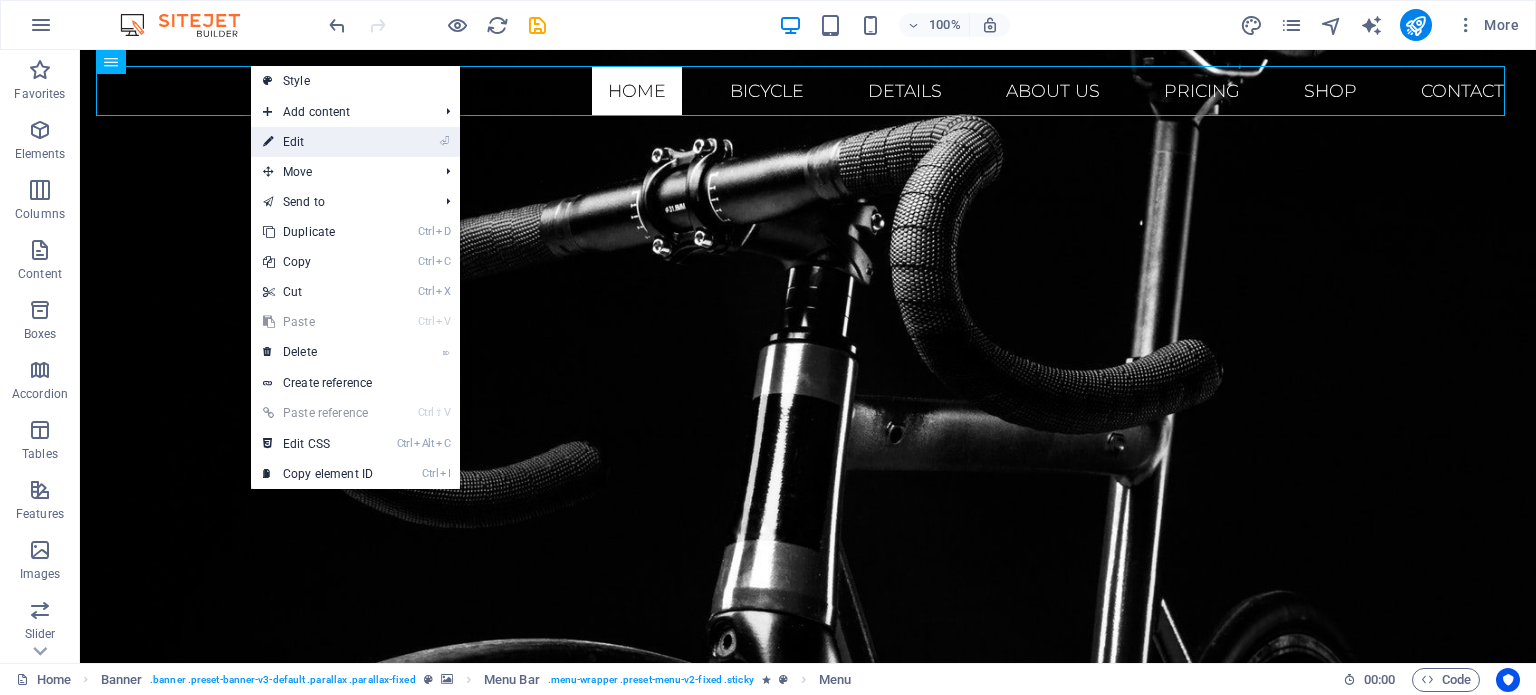 click on "⏎  Edit" at bounding box center [318, 142] 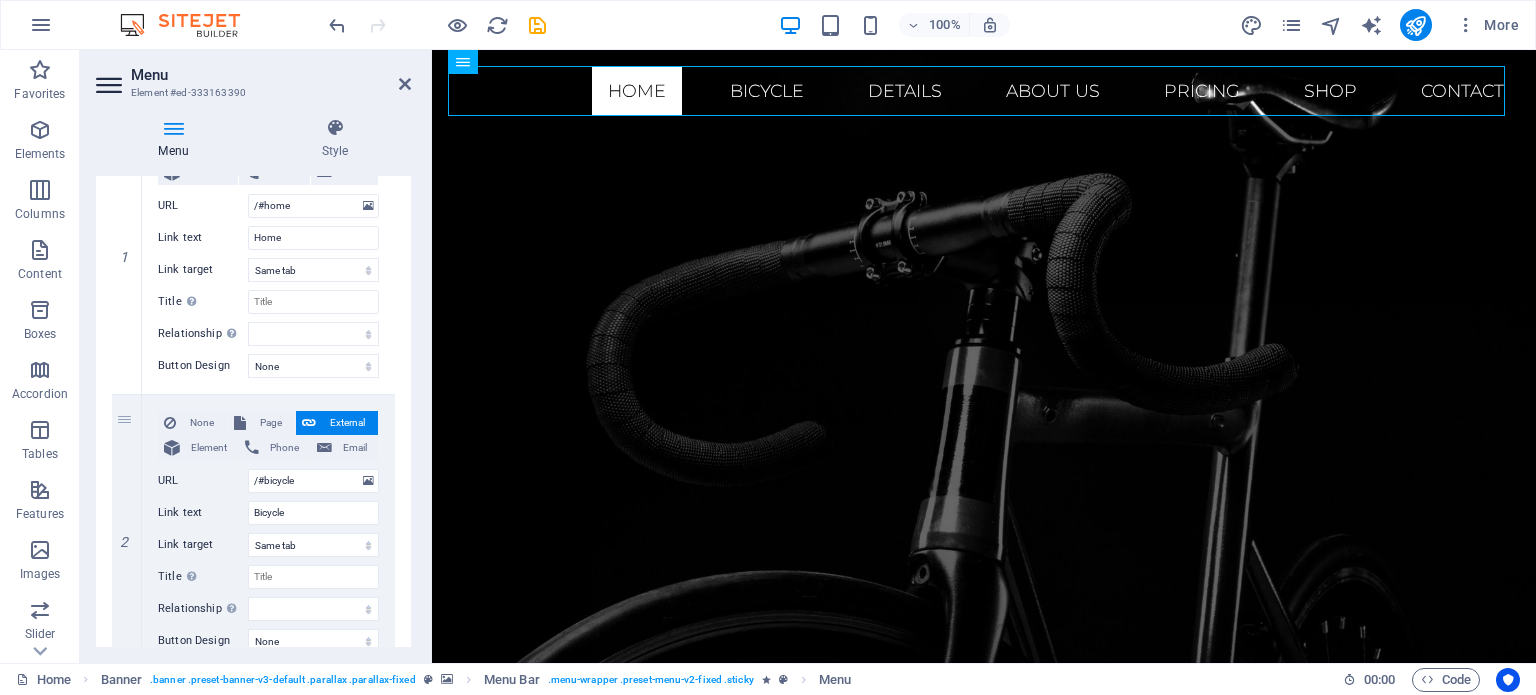 scroll, scrollTop: 300, scrollLeft: 0, axis: vertical 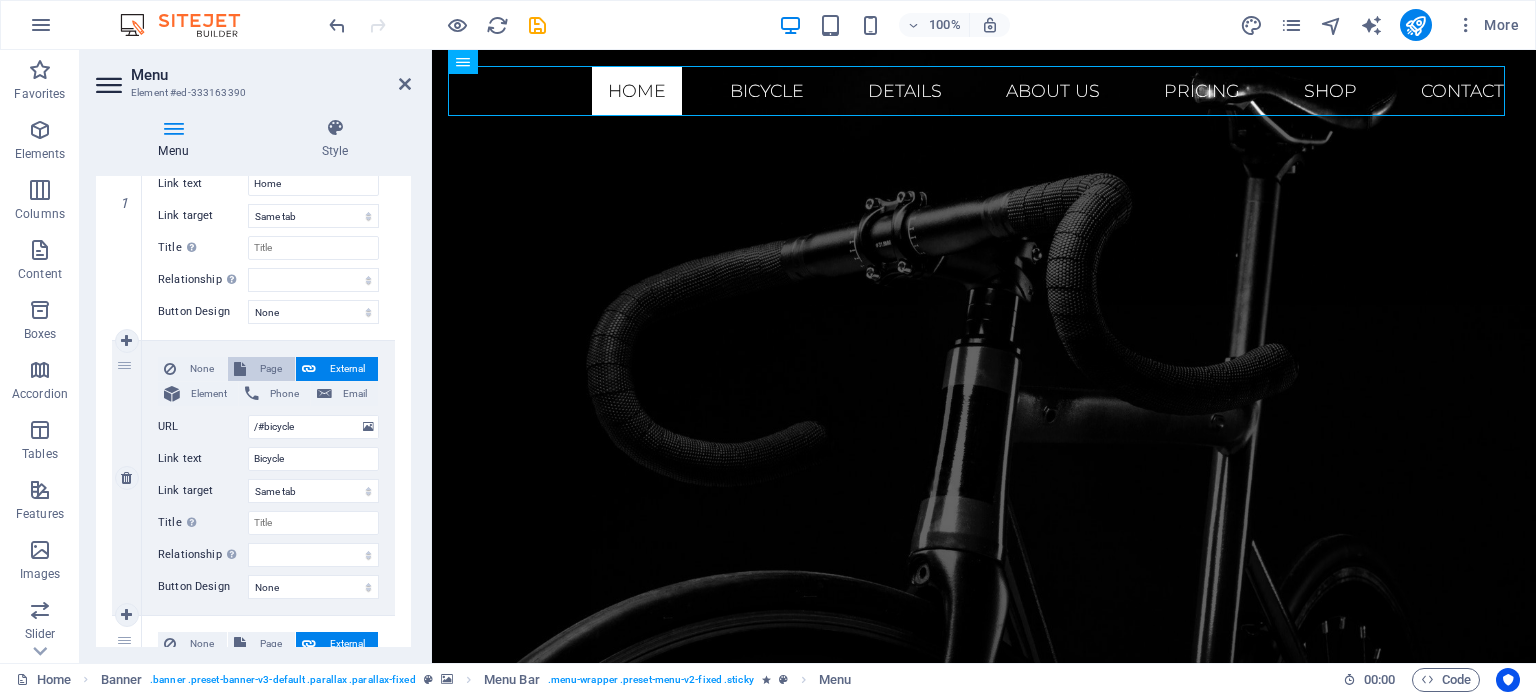 click on "Page" at bounding box center [270, 369] 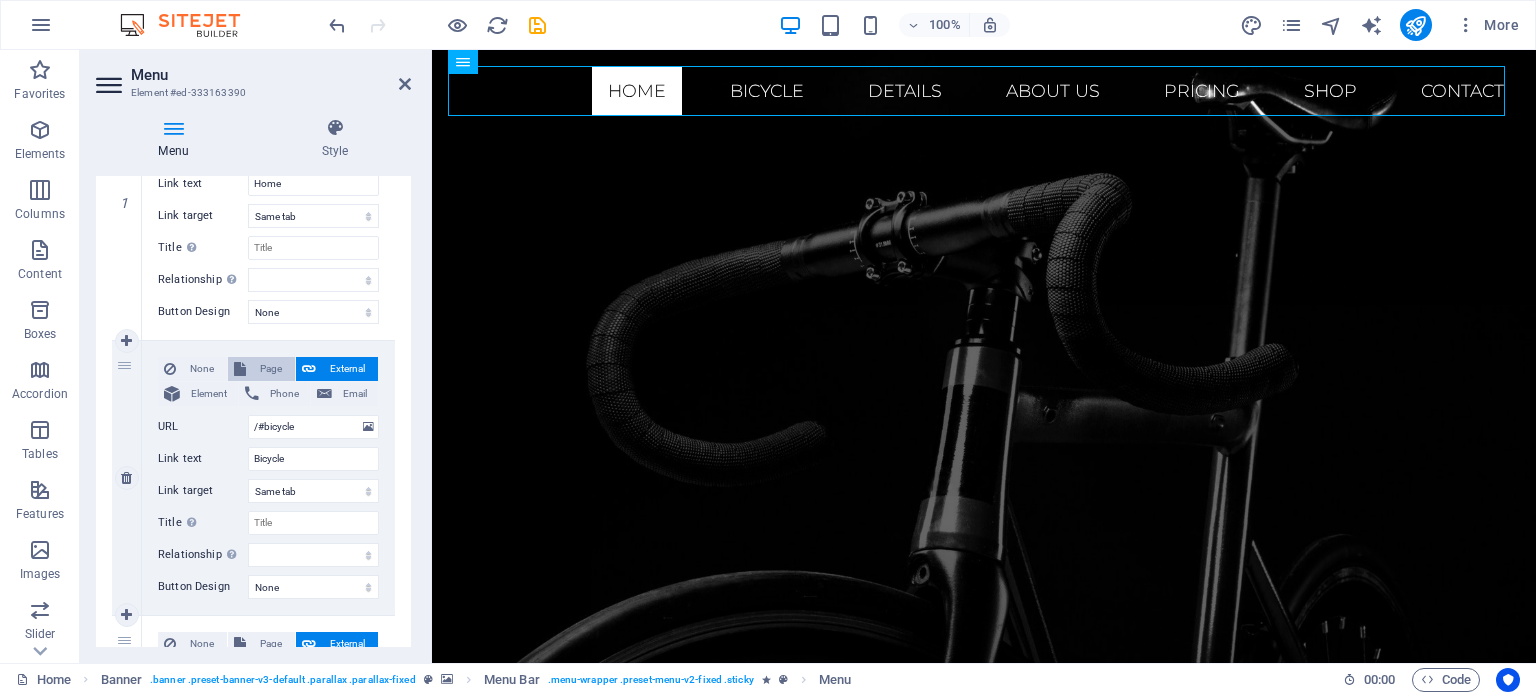 select 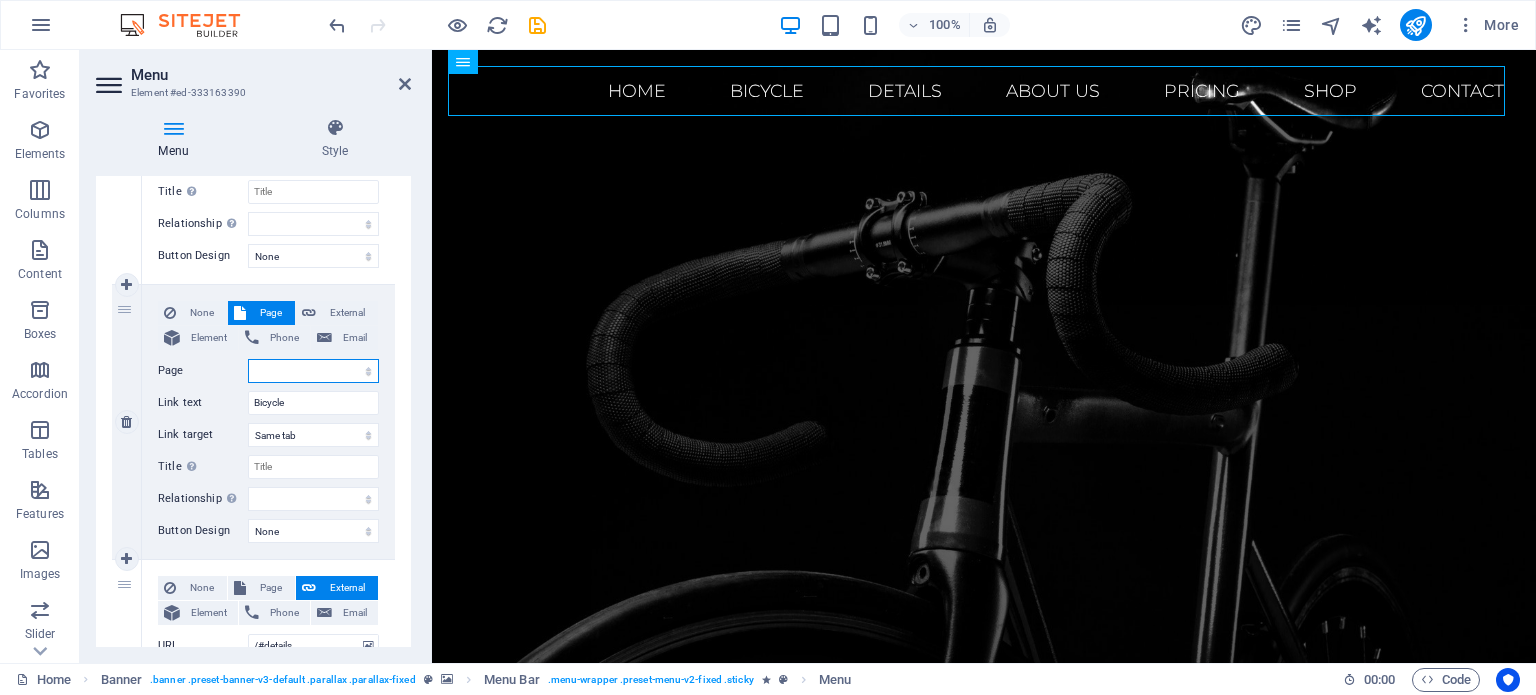 scroll, scrollTop: 400, scrollLeft: 0, axis: vertical 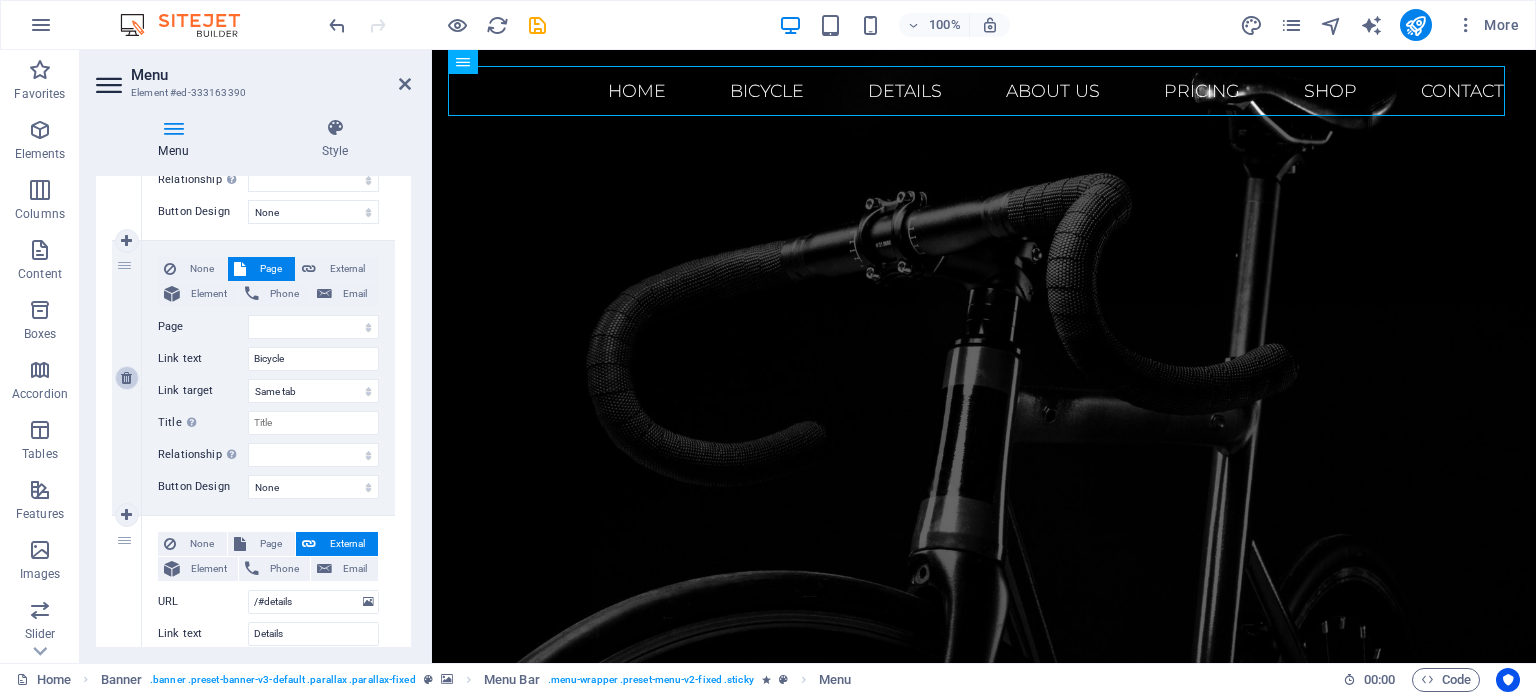click at bounding box center (127, 378) 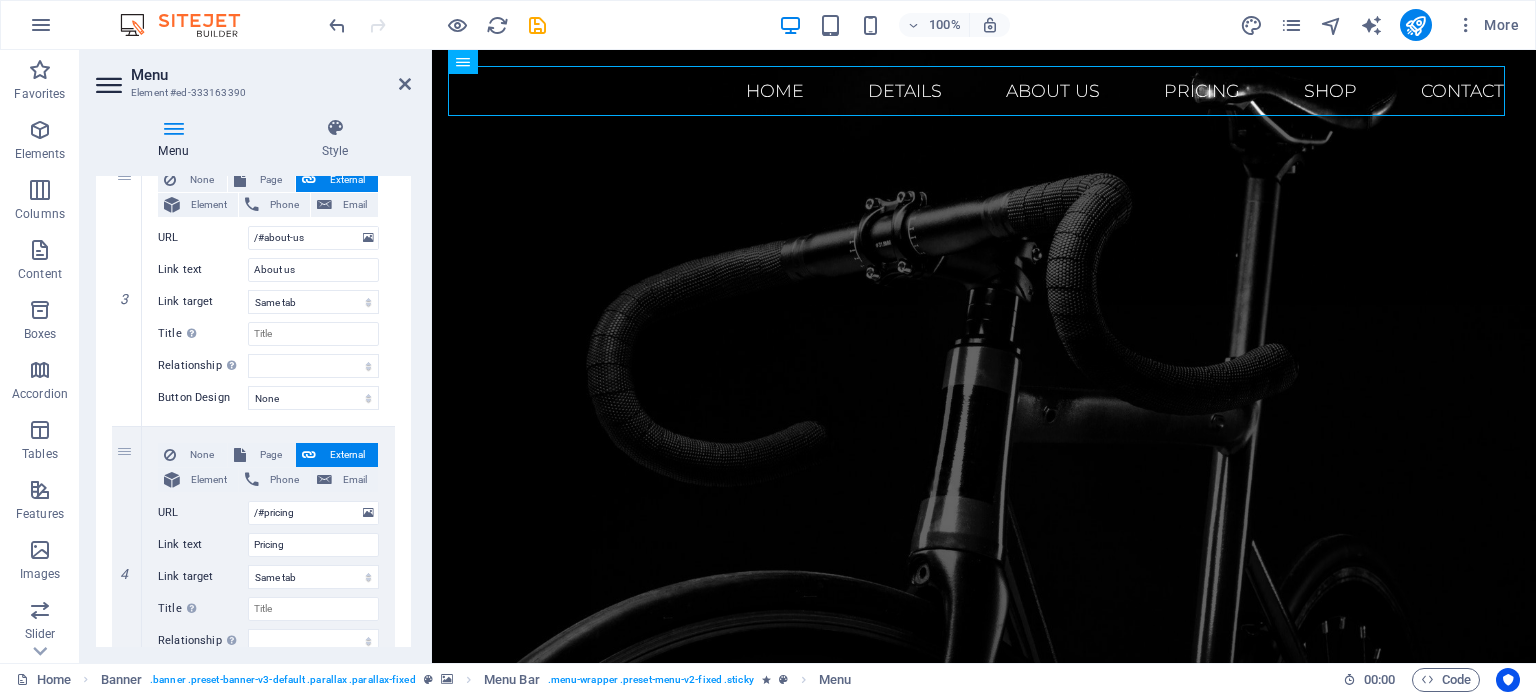 scroll, scrollTop: 800, scrollLeft: 0, axis: vertical 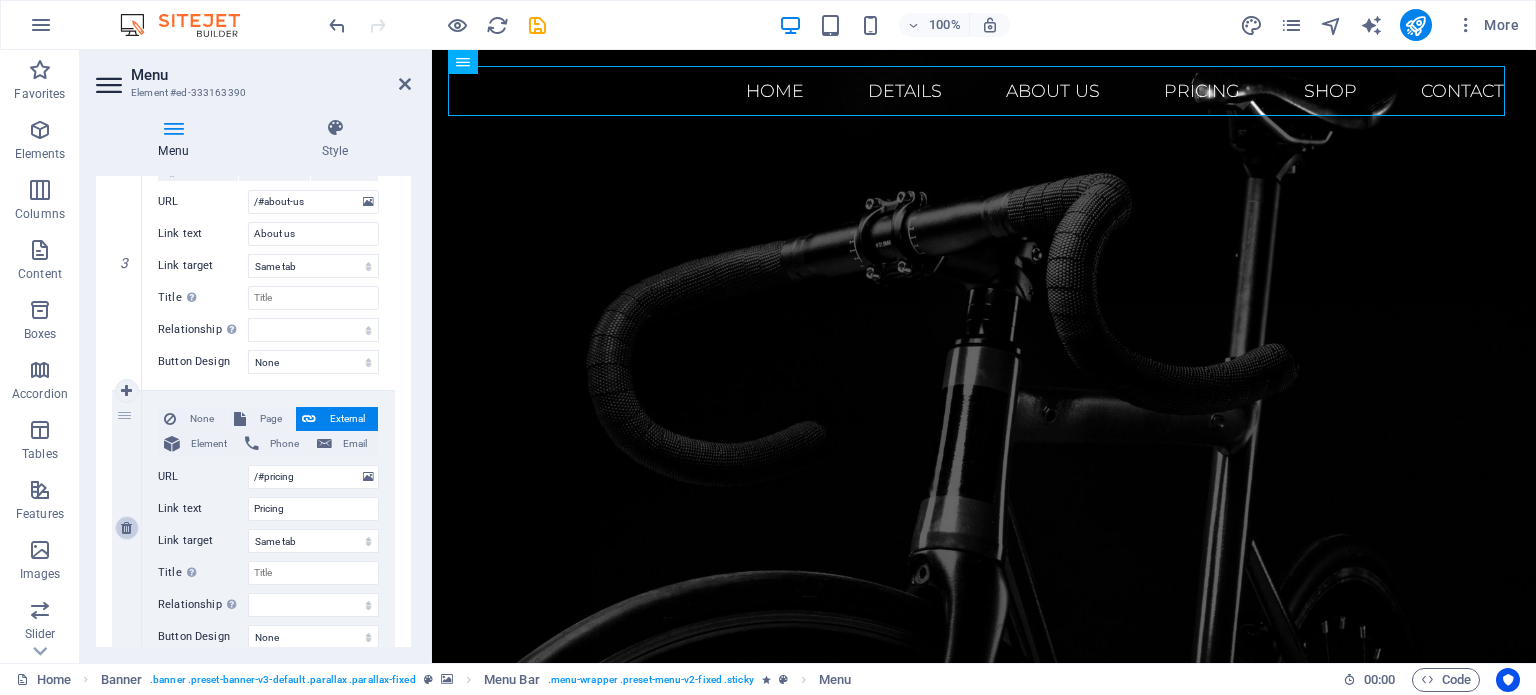 click at bounding box center [127, 528] 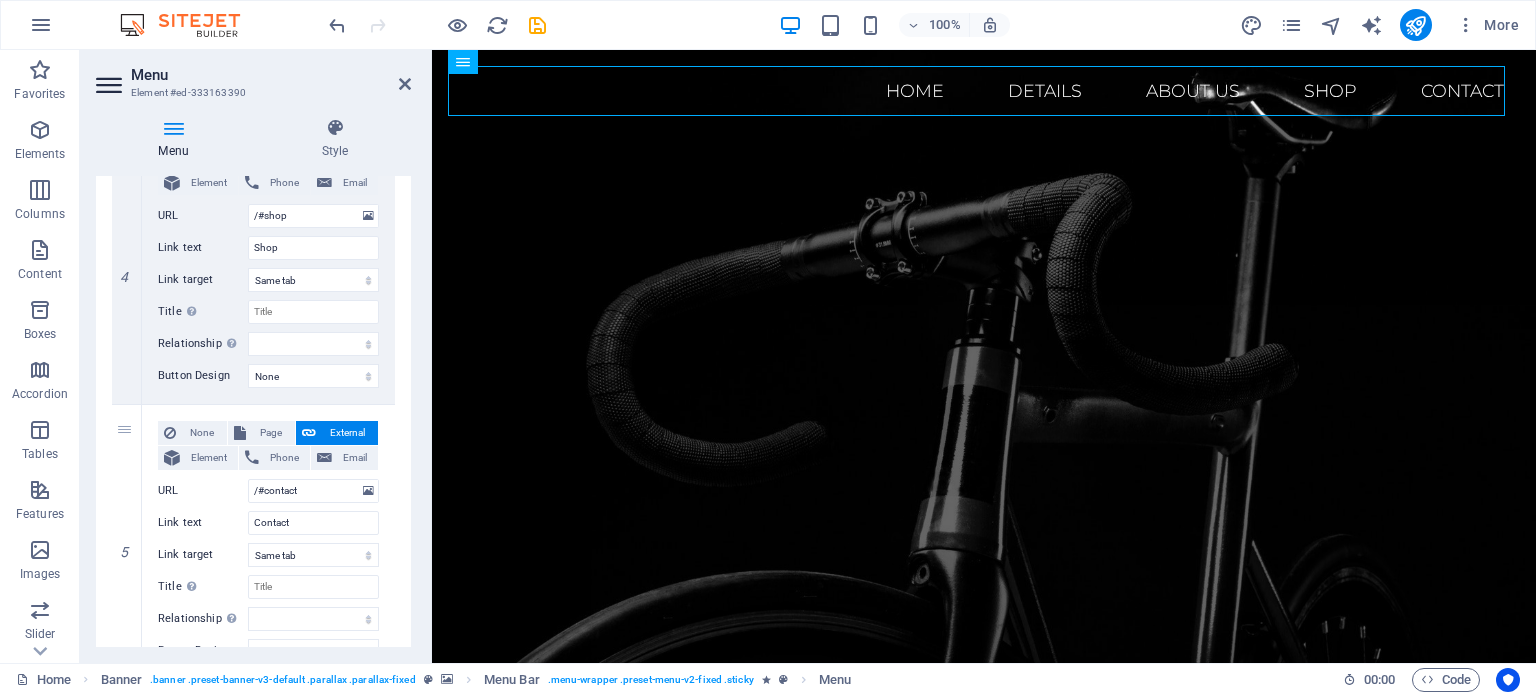 scroll, scrollTop: 1148, scrollLeft: 0, axis: vertical 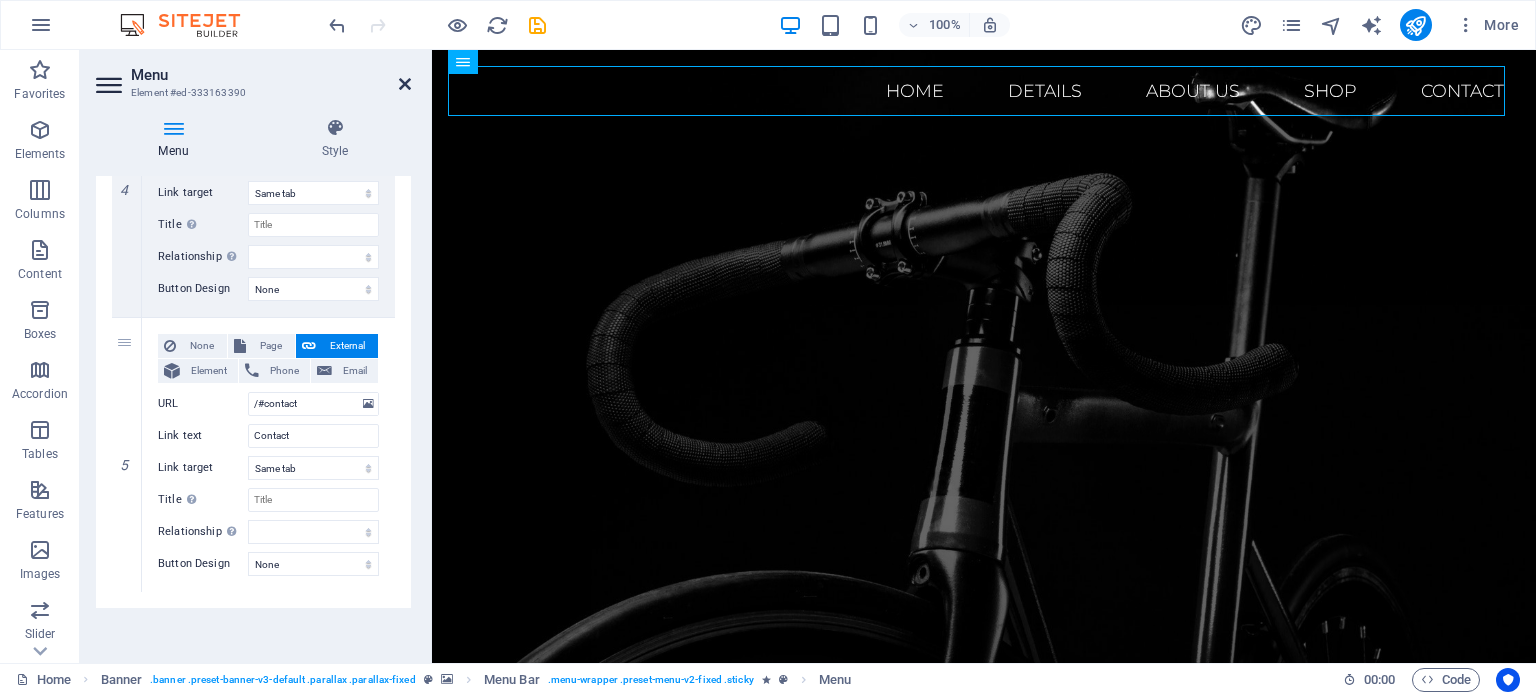 click at bounding box center (405, 84) 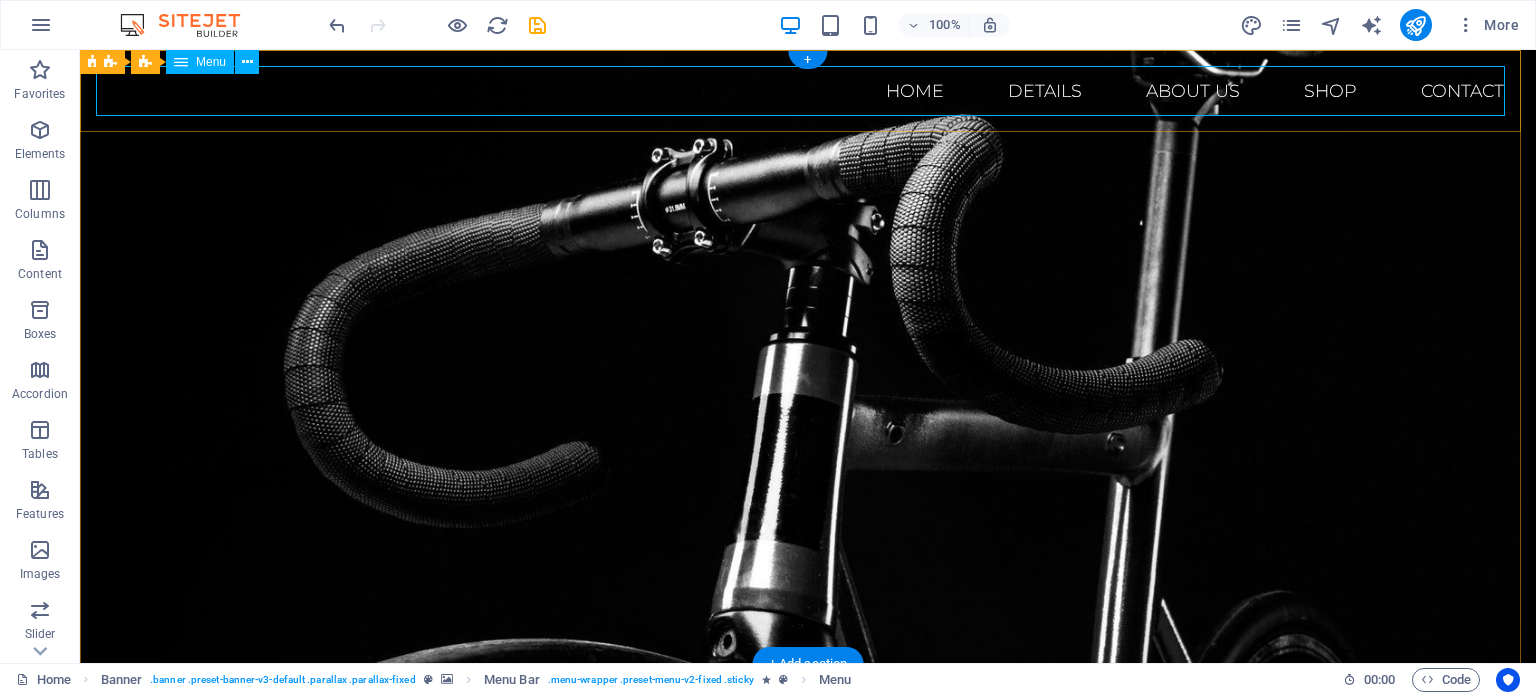 click on "Home Details About us Shop Contact" at bounding box center (808, 91) 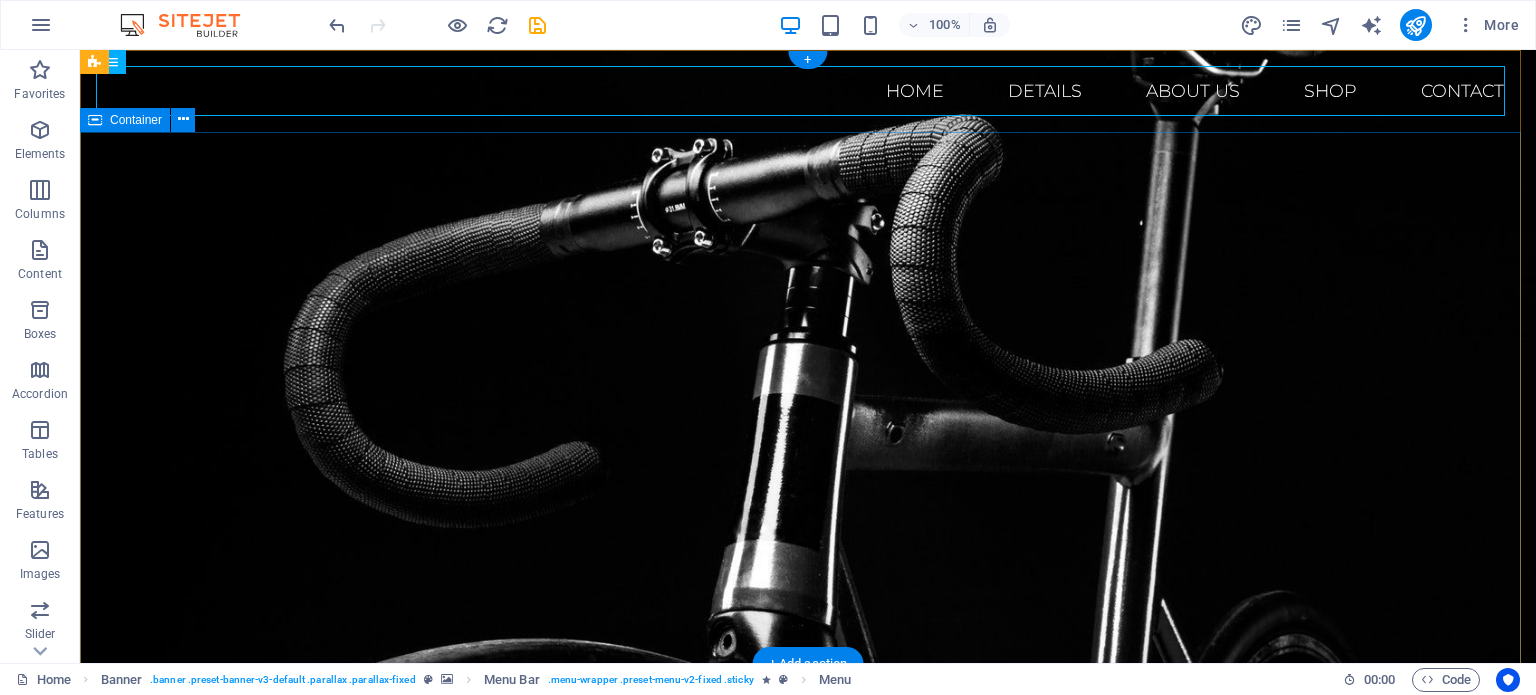 click at bounding box center [808, 359] 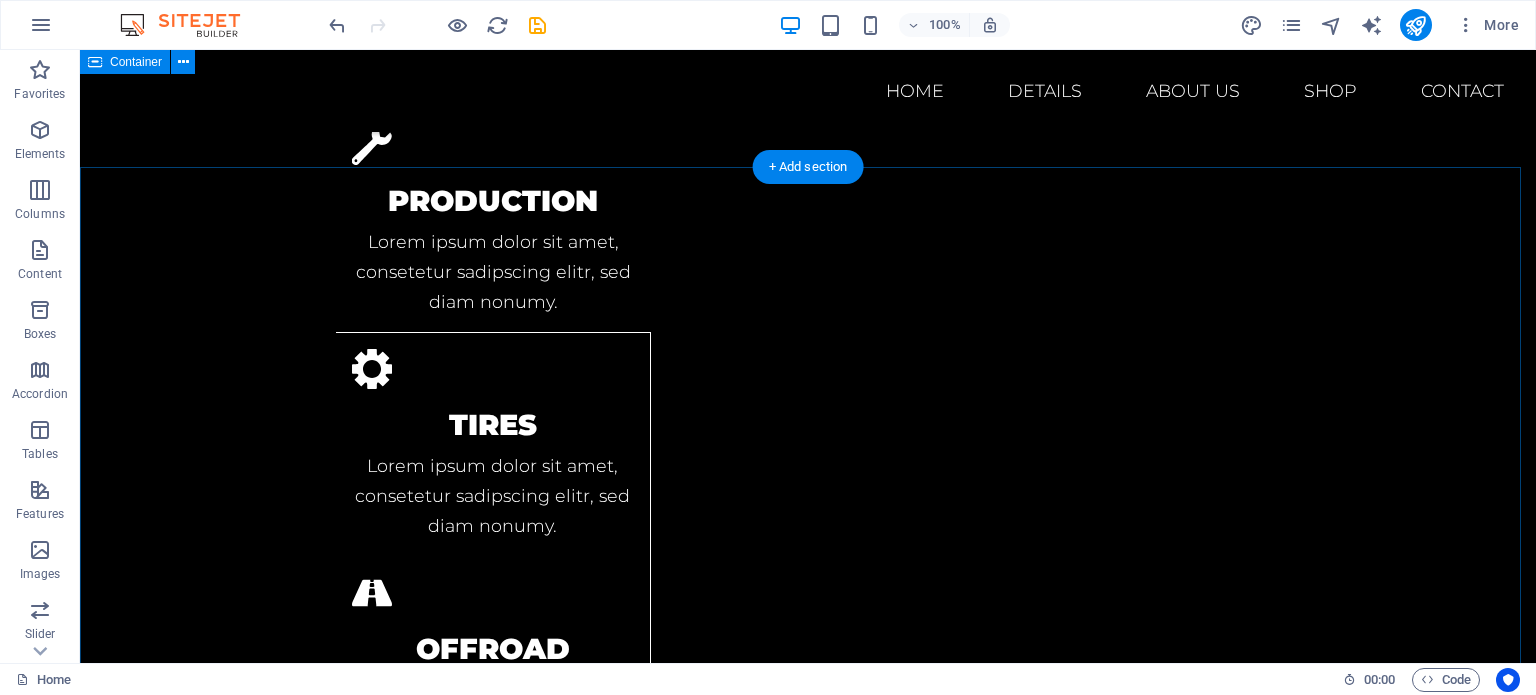 scroll, scrollTop: 3700, scrollLeft: 0, axis: vertical 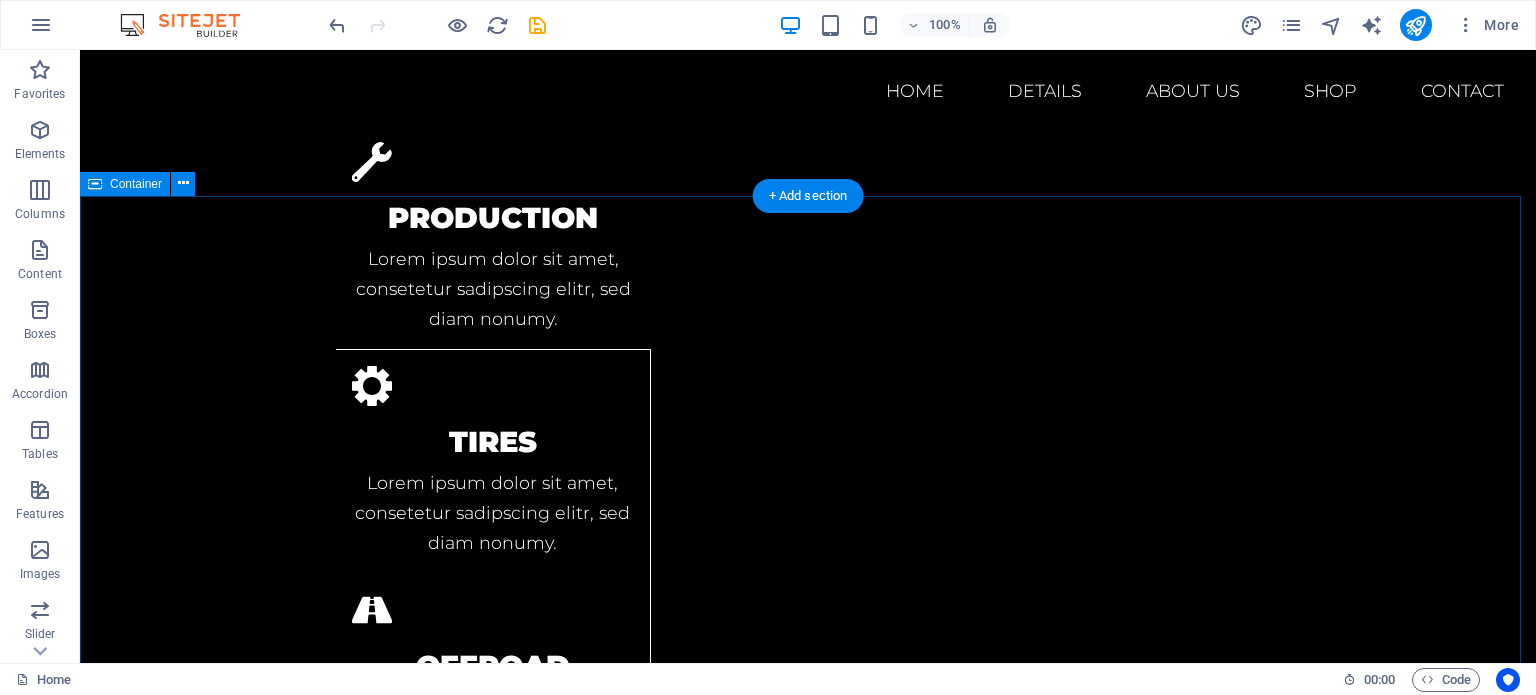 click on "Pricing $1199 Aluminium 2400 gram Wheel Size 24" Tire: Clincher Basic support $1499 Carbon 1900 gram Wheel size 26" Tire: Tubeless Pro support $1799 Fibreglass 1700 gram Wheel size 27" Tire:  Tubular   Pro support" at bounding box center (808, 3817) 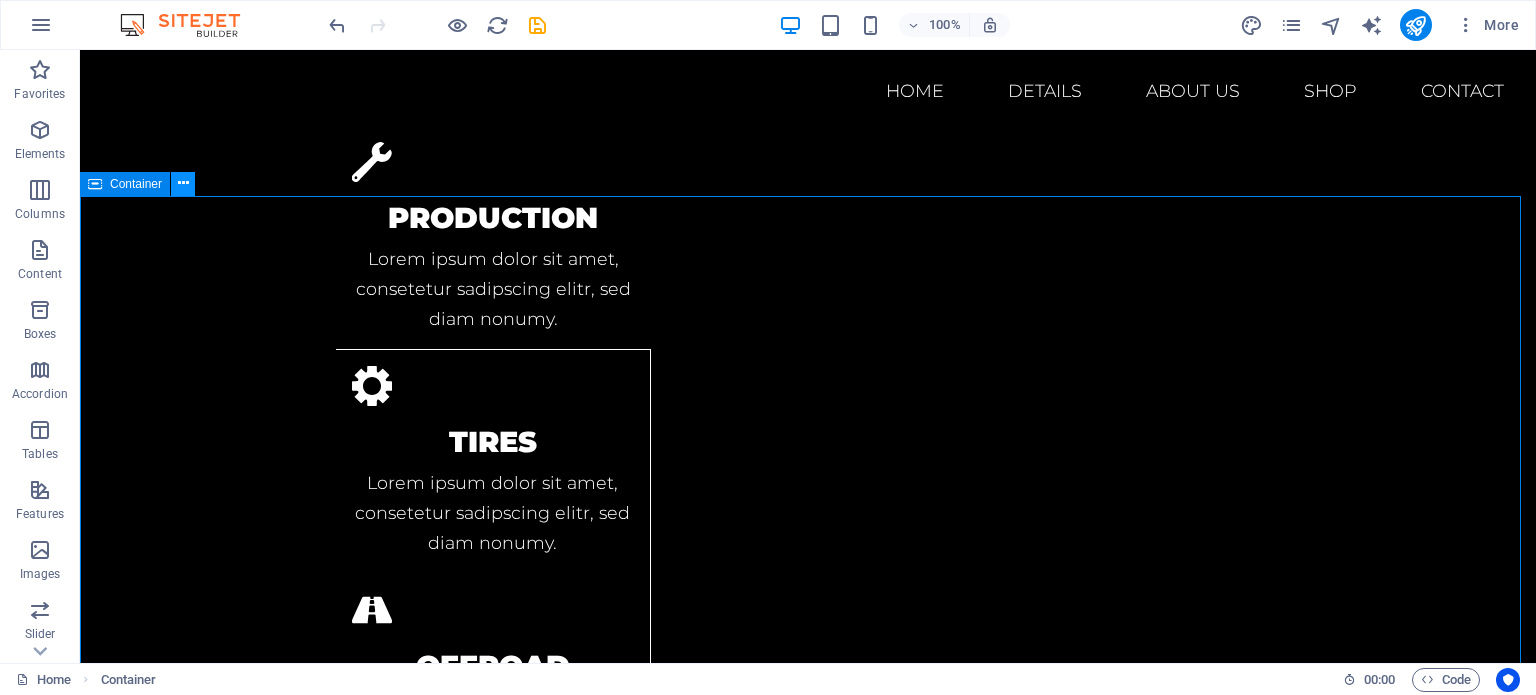 click at bounding box center (183, 184) 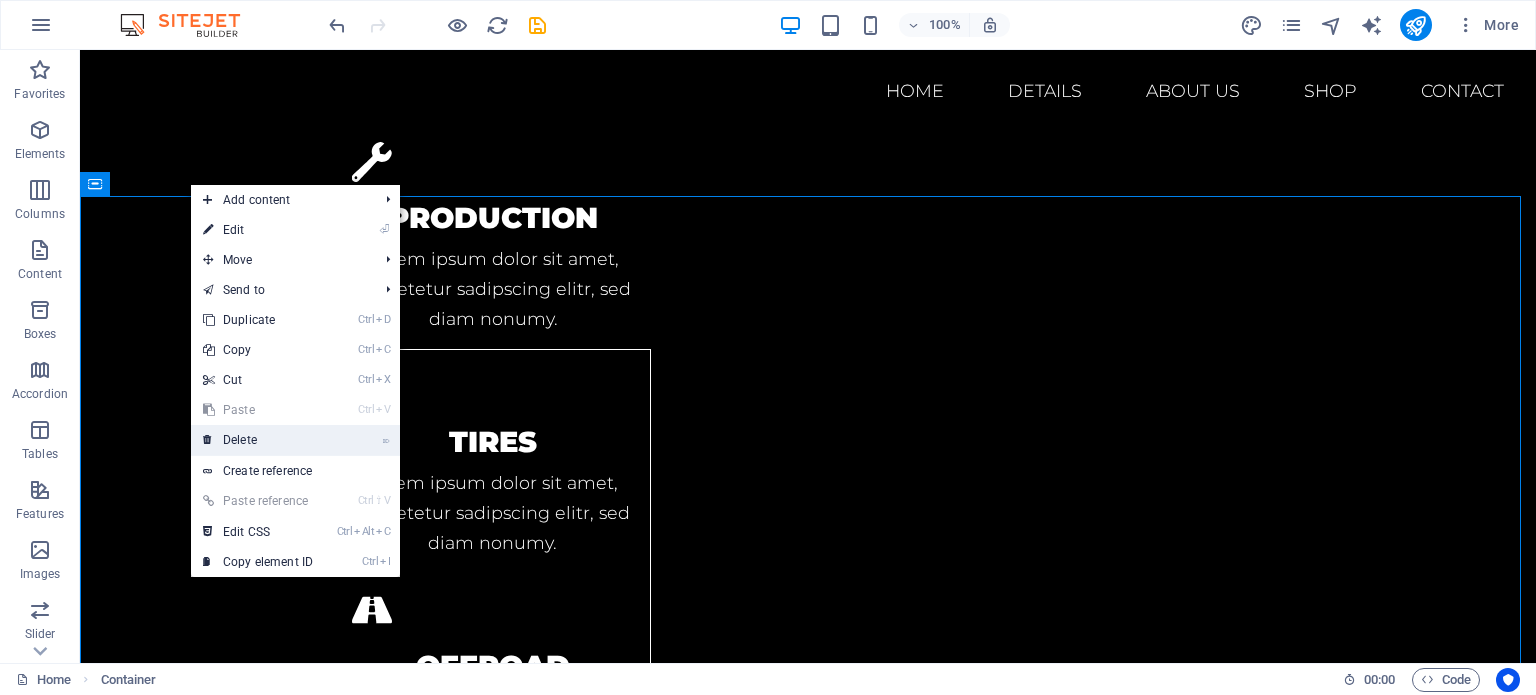 click on "⌦  Delete" at bounding box center [258, 440] 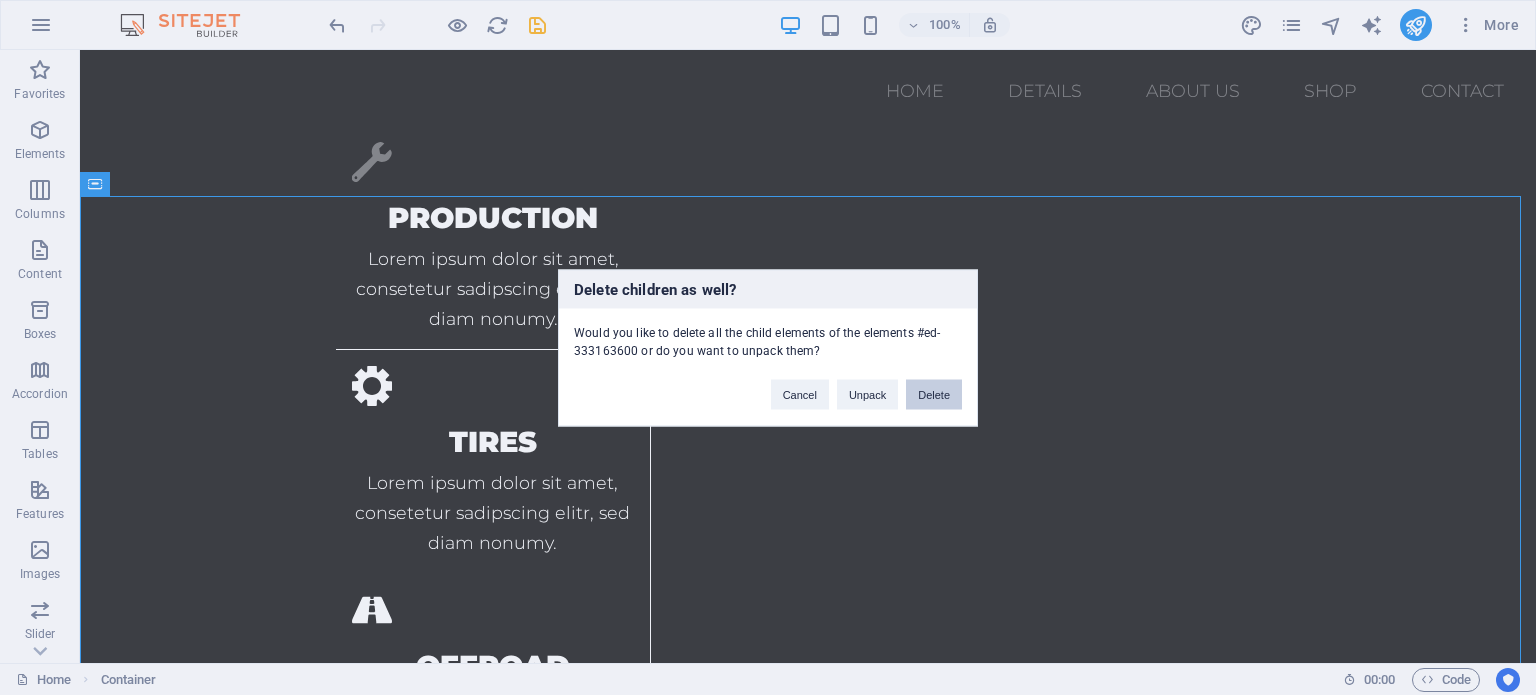 click on "Delete" at bounding box center (934, 394) 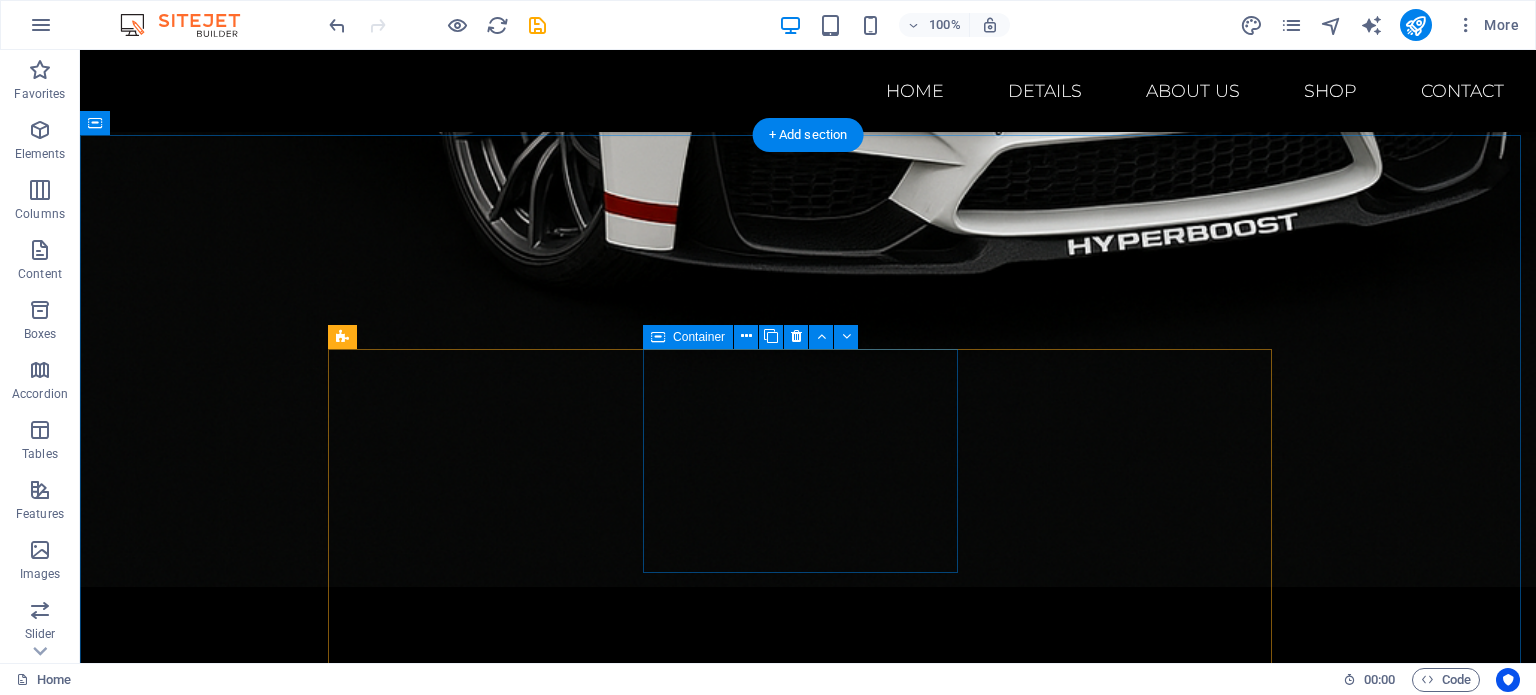 scroll, scrollTop: 1500, scrollLeft: 0, axis: vertical 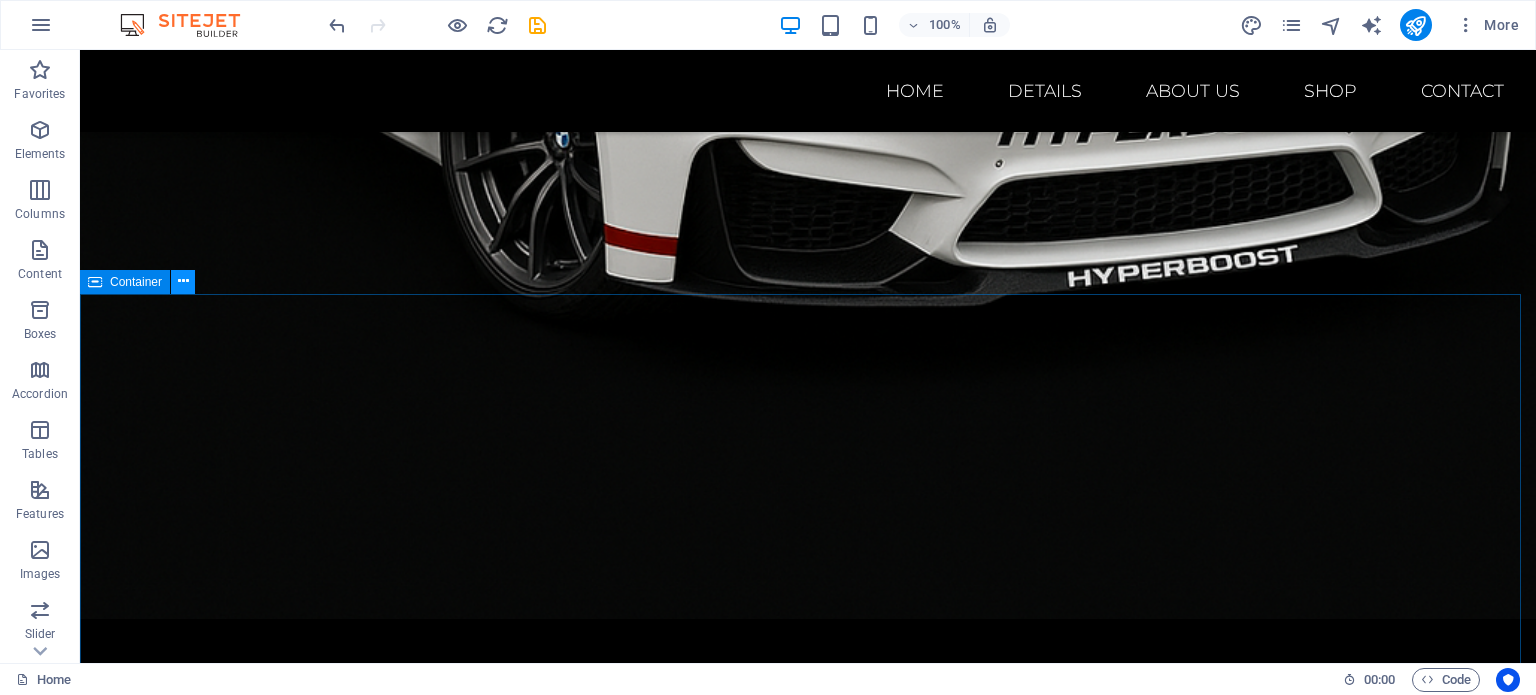 click at bounding box center [183, 281] 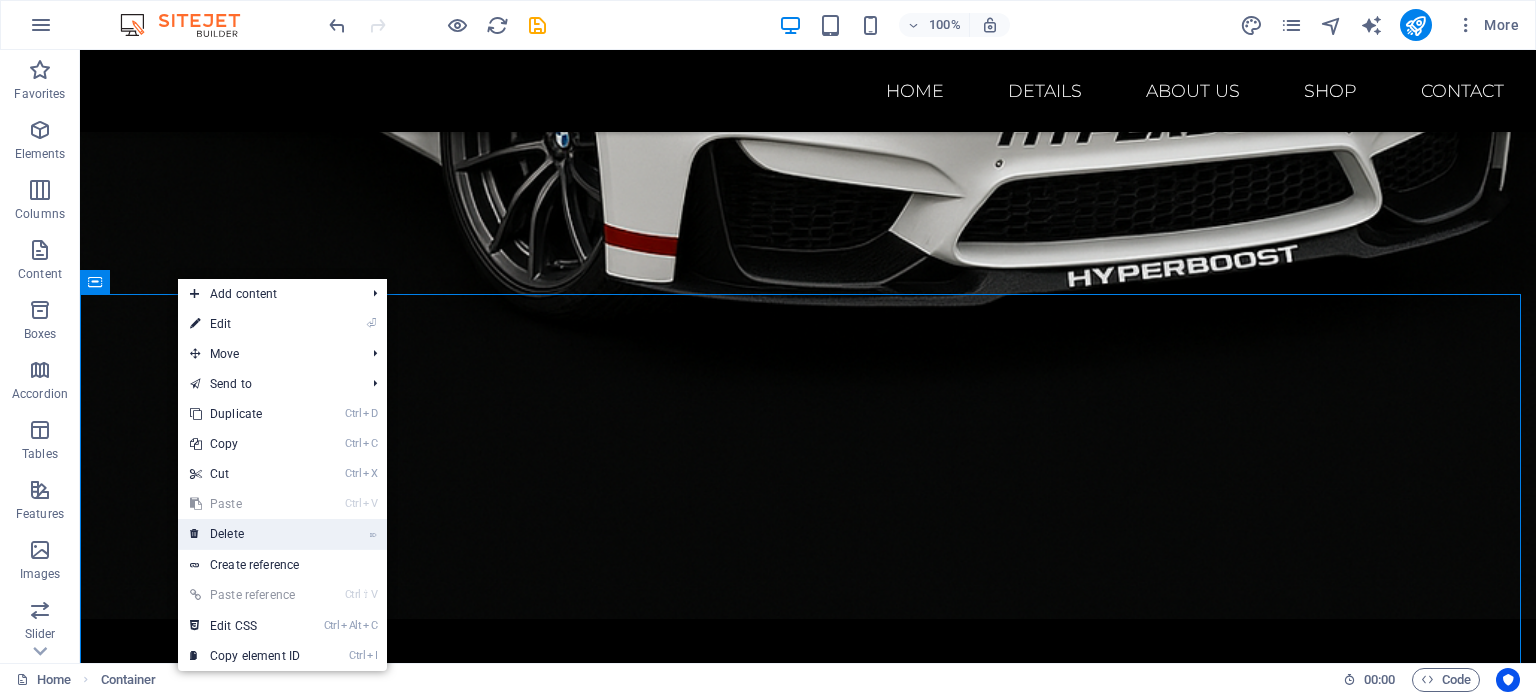 click on "⌦  Delete" at bounding box center [245, 534] 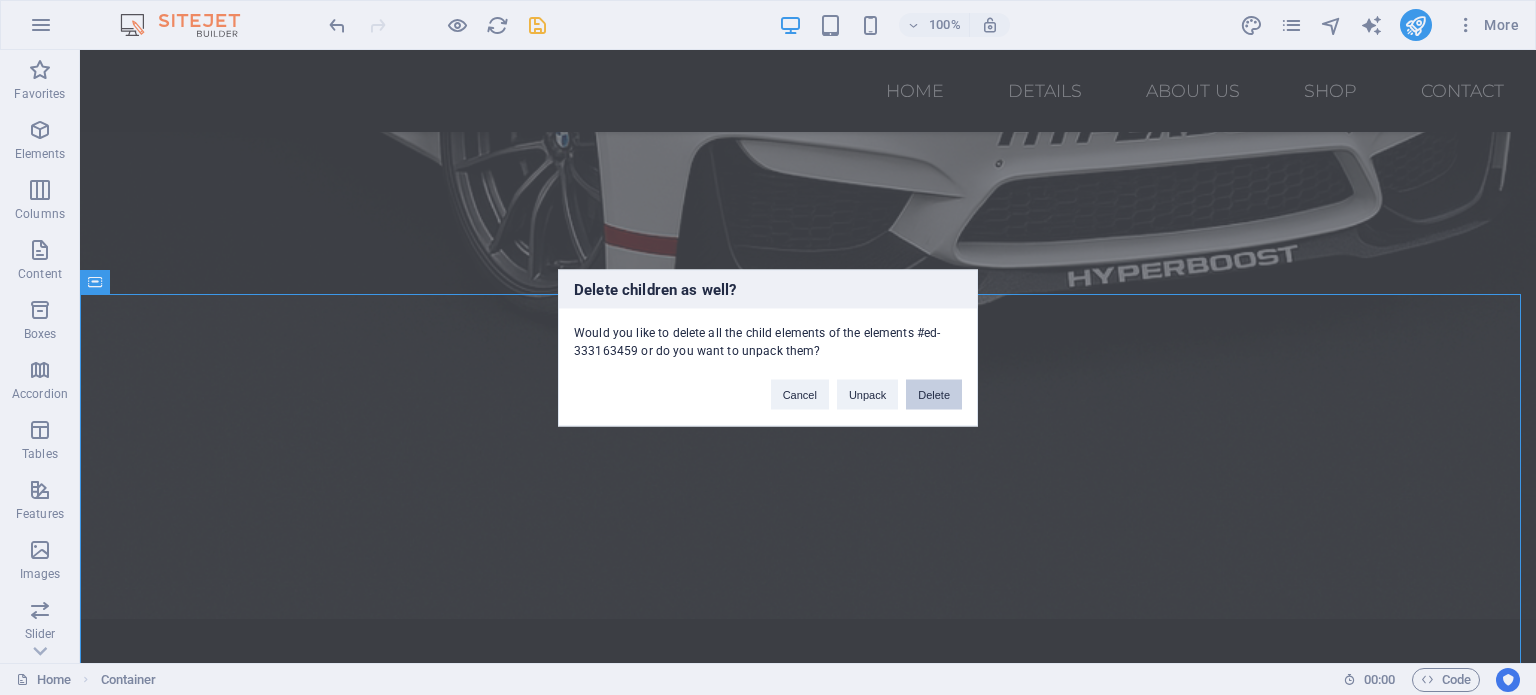 drag, startPoint x: 928, startPoint y: 392, endPoint x: 848, endPoint y: 343, distance: 93.813644 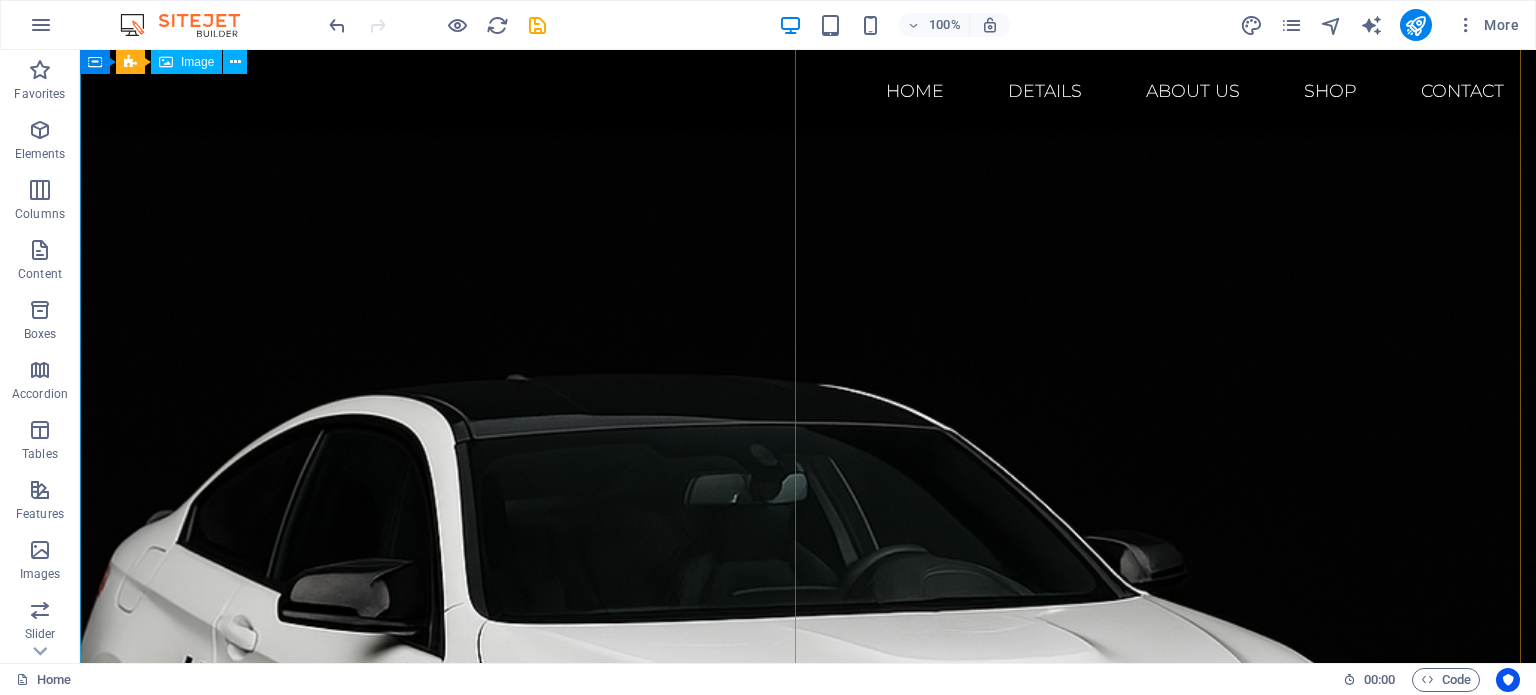 scroll, scrollTop: 500, scrollLeft: 0, axis: vertical 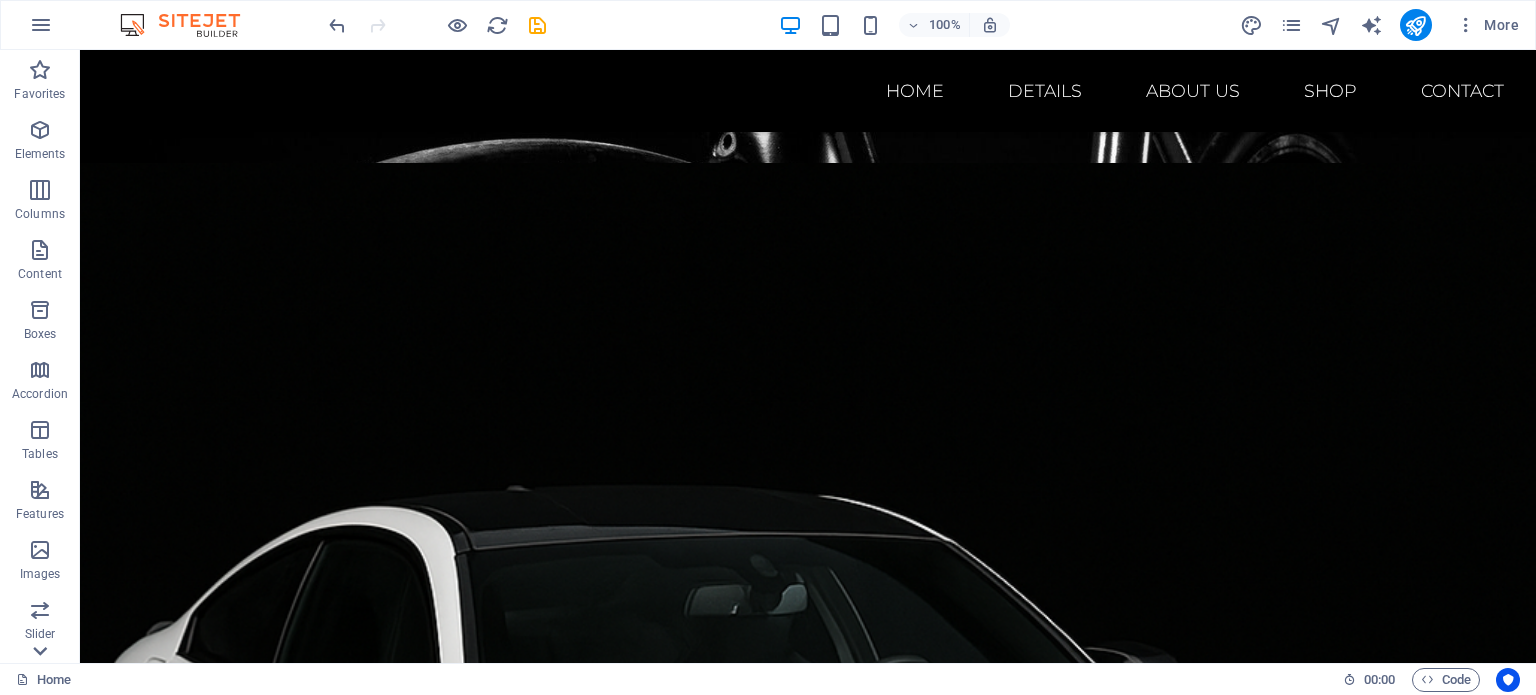 click 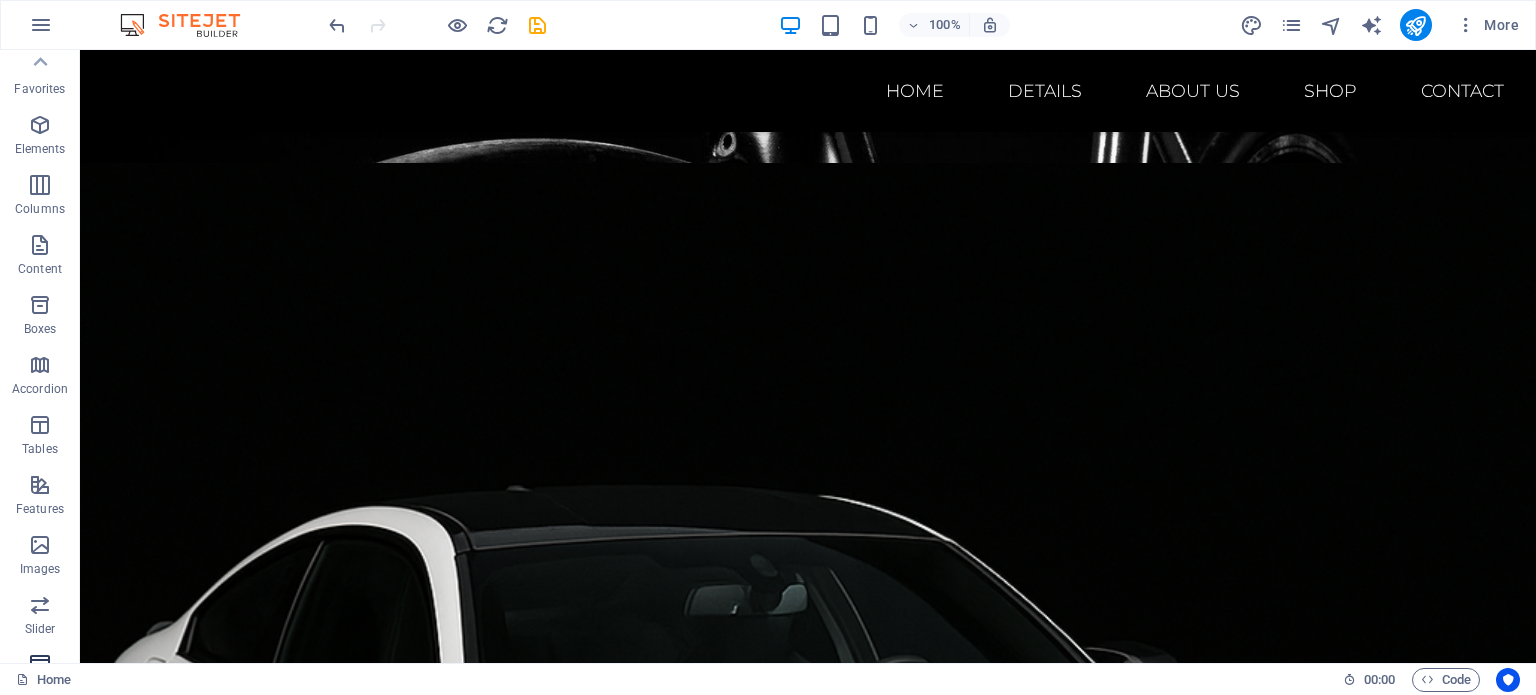 scroll, scrollTop: 0, scrollLeft: 0, axis: both 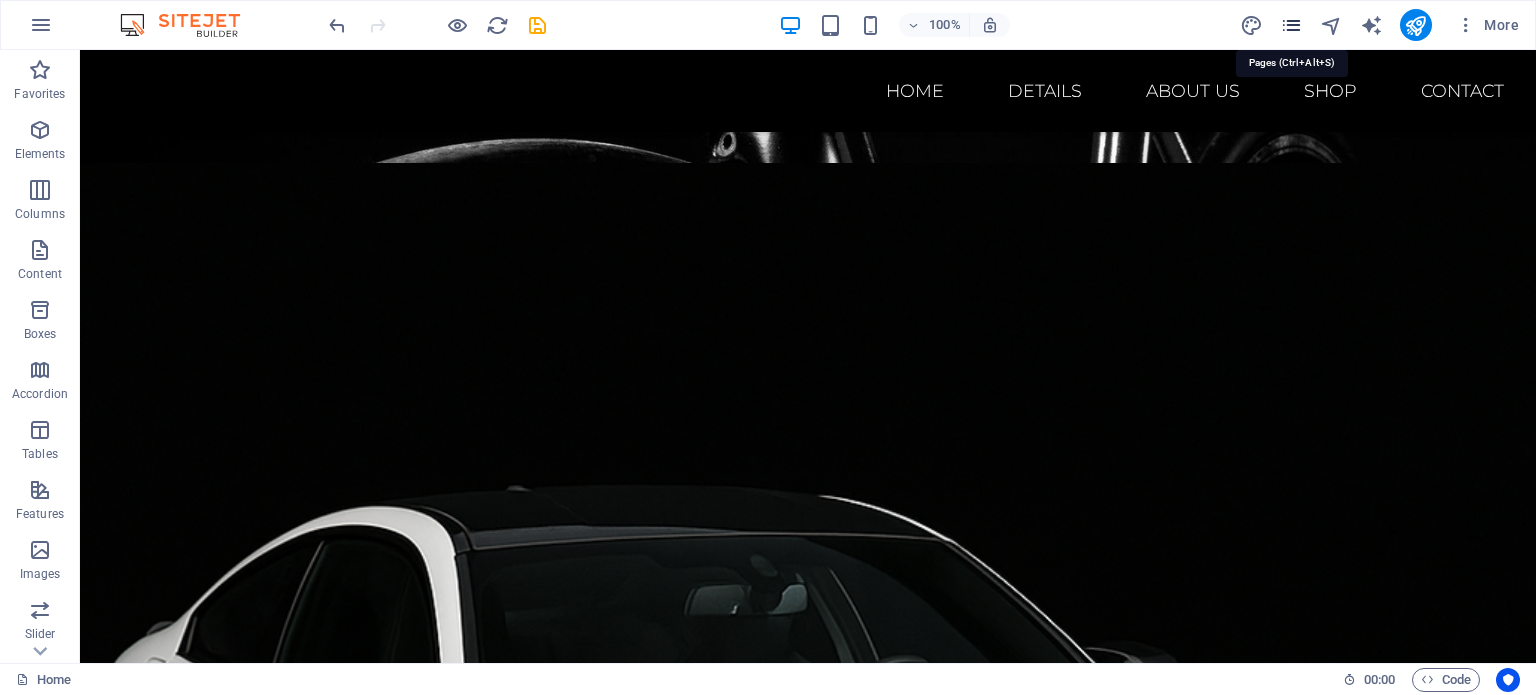 click at bounding box center (1291, 25) 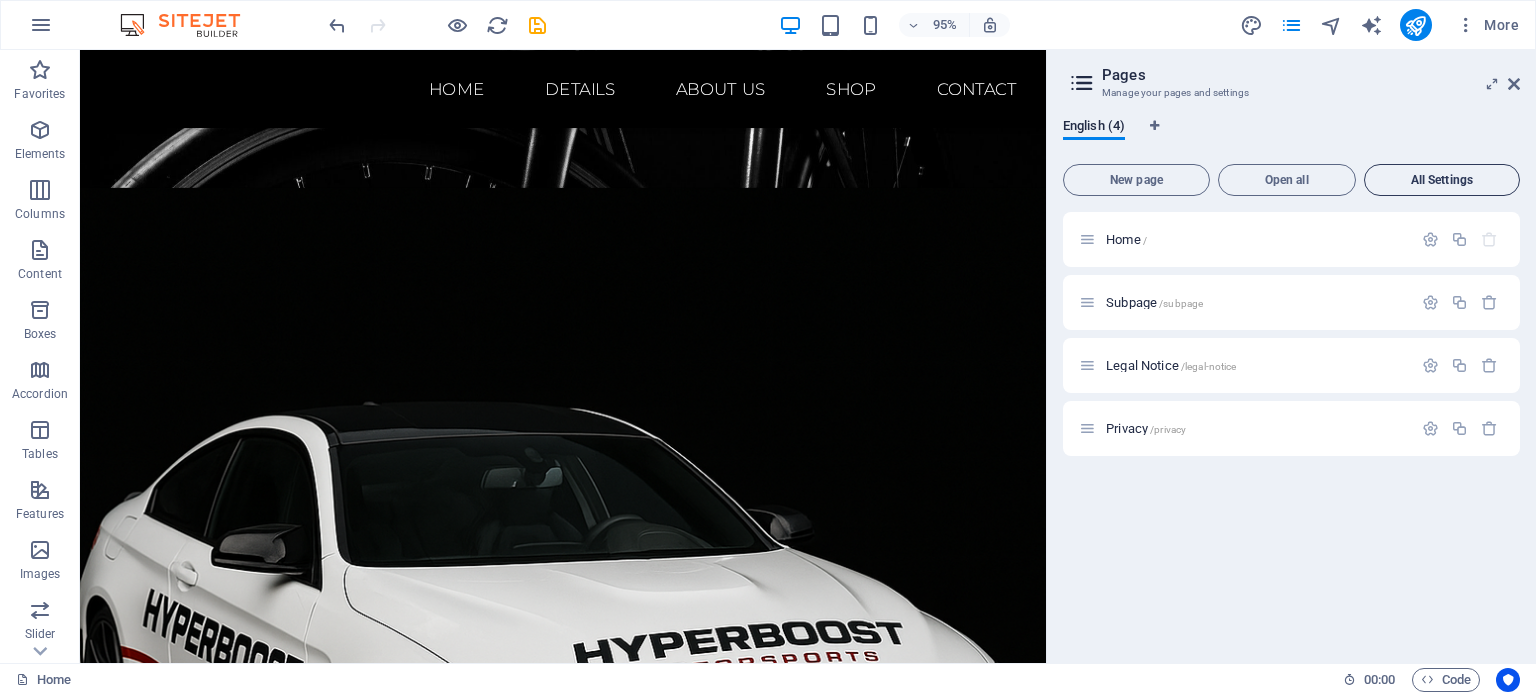 click on "All Settings" at bounding box center [1442, 180] 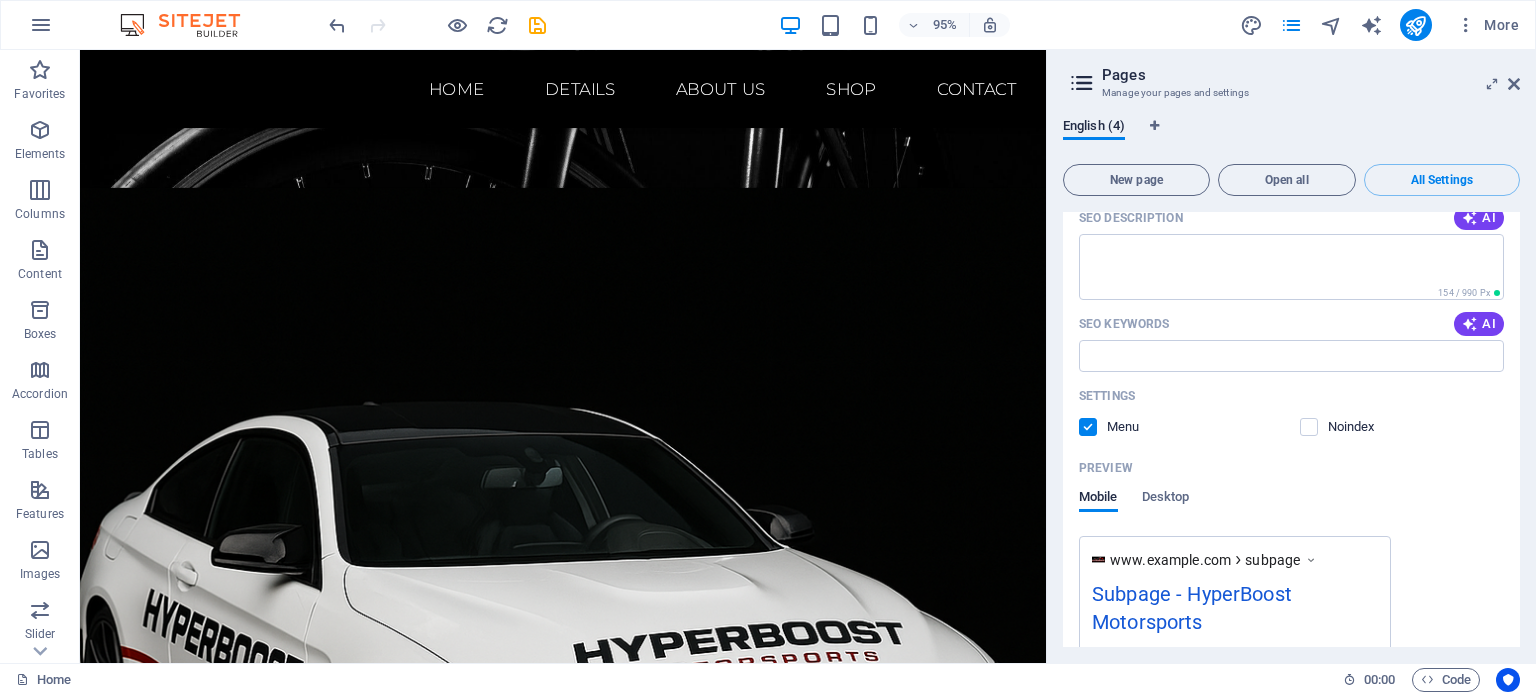 scroll, scrollTop: 1193, scrollLeft: 0, axis: vertical 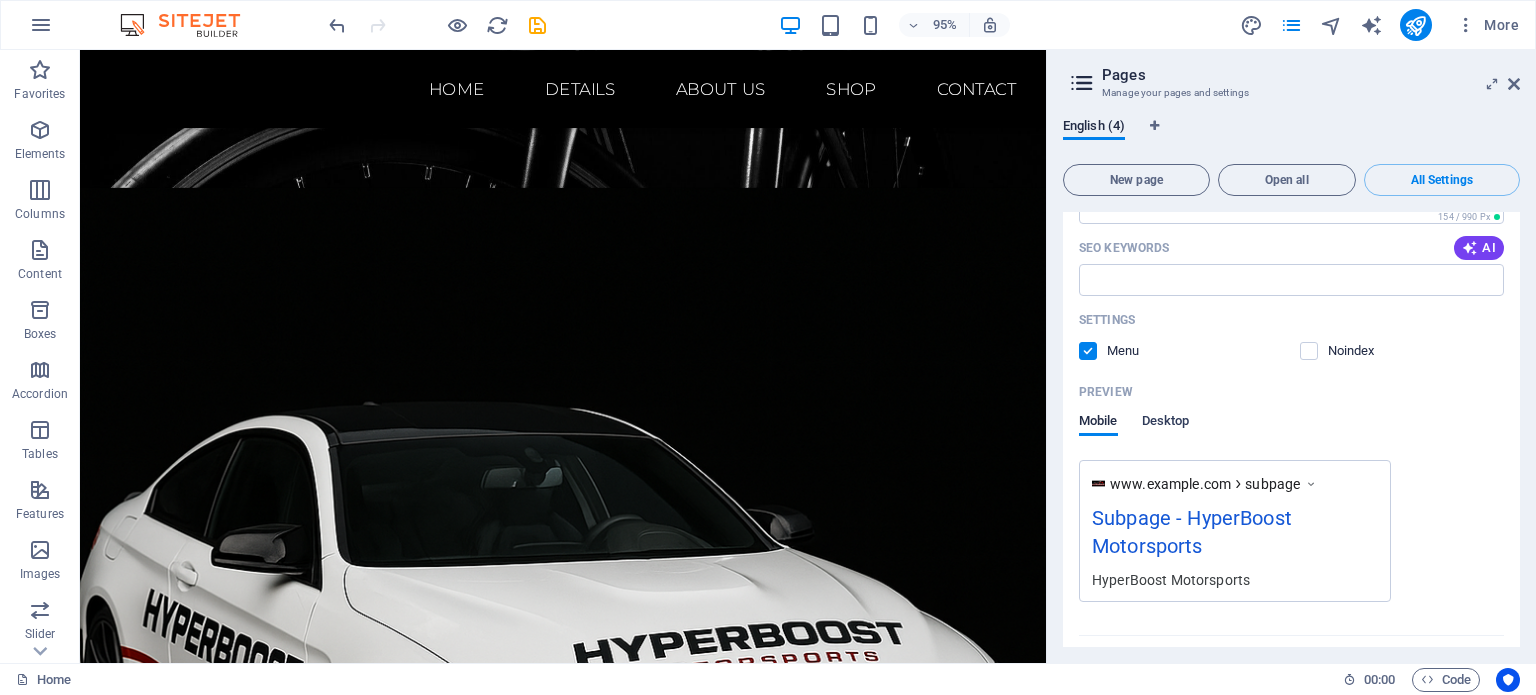 click on "Desktop" at bounding box center (1166, 423) 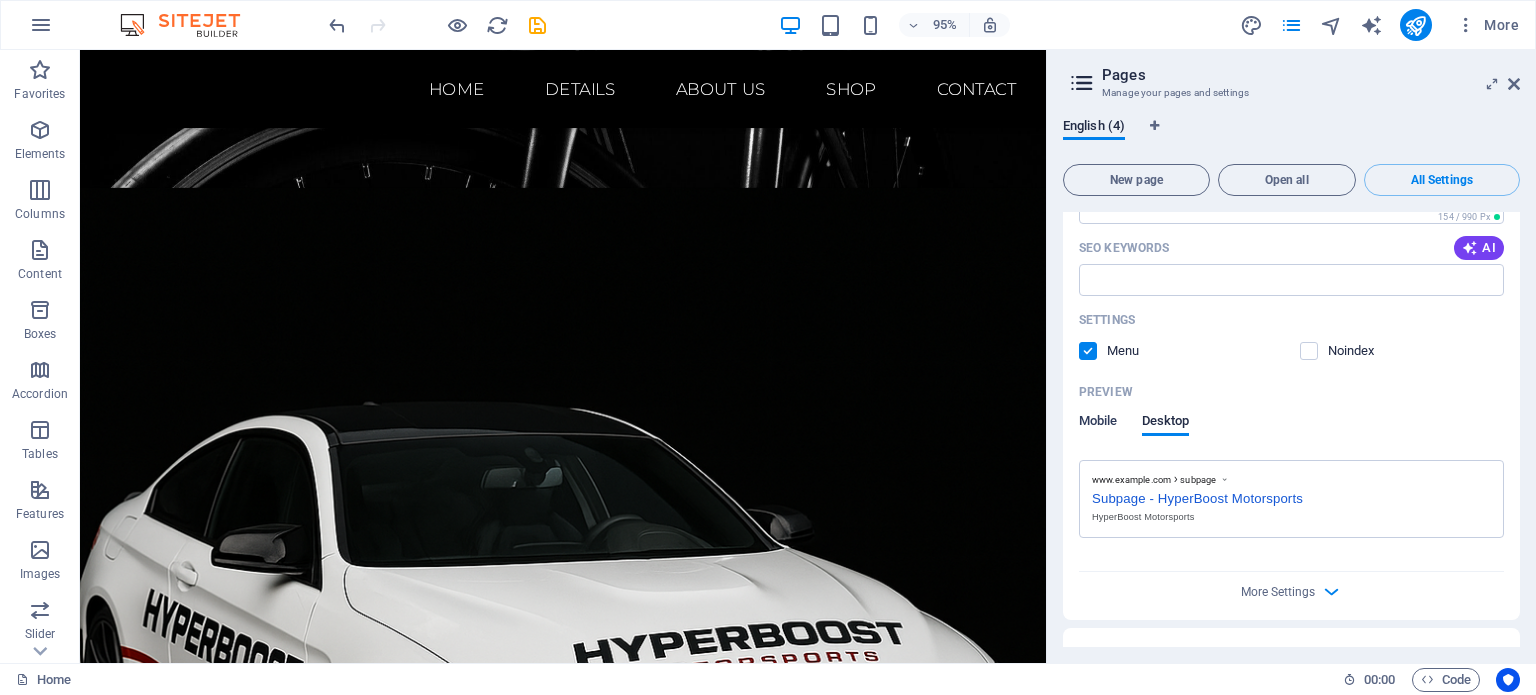 click on "Mobile" at bounding box center [1098, 423] 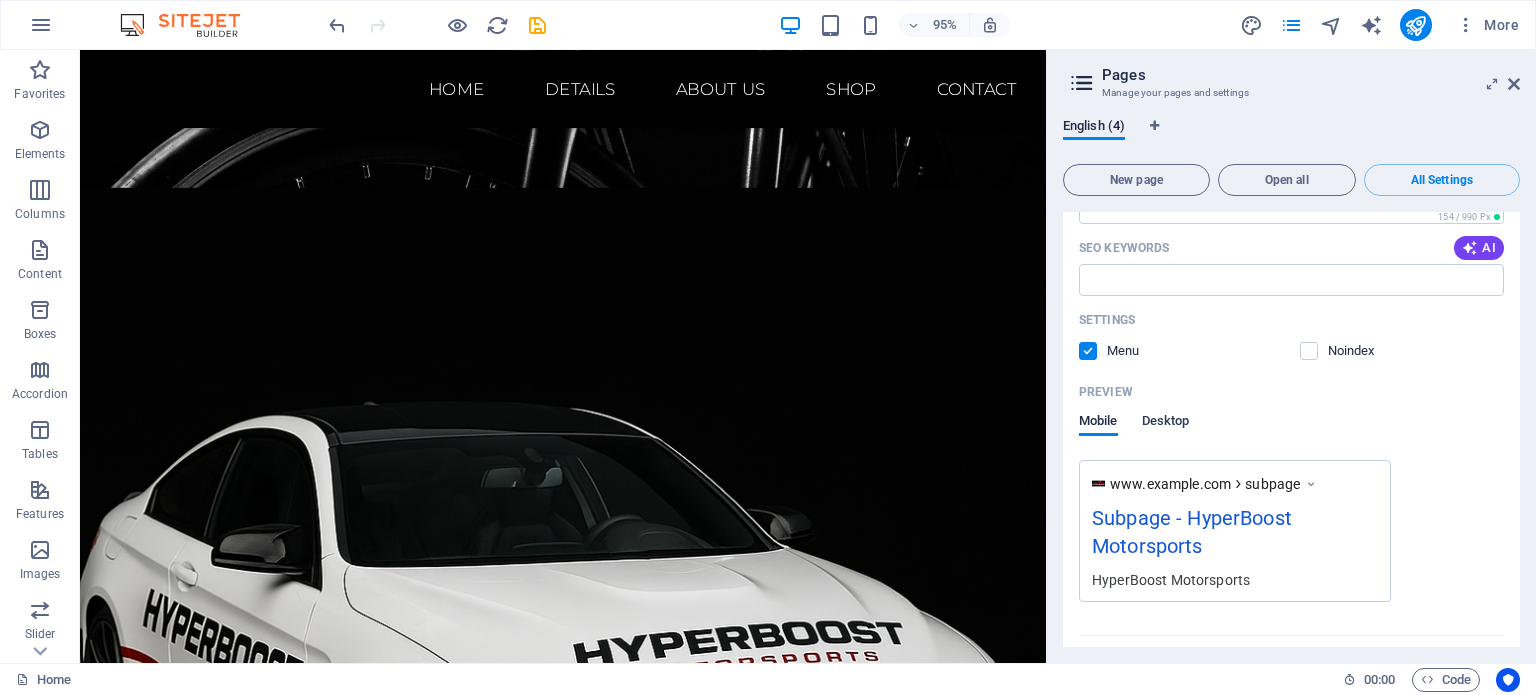 click on "Desktop" at bounding box center (1166, 423) 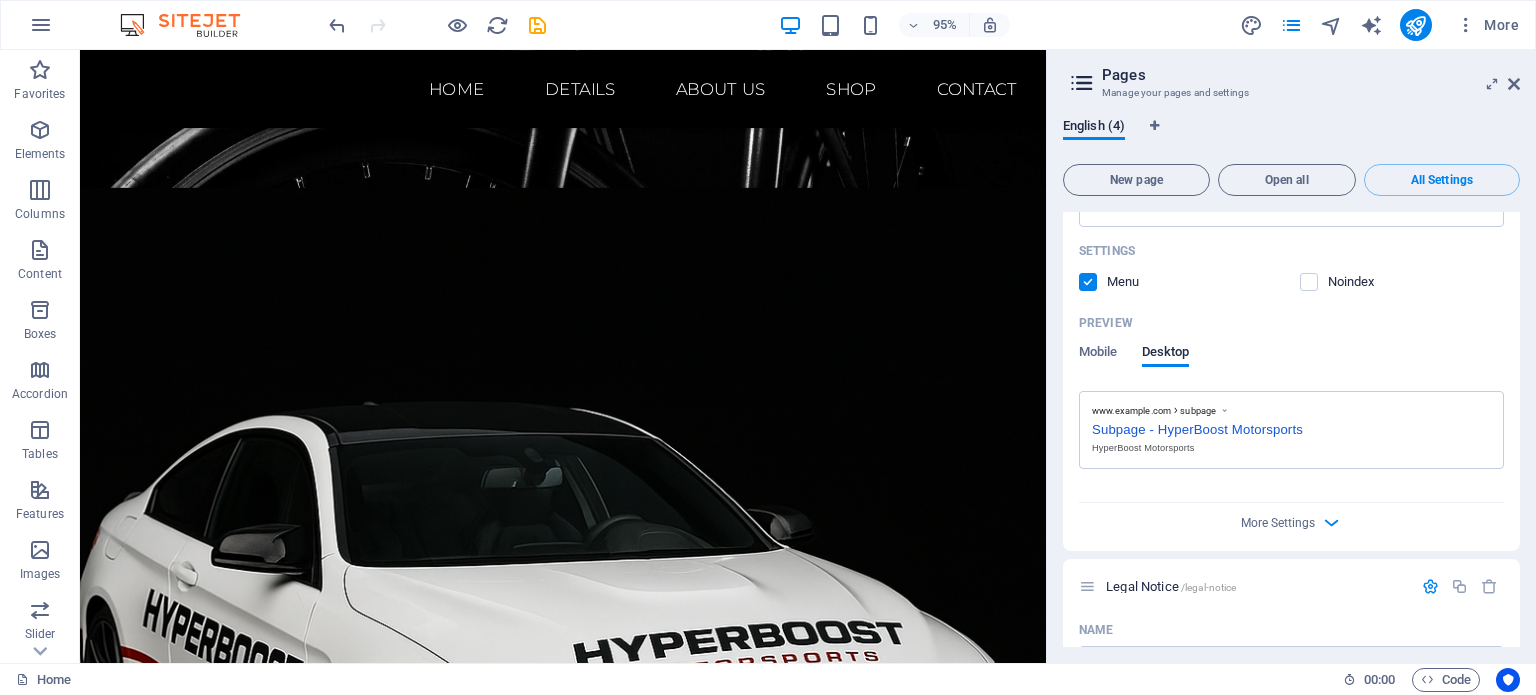scroll, scrollTop: 1393, scrollLeft: 0, axis: vertical 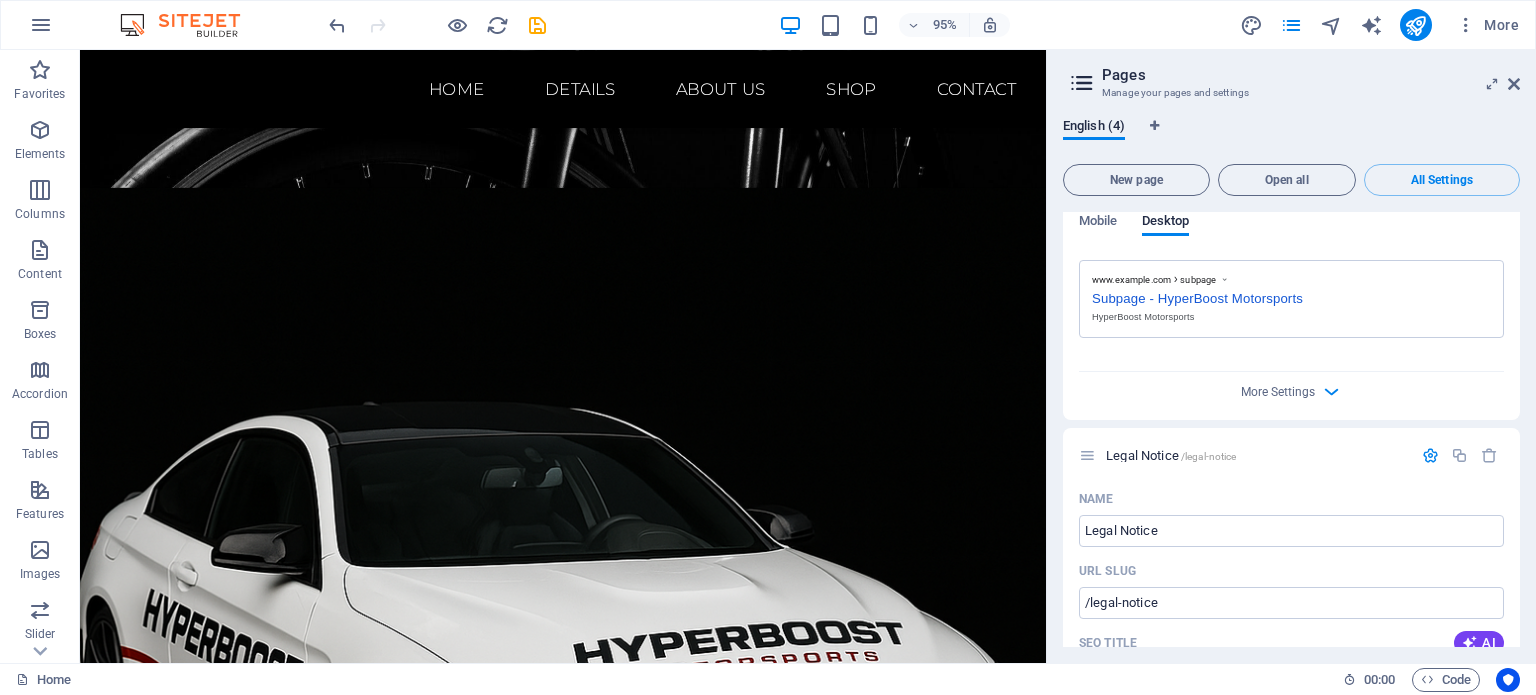 click on "More Settings" at bounding box center [1291, 388] 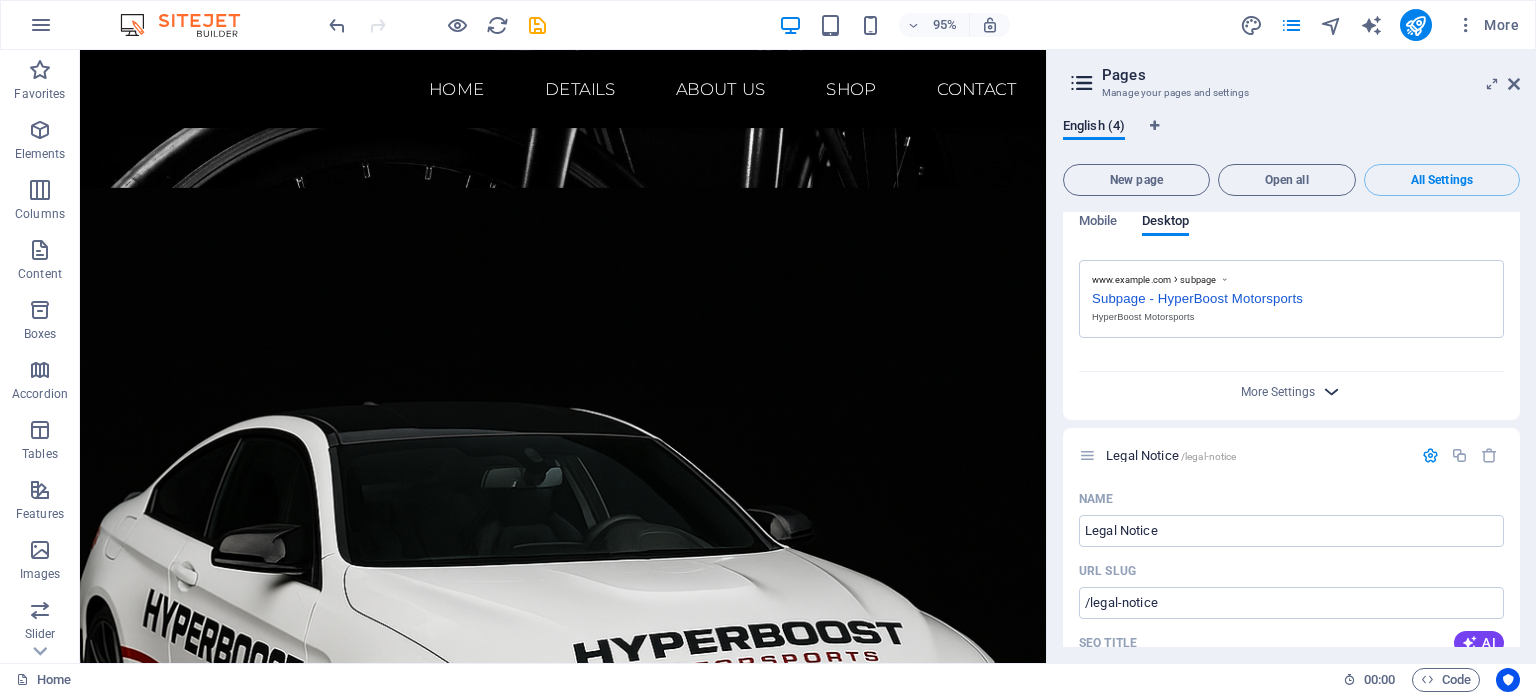 click at bounding box center [1331, 391] 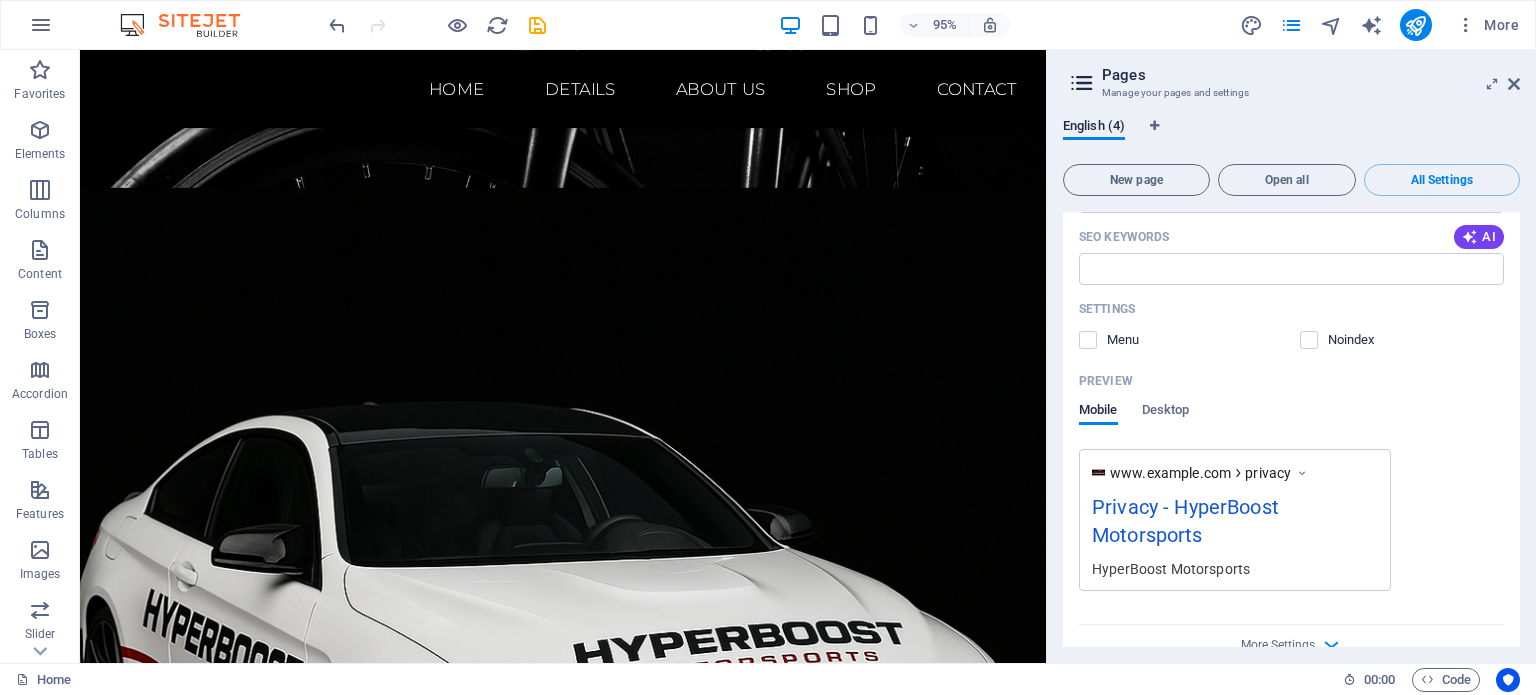 scroll, scrollTop: 3131, scrollLeft: 0, axis: vertical 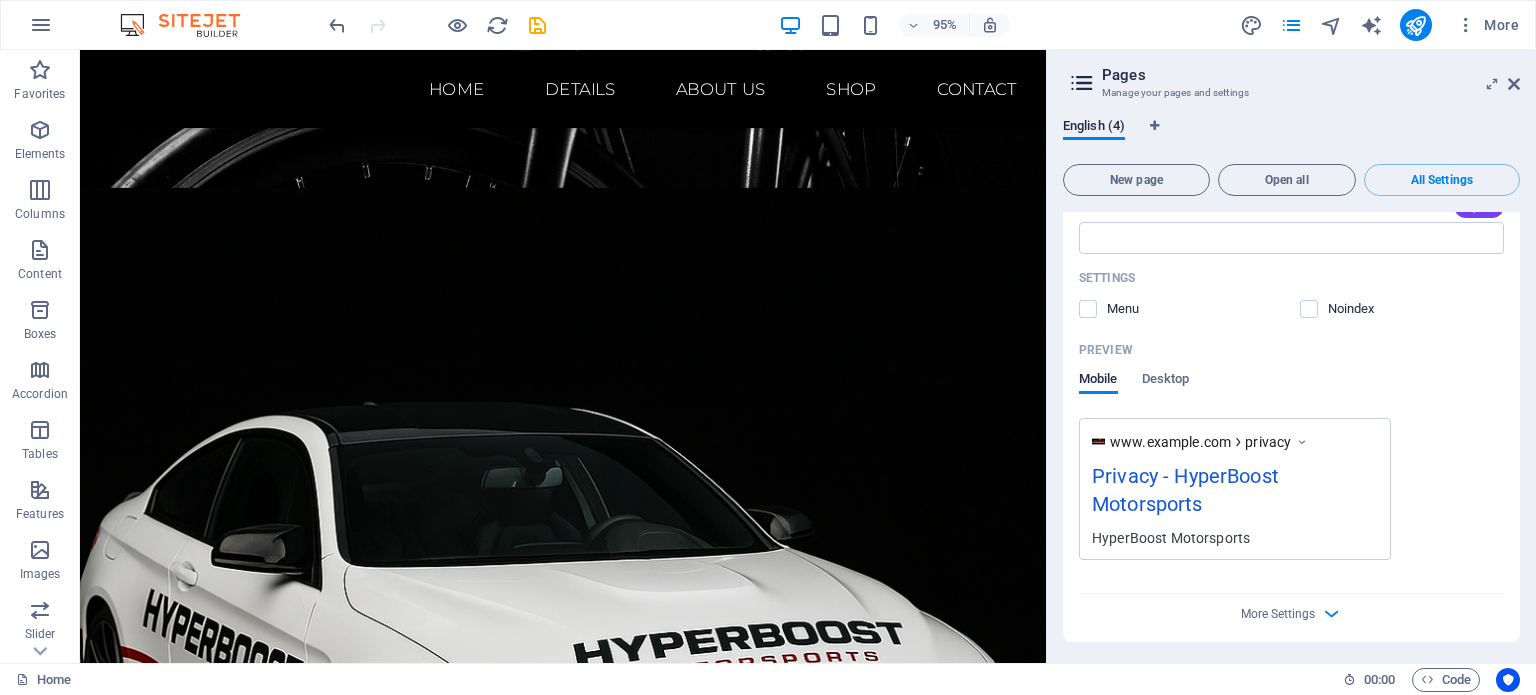 click on "More Settings" at bounding box center (1291, 610) 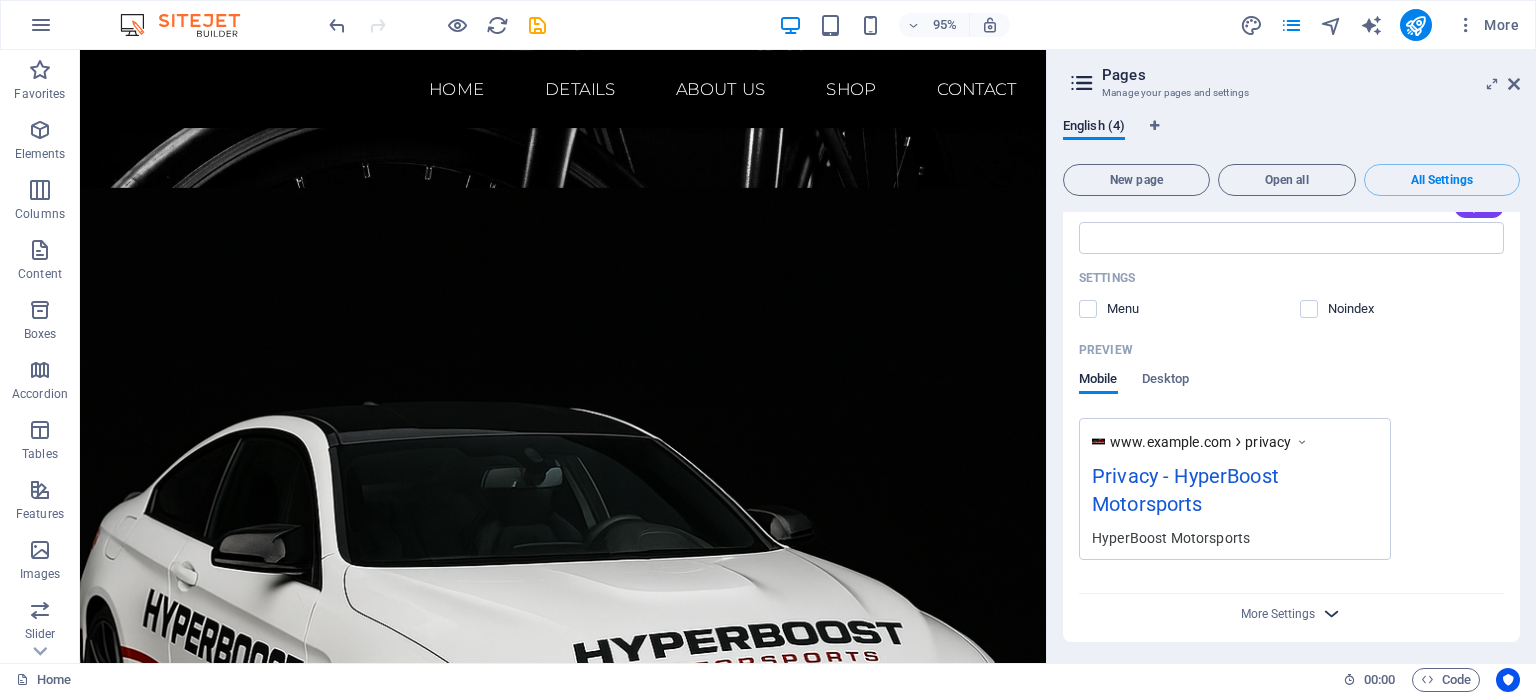 click at bounding box center [1331, 613] 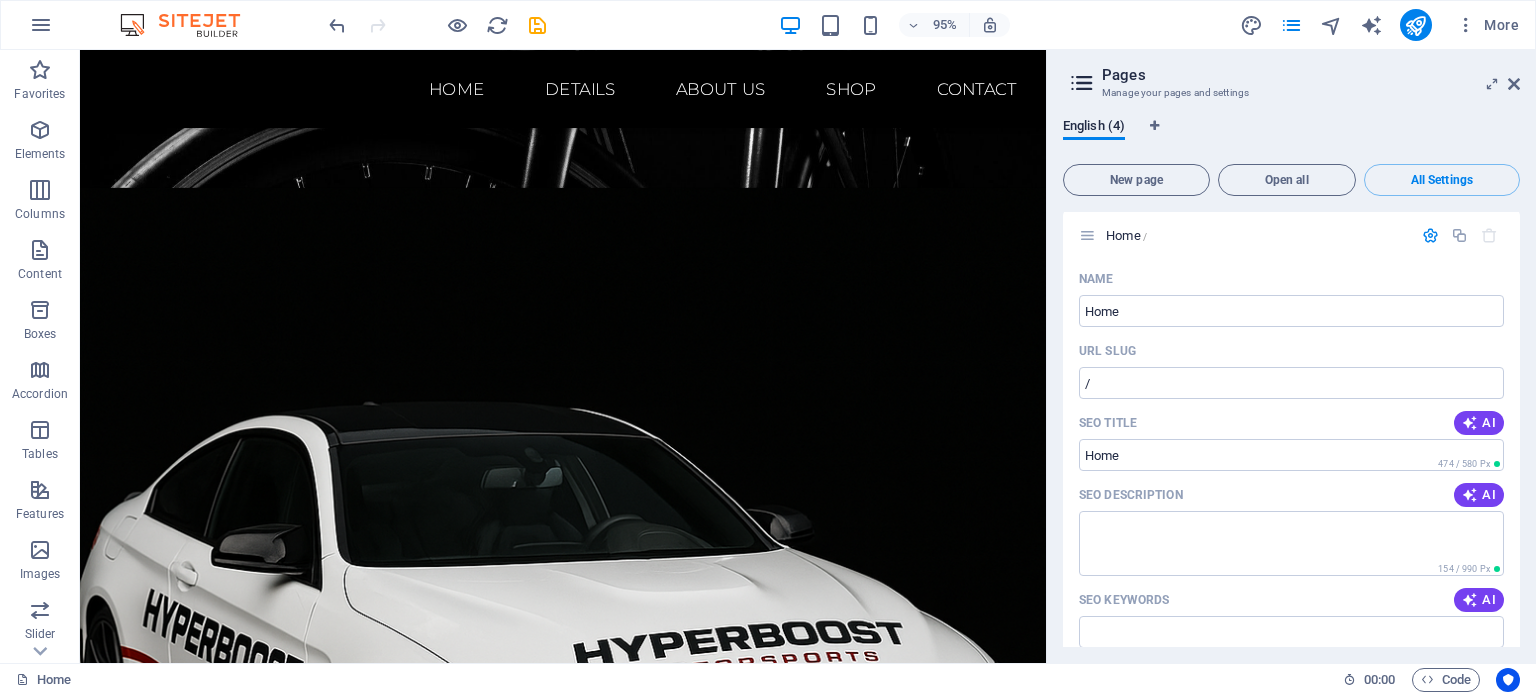 scroll, scrollTop: 0, scrollLeft: 0, axis: both 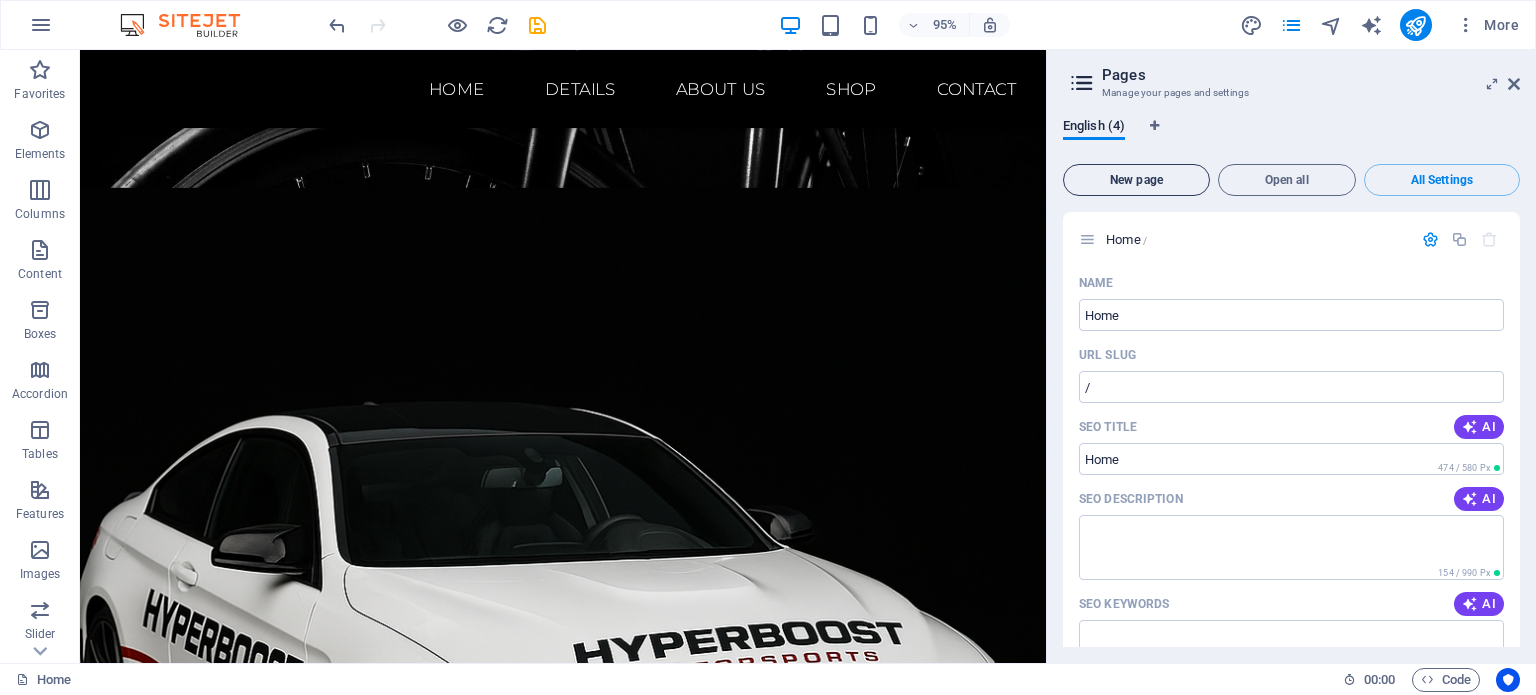 click on "New page" at bounding box center (1136, 180) 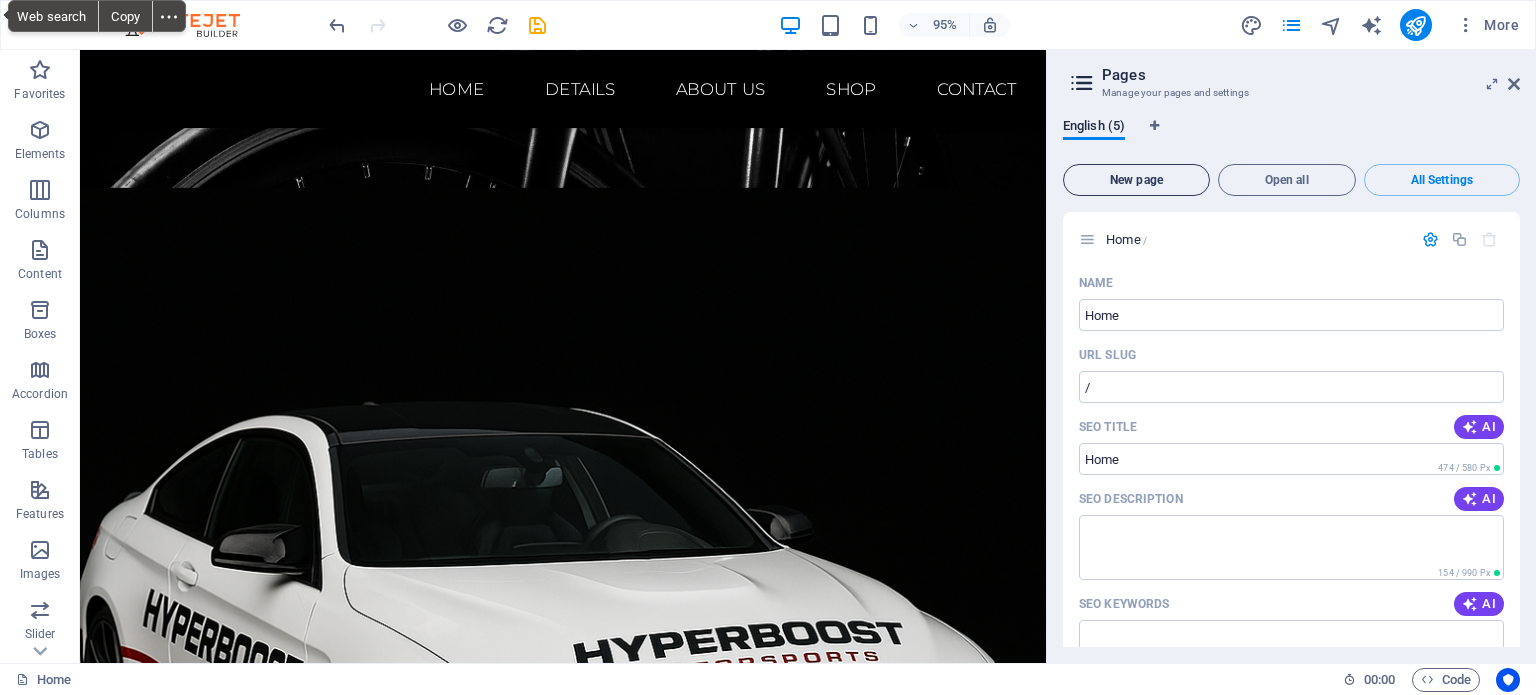 scroll, scrollTop: 3738, scrollLeft: 0, axis: vertical 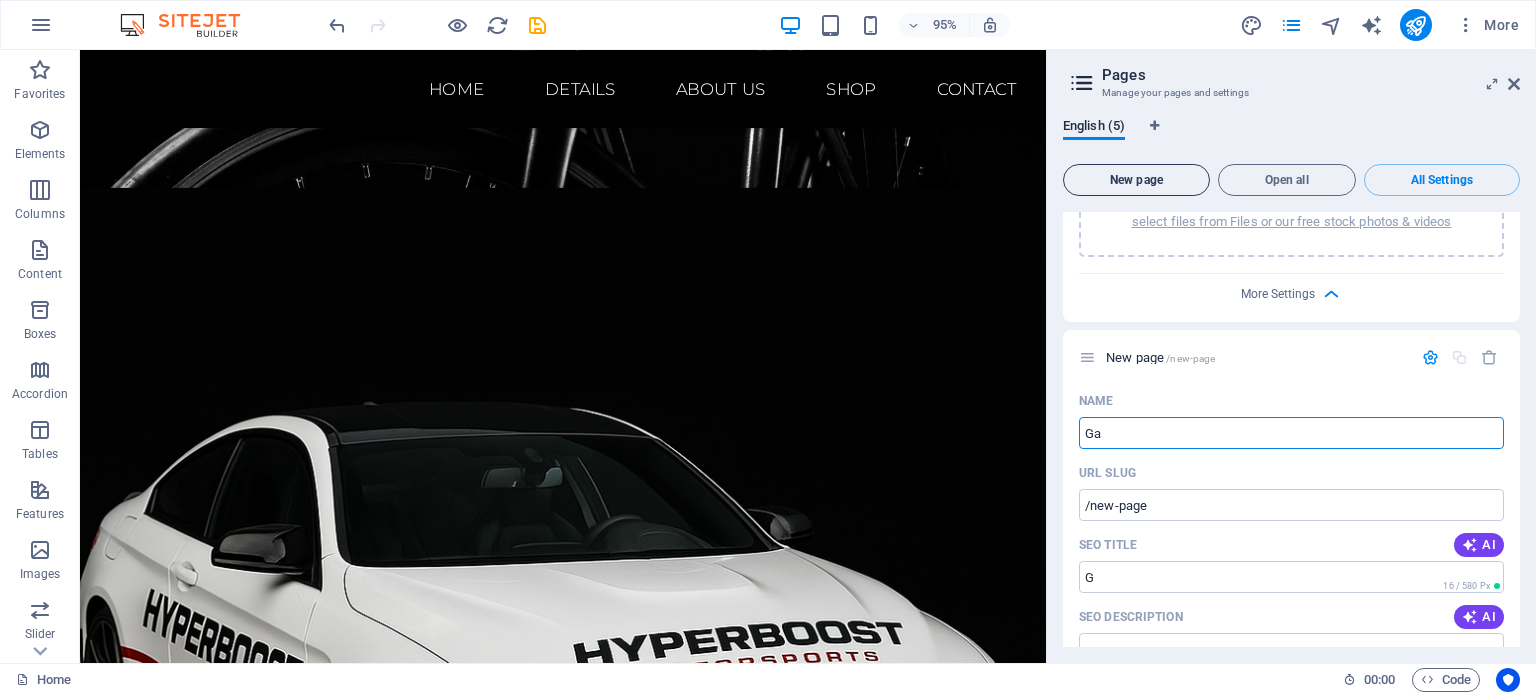 type on "Gal" 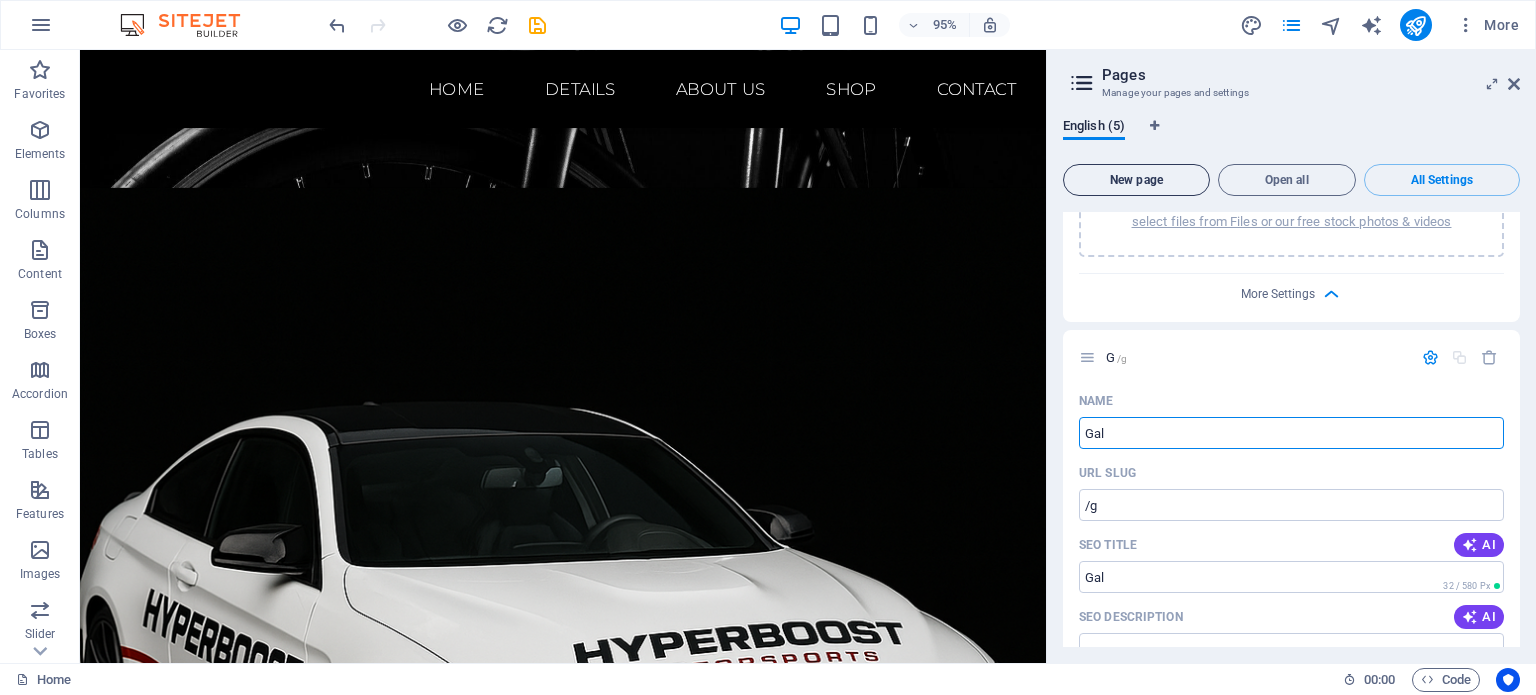 type on "/g" 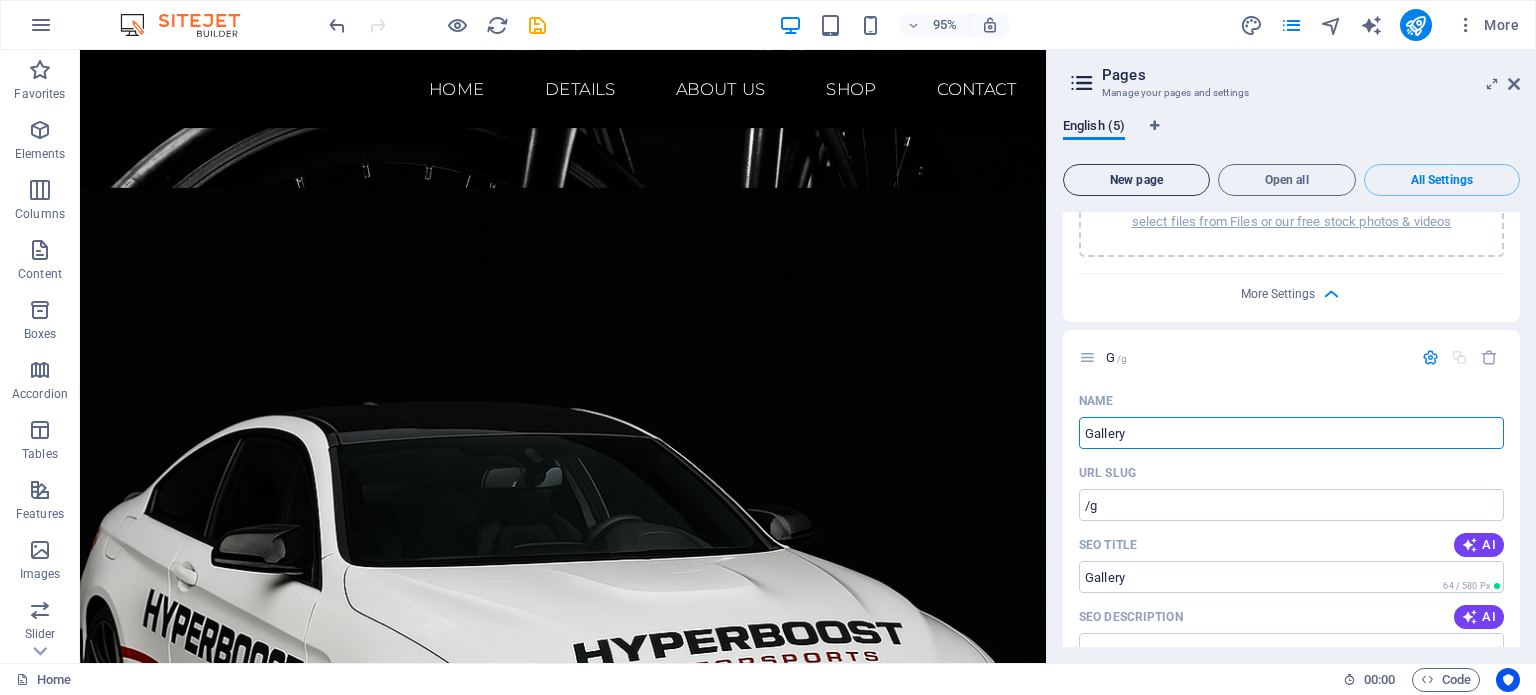 type on "Gallery" 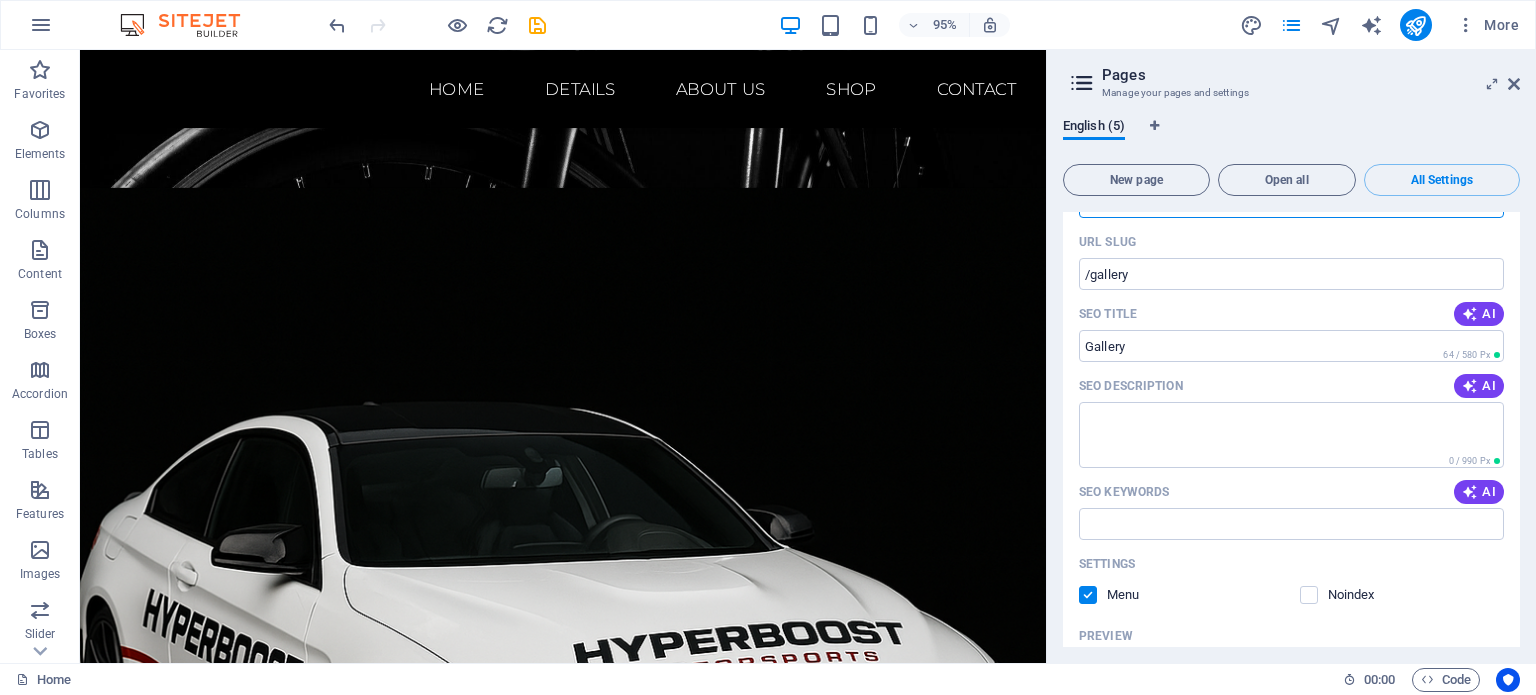 scroll, scrollTop: 4038, scrollLeft: 0, axis: vertical 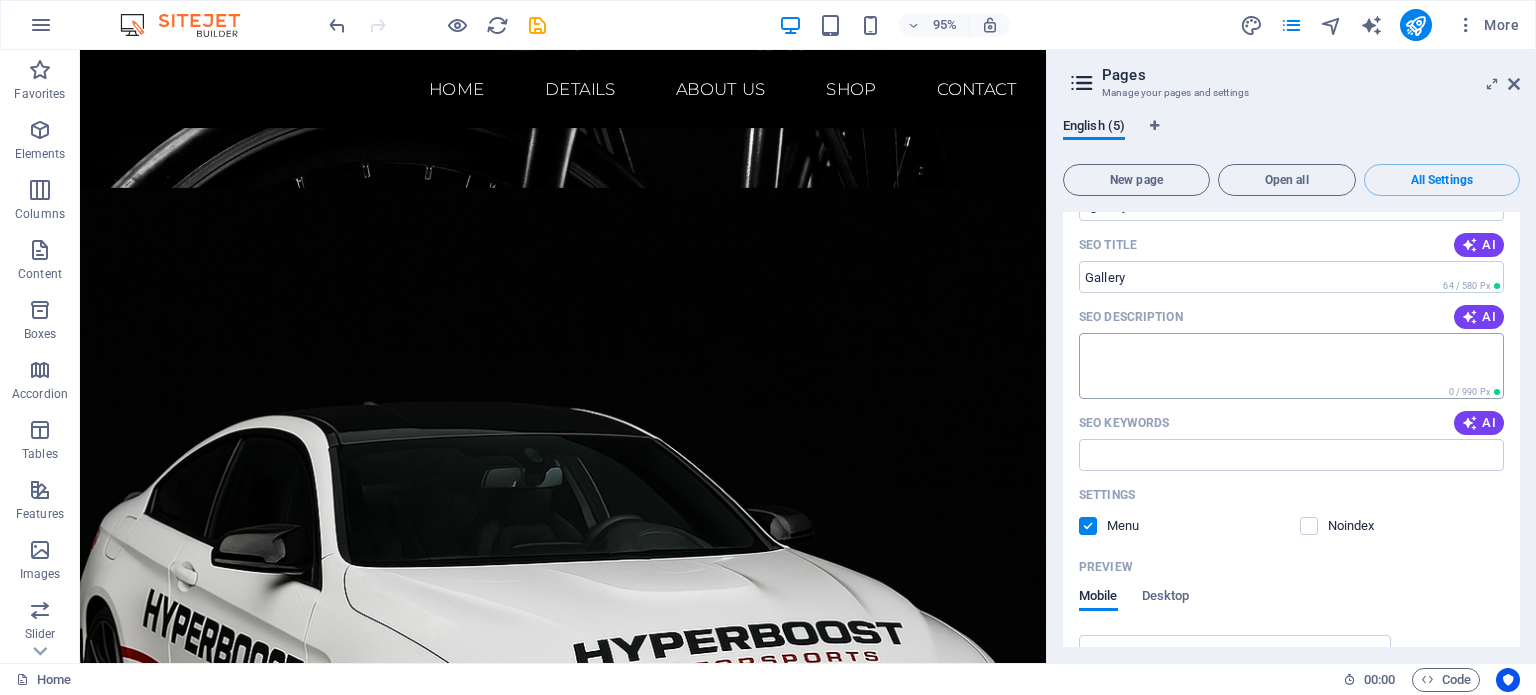 type on "Gallery" 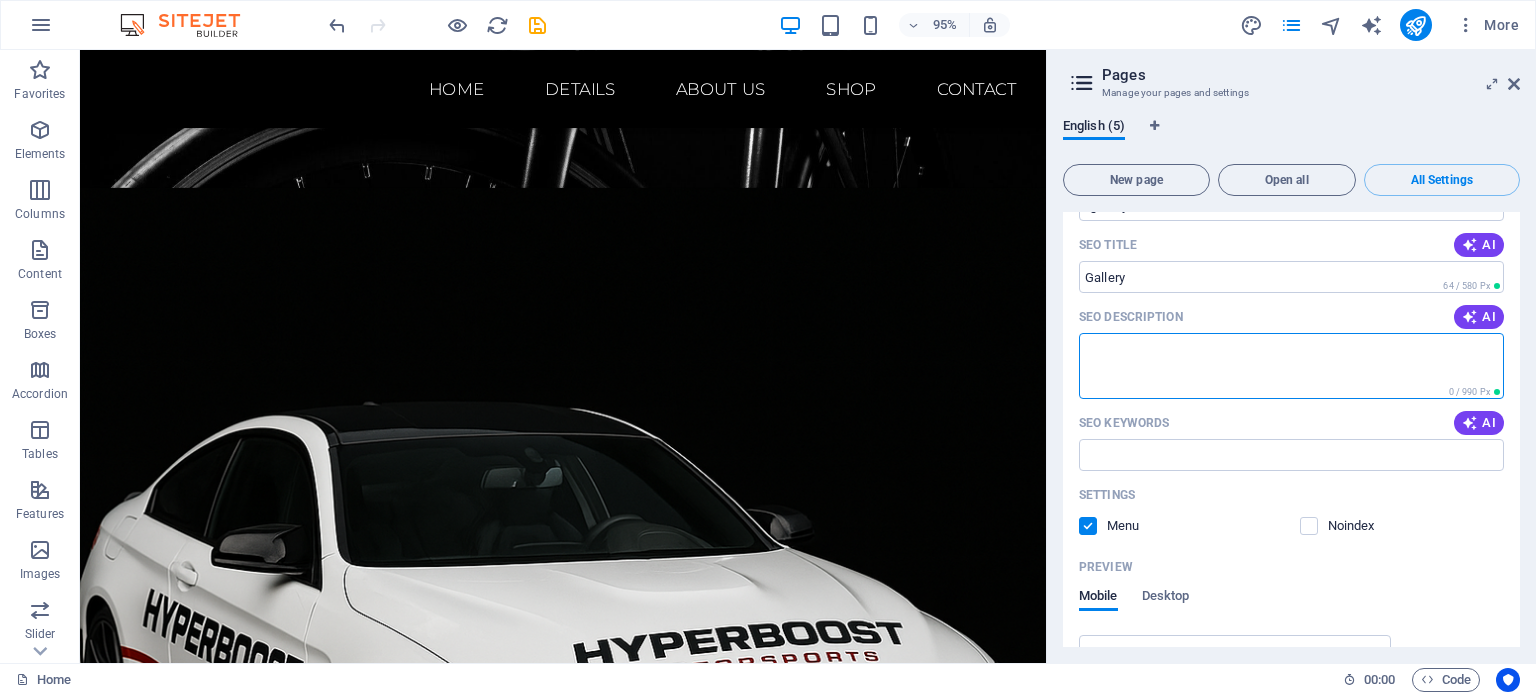 click on "SEO Description" at bounding box center [1291, 365] 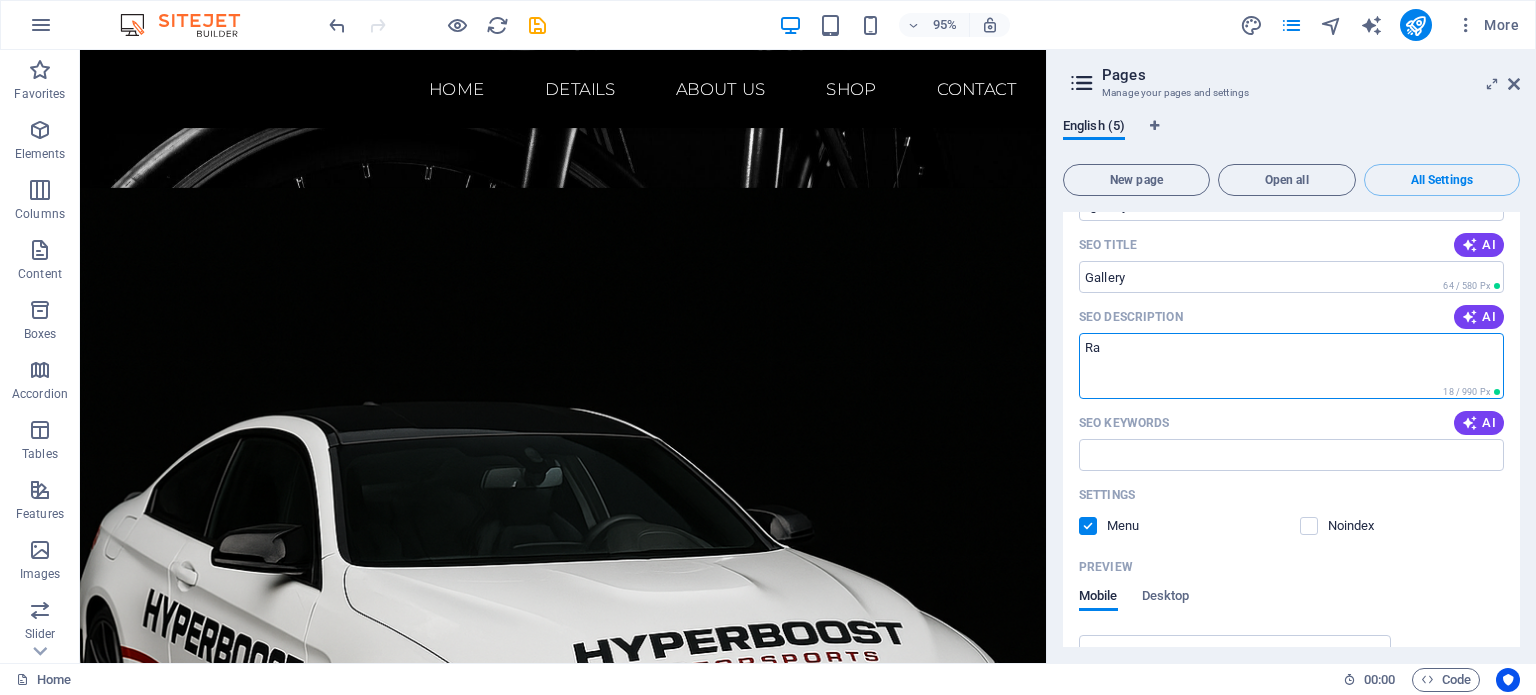 type on "R" 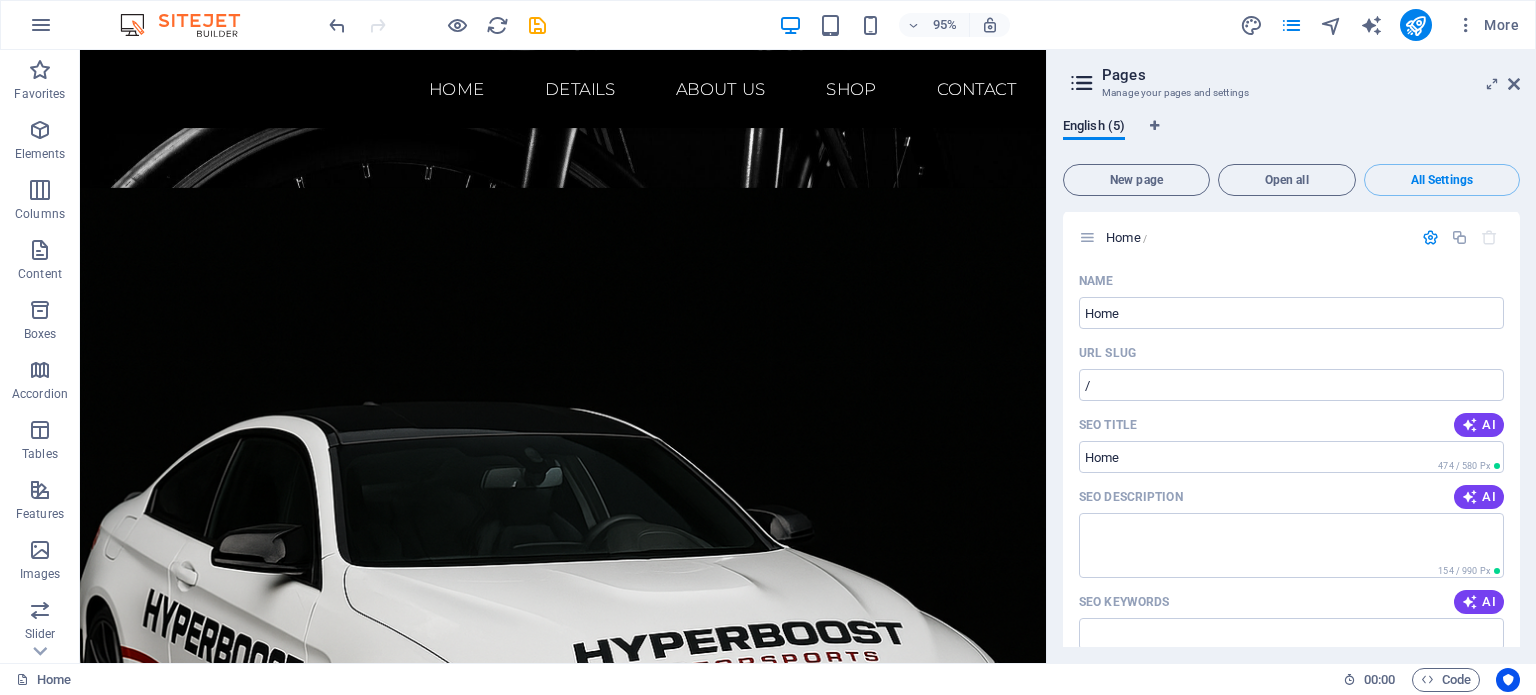 scroll, scrollTop: 0, scrollLeft: 0, axis: both 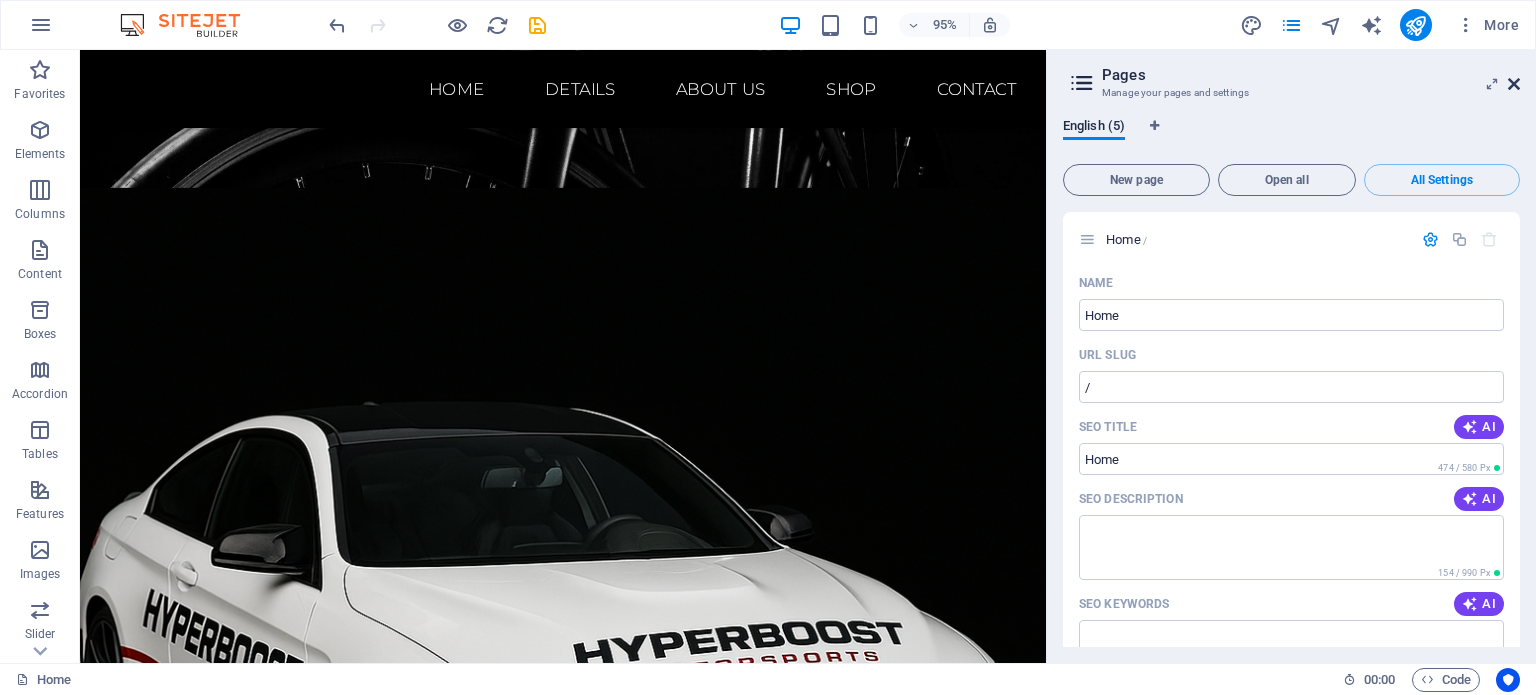 type on "Some of our clients" 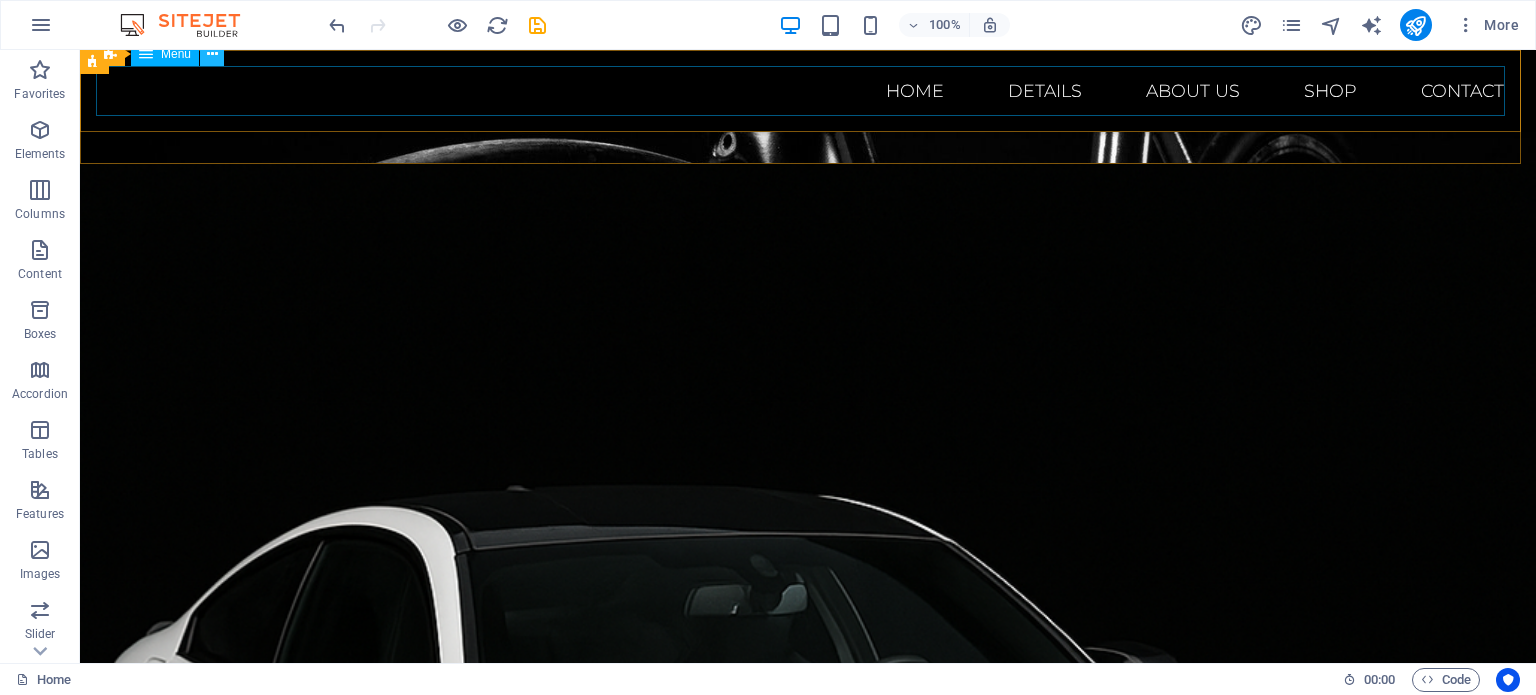 click at bounding box center (212, 54) 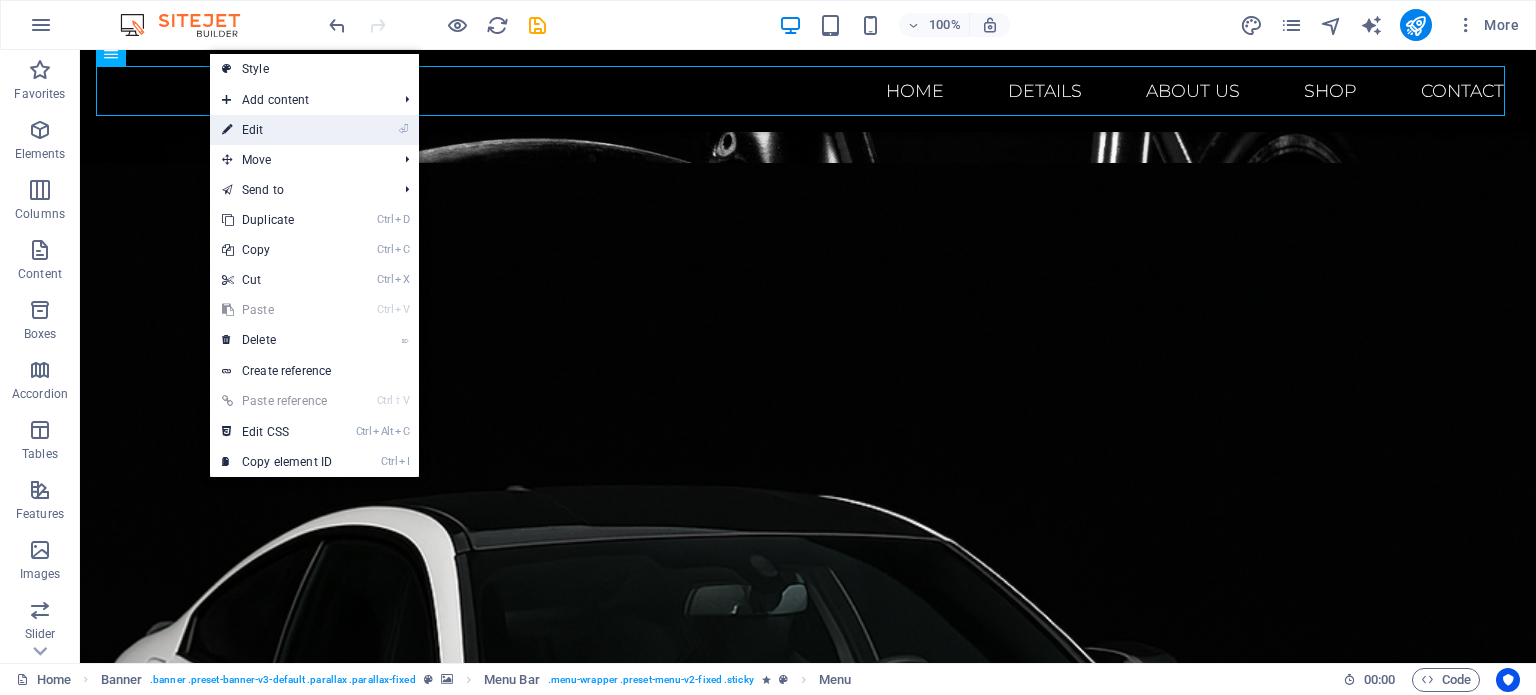 click on "⏎  Edit" at bounding box center (277, 130) 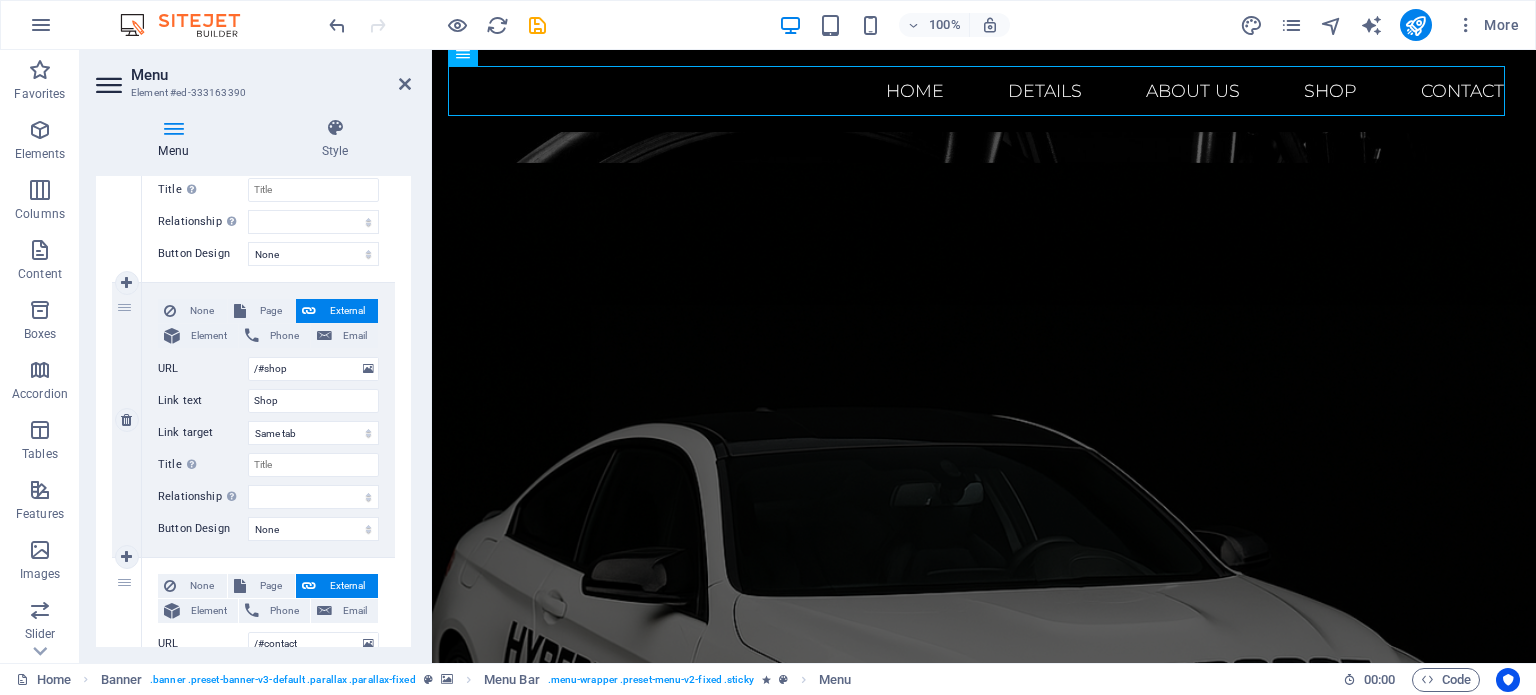 scroll, scrollTop: 1048, scrollLeft: 0, axis: vertical 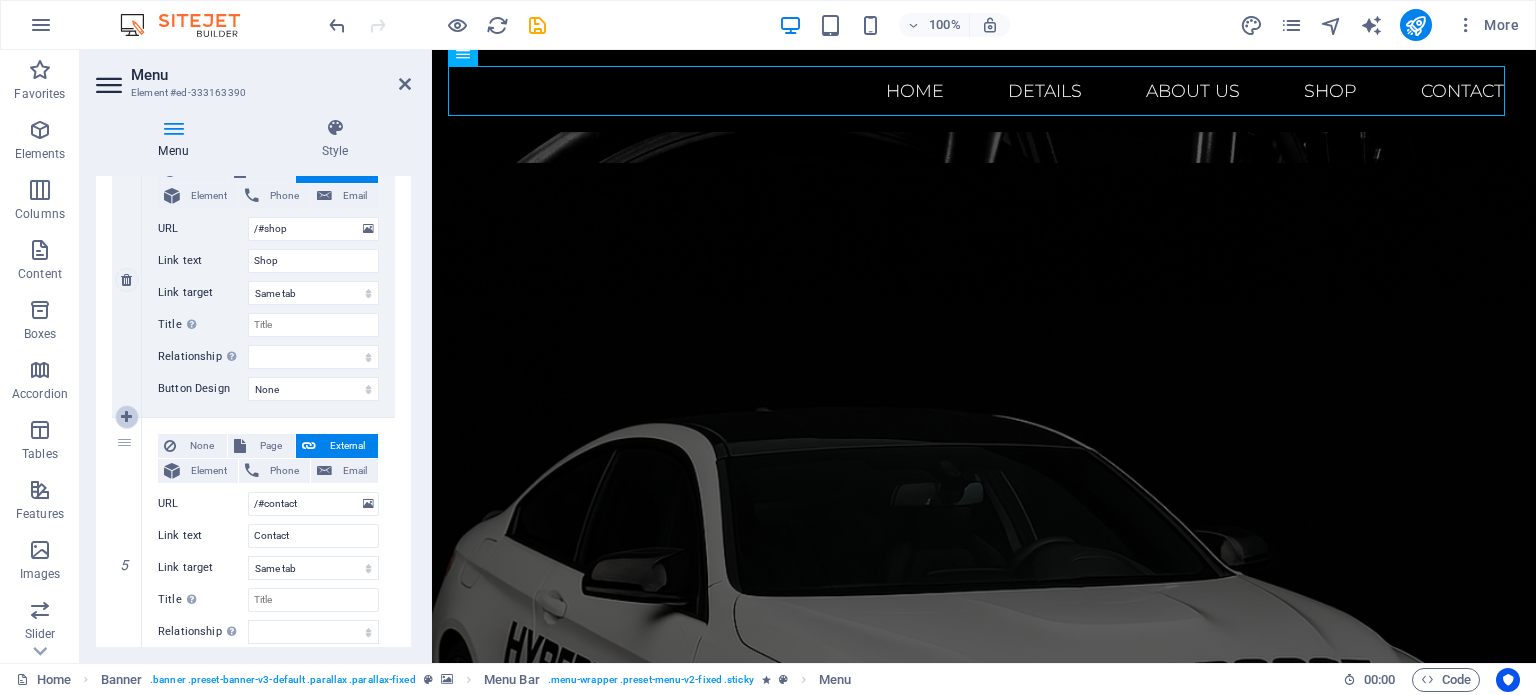 click at bounding box center (126, 417) 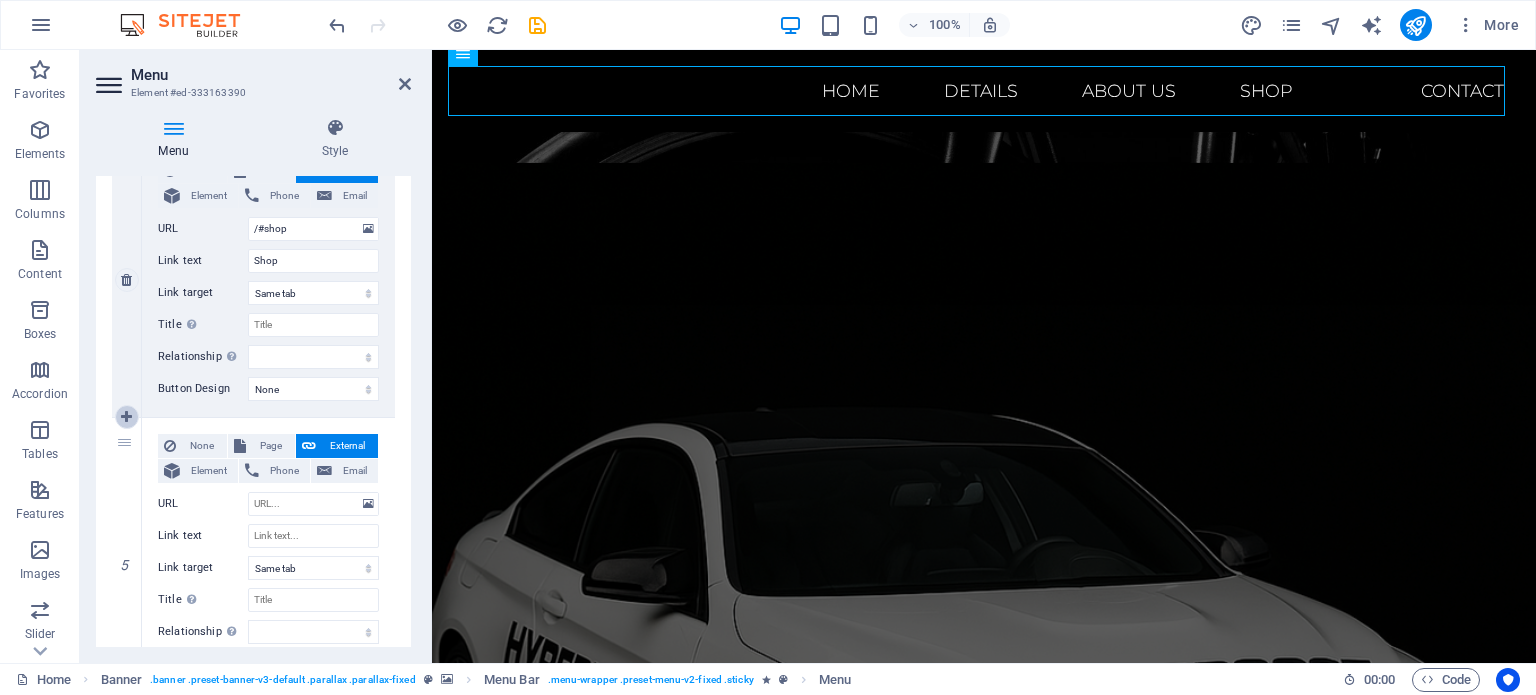 select 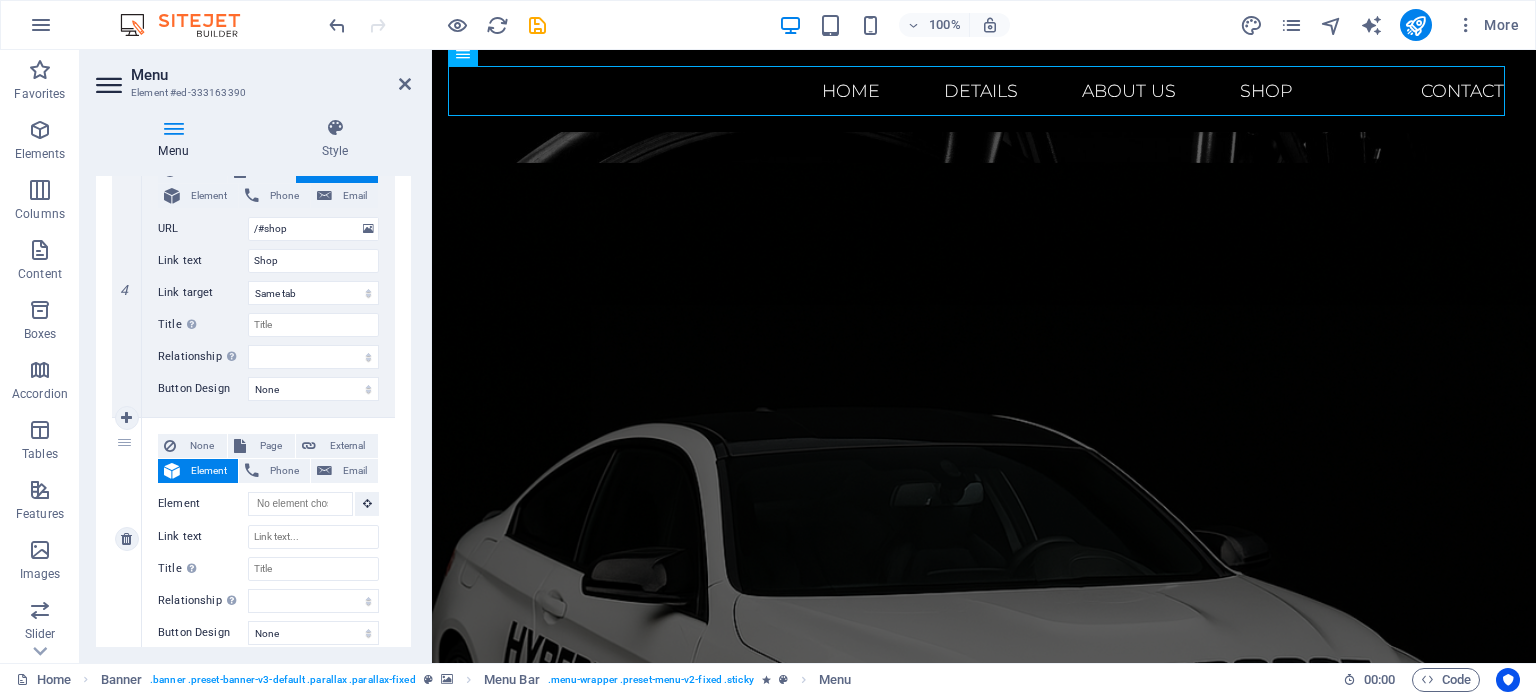 scroll, scrollTop: 1148, scrollLeft: 0, axis: vertical 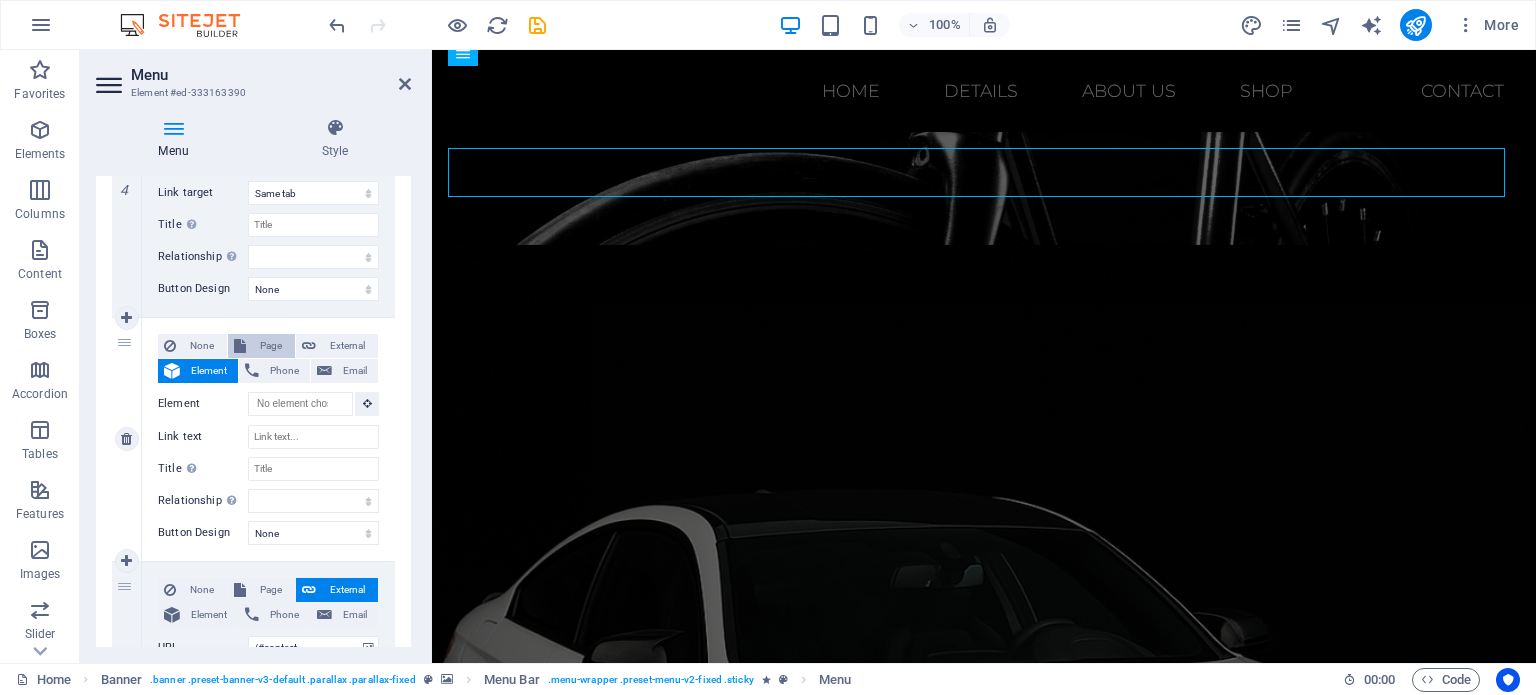 click on "Page" at bounding box center (270, 346) 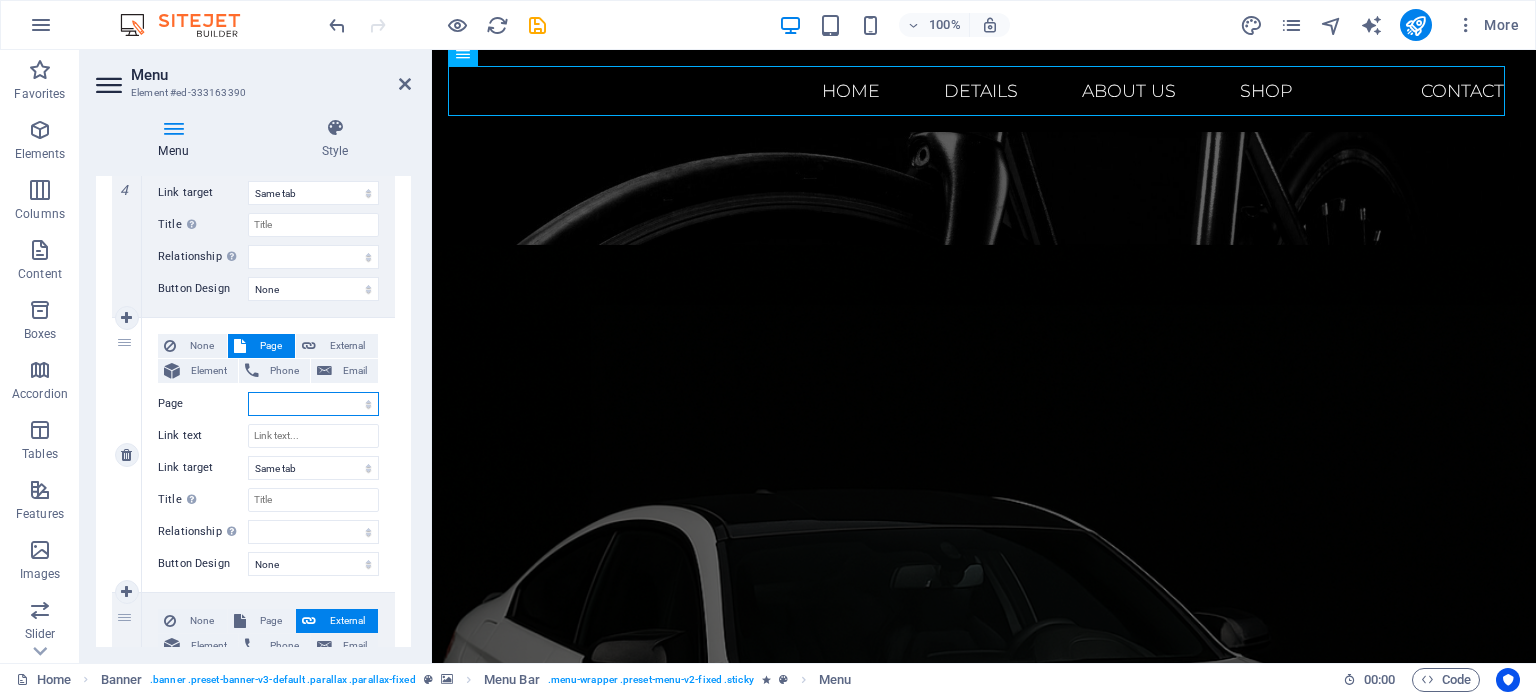 click on "Home Subpage Legal Notice Privacy Gallery" at bounding box center [313, 404] 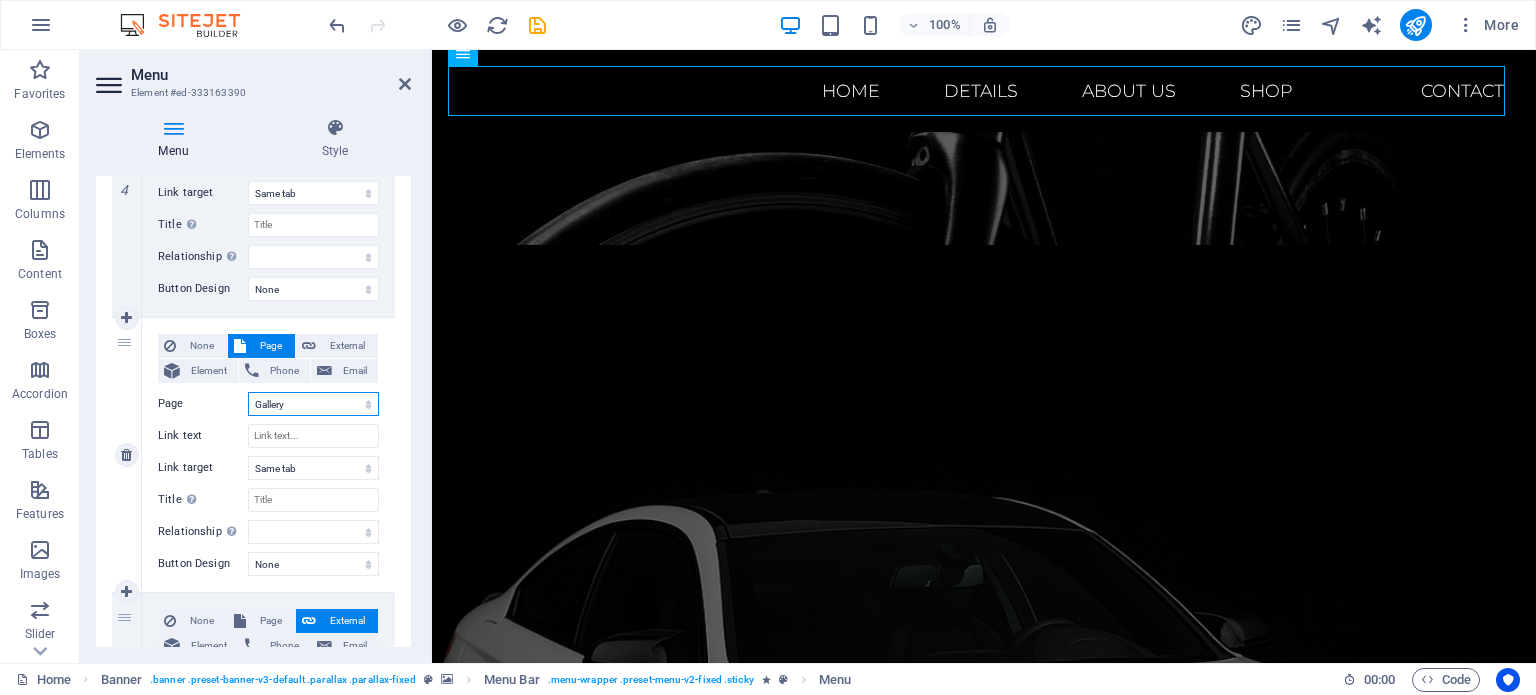 click on "Home Subpage Legal Notice Privacy Gallery" at bounding box center (313, 404) 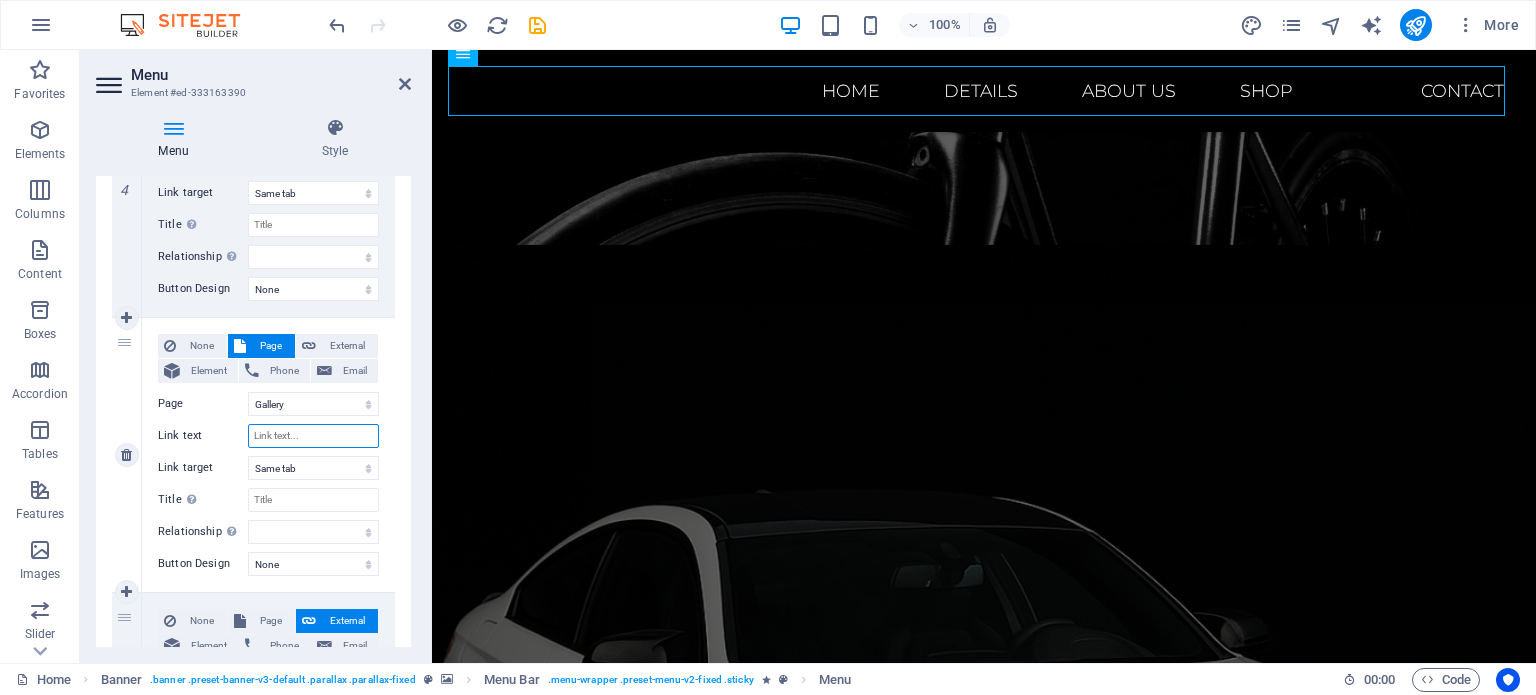 drag, startPoint x: 295, startPoint y: 436, endPoint x: 347, endPoint y: 436, distance: 52 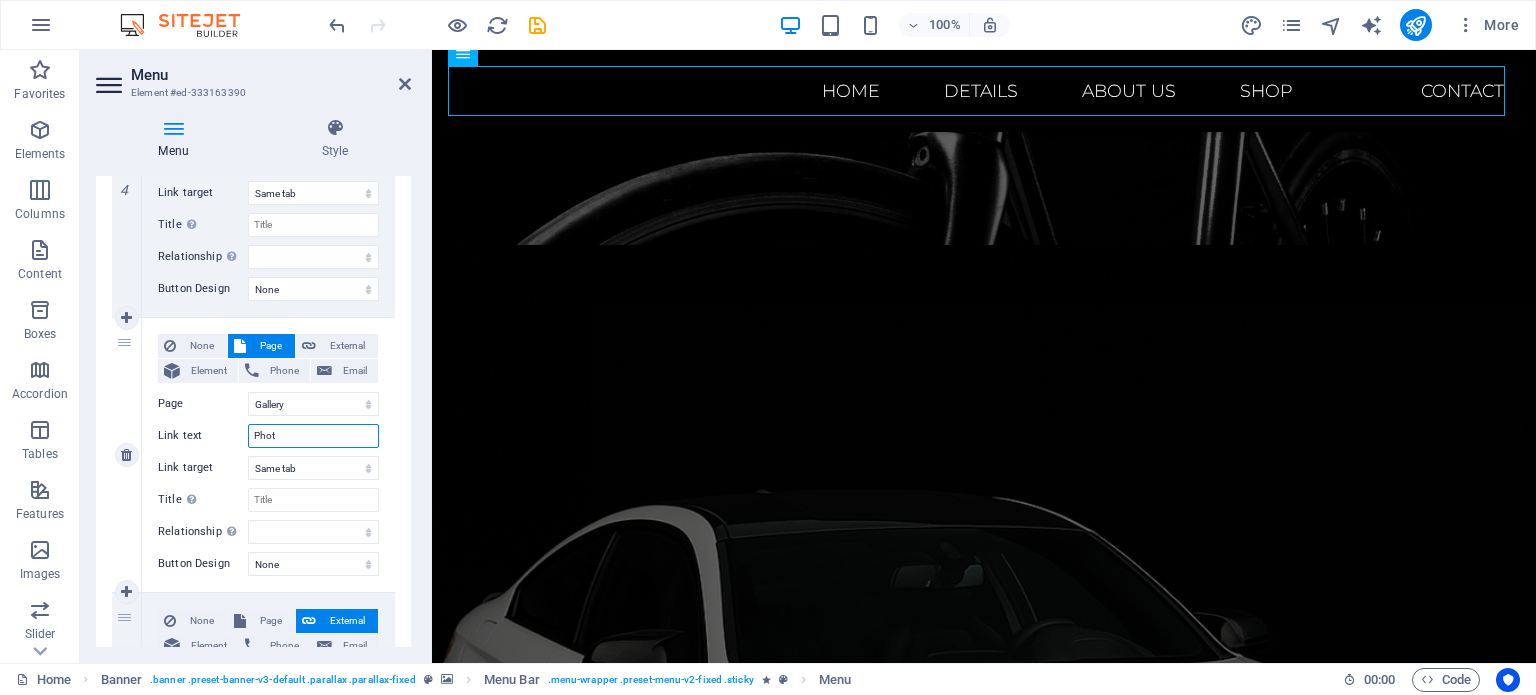 type on "Photo" 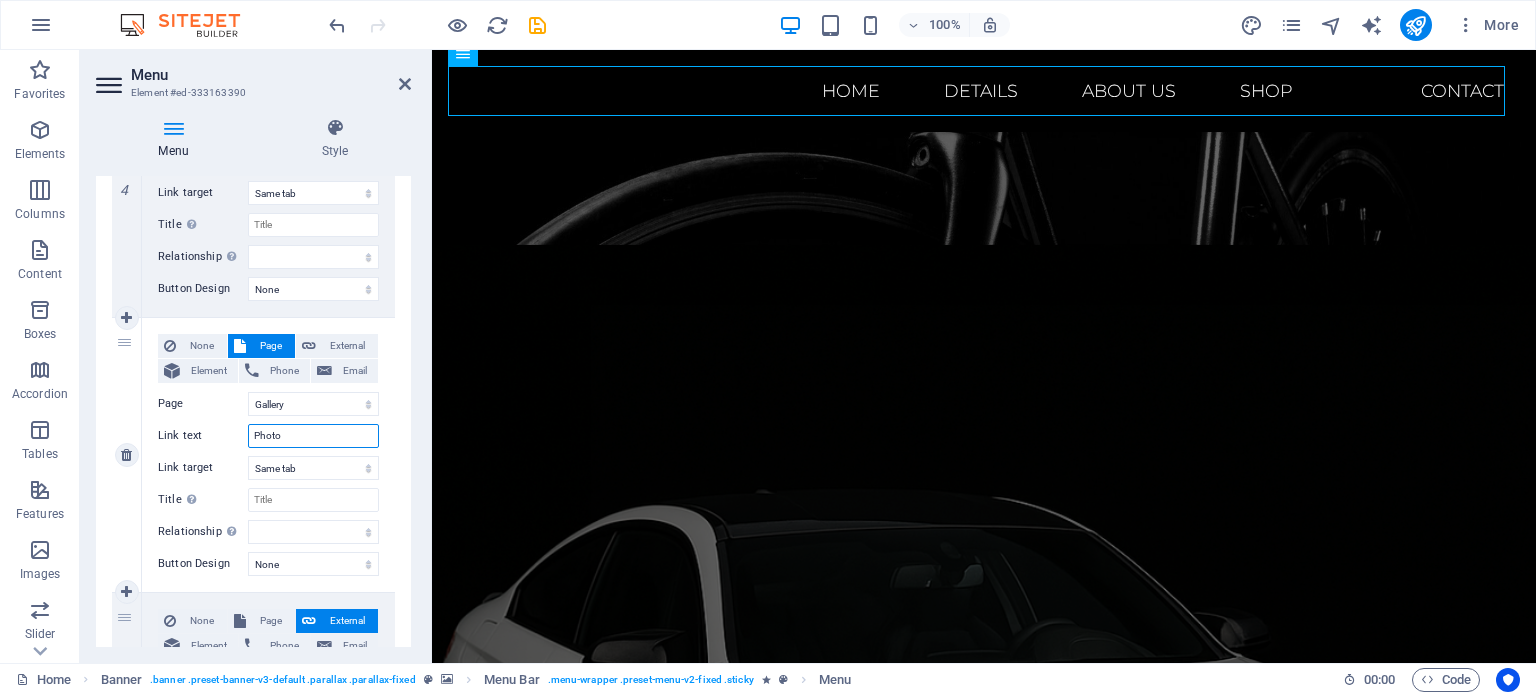 select 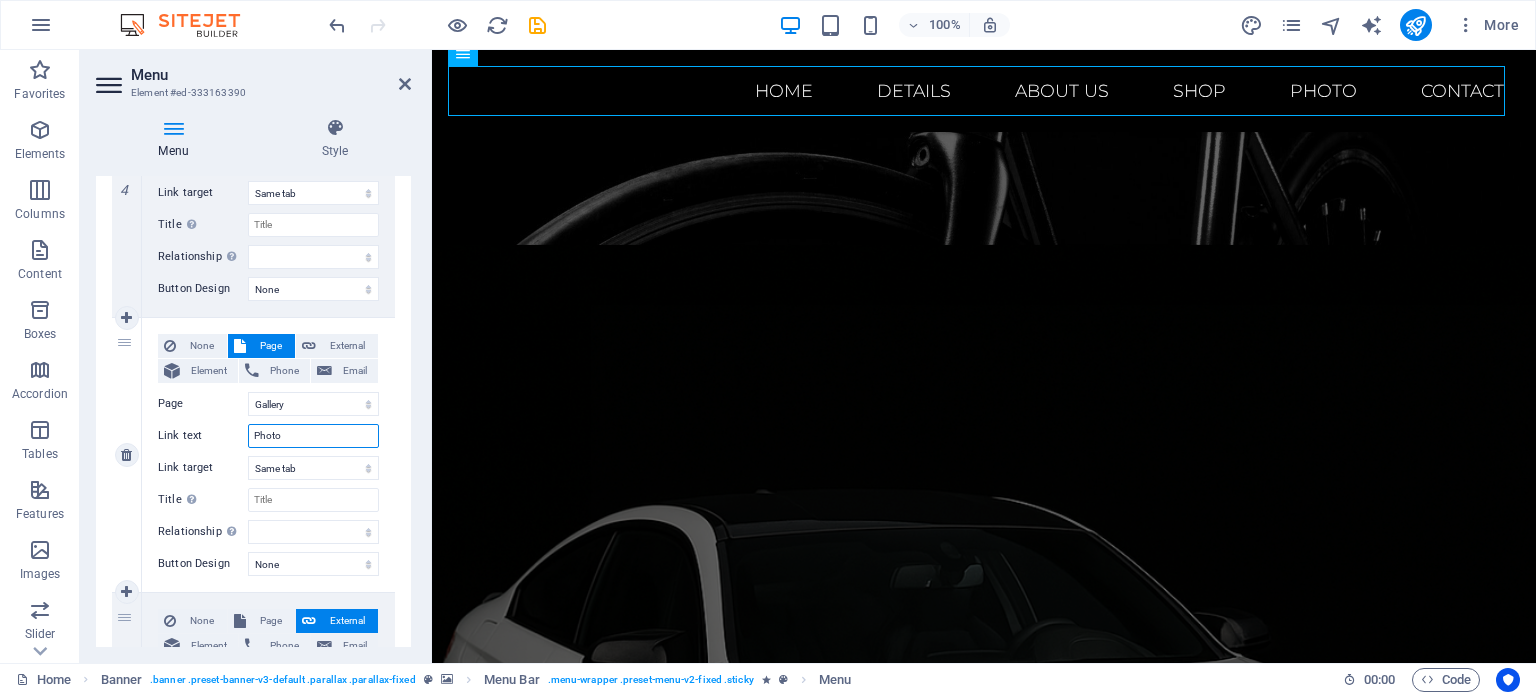type on "Photo" 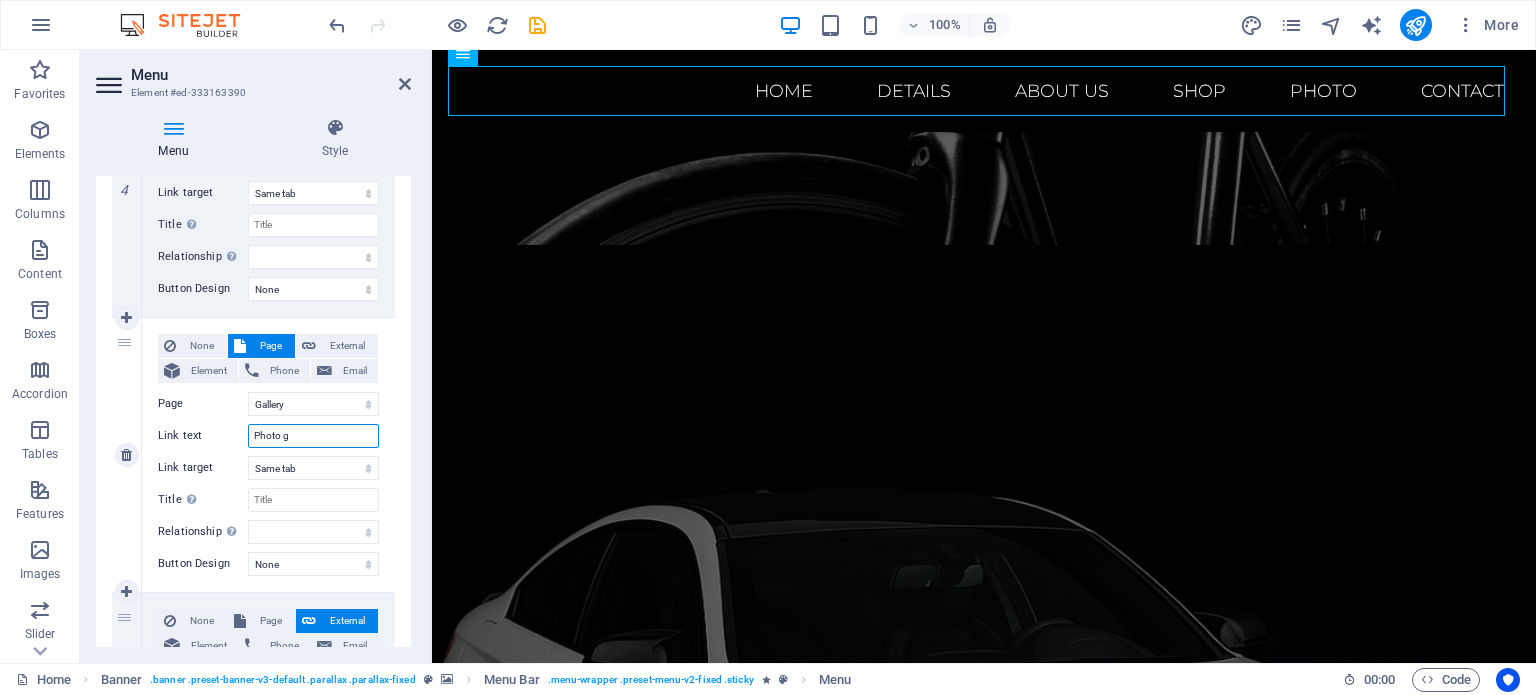 type on "Photo gs" 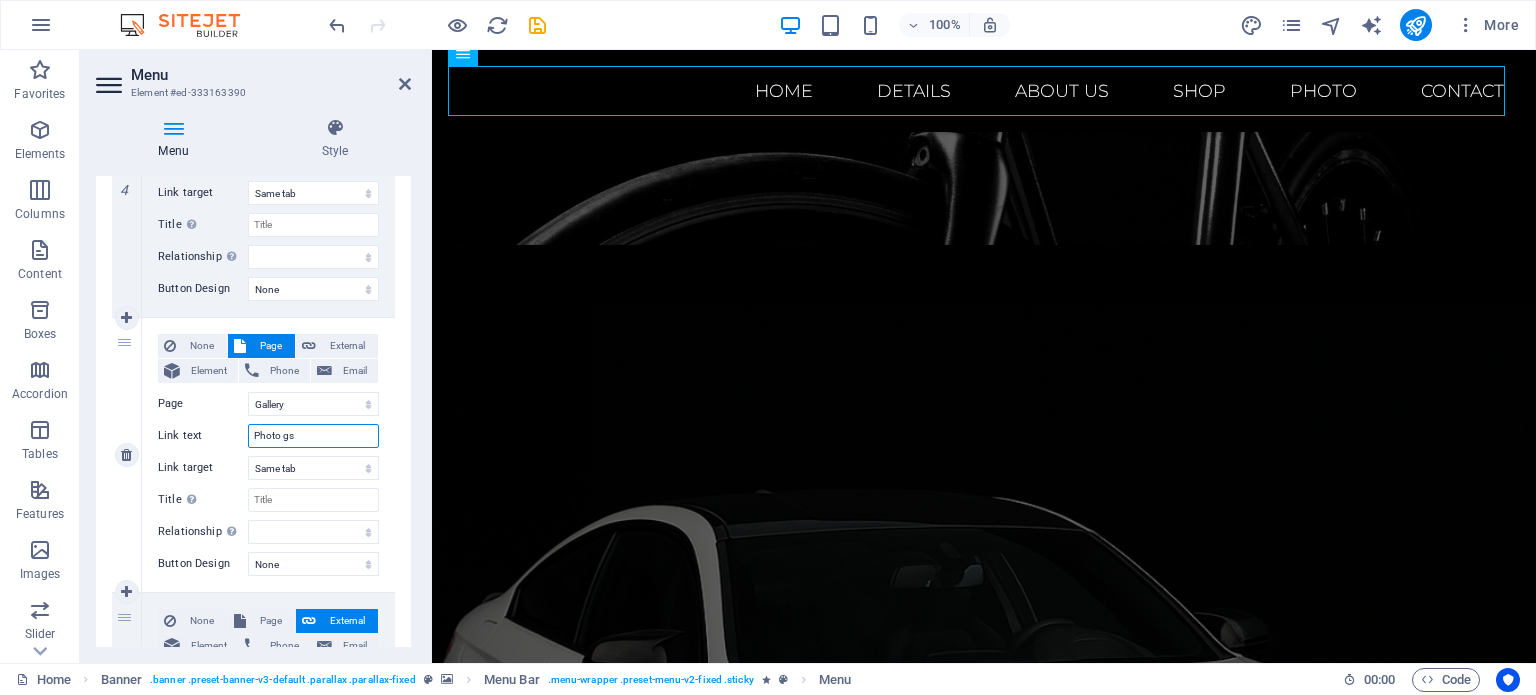 select 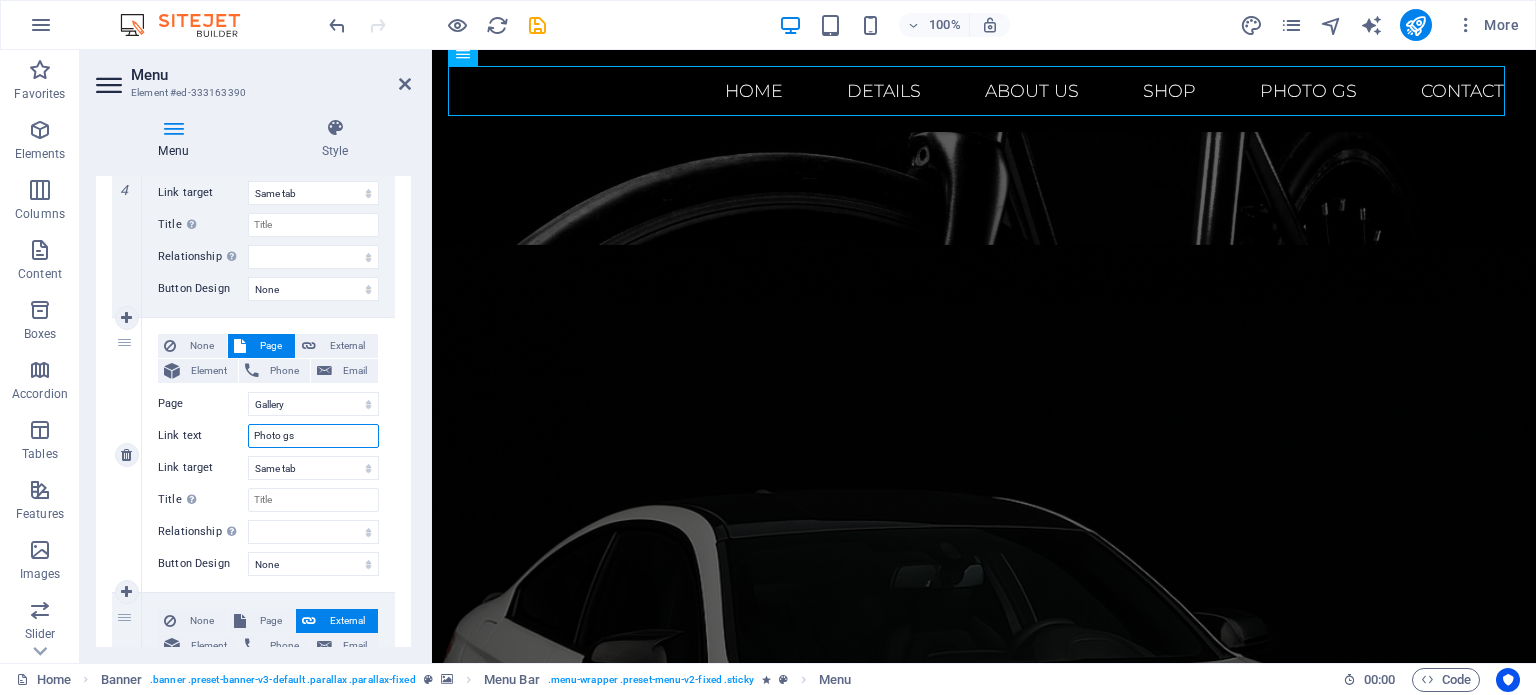click on "Photo gs" at bounding box center (313, 436) 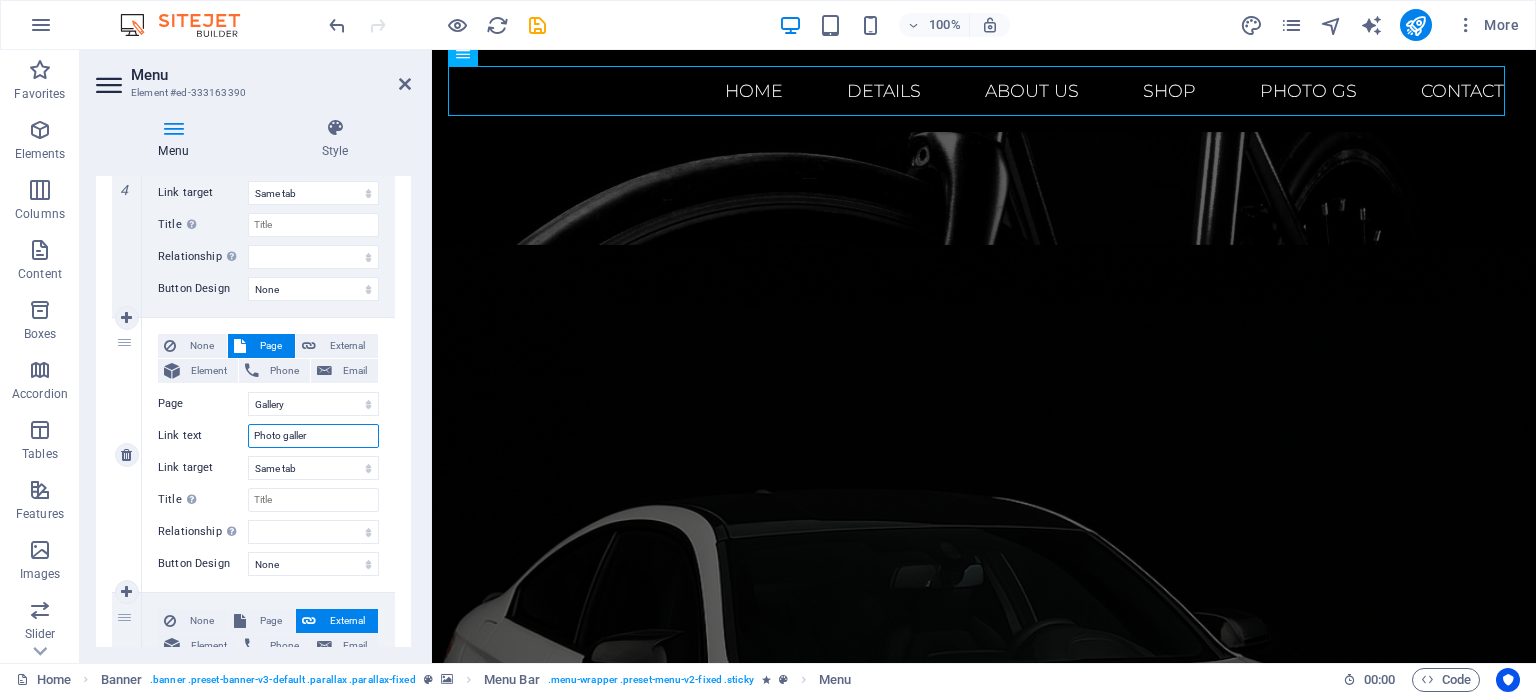 type on "Photo gallery" 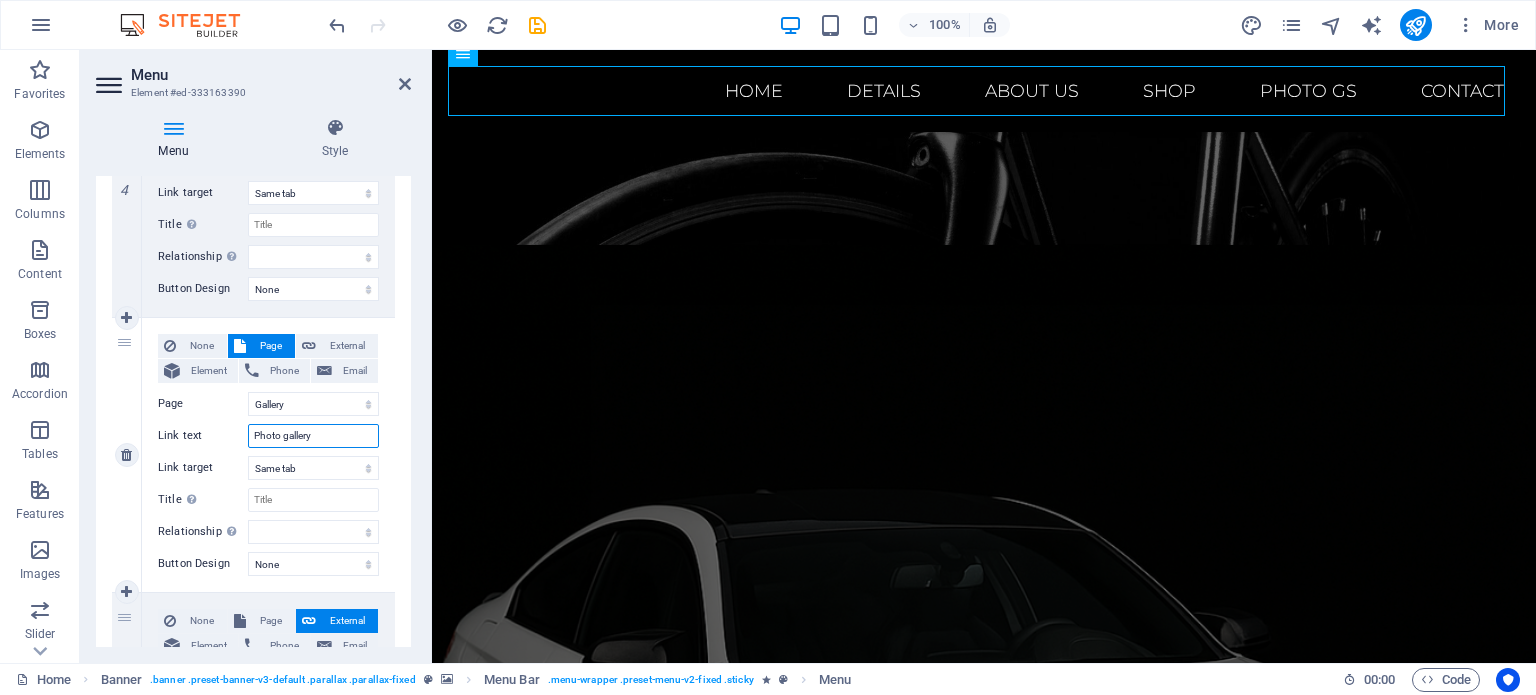 select 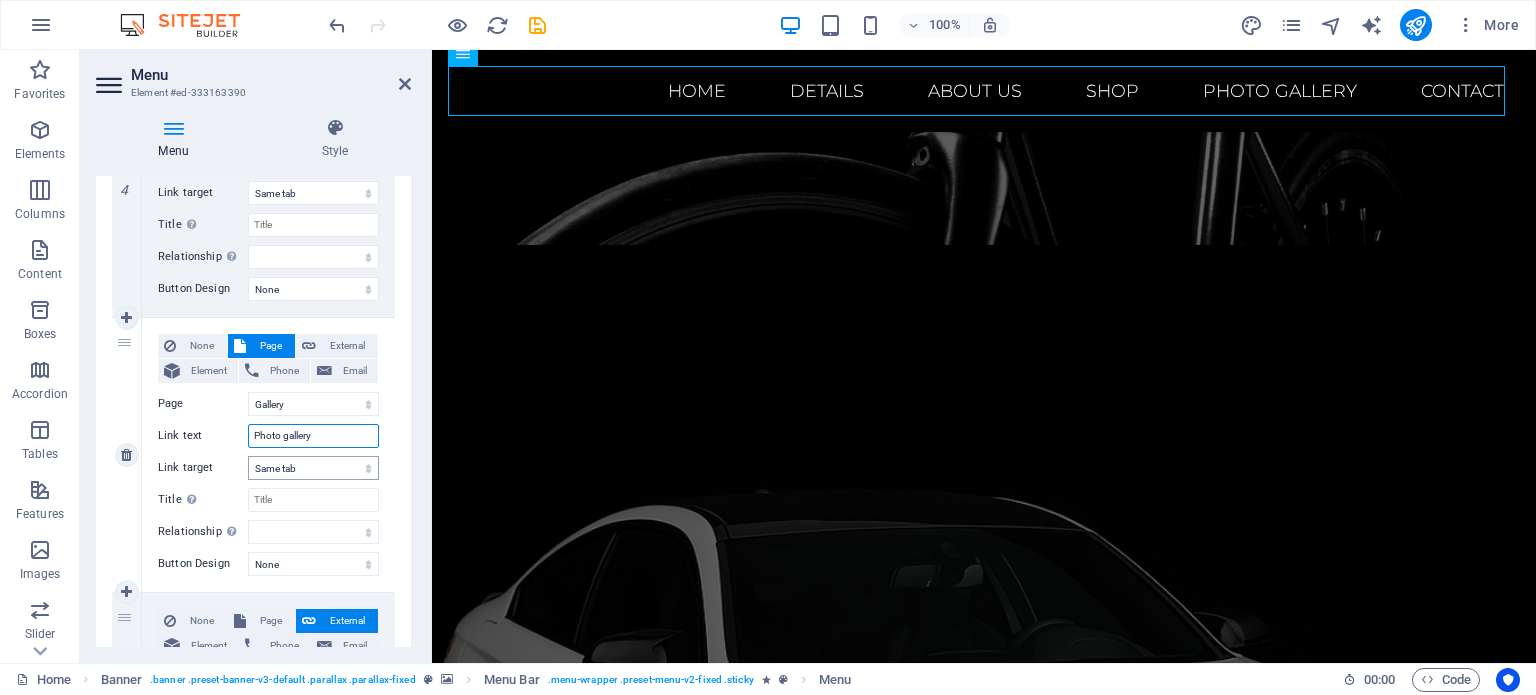 type on "Photo gallery" 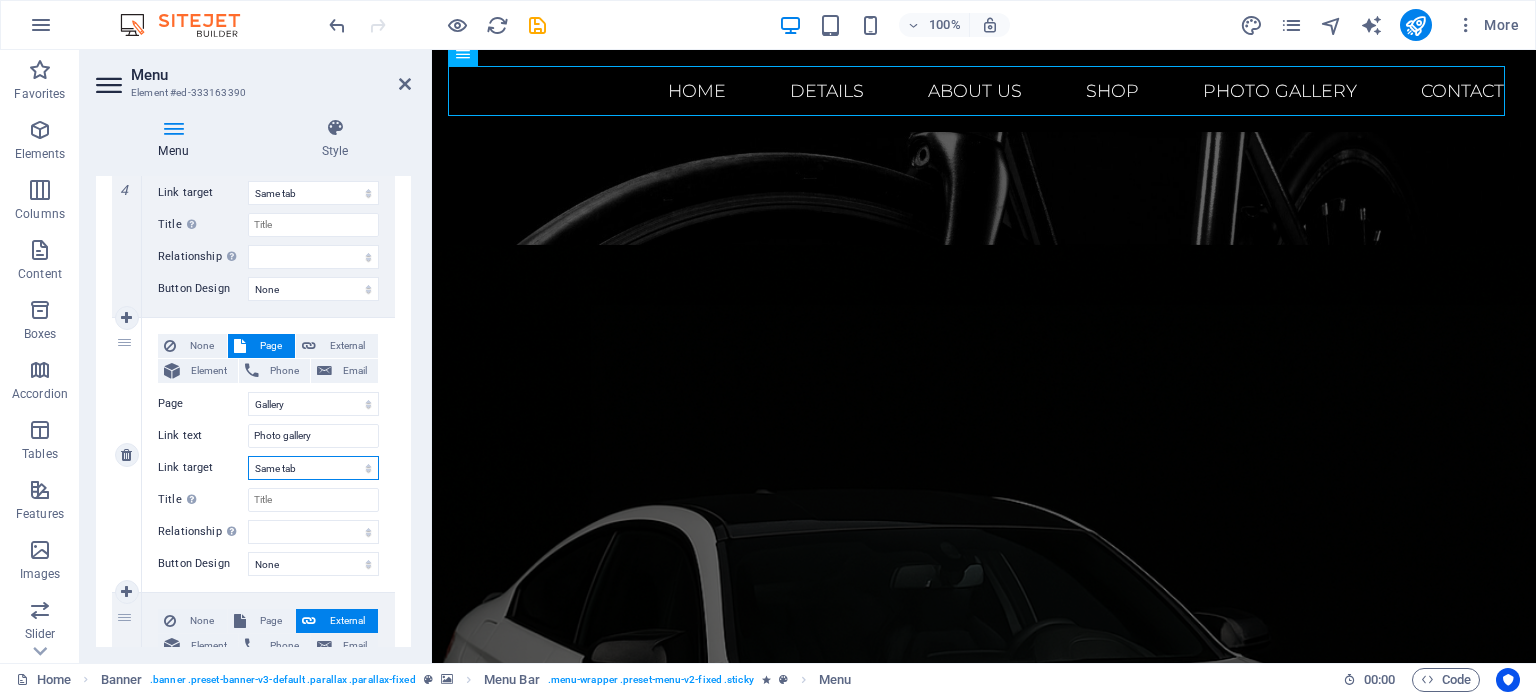 click on "New tab Same tab Overlay" at bounding box center (313, 468) 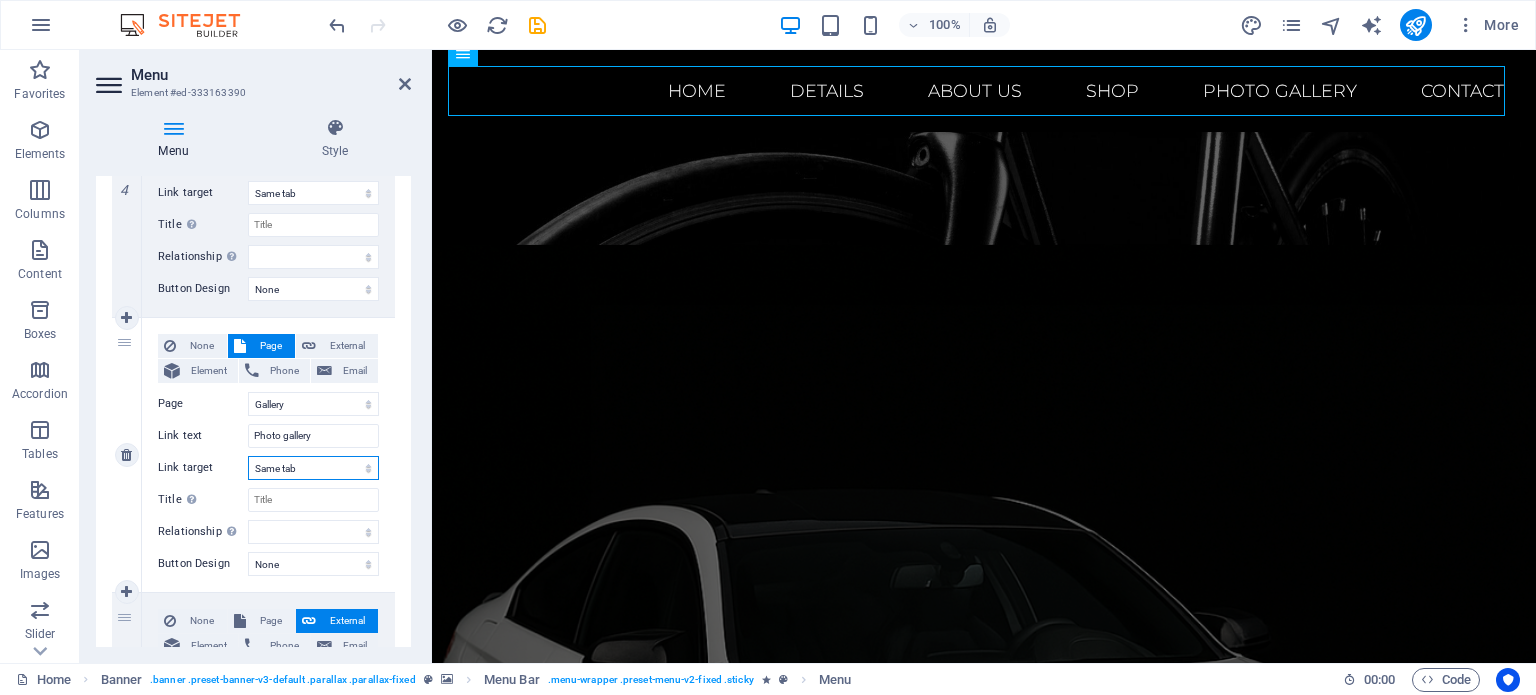 select on "blank" 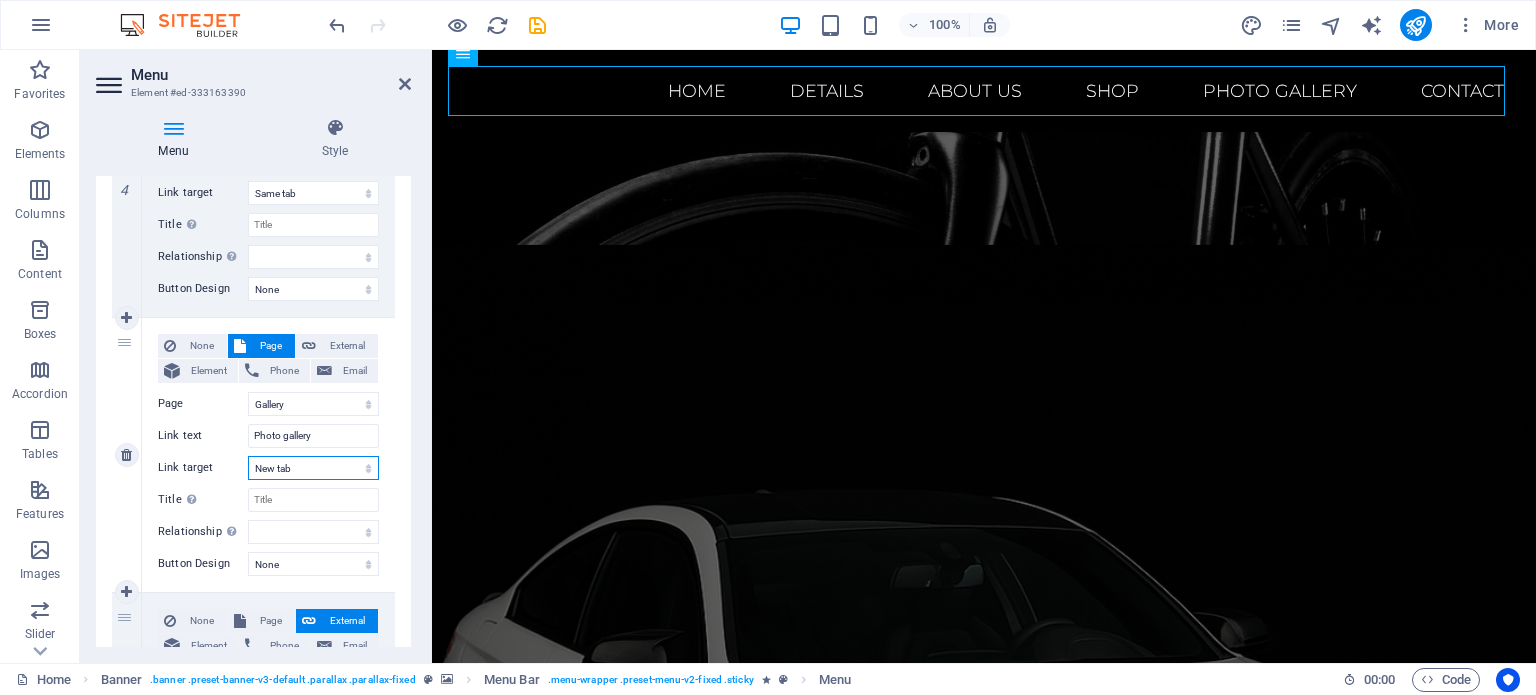 click on "New tab Same tab Overlay" at bounding box center (313, 468) 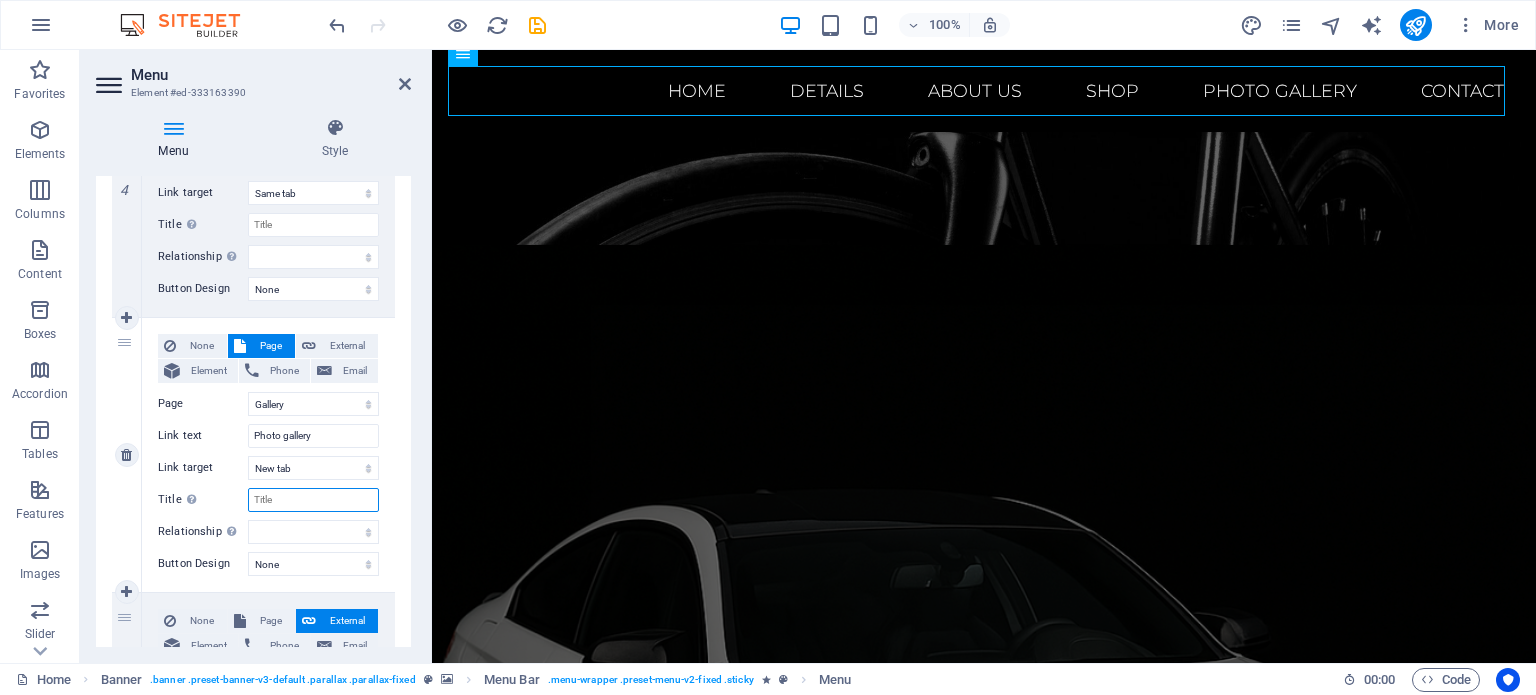 click on "Title Additional link description, should not be the same as the link text. The title is most often shown as a tooltip text when the mouse moves over the element. Leave empty if uncertain." at bounding box center (313, 500) 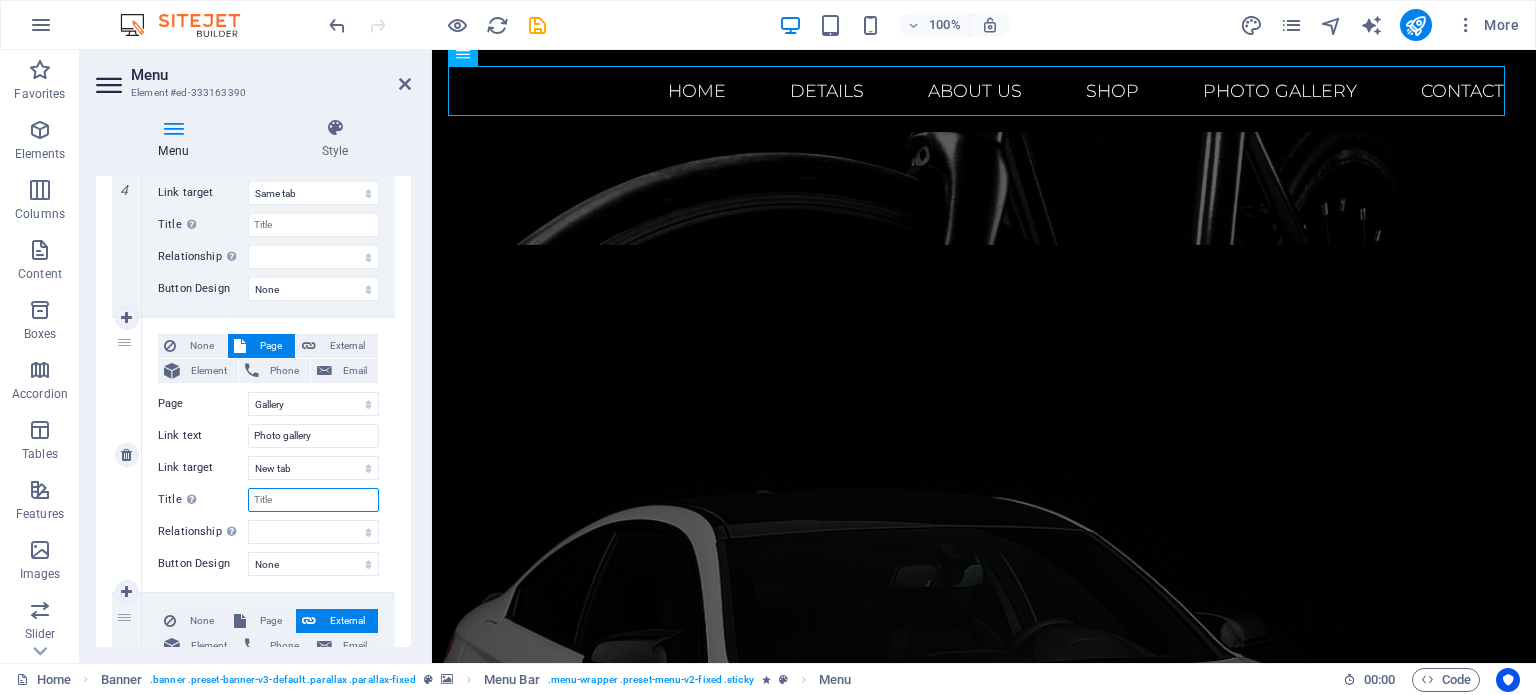 type on "P" 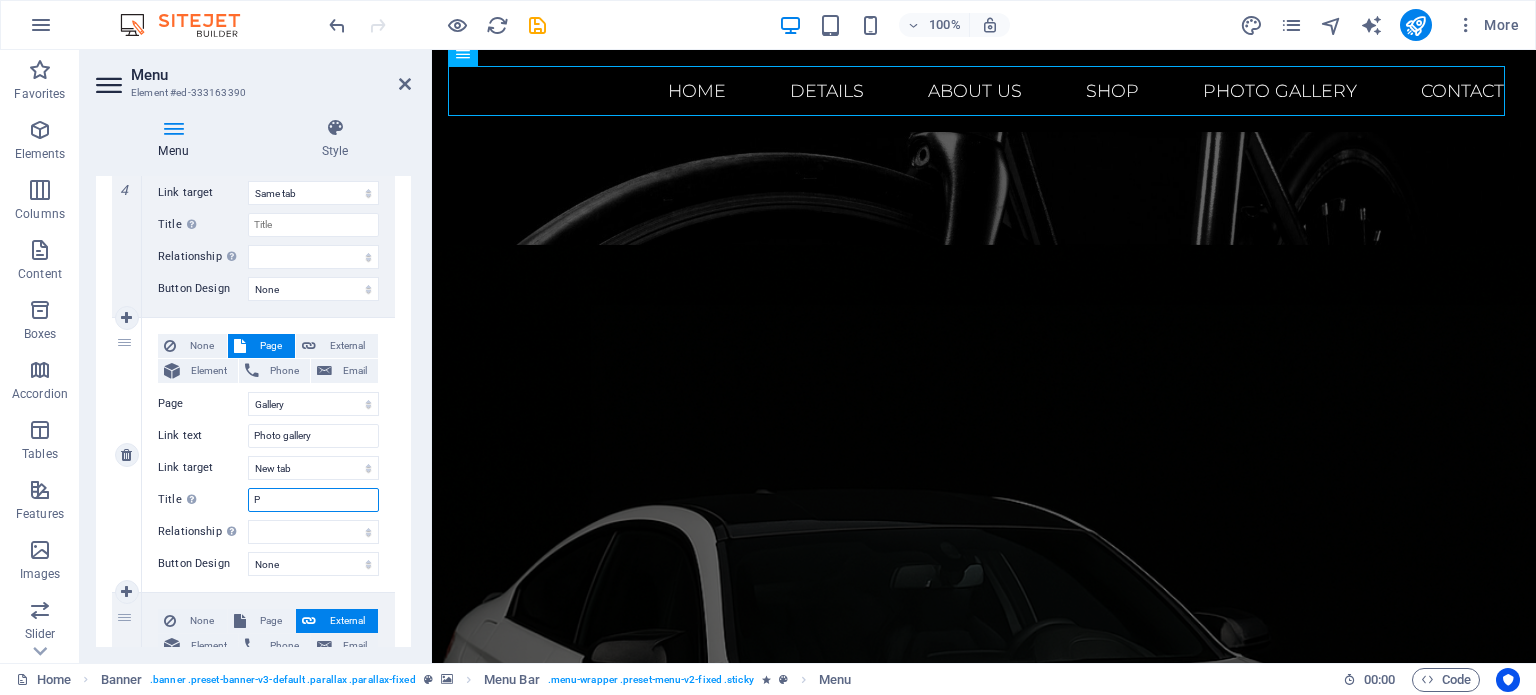 select 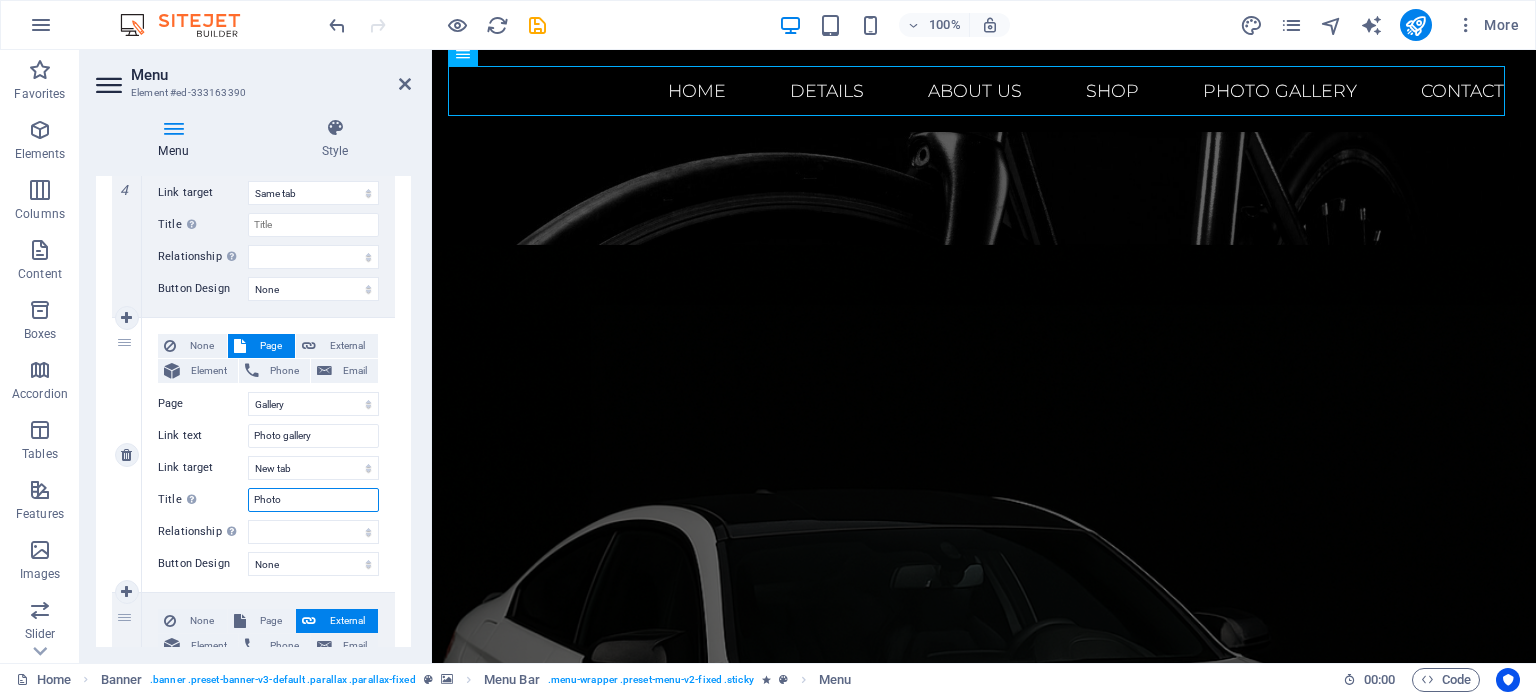 type on "Photo G" 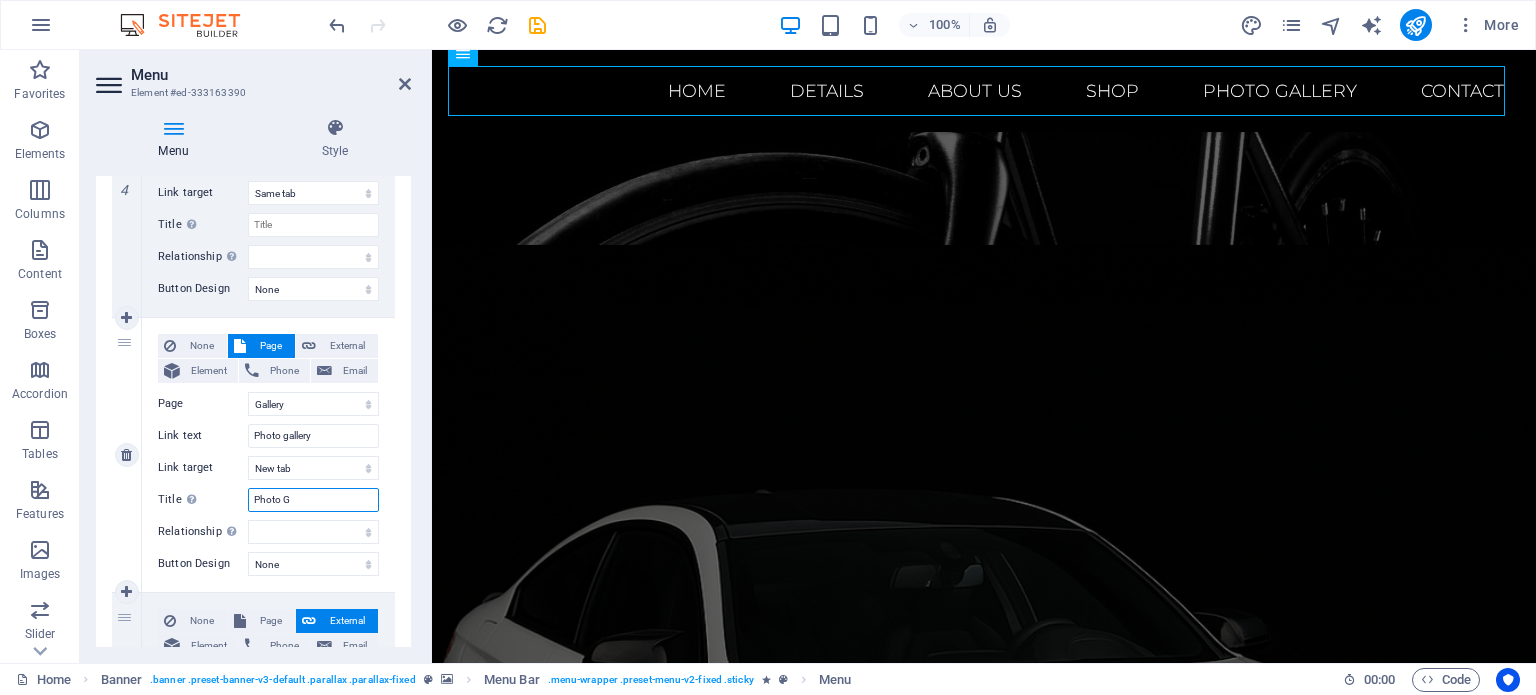 select 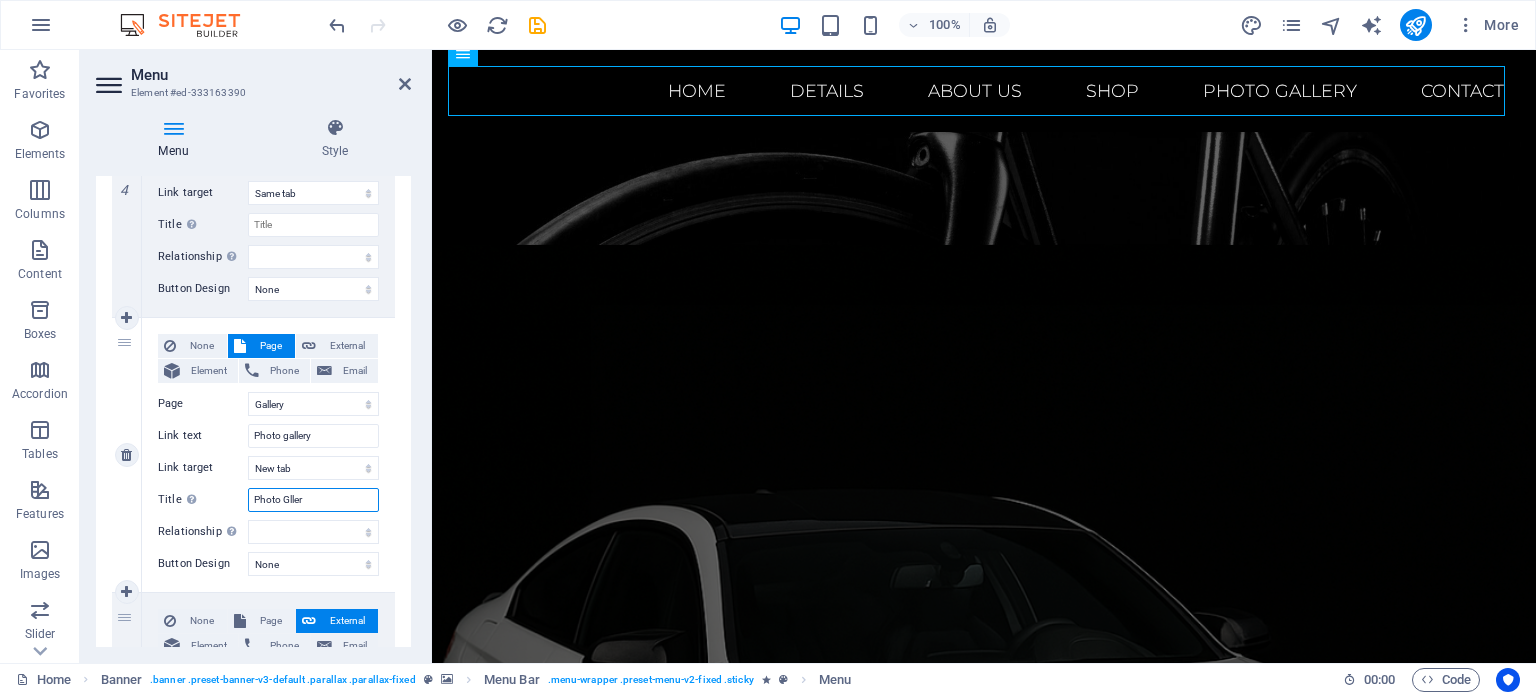 type on "Photo Gllery" 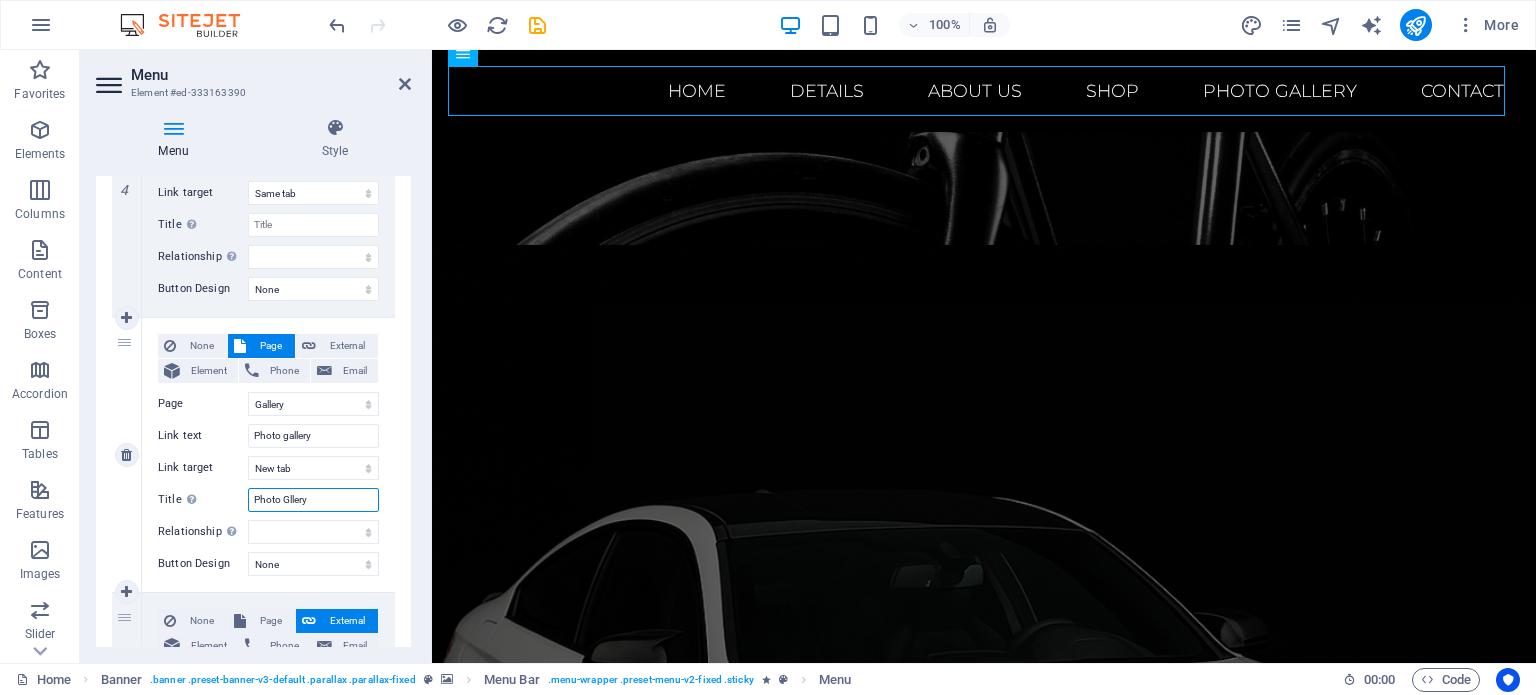 select 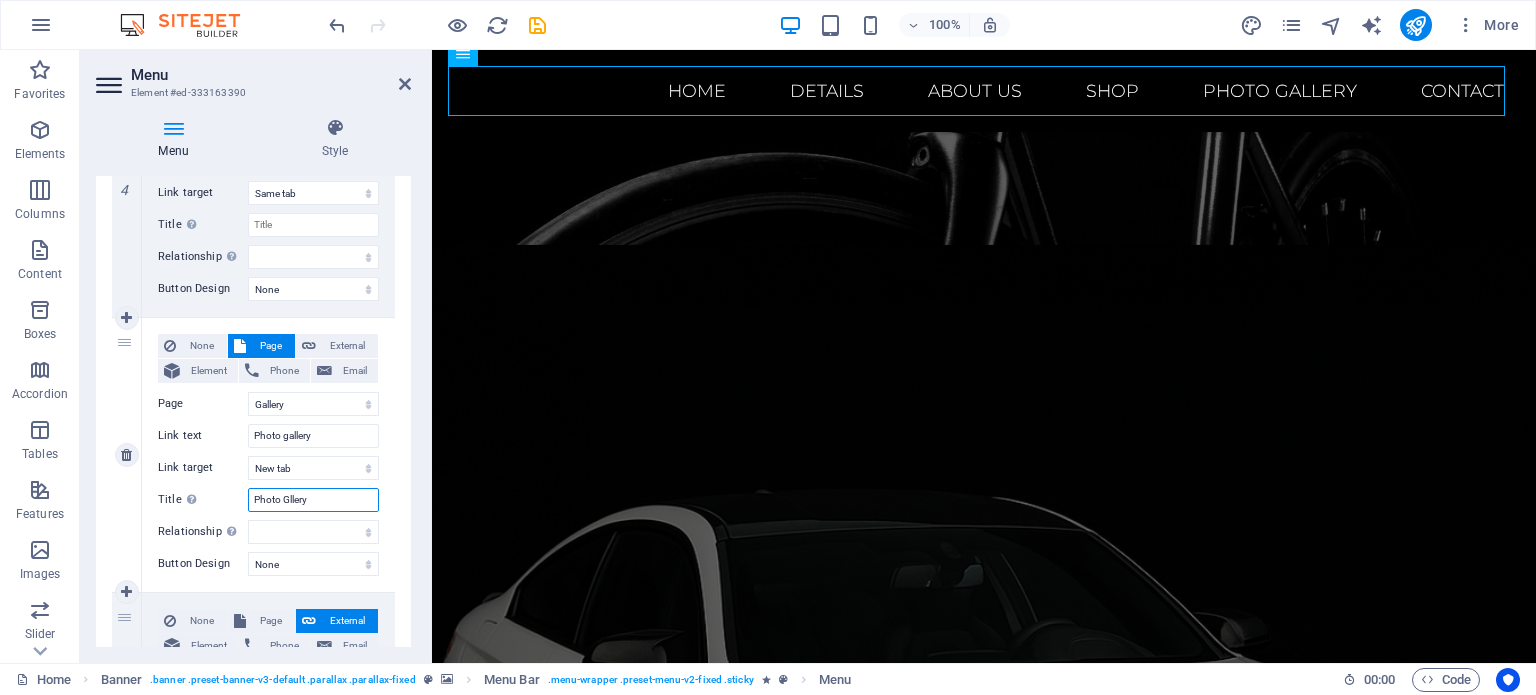 type on "Photo Gallery" 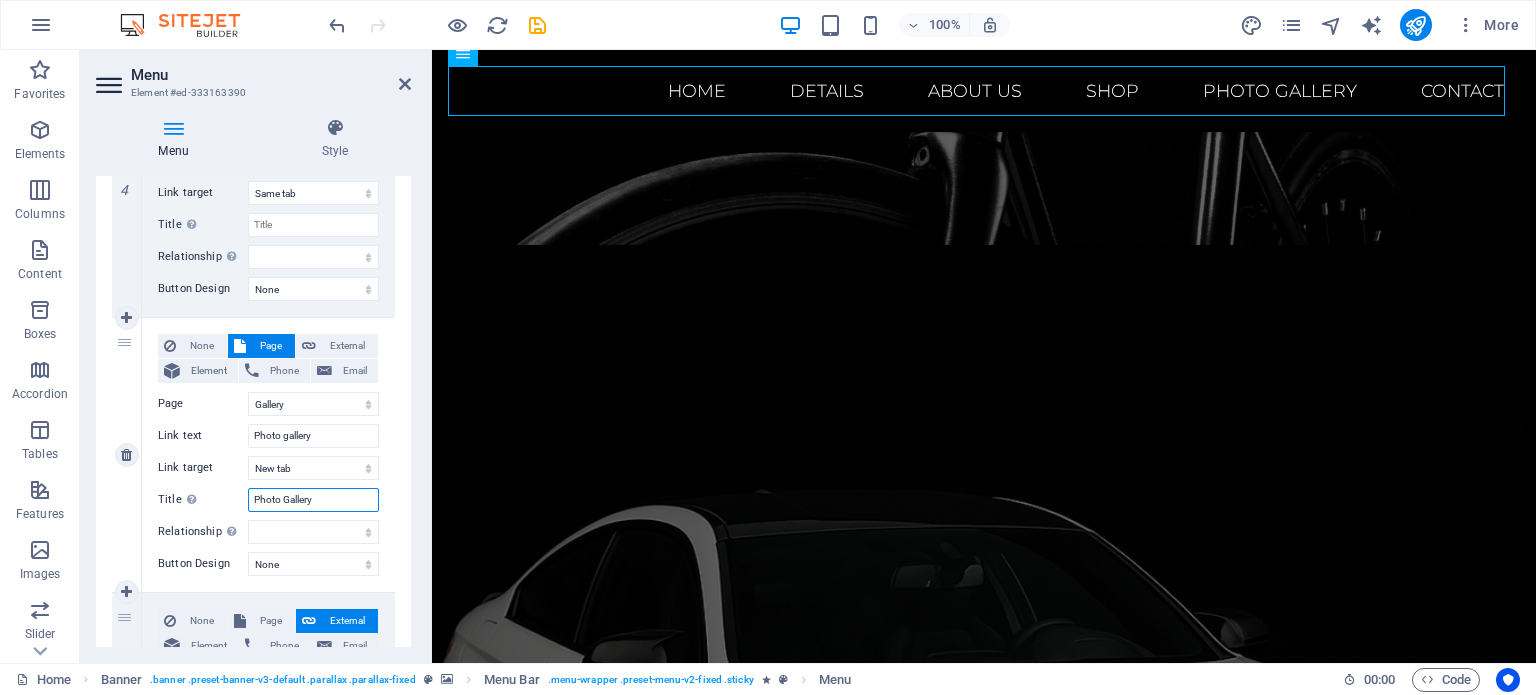 select 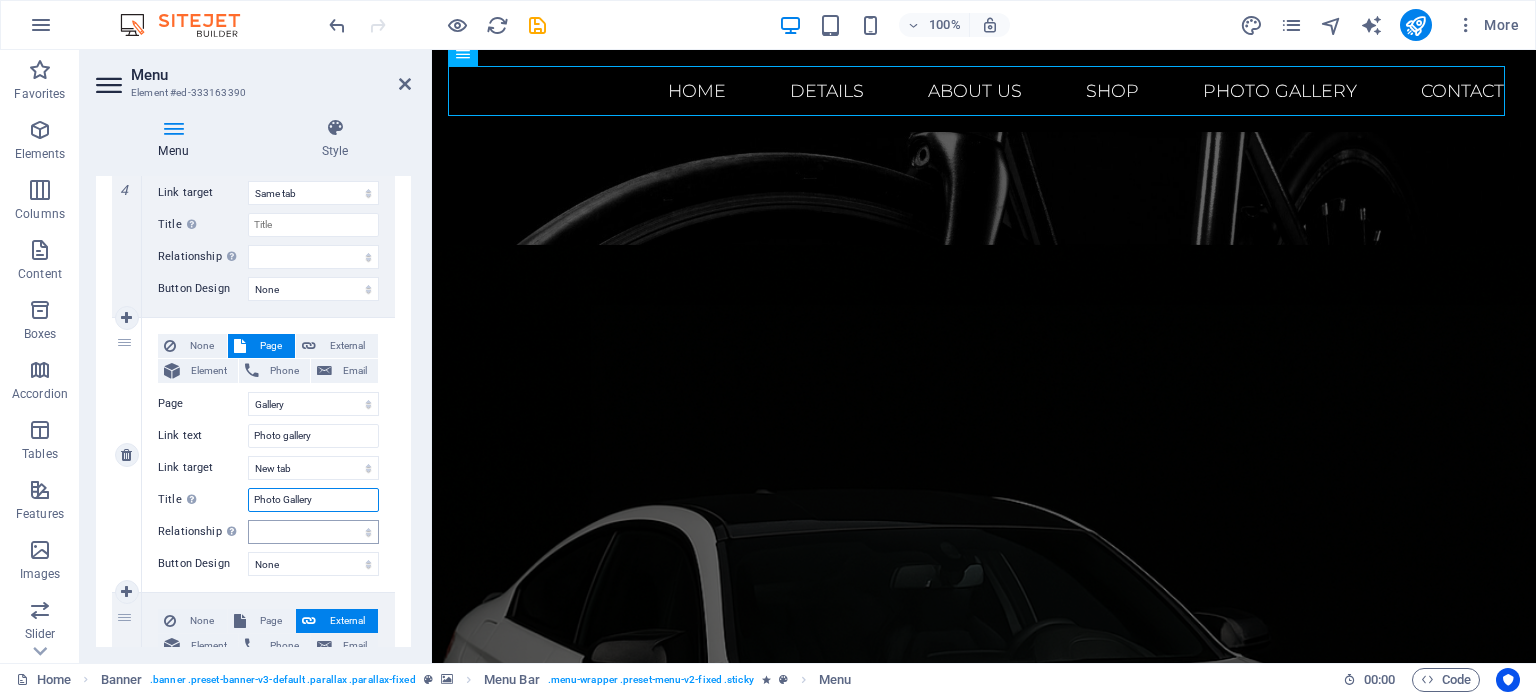 type on "Photo Gallery" 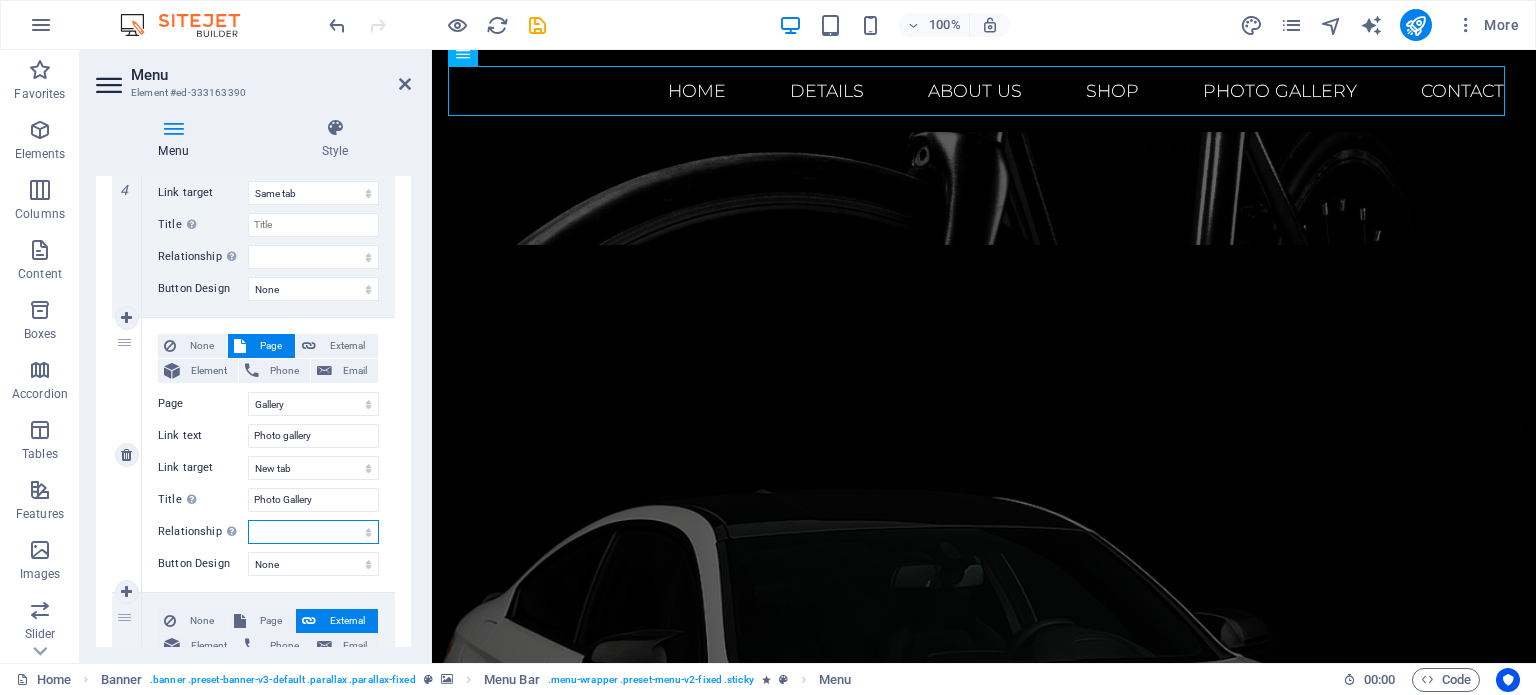 click on "alternate author bookmark external help license next nofollow noreferrer noopener prev search tag" at bounding box center [313, 532] 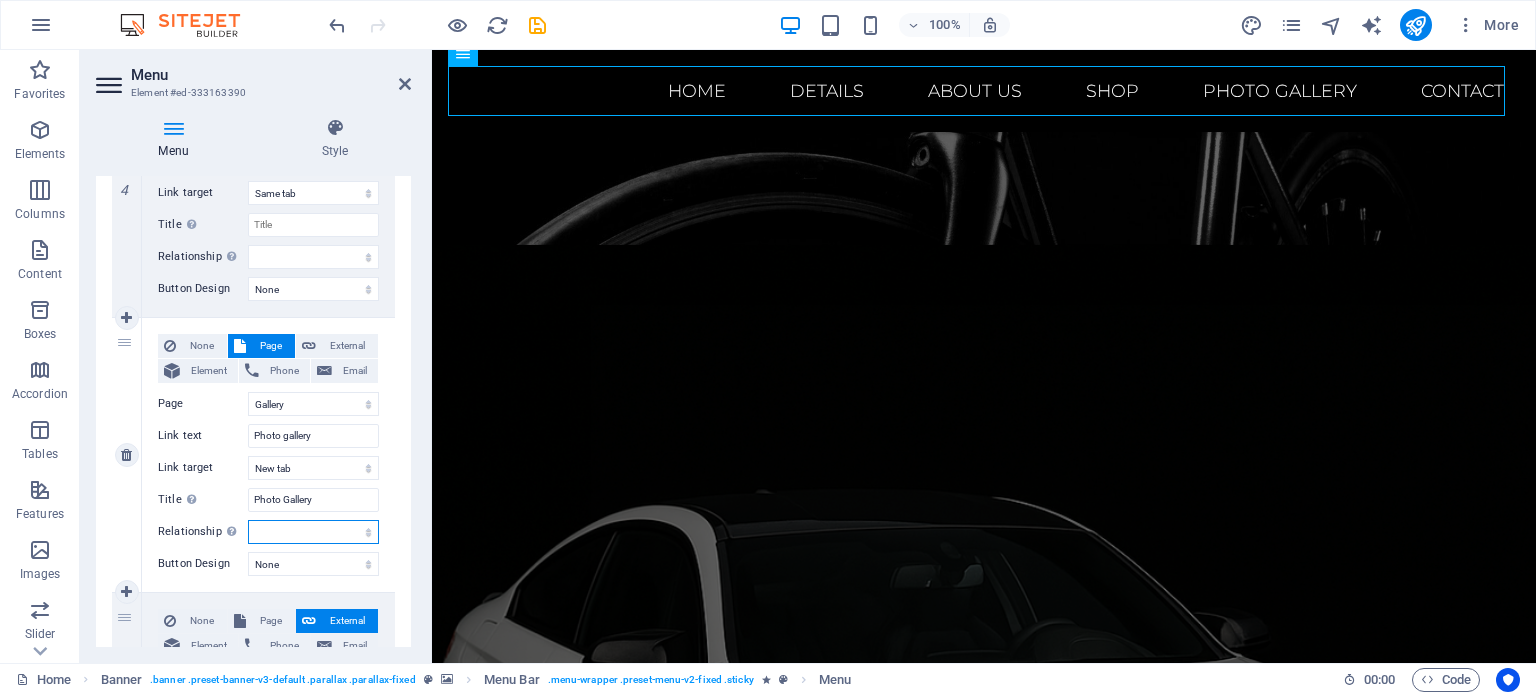 click on "alternate author bookmark external help license next nofollow noreferrer noopener prev search tag" at bounding box center [313, 532] 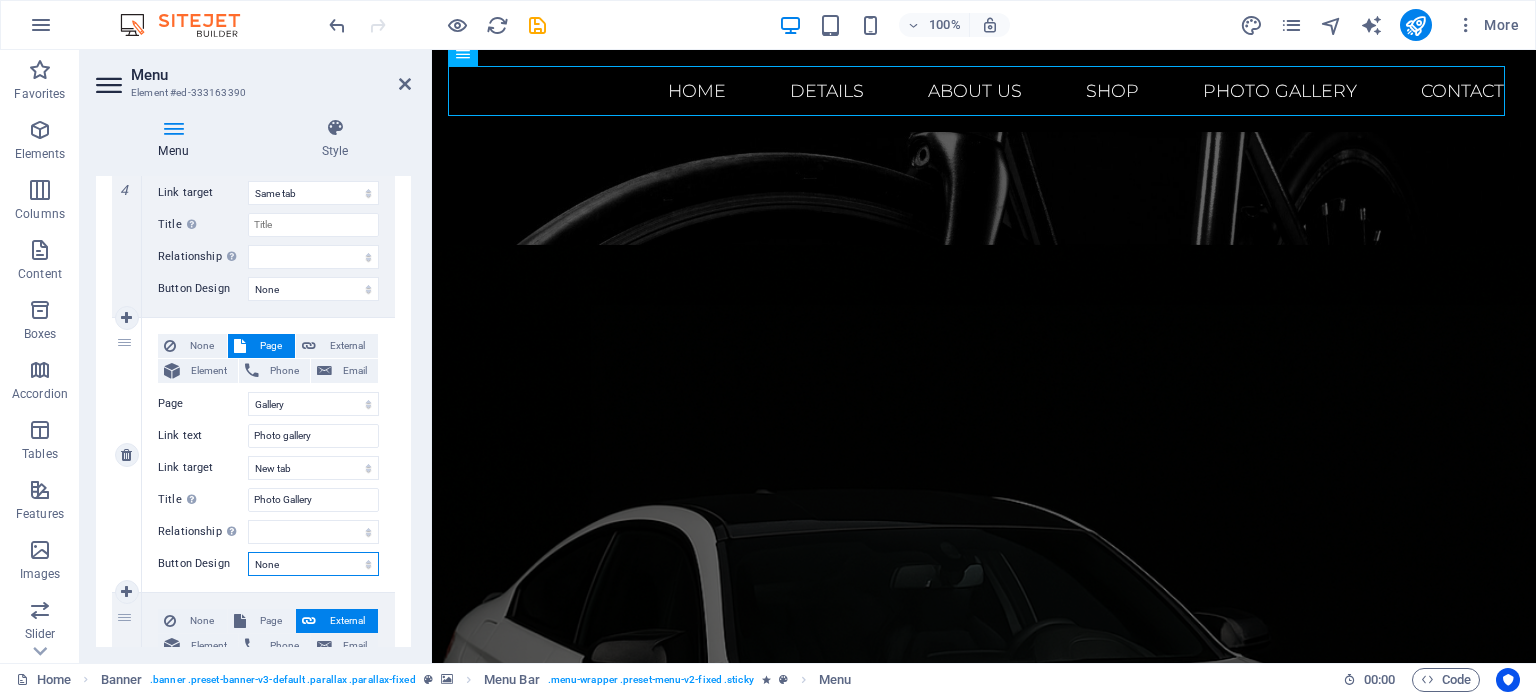 click on "None Default Primary Secondary" at bounding box center [313, 564] 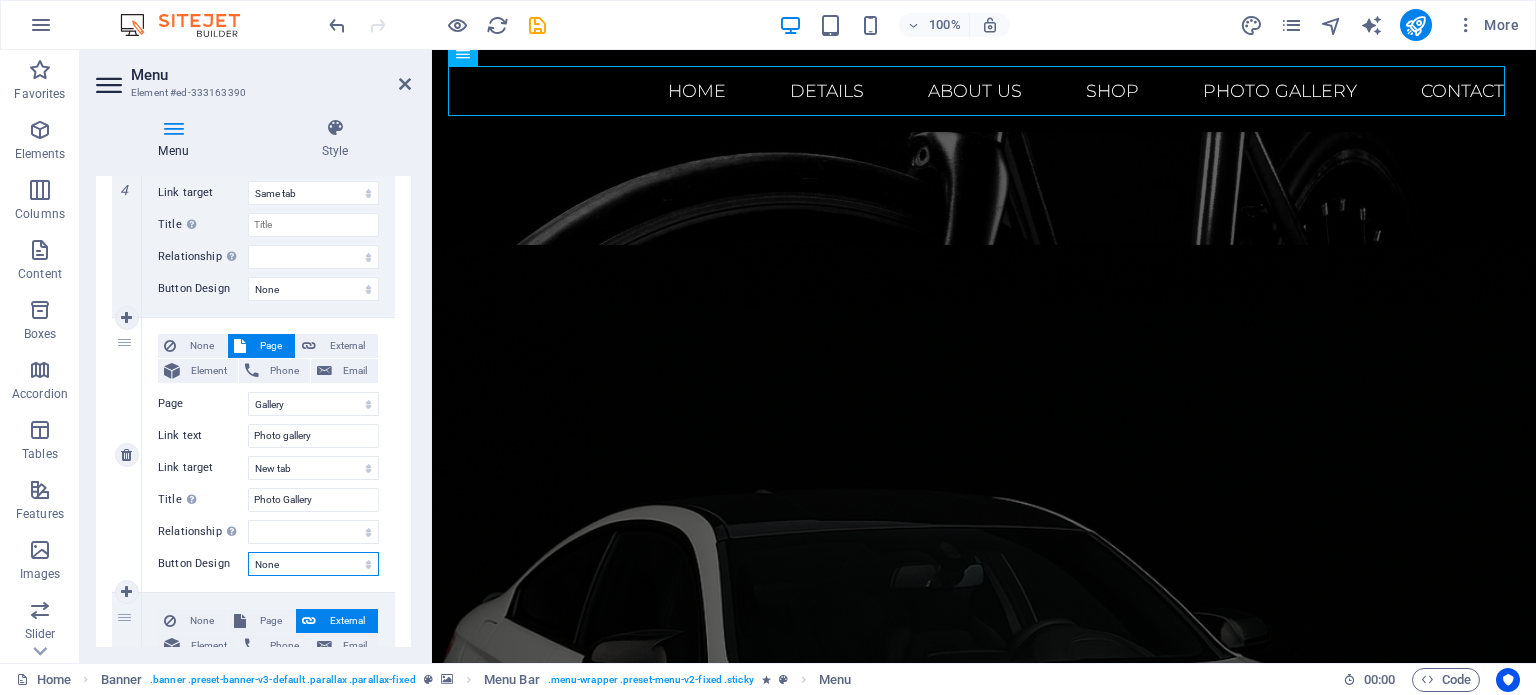click on "None Default Primary Secondary" at bounding box center [313, 564] 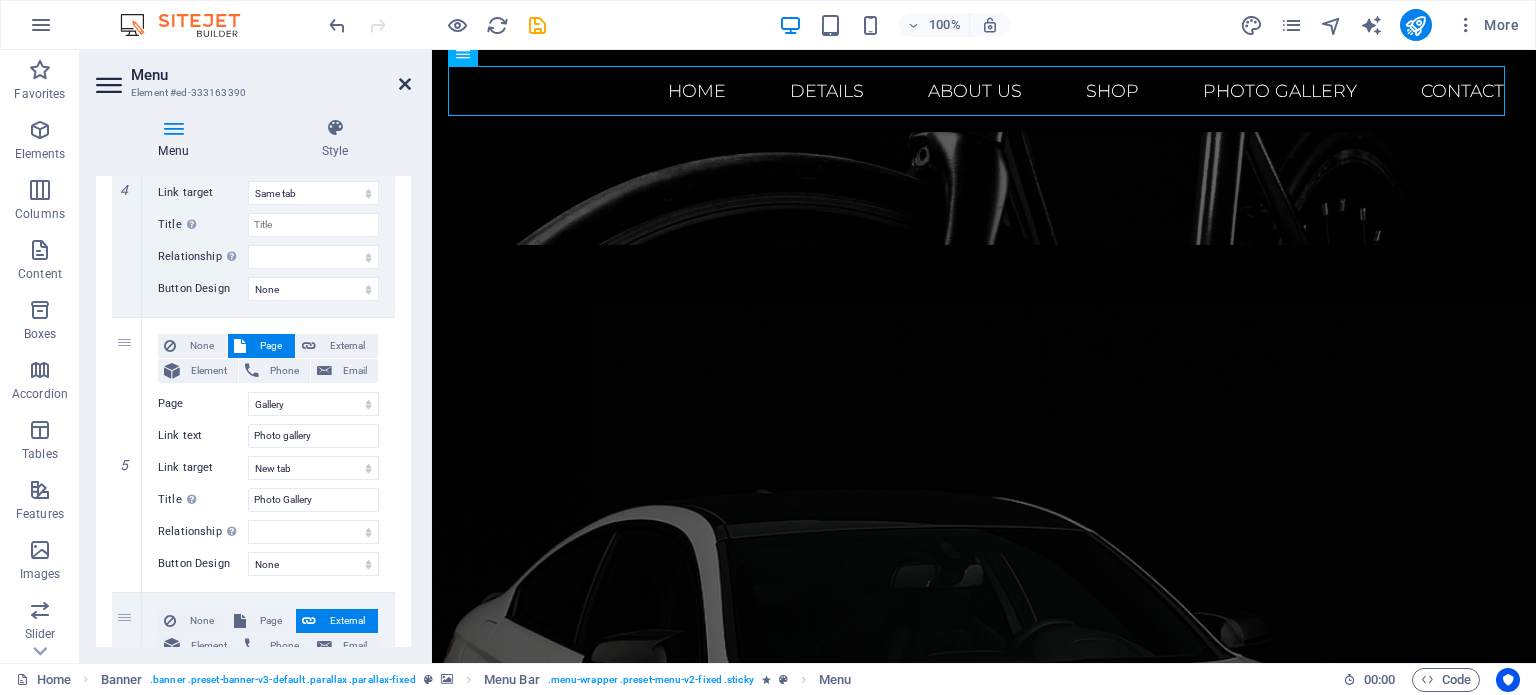 drag, startPoint x: 404, startPoint y: 77, endPoint x: 319, endPoint y: 50, distance: 89.1852 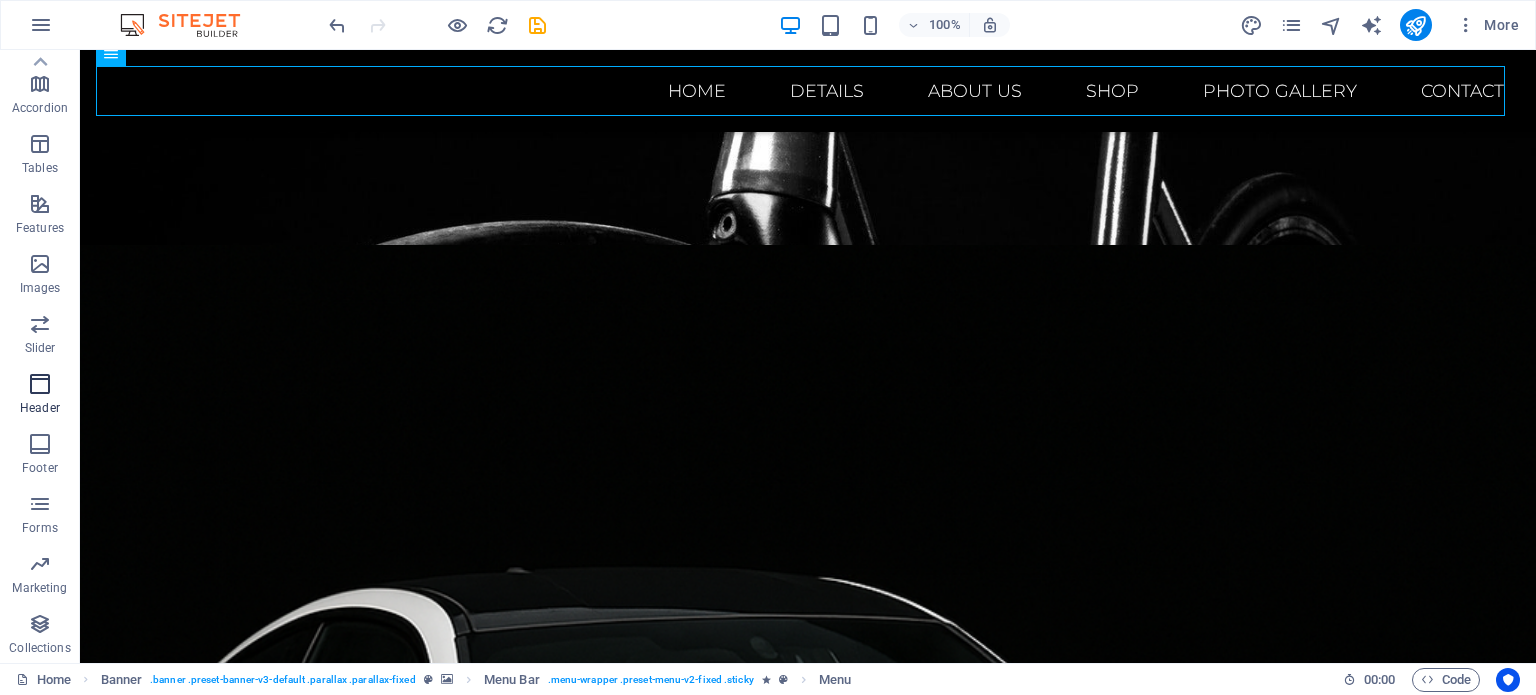scroll, scrollTop: 0, scrollLeft: 0, axis: both 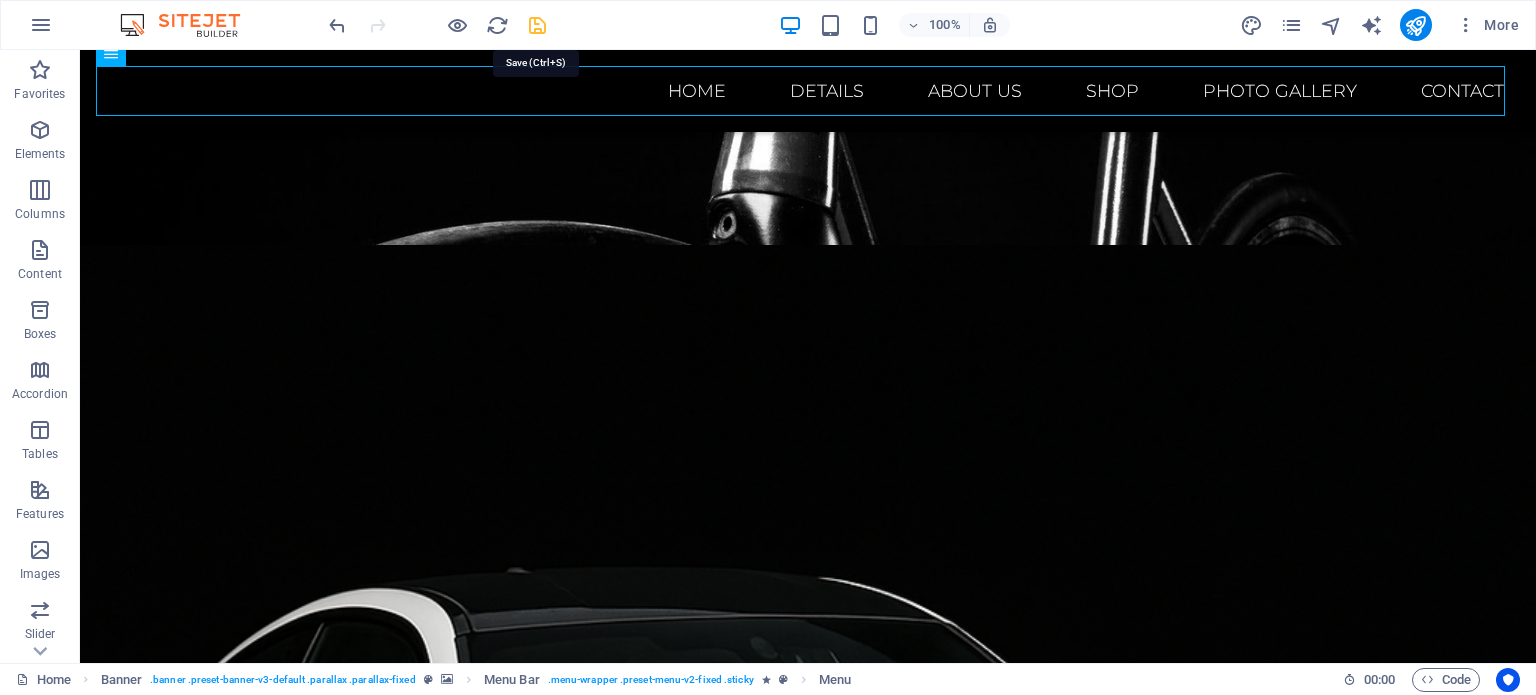 click at bounding box center [537, 25] 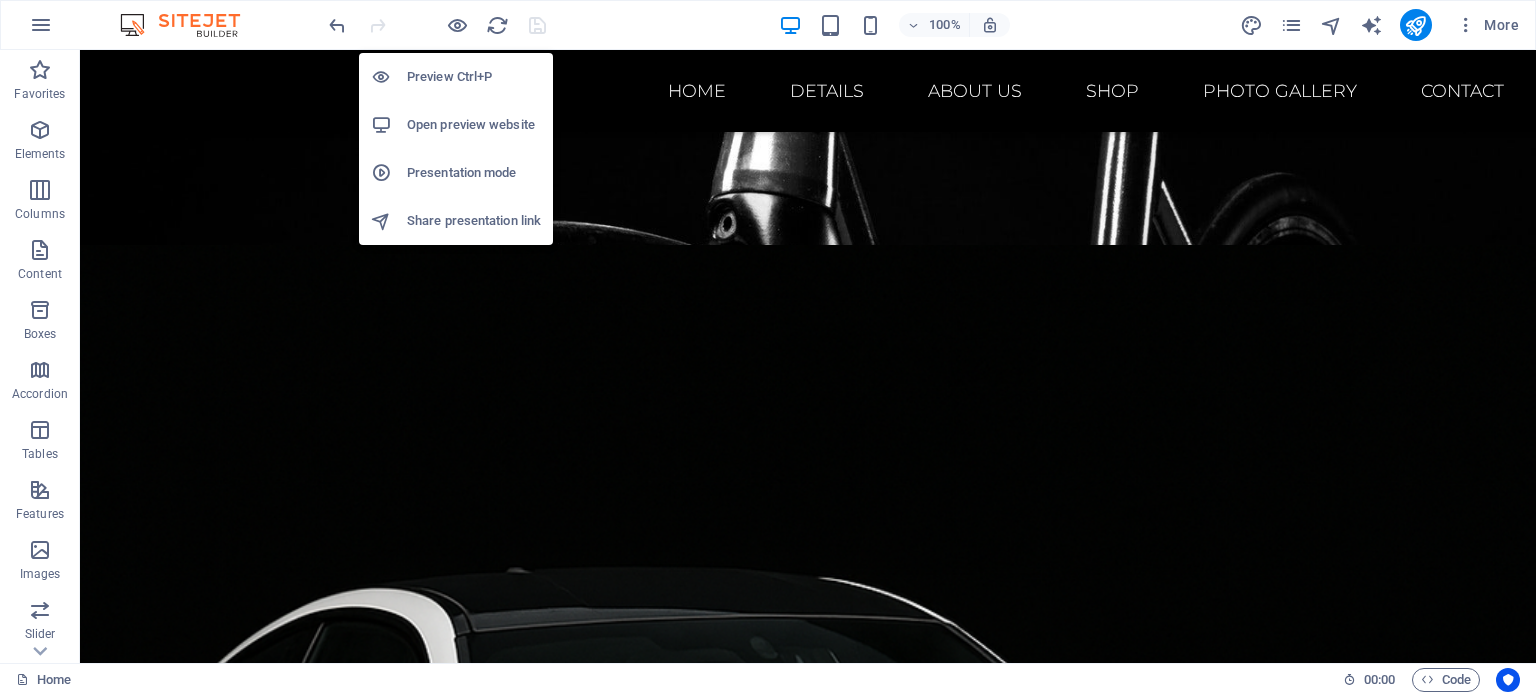 click on "Open preview website" at bounding box center (474, 125) 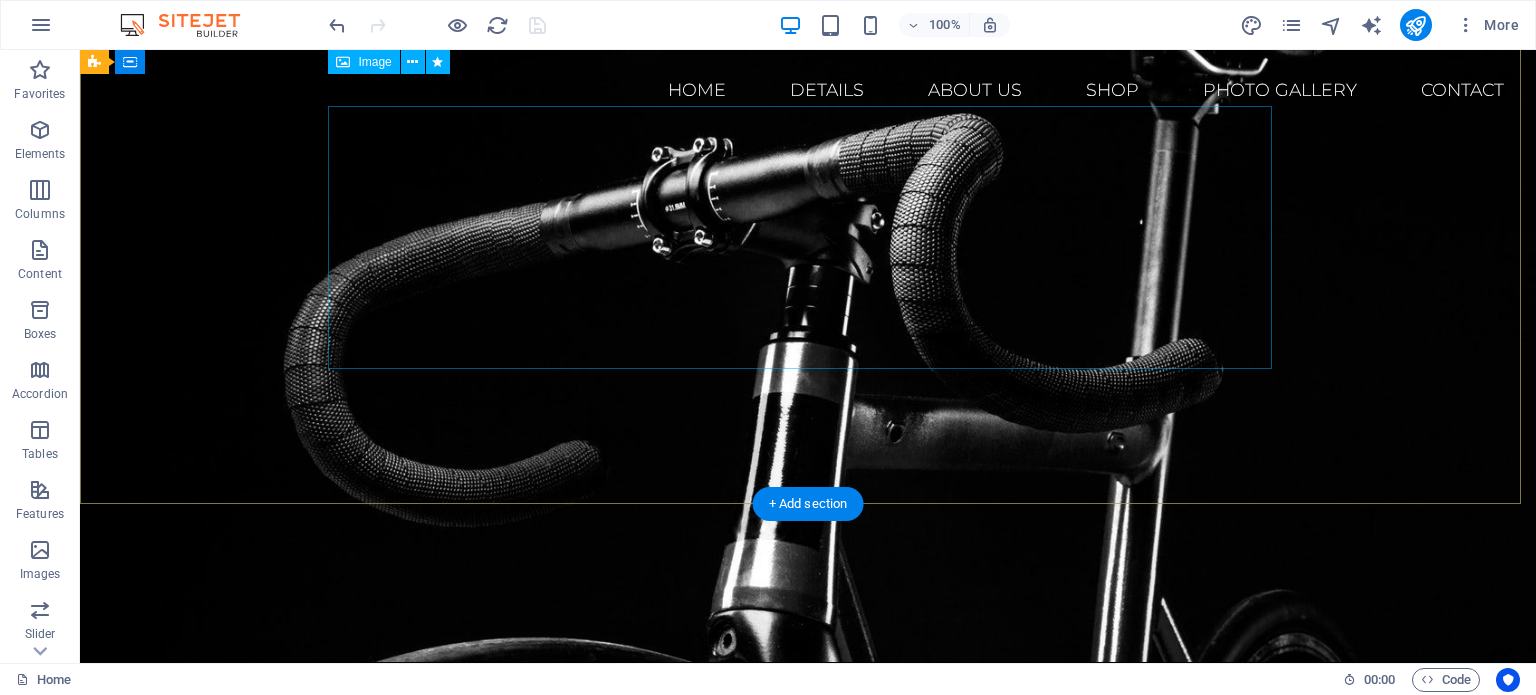 scroll, scrollTop: 0, scrollLeft: 0, axis: both 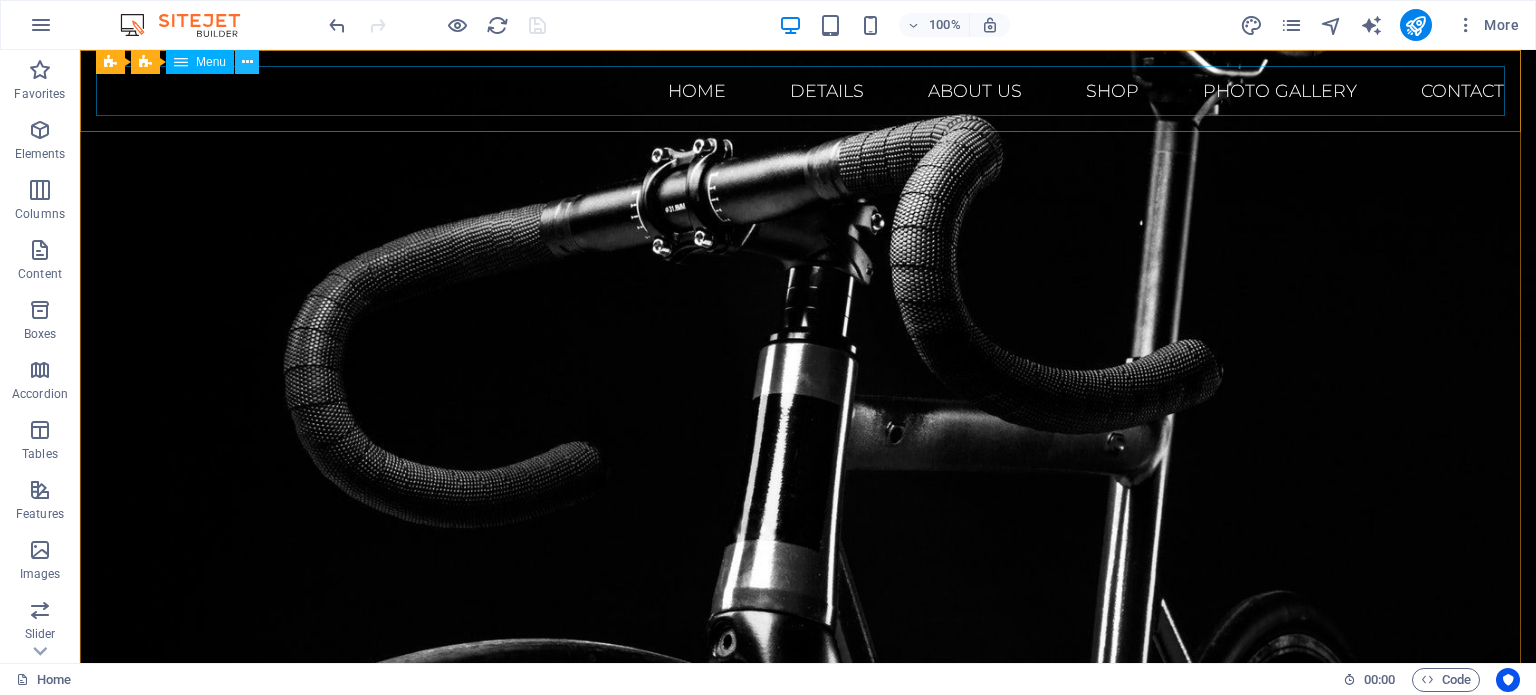 click at bounding box center [247, 62] 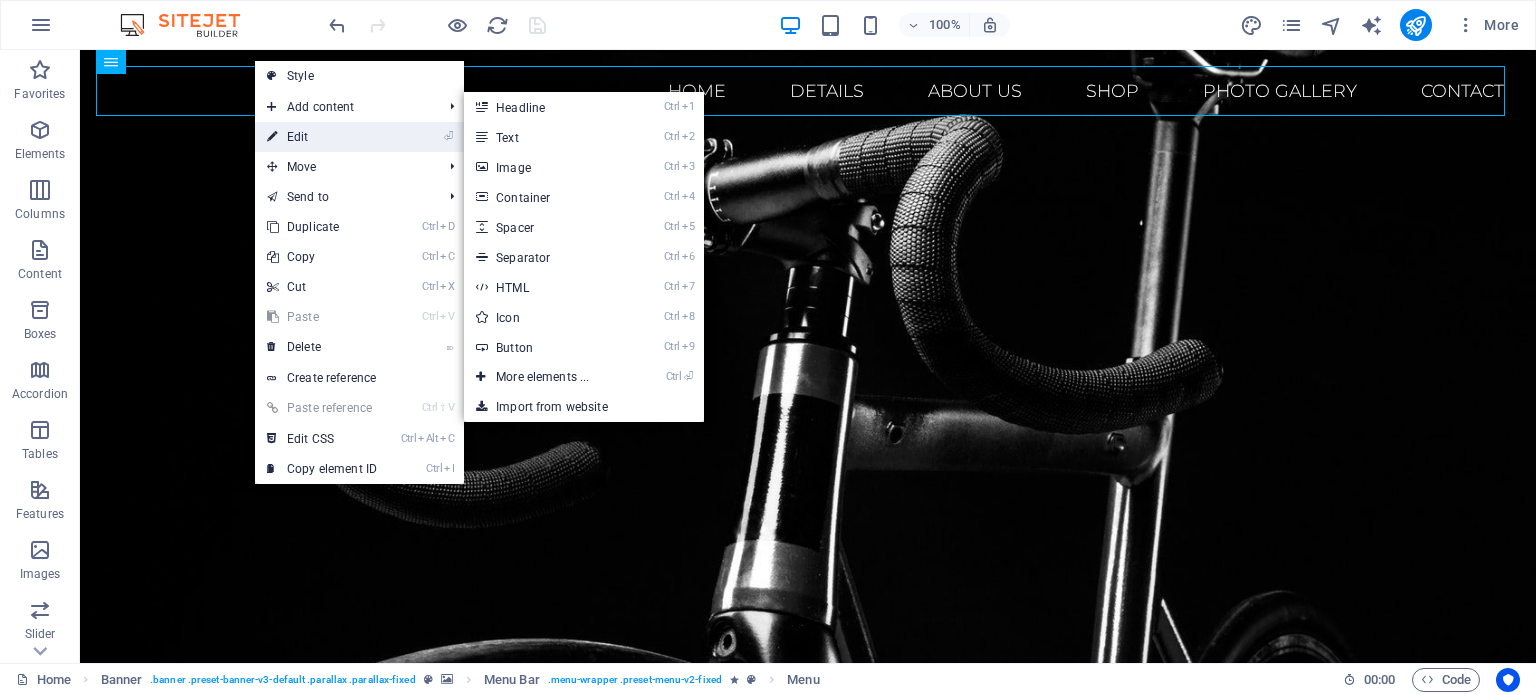 click on "⏎  Edit" at bounding box center [322, 137] 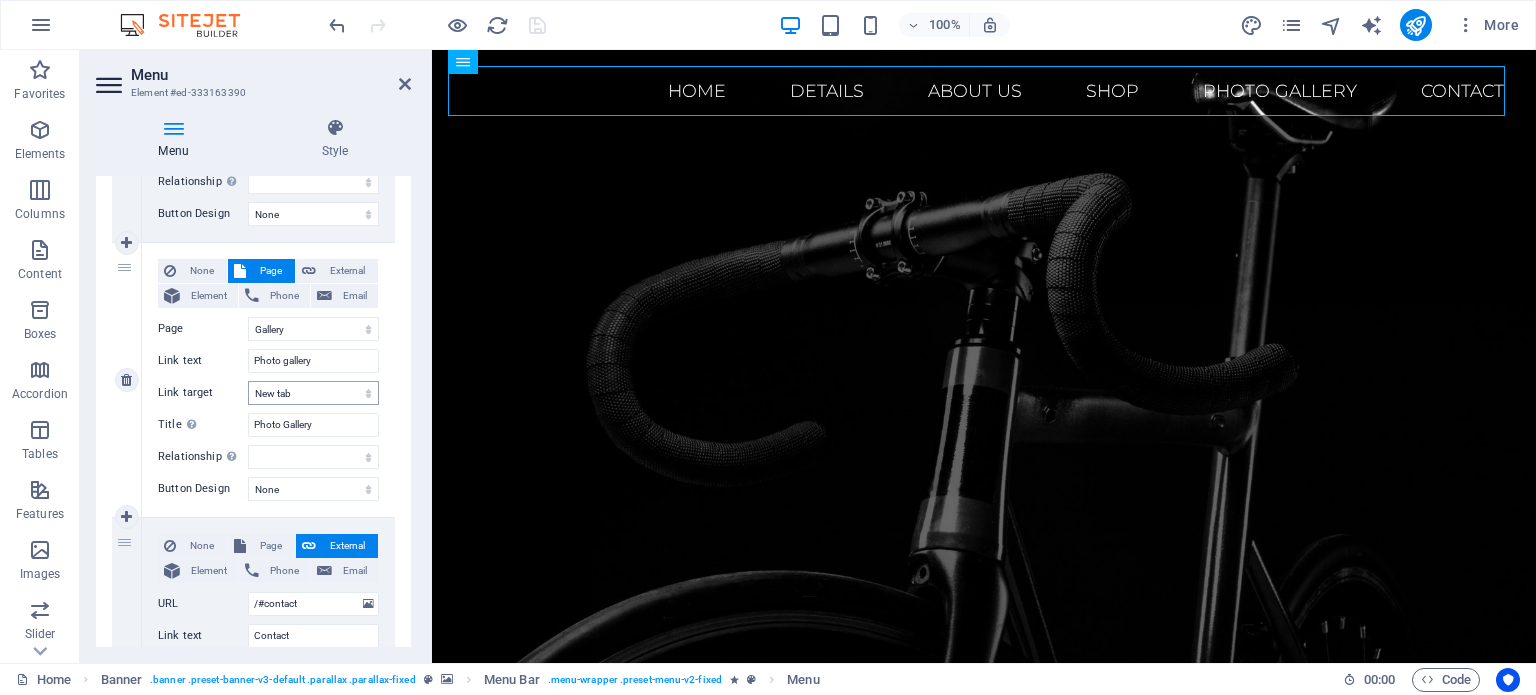 scroll, scrollTop: 1323, scrollLeft: 0, axis: vertical 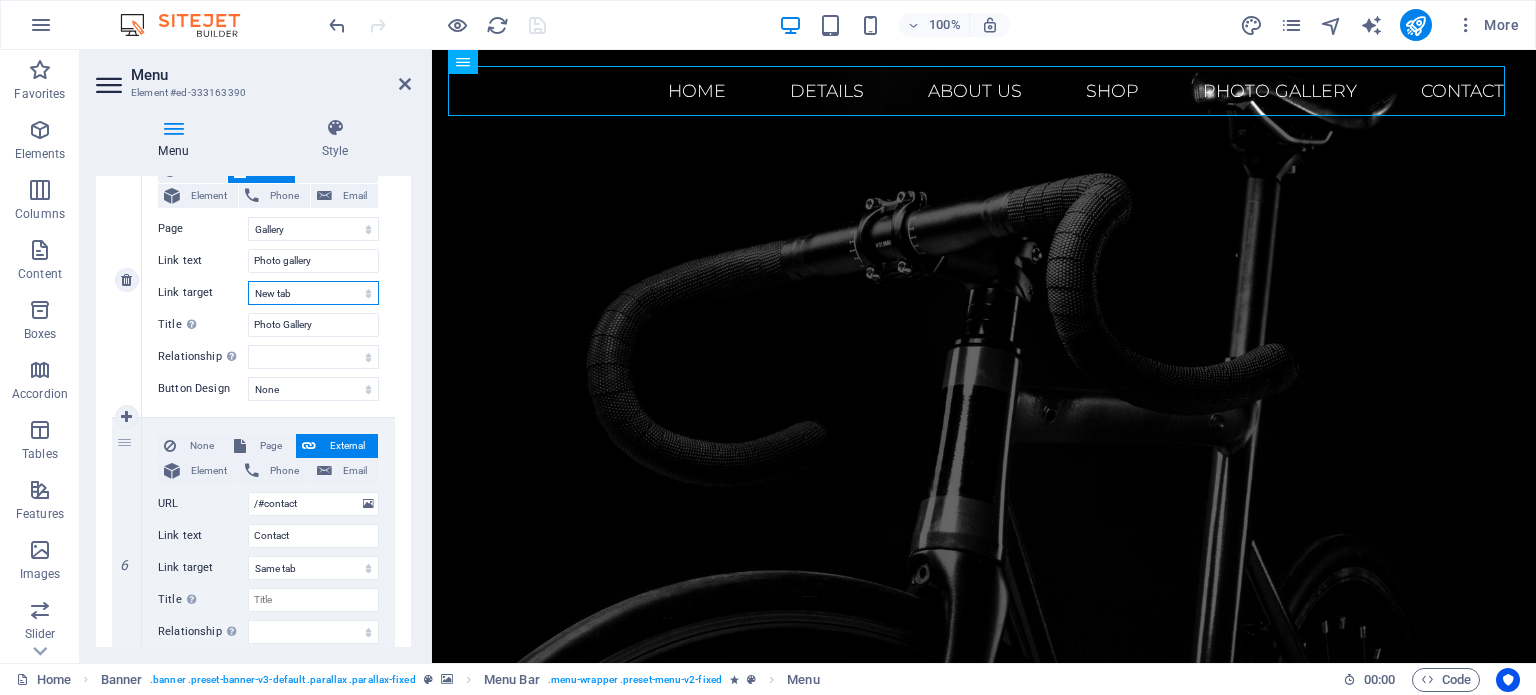 click on "New tab Same tab Overlay" at bounding box center [313, 293] 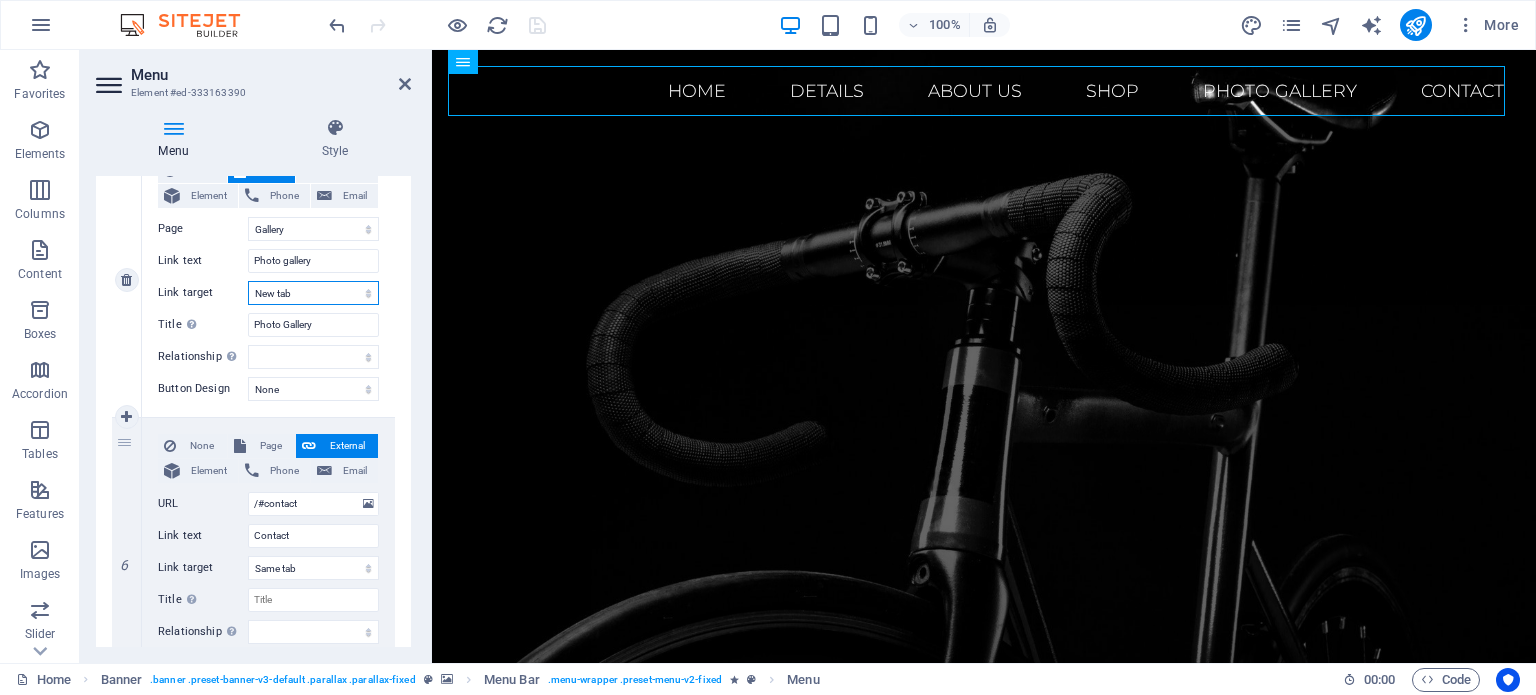 select 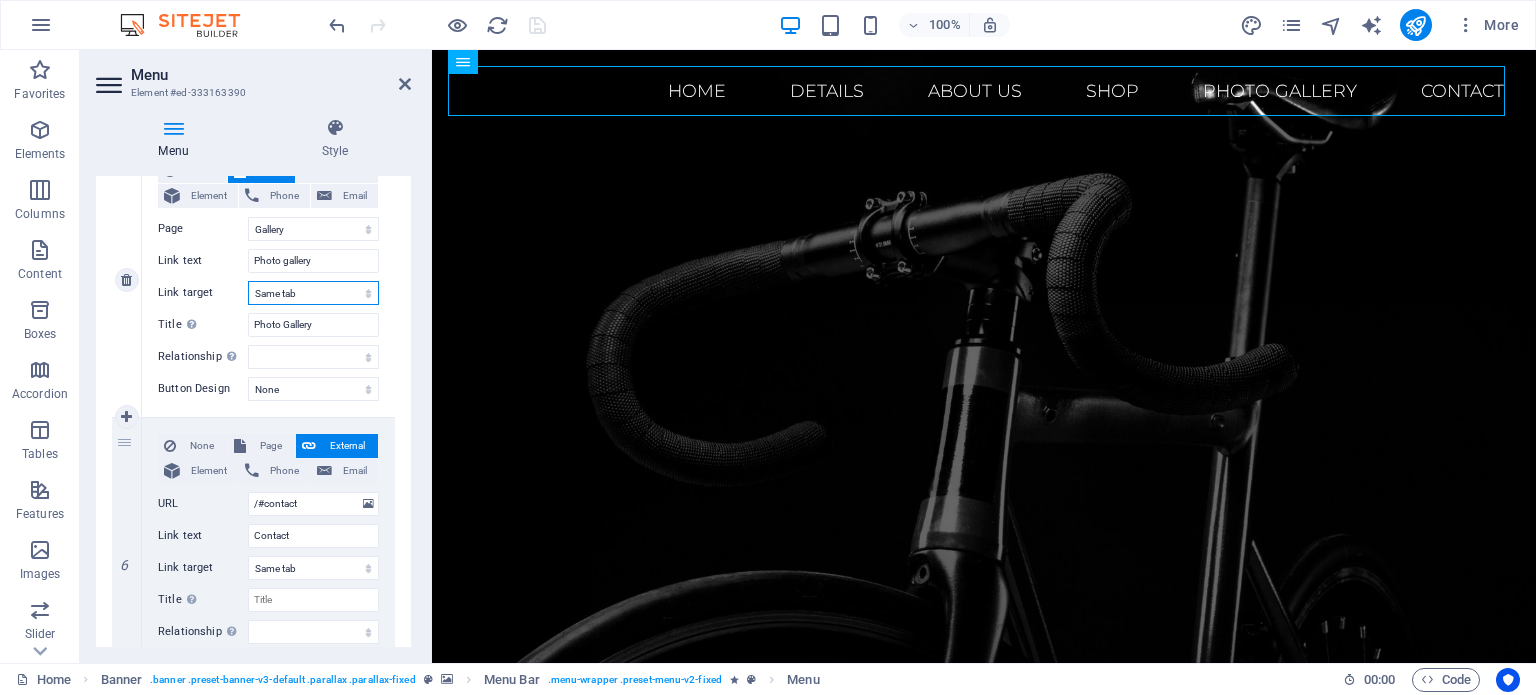 click on "New tab Same tab Overlay" at bounding box center [313, 293] 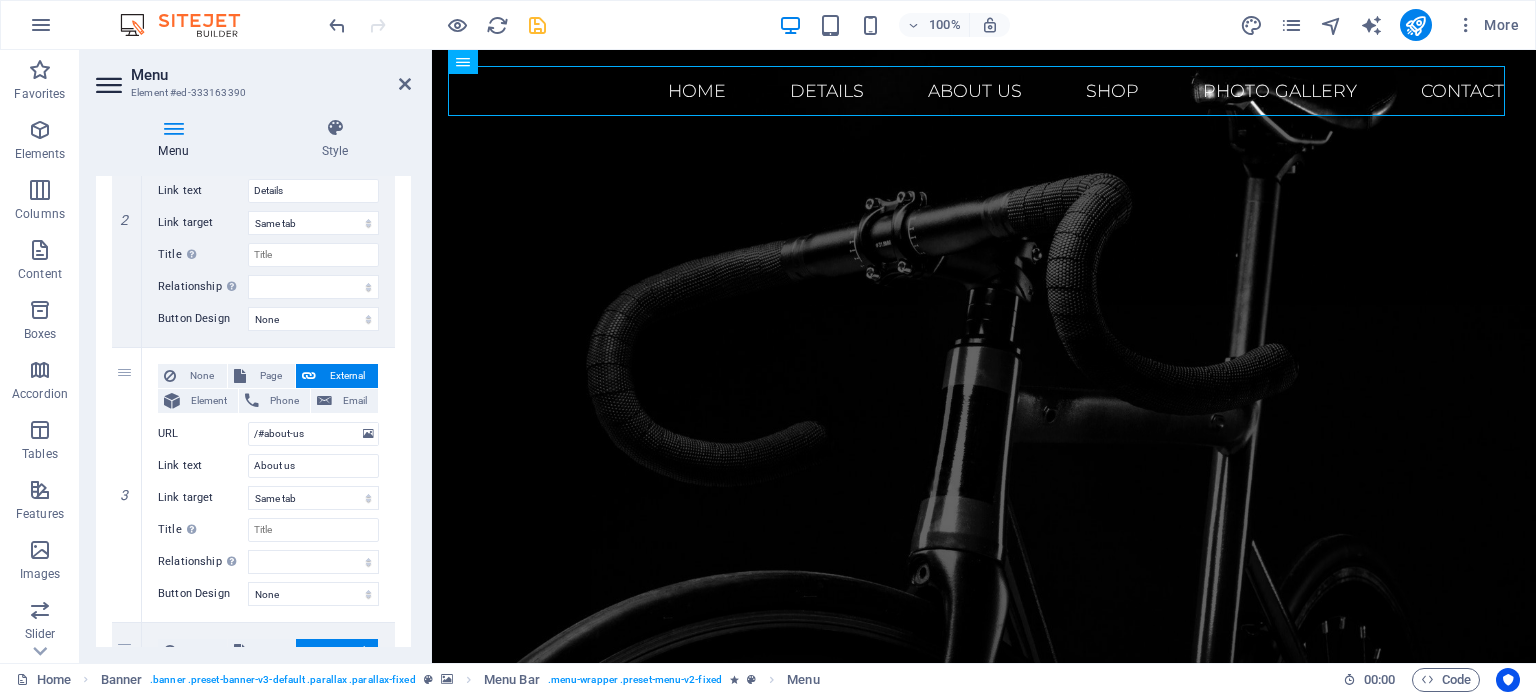 scroll, scrollTop: 523, scrollLeft: 0, axis: vertical 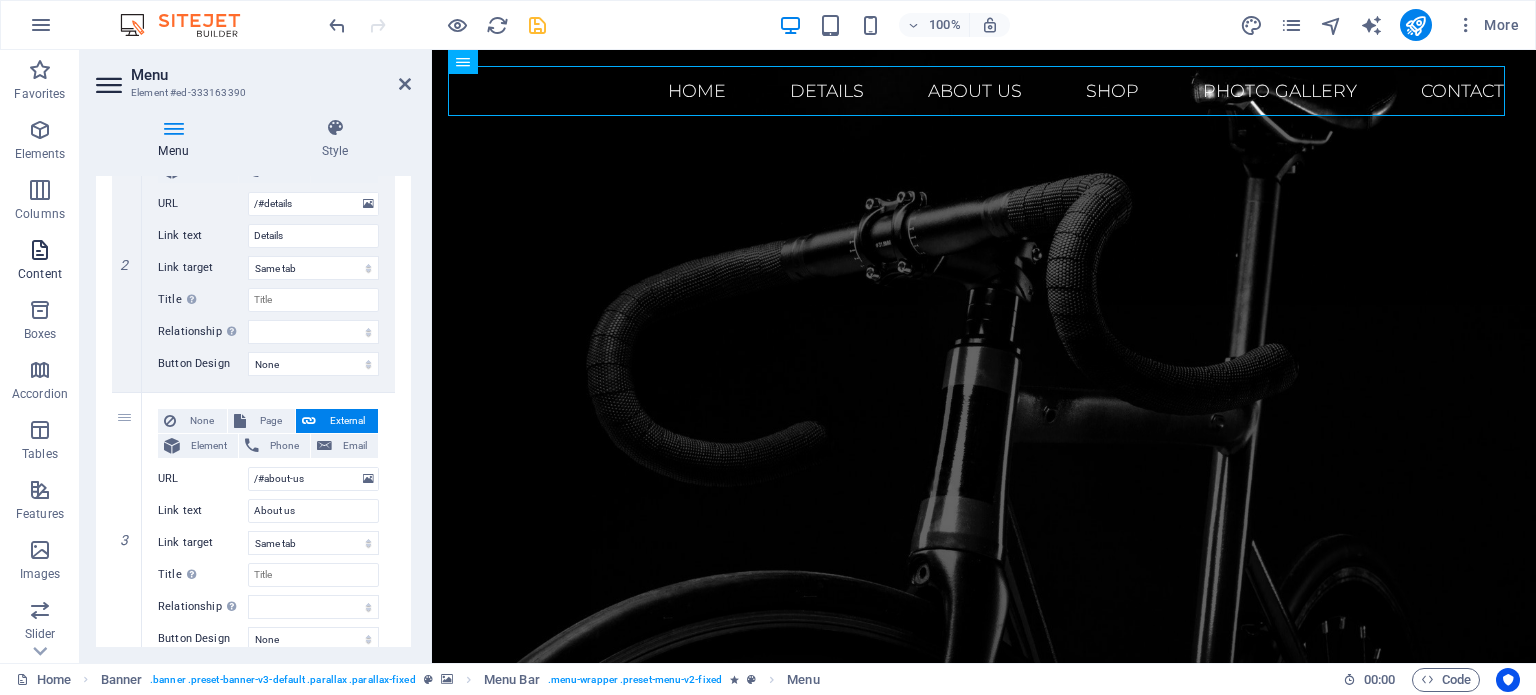 click at bounding box center (40, 250) 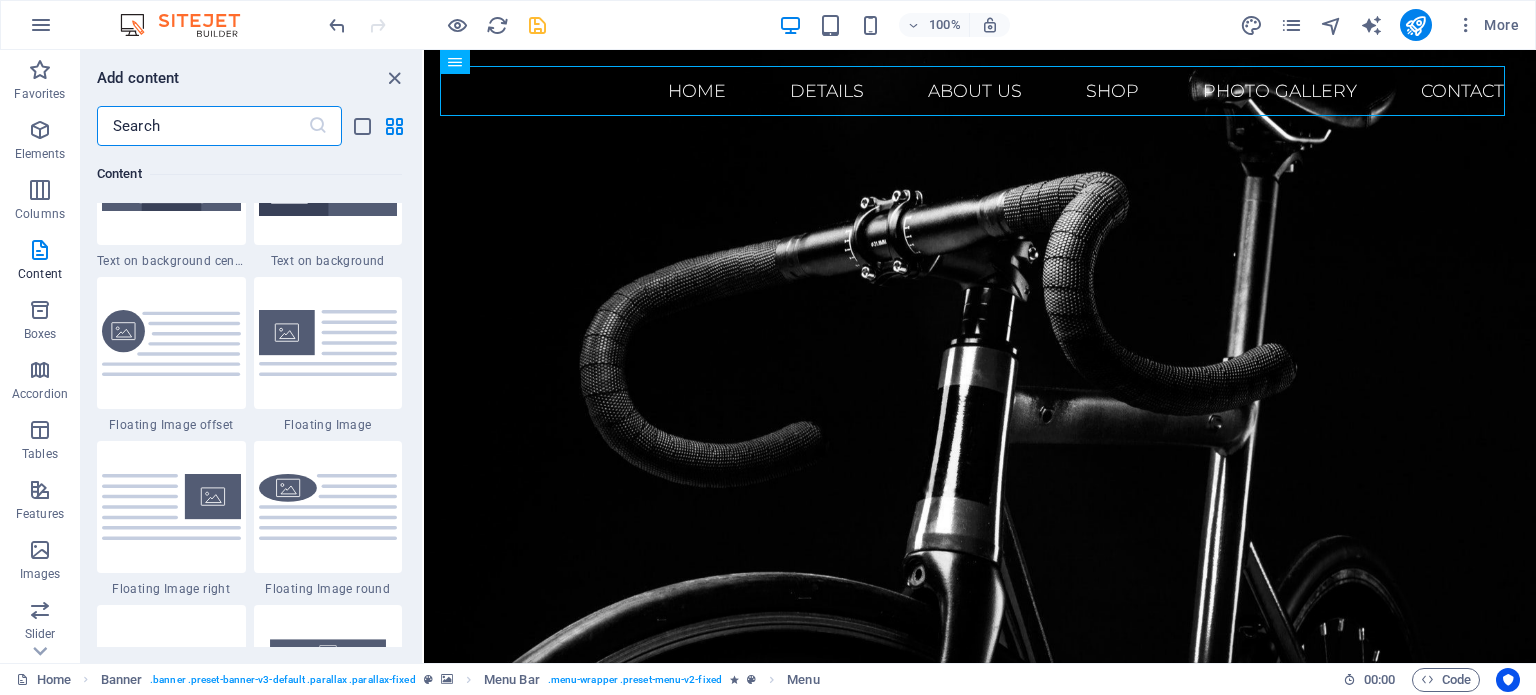 scroll, scrollTop: 4299, scrollLeft: 0, axis: vertical 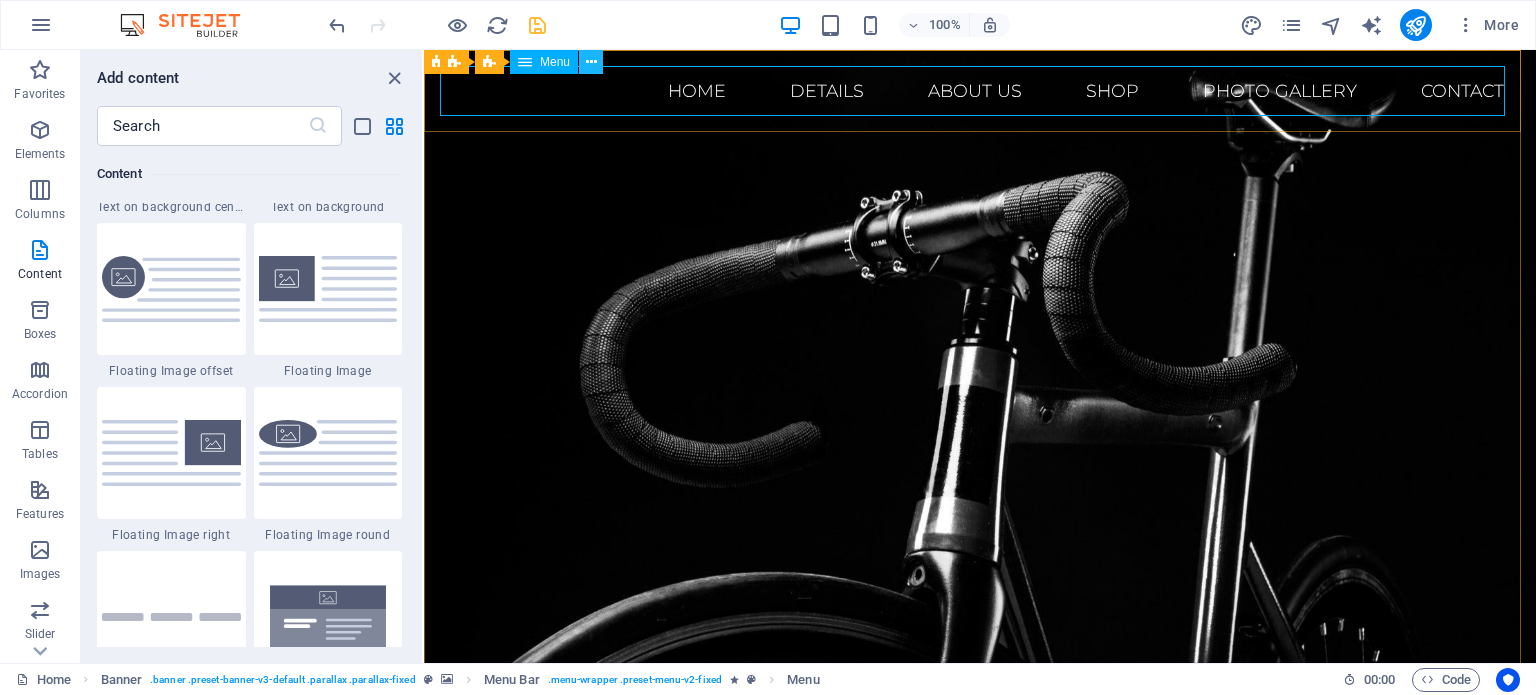 click at bounding box center (591, 62) 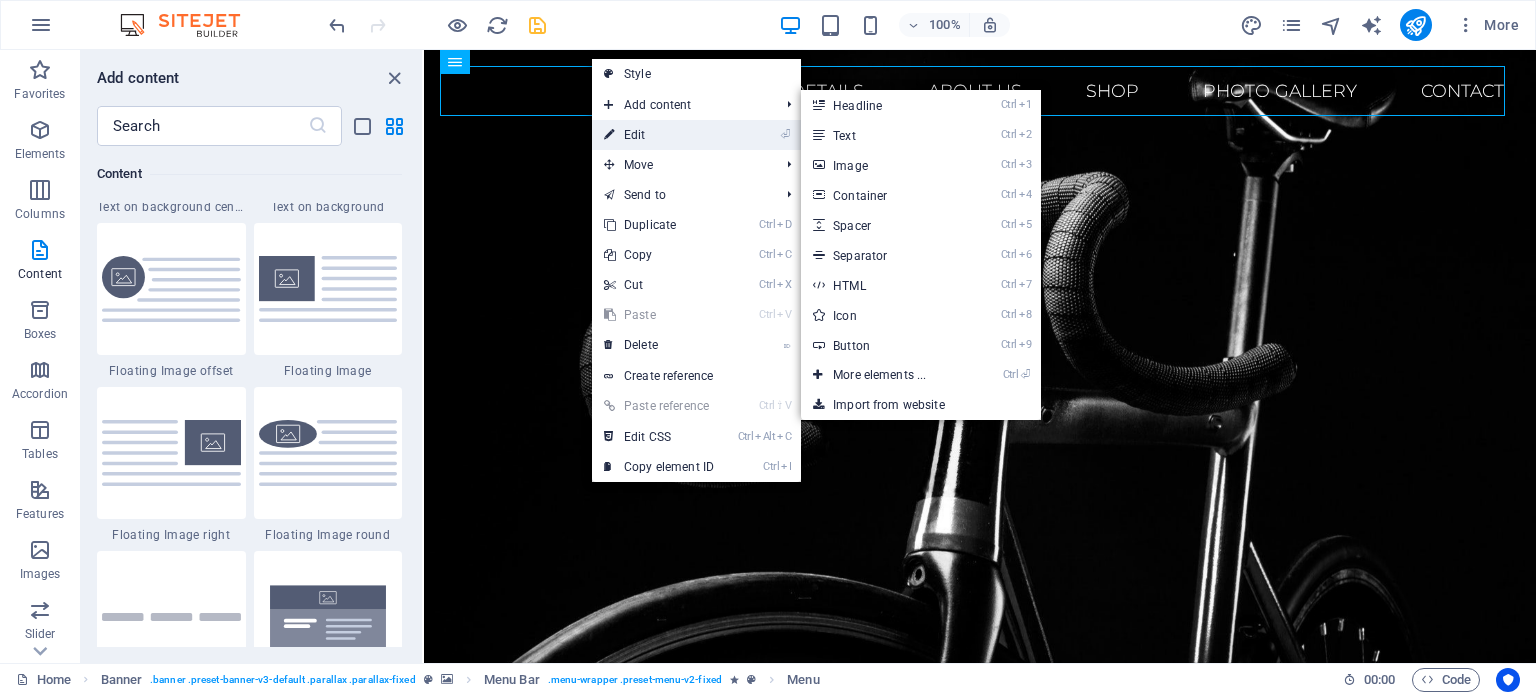 click on "⏎  Edit" at bounding box center (659, 135) 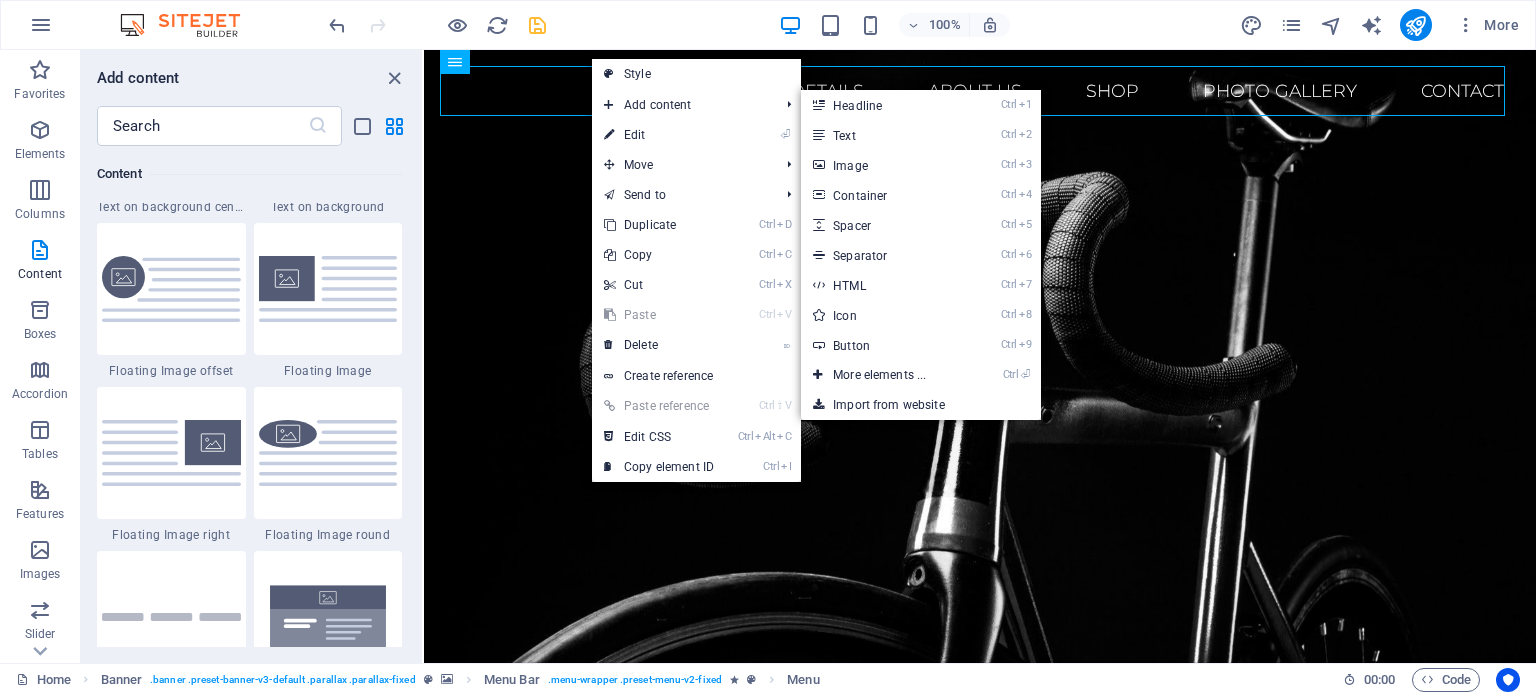 select 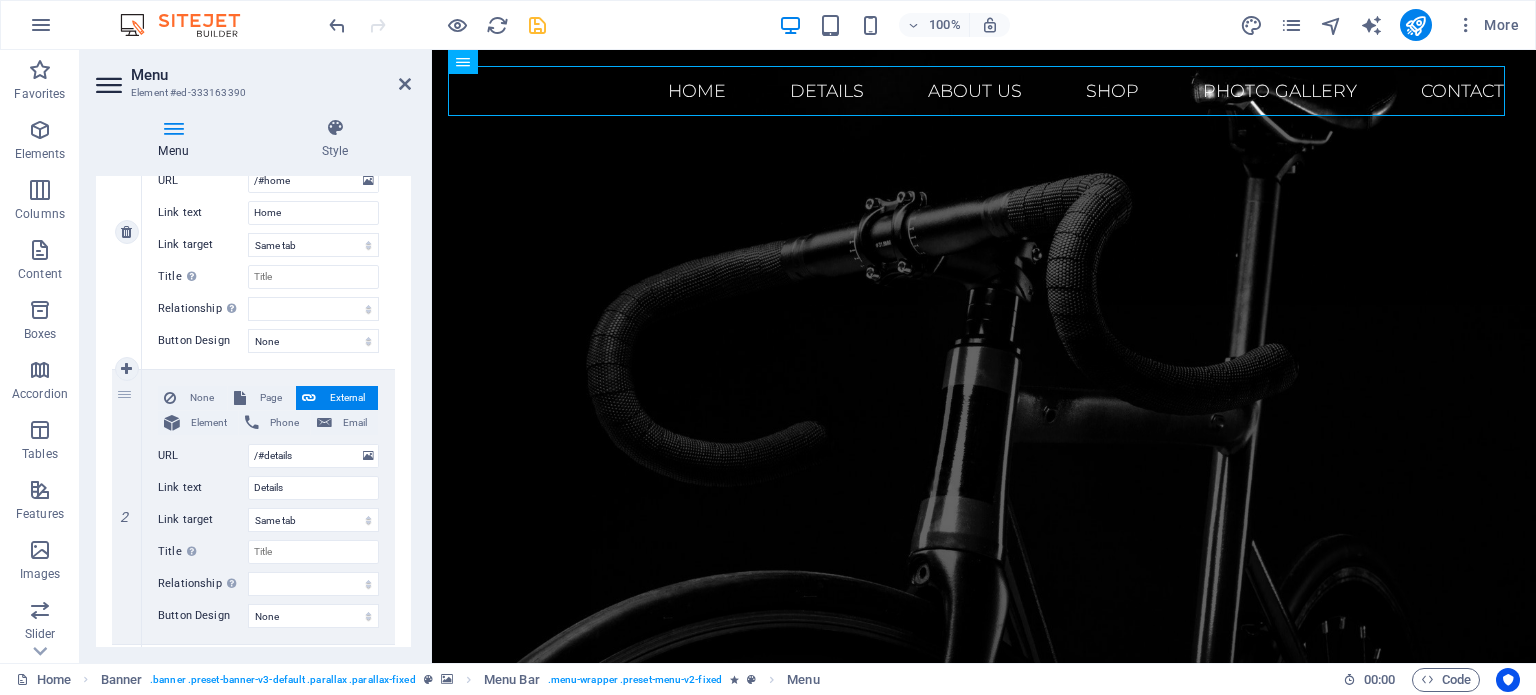 scroll, scrollTop: 400, scrollLeft: 0, axis: vertical 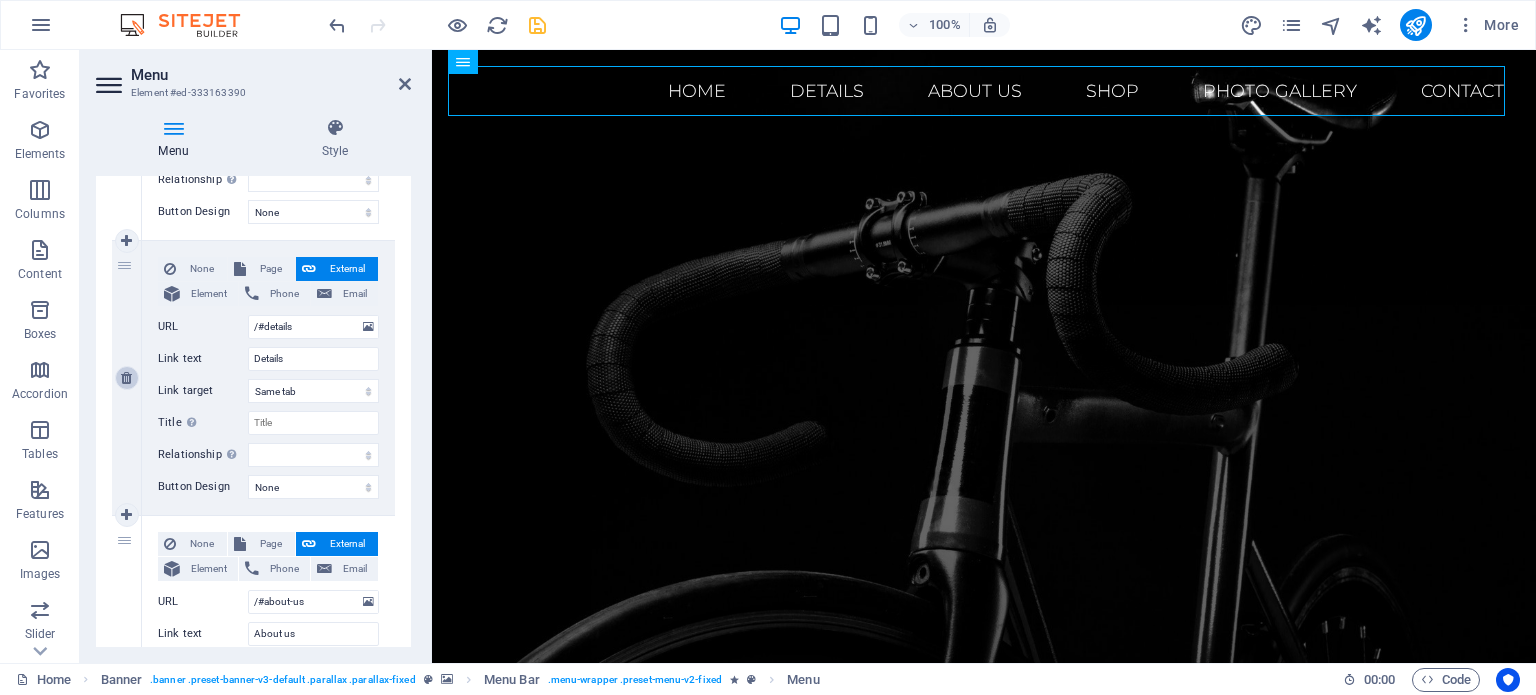 click at bounding box center [126, 378] 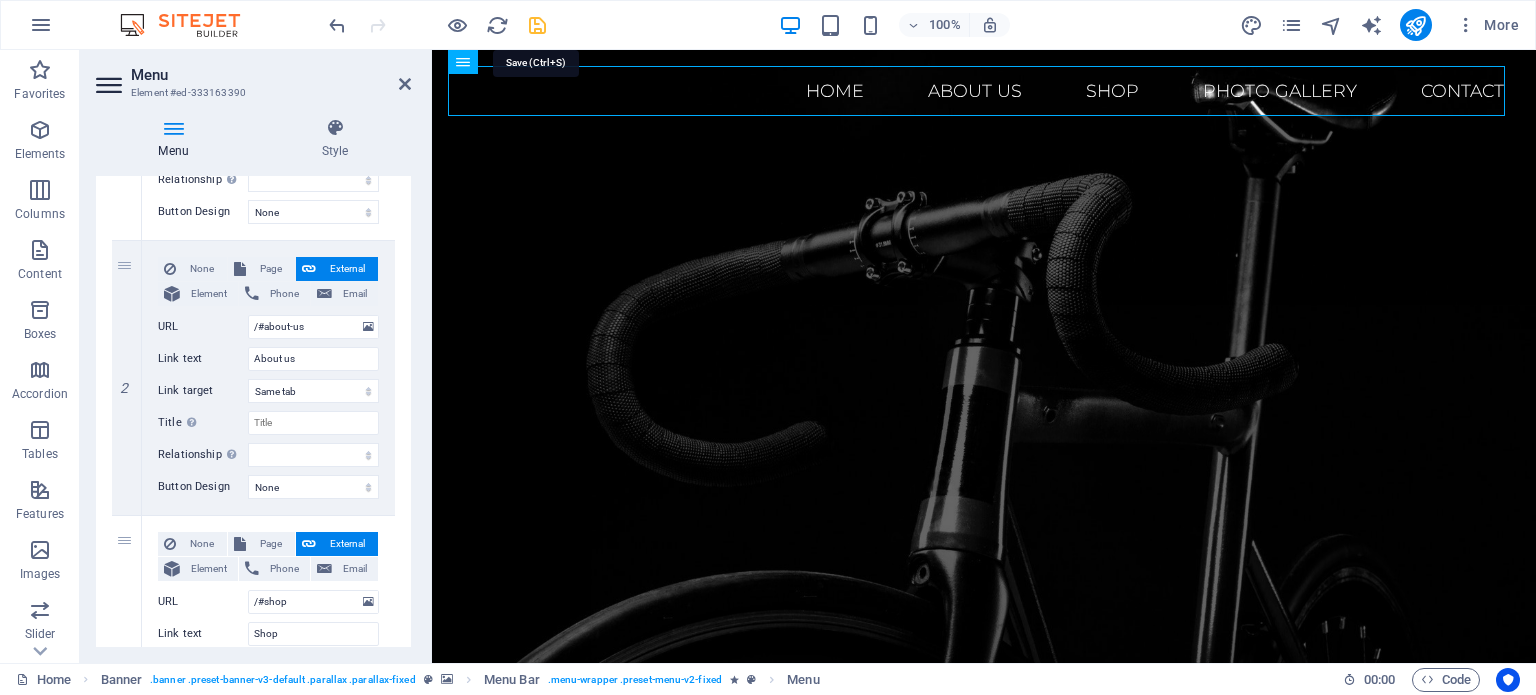 click at bounding box center (537, 25) 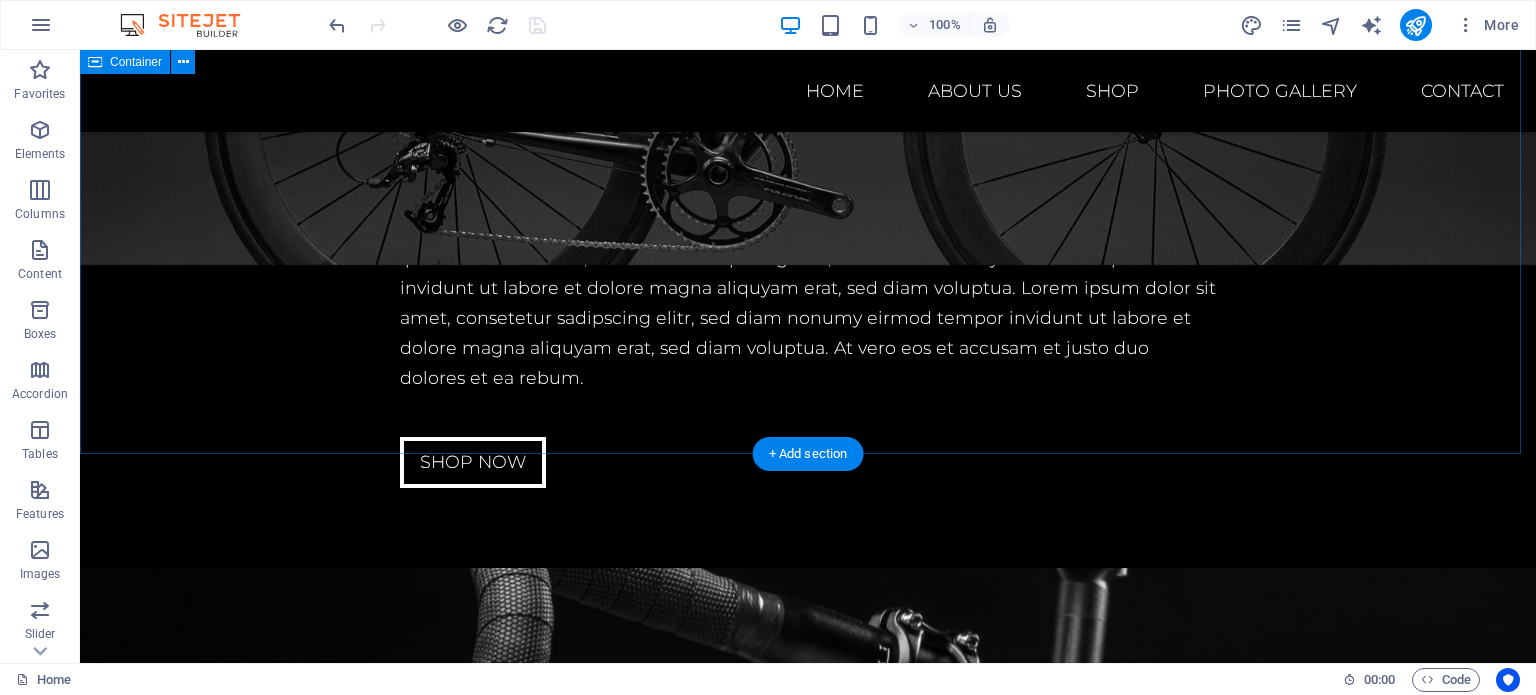 scroll, scrollTop: 3400, scrollLeft: 0, axis: vertical 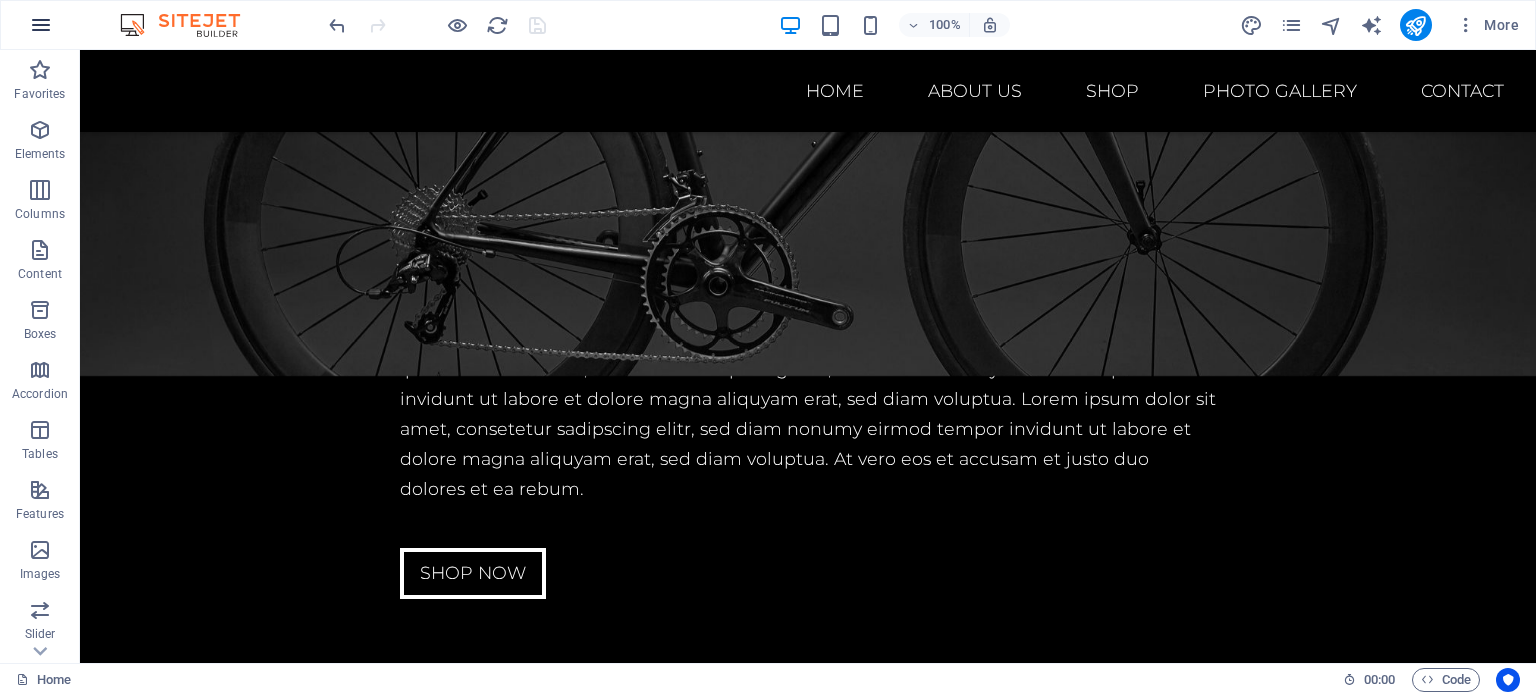 click at bounding box center [41, 25] 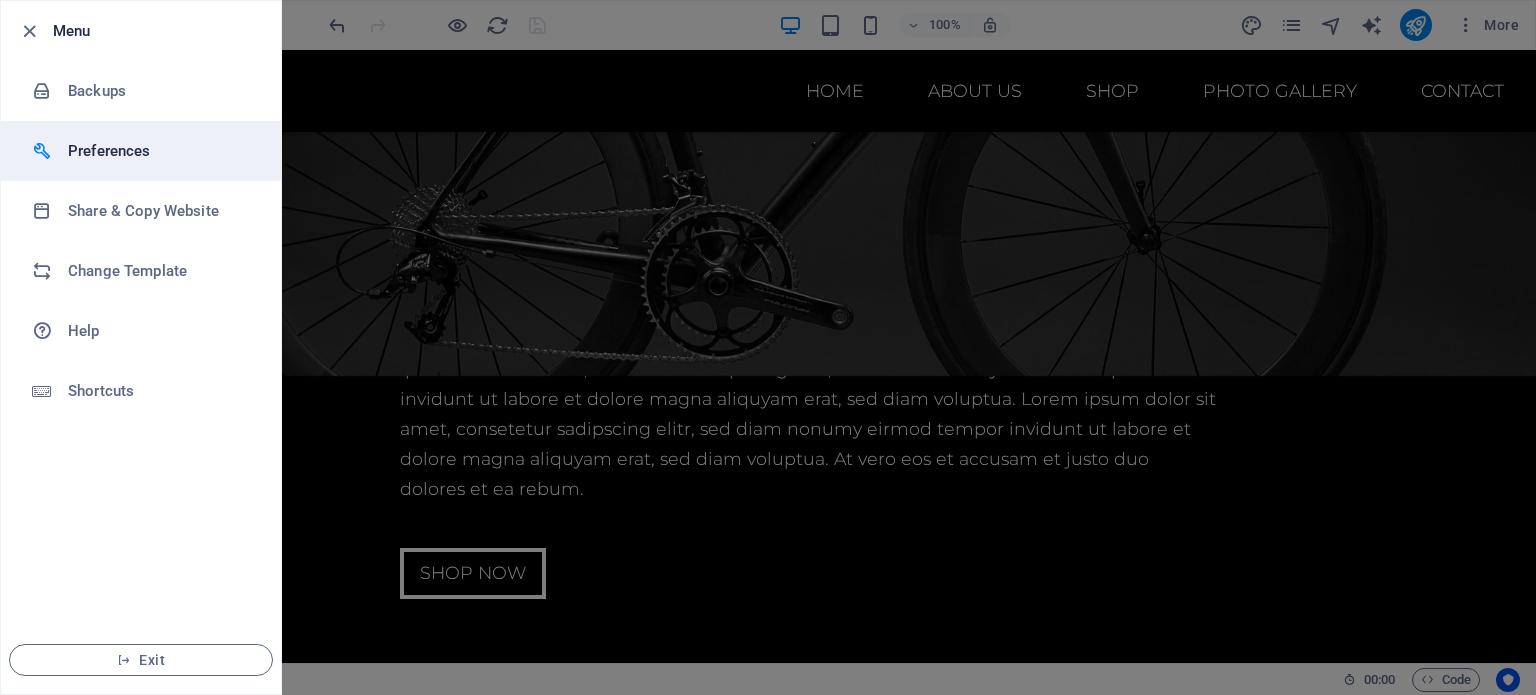 click on "Preferences" at bounding box center [160, 151] 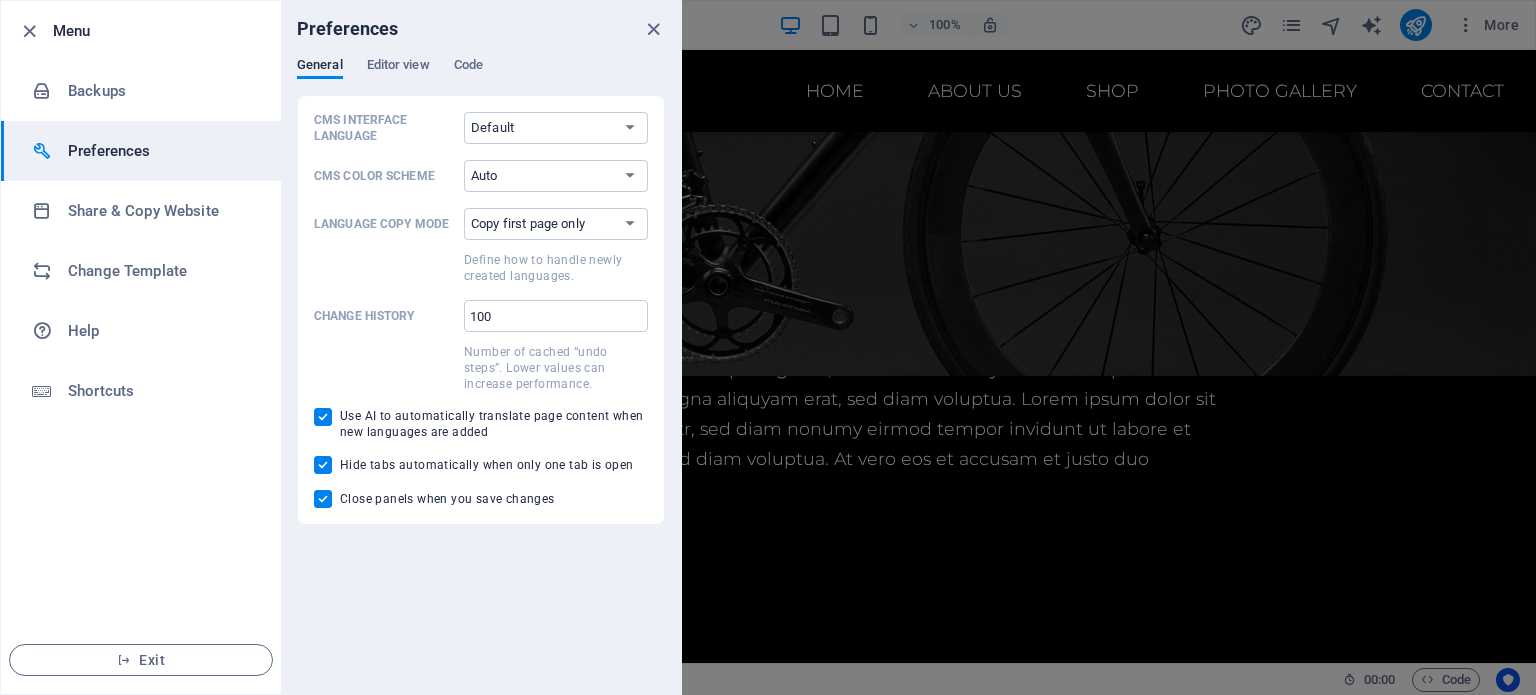 click on "Preferences" at bounding box center [481, 29] 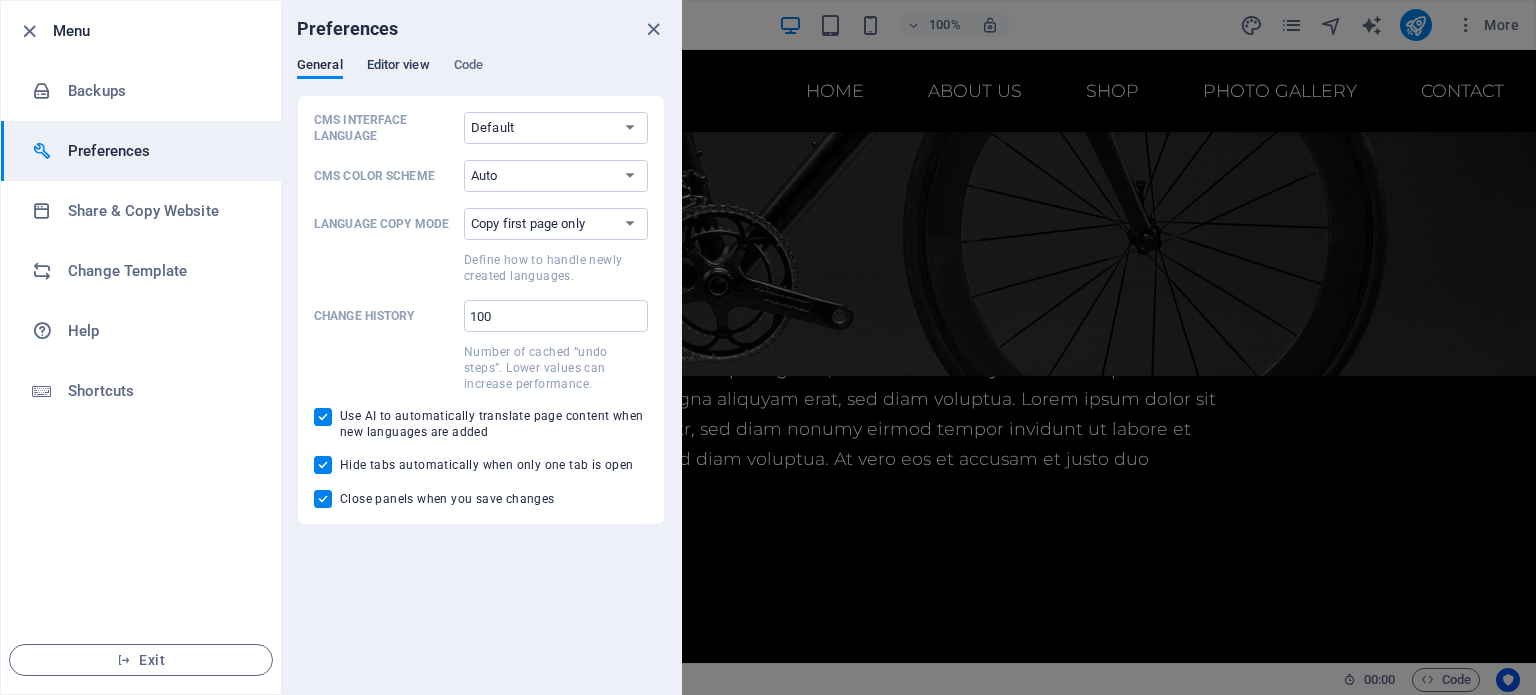 click on "Editor view" at bounding box center [398, 67] 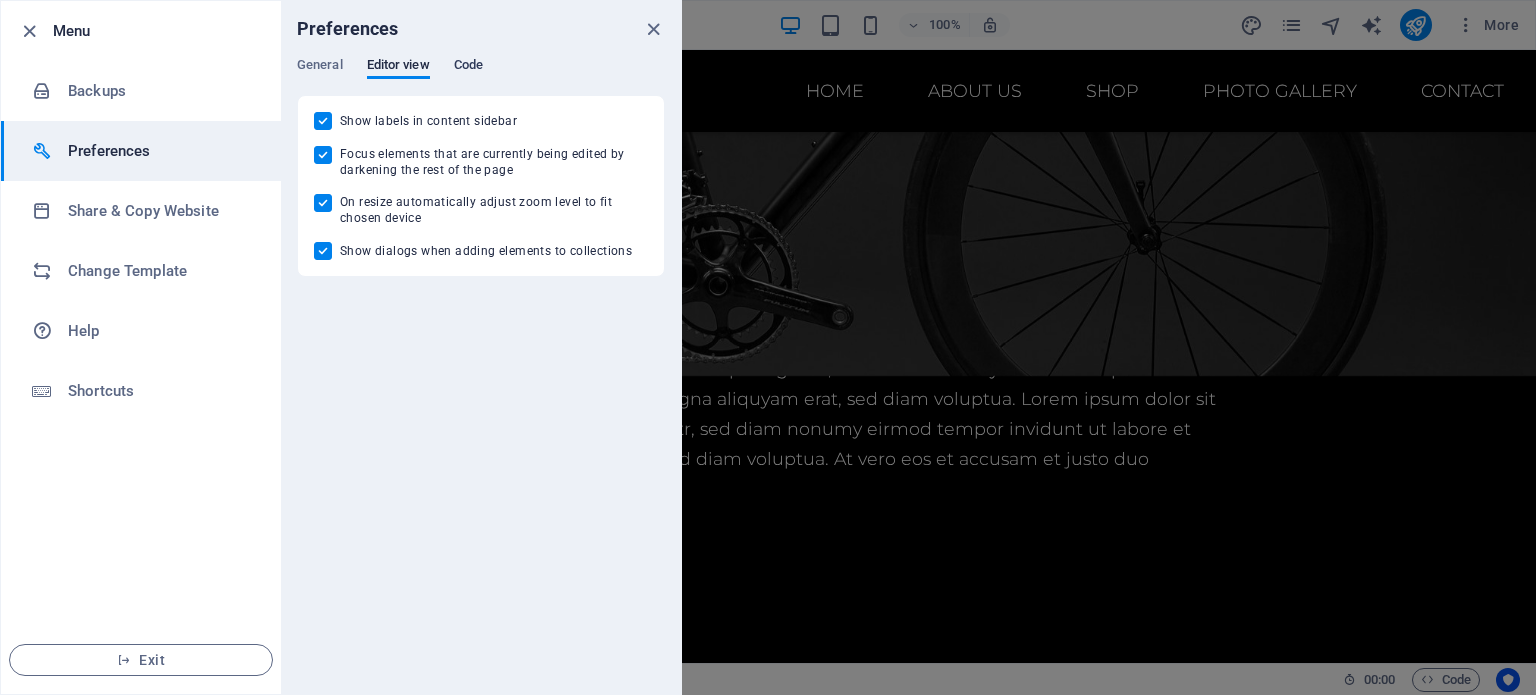 click on "Code" at bounding box center [468, 67] 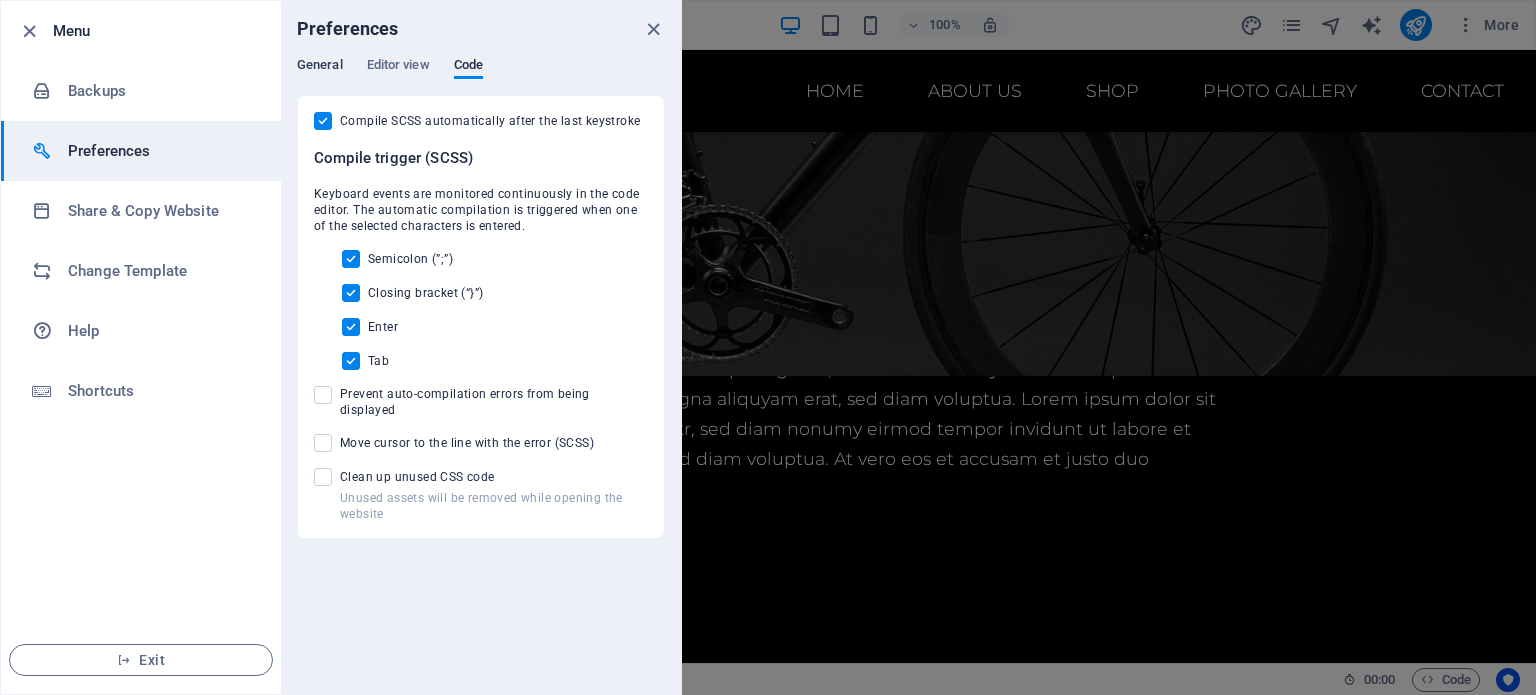 click on "General" at bounding box center [320, 67] 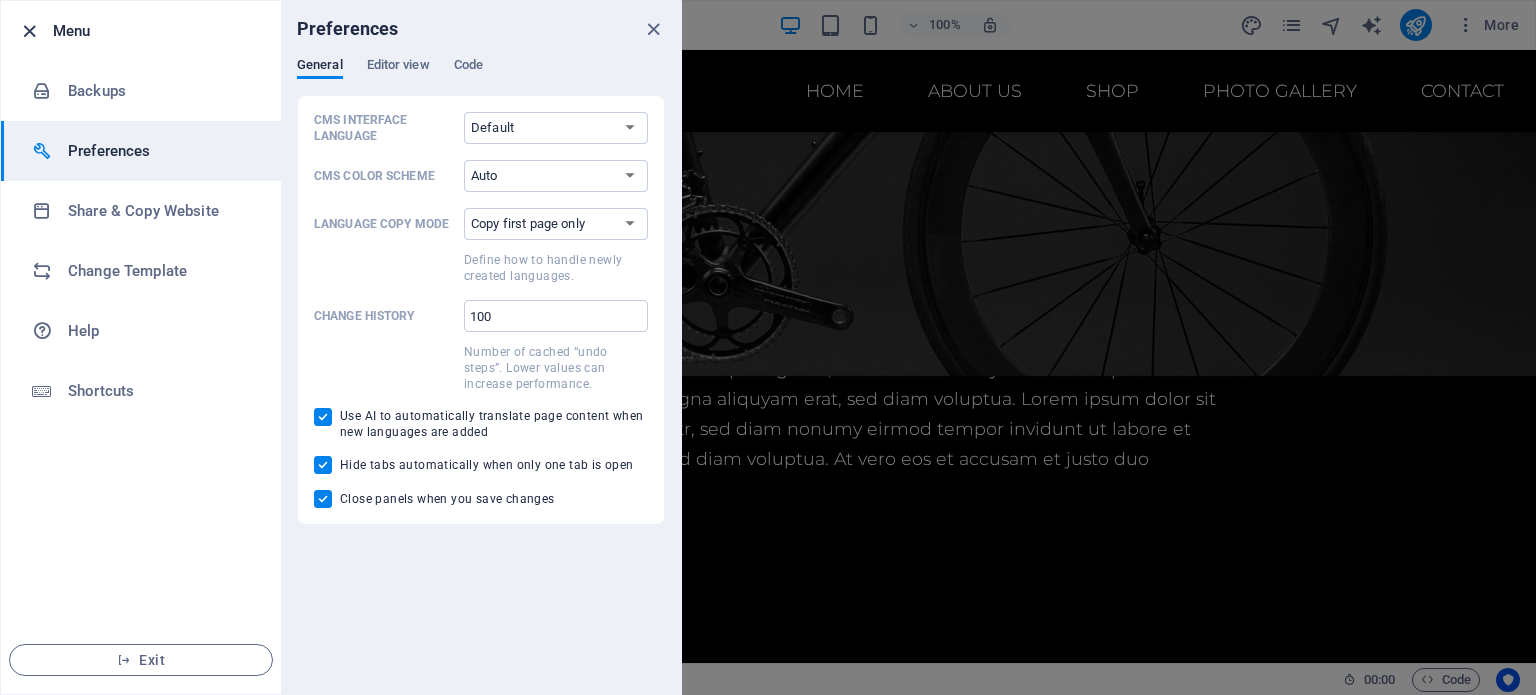 click at bounding box center [29, 31] 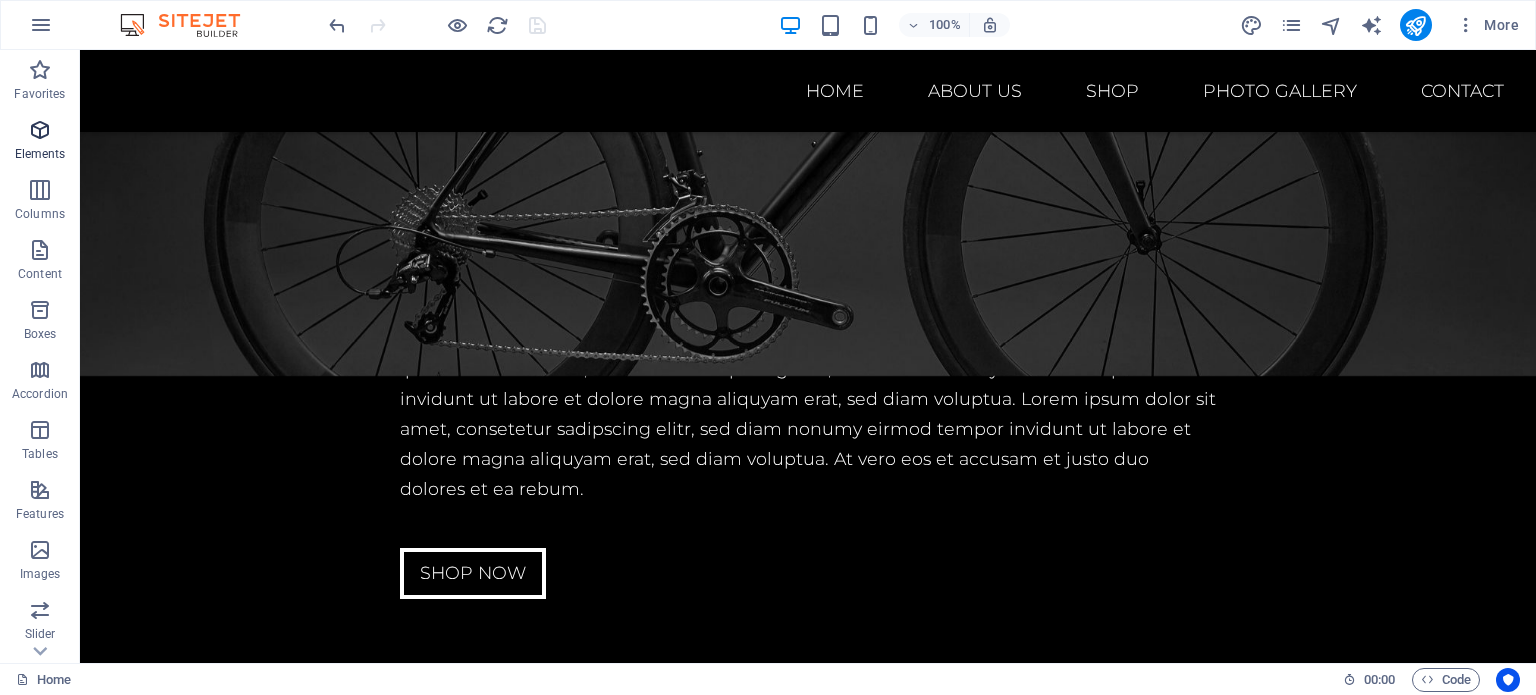 click at bounding box center [40, 130] 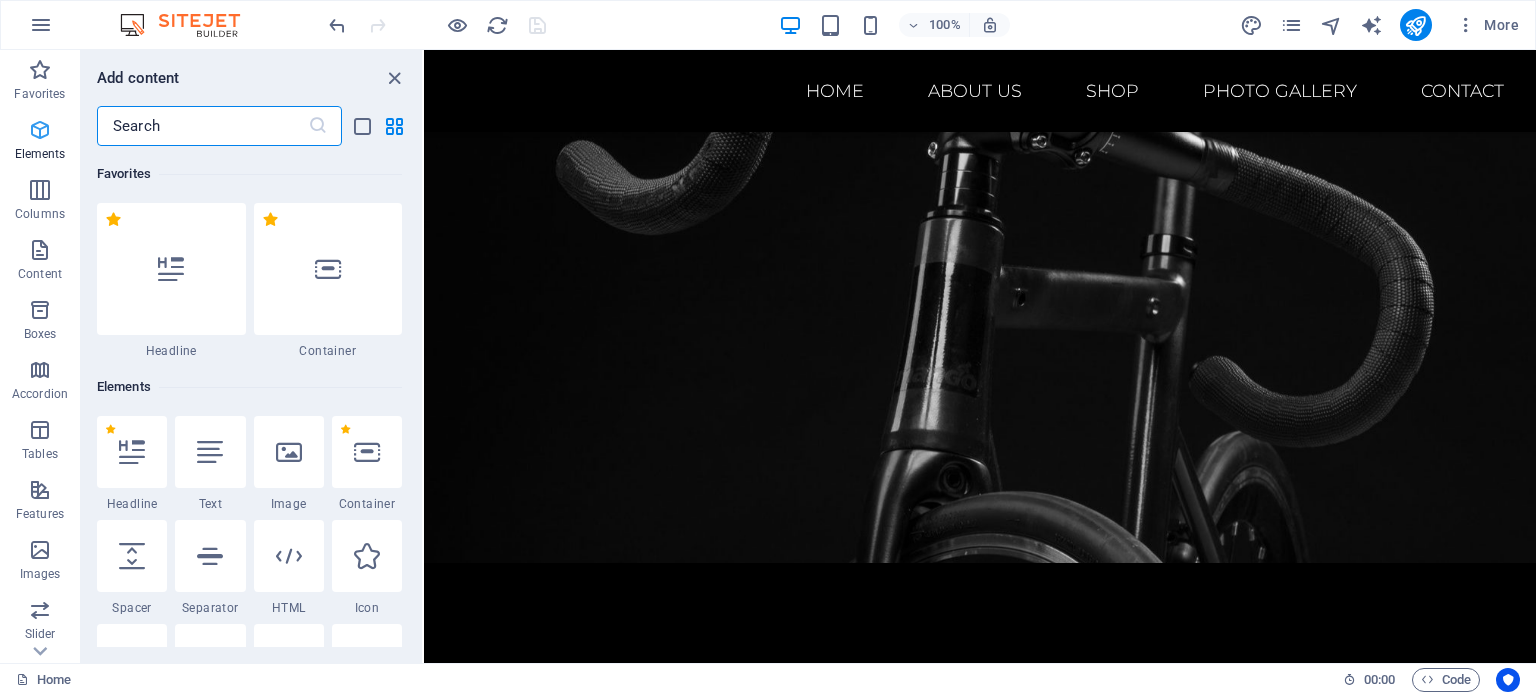 scroll, scrollTop: 212, scrollLeft: 0, axis: vertical 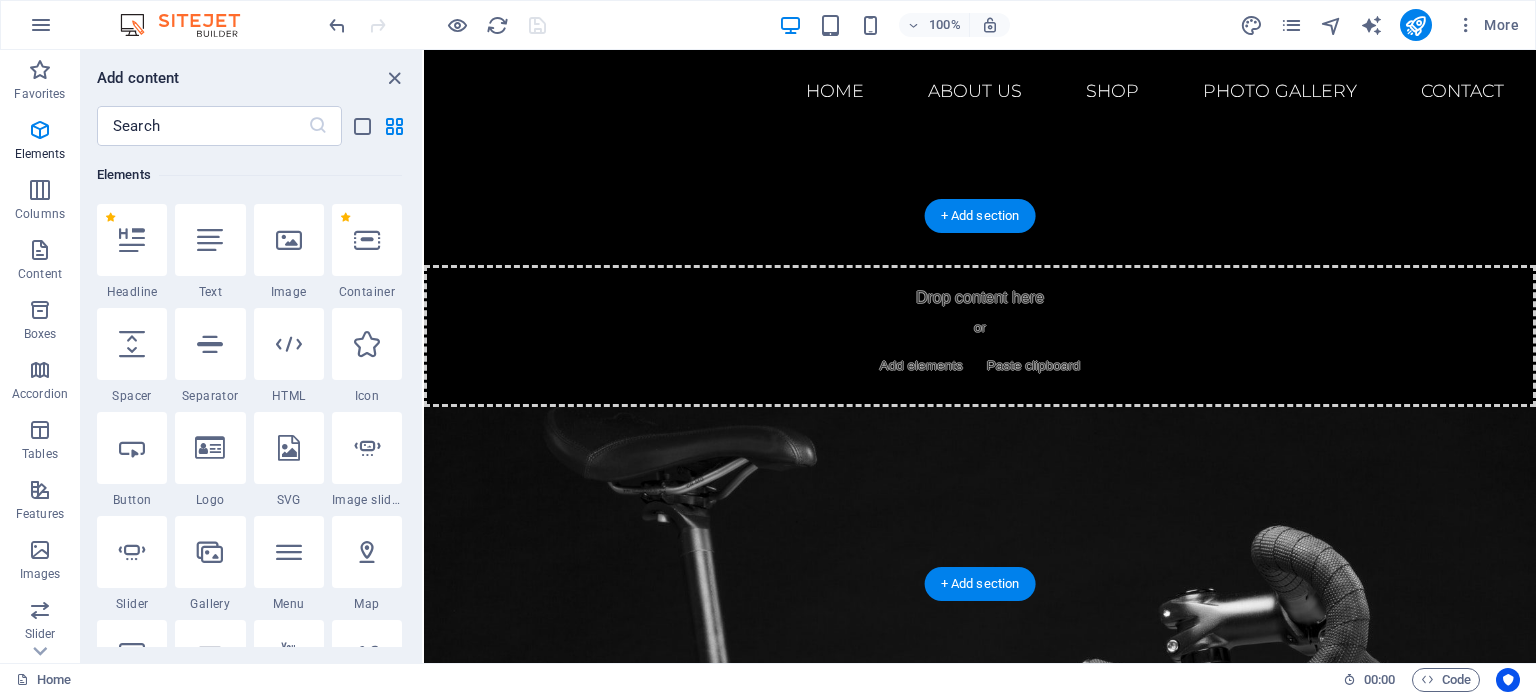 click at bounding box center [980, 2058] 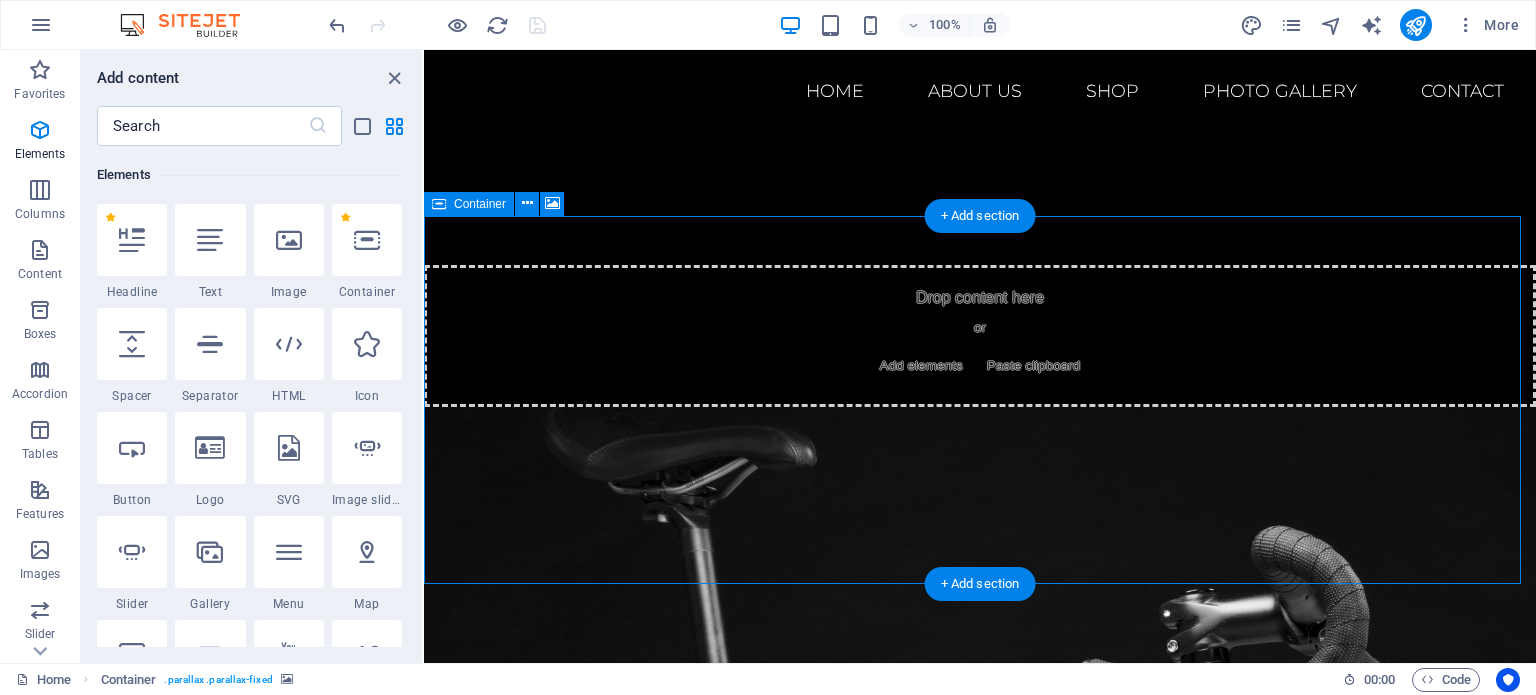 click on "Drop content here or  Add elements  Paste clipboard" at bounding box center (980, 1919) 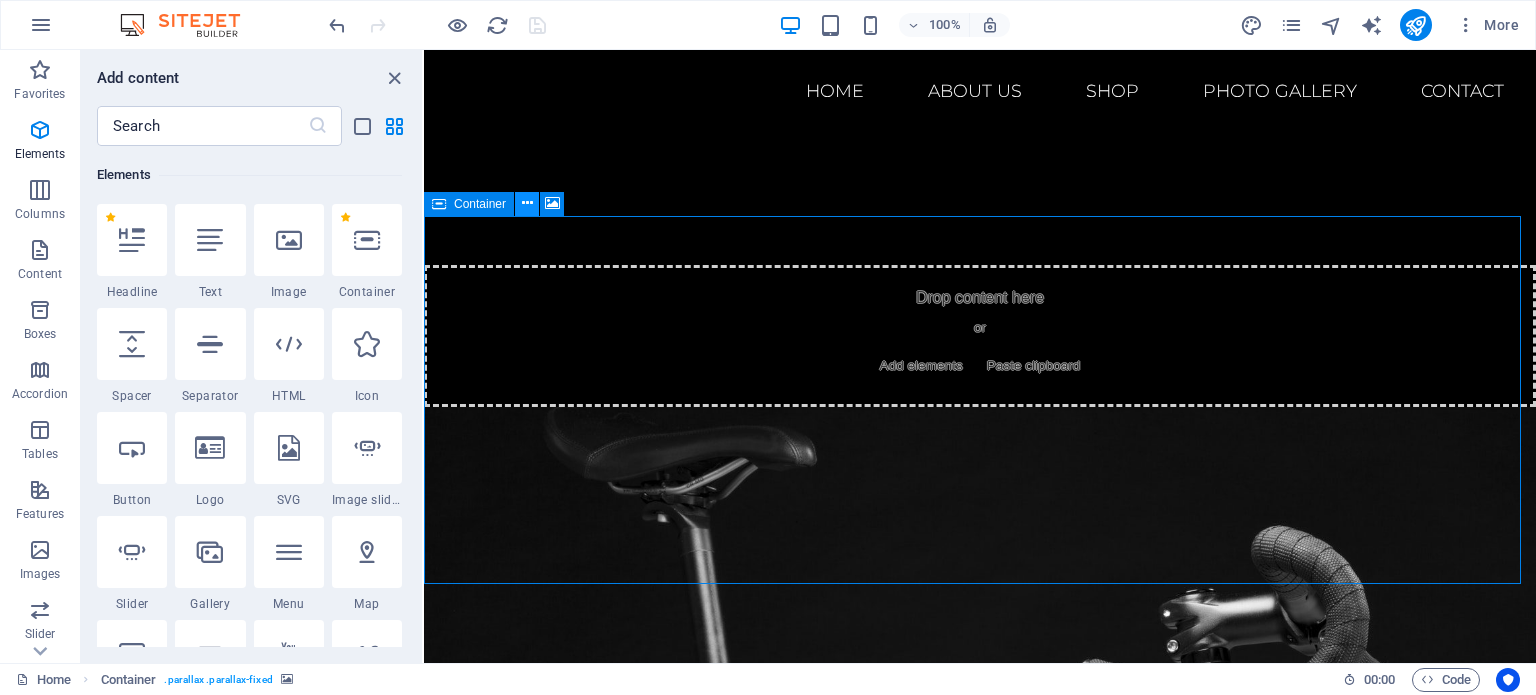click at bounding box center [527, 203] 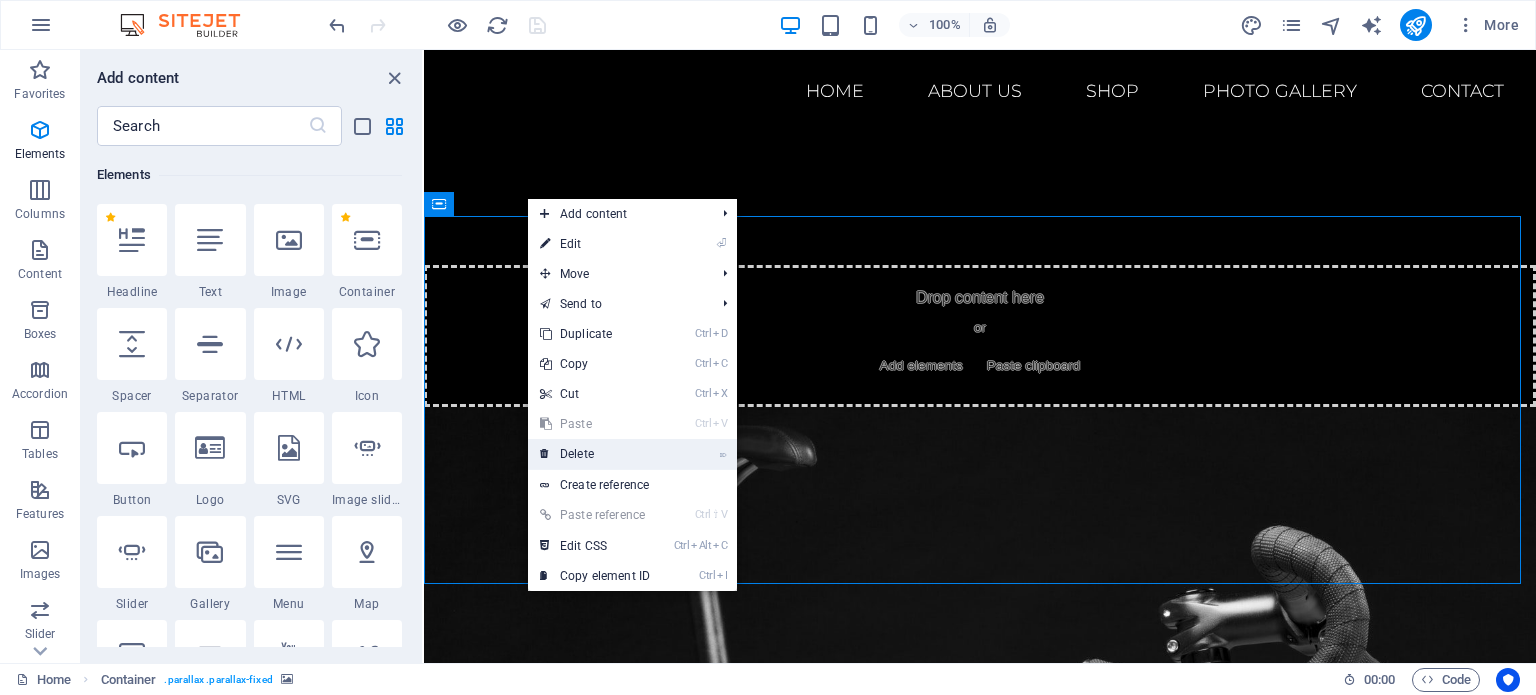 click on "⌦  Delete" at bounding box center (595, 454) 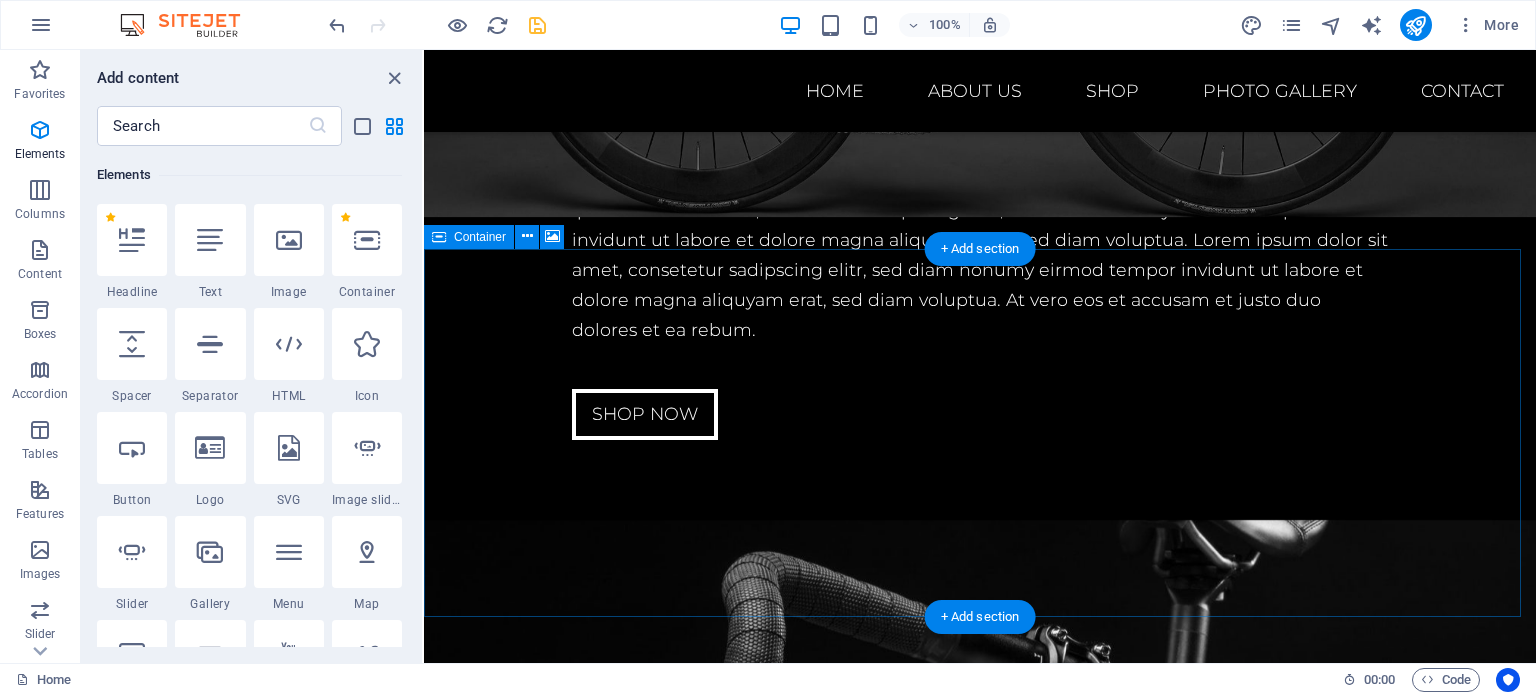 scroll, scrollTop: 3214, scrollLeft: 0, axis: vertical 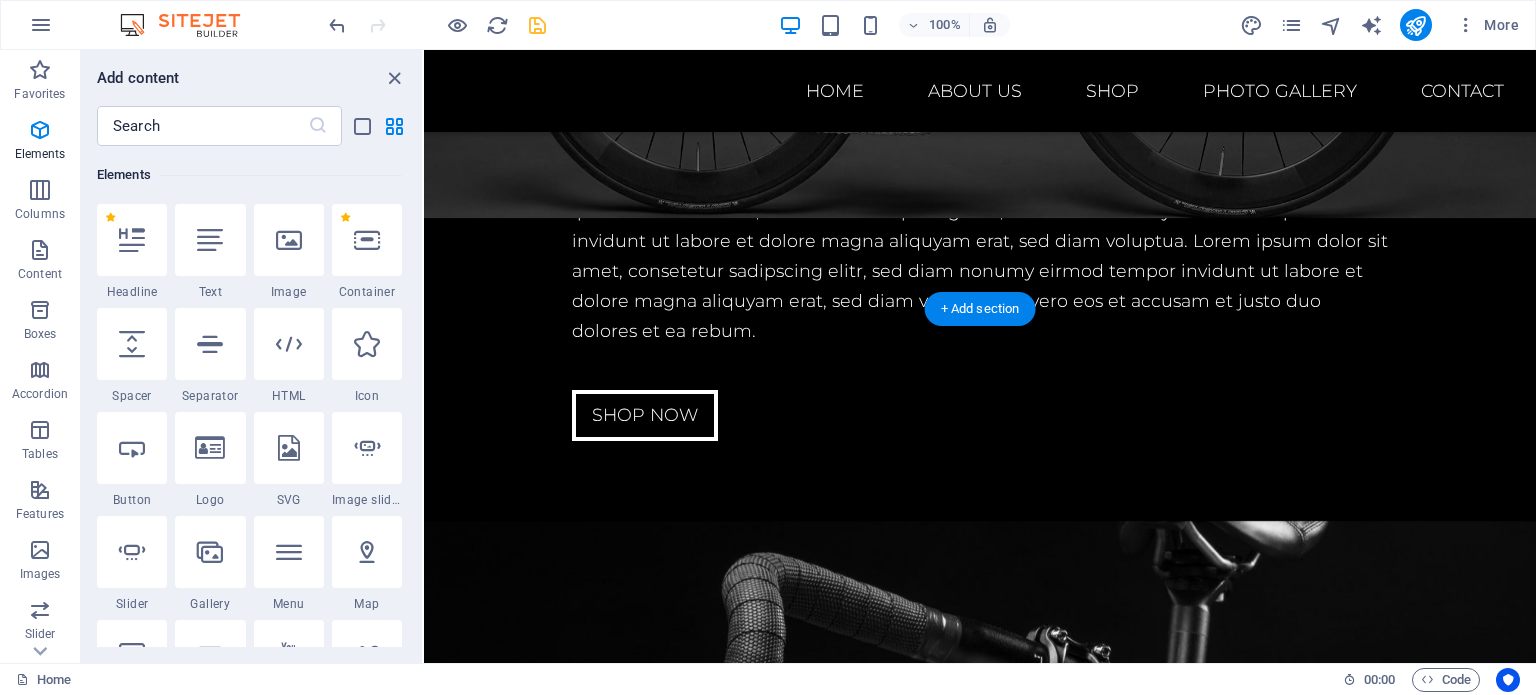 click at bounding box center [980, 1784] 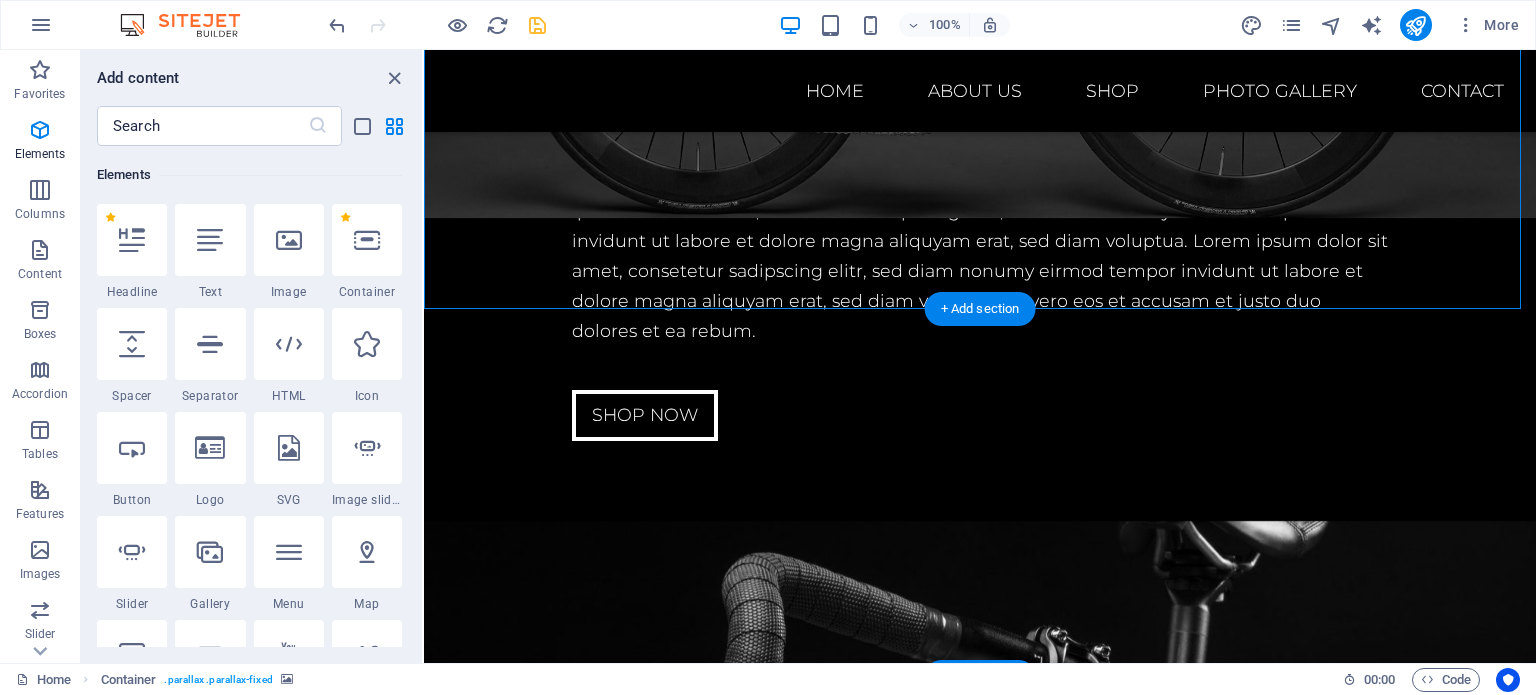 click at bounding box center [980, 2152] 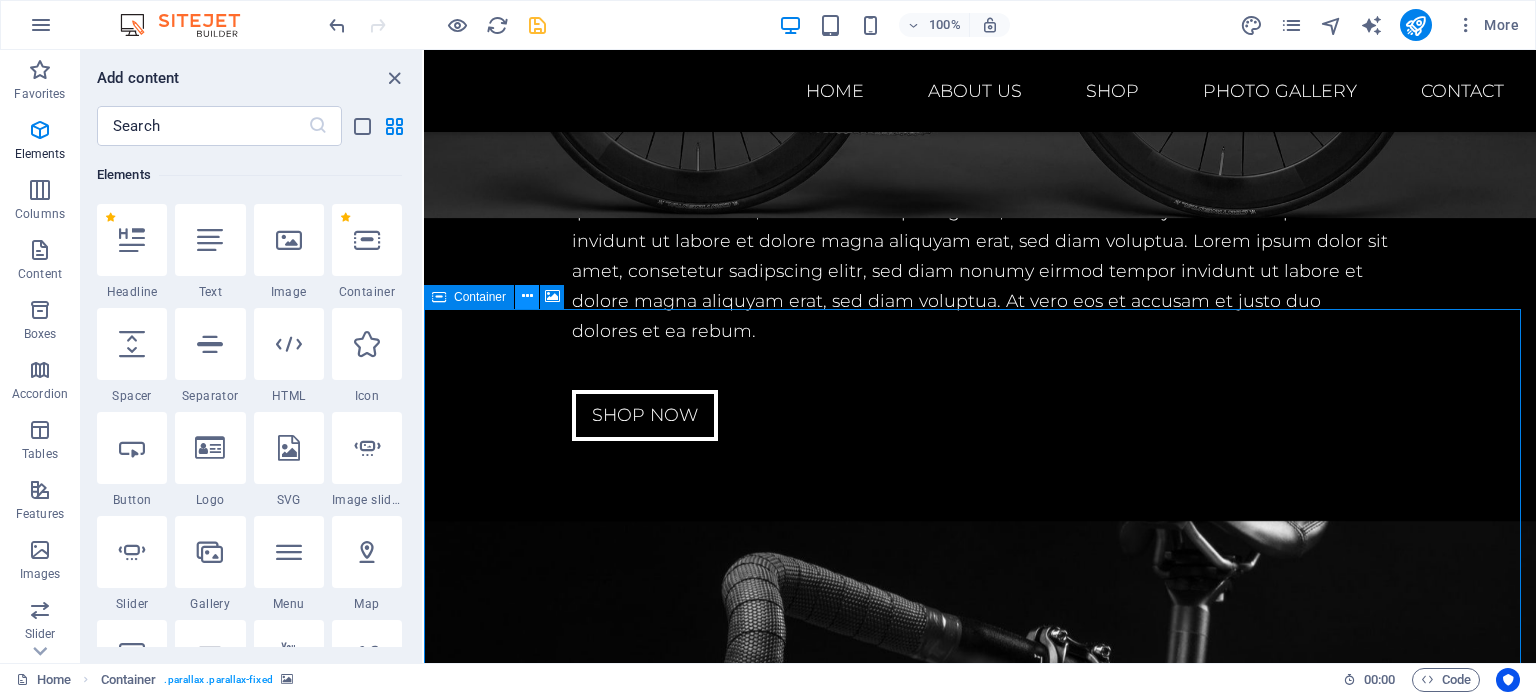 click at bounding box center [527, 296] 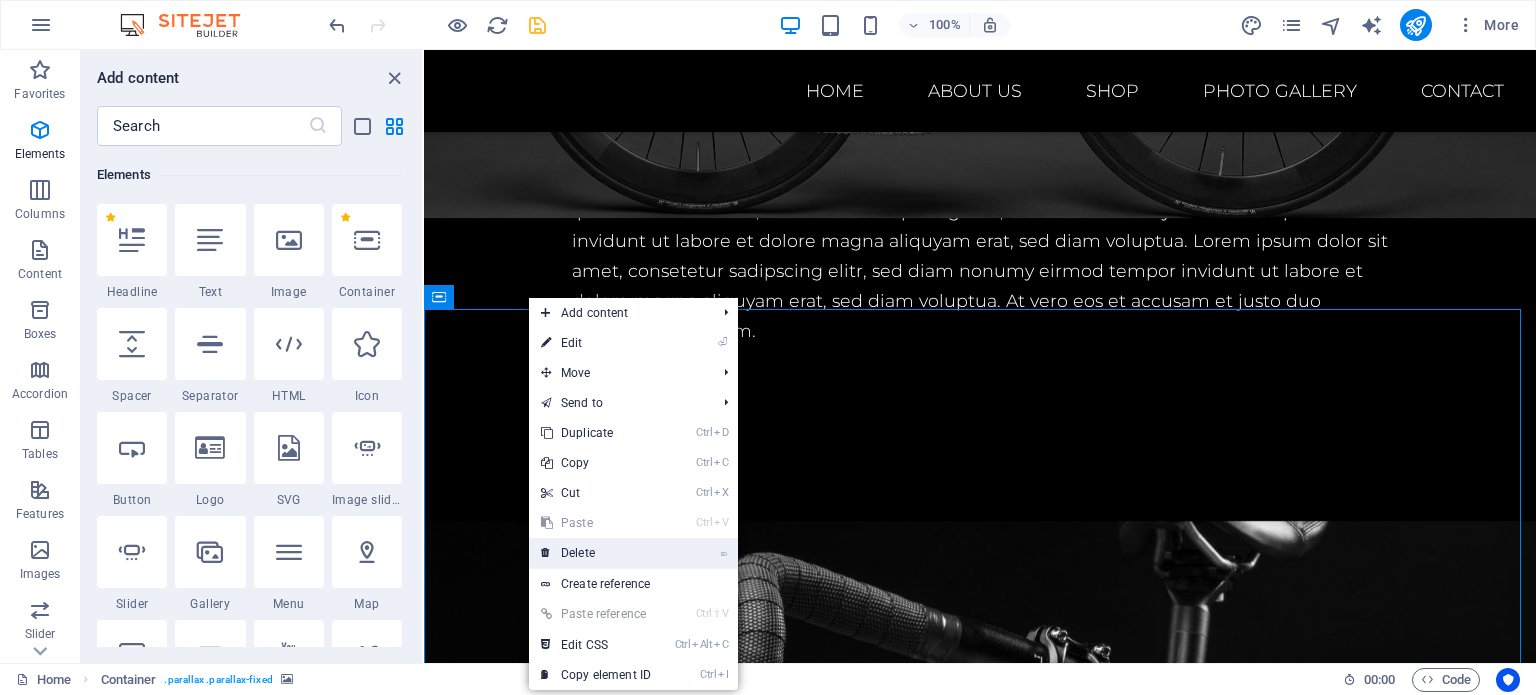 click on "⌦  Delete" at bounding box center [596, 553] 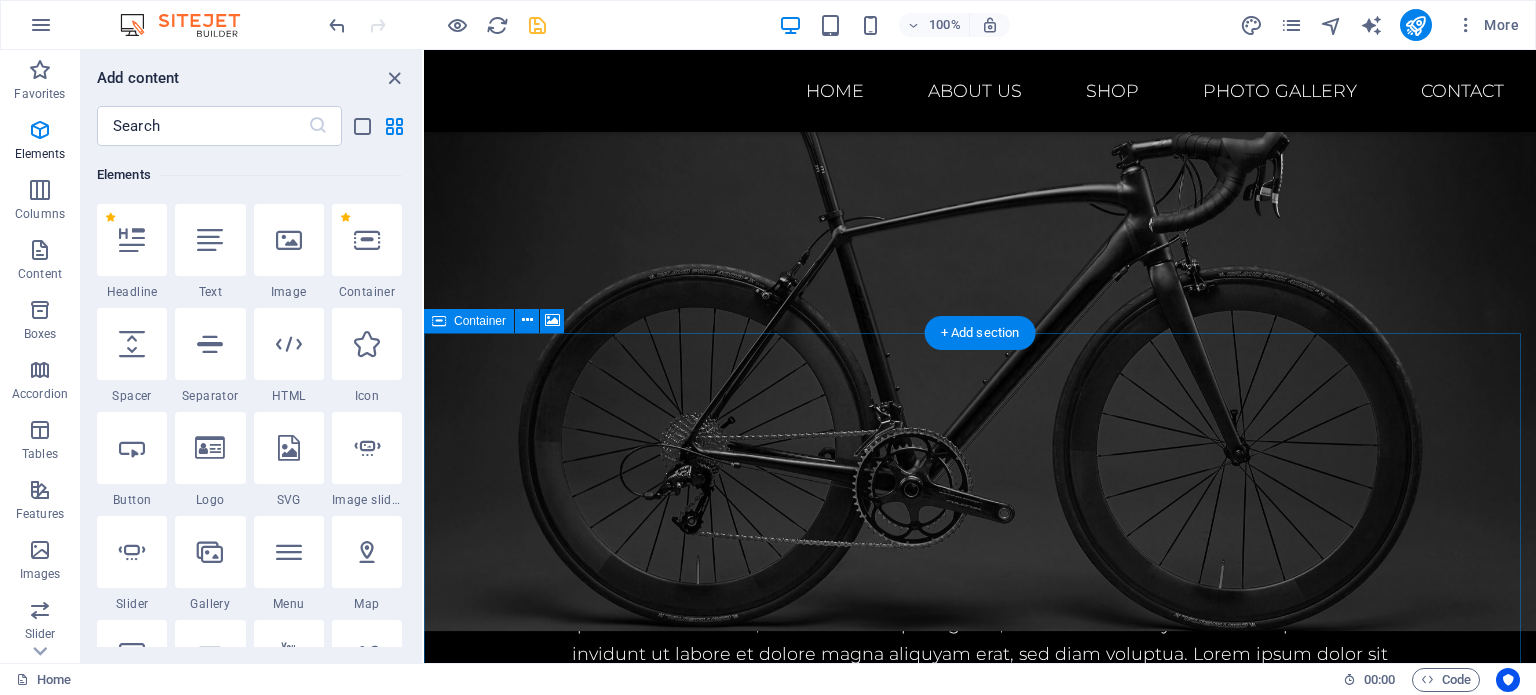 scroll, scrollTop: 2714, scrollLeft: 0, axis: vertical 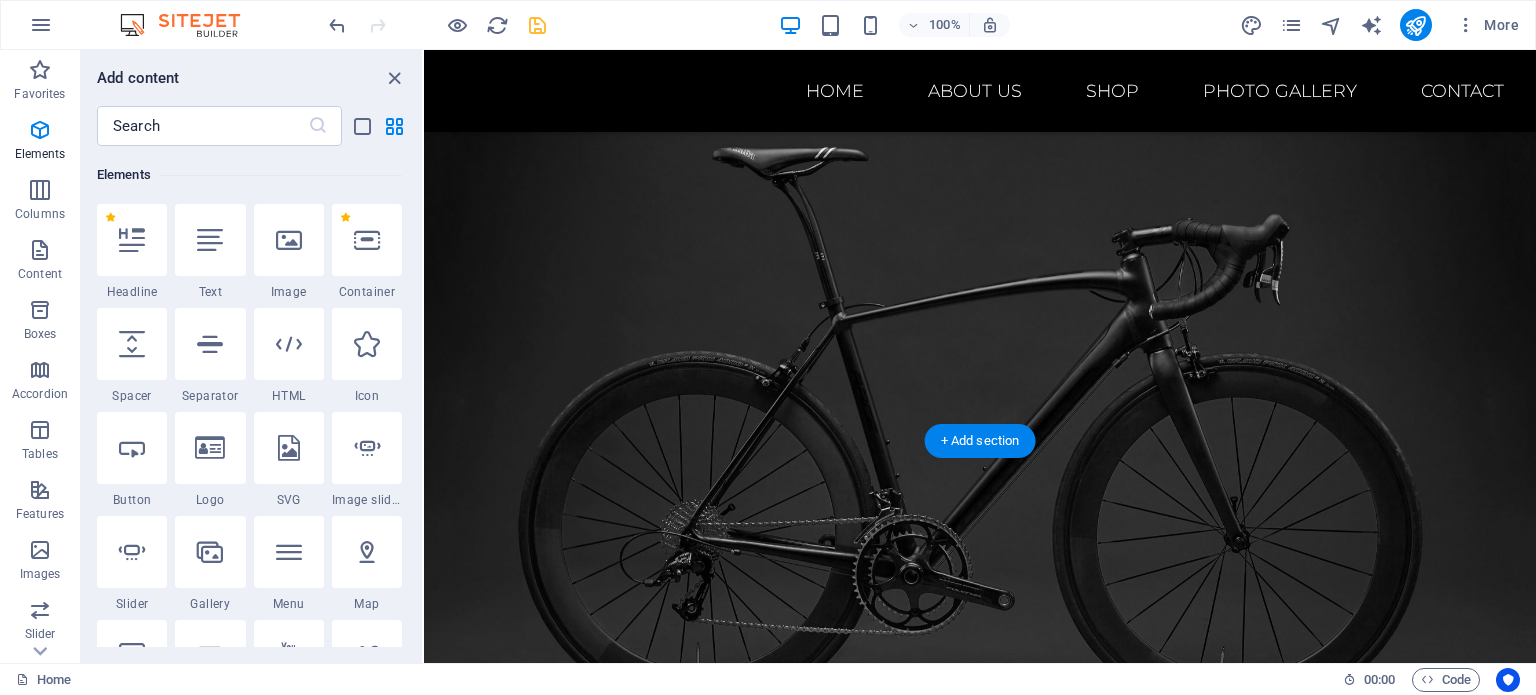 click at bounding box center (980, 2284) 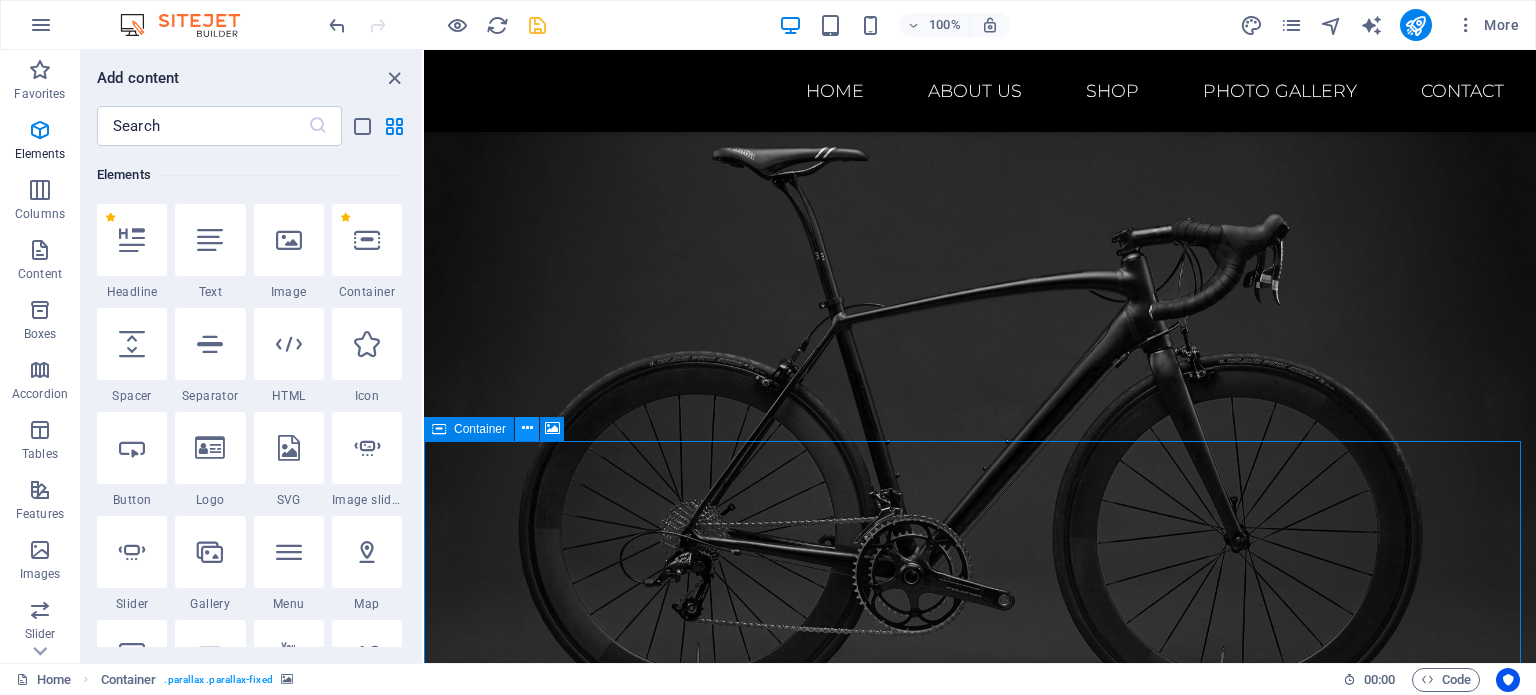 click at bounding box center [527, 428] 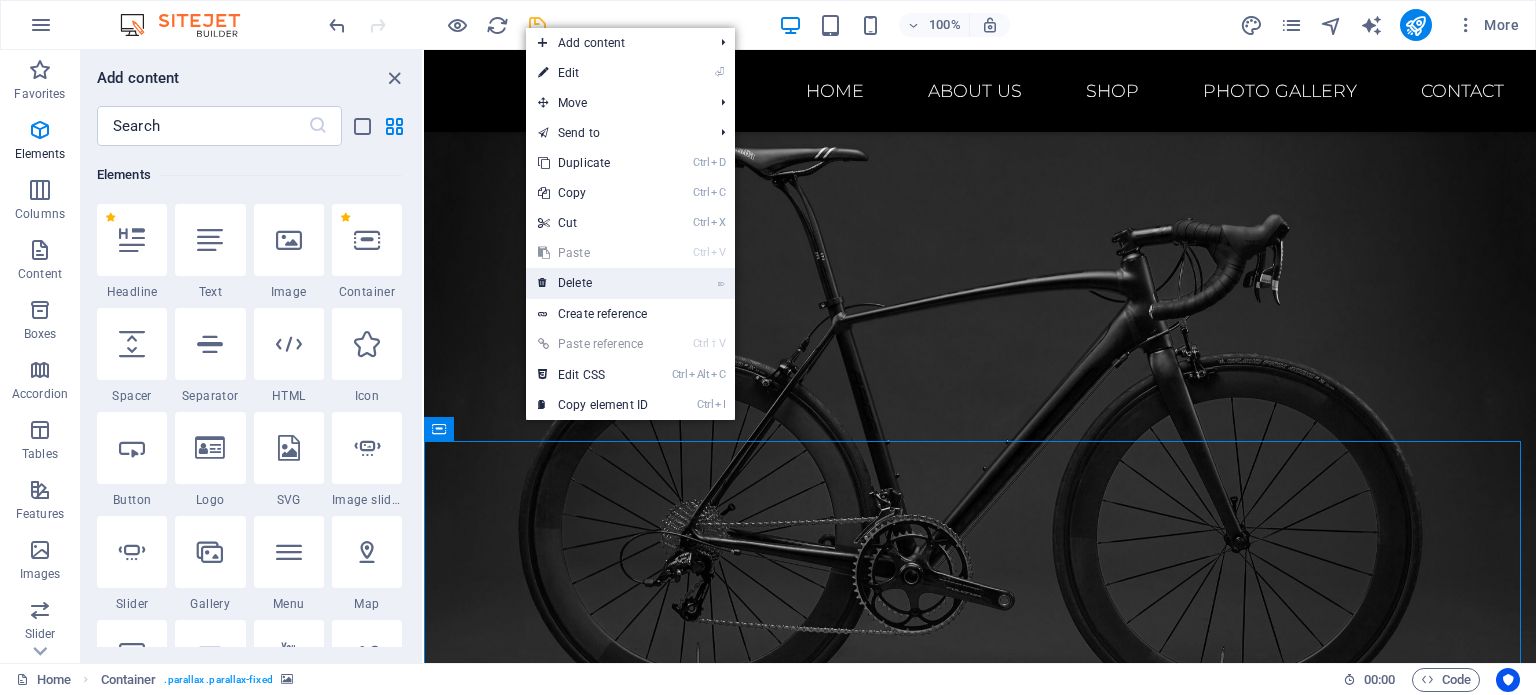 click on "⌦  Delete" at bounding box center (593, 283) 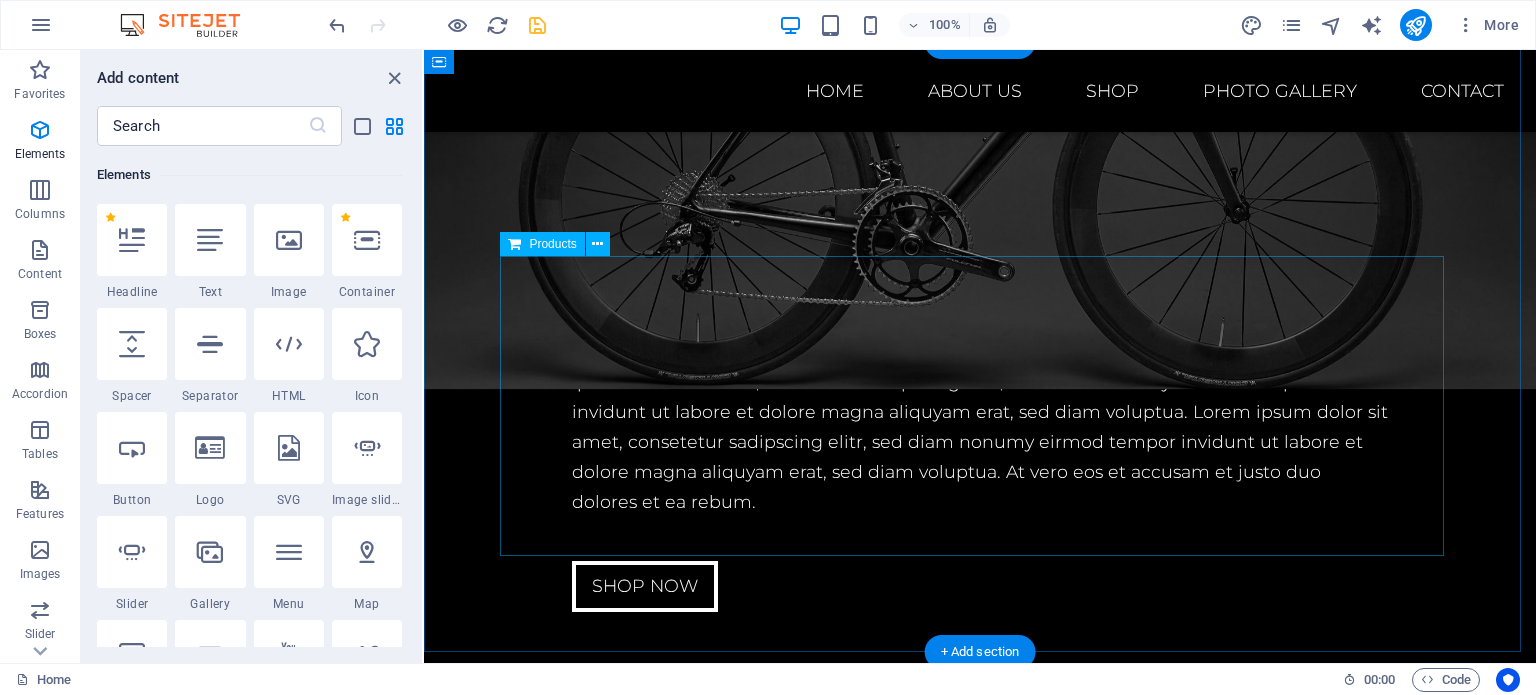 scroll, scrollTop: 3014, scrollLeft: 0, axis: vertical 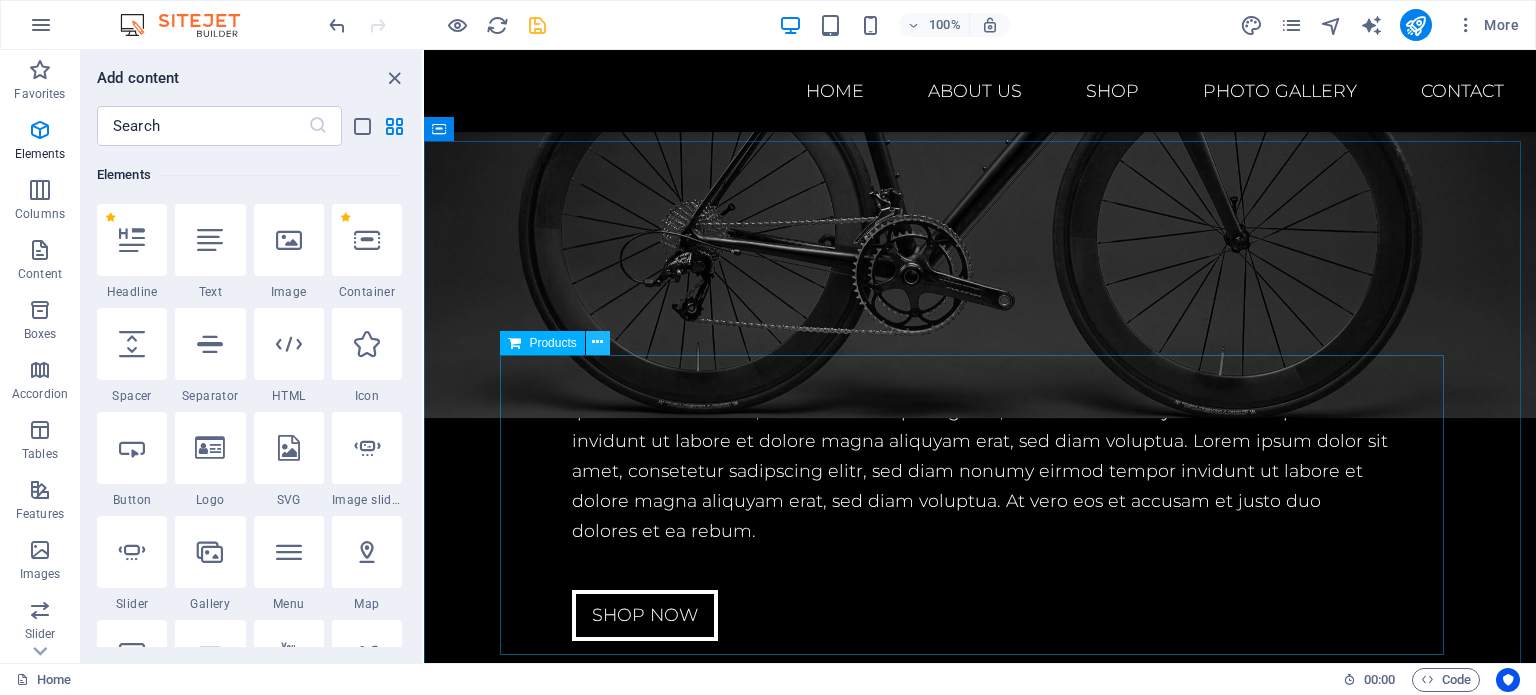 click at bounding box center (597, 342) 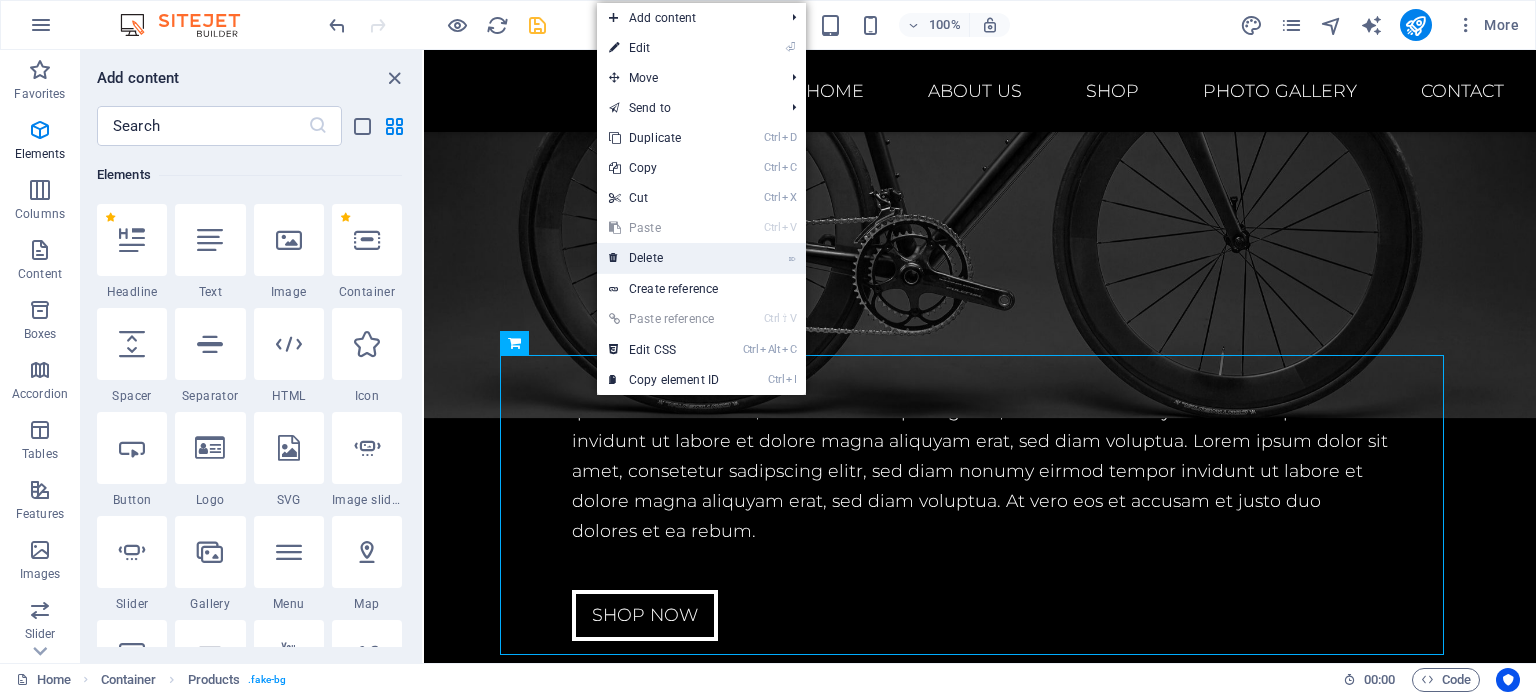 click on "⌦  Delete" at bounding box center [664, 258] 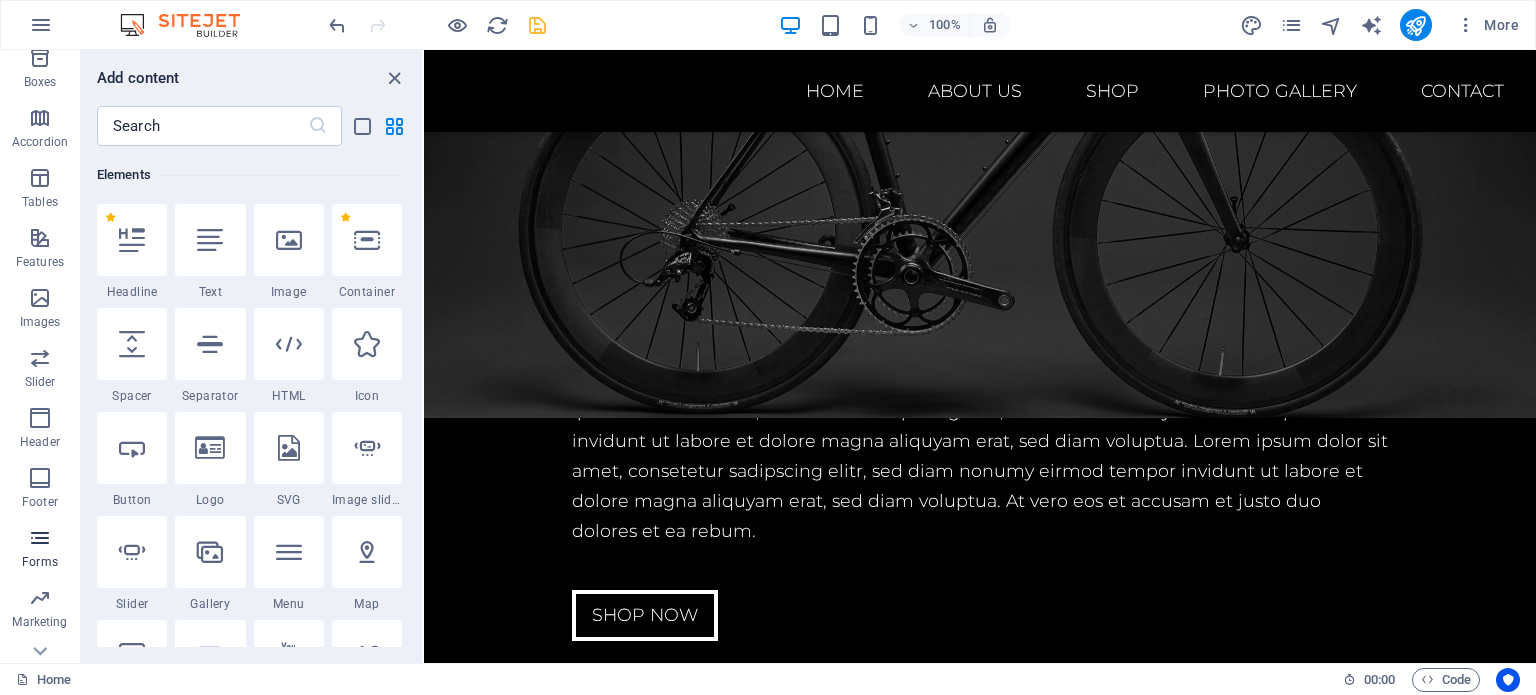 scroll, scrollTop: 286, scrollLeft: 0, axis: vertical 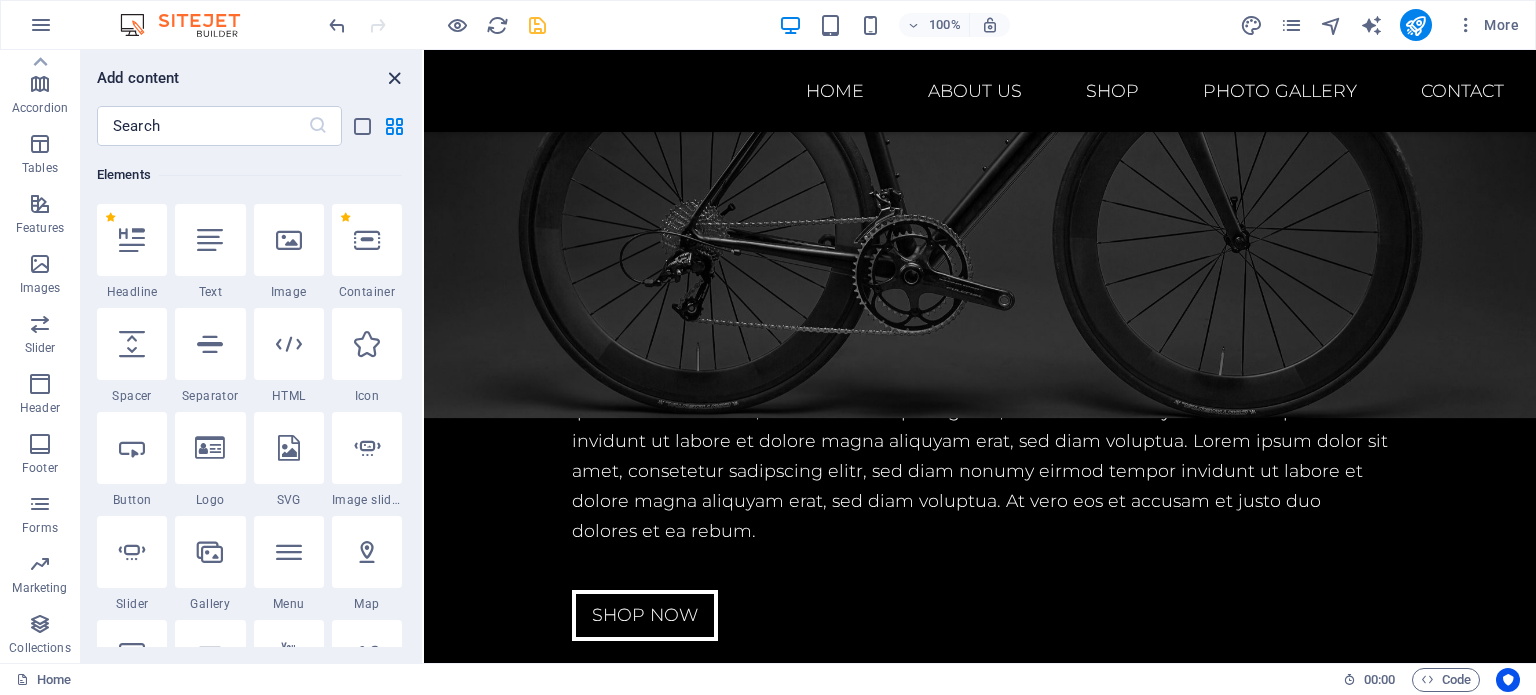 click at bounding box center (394, 78) 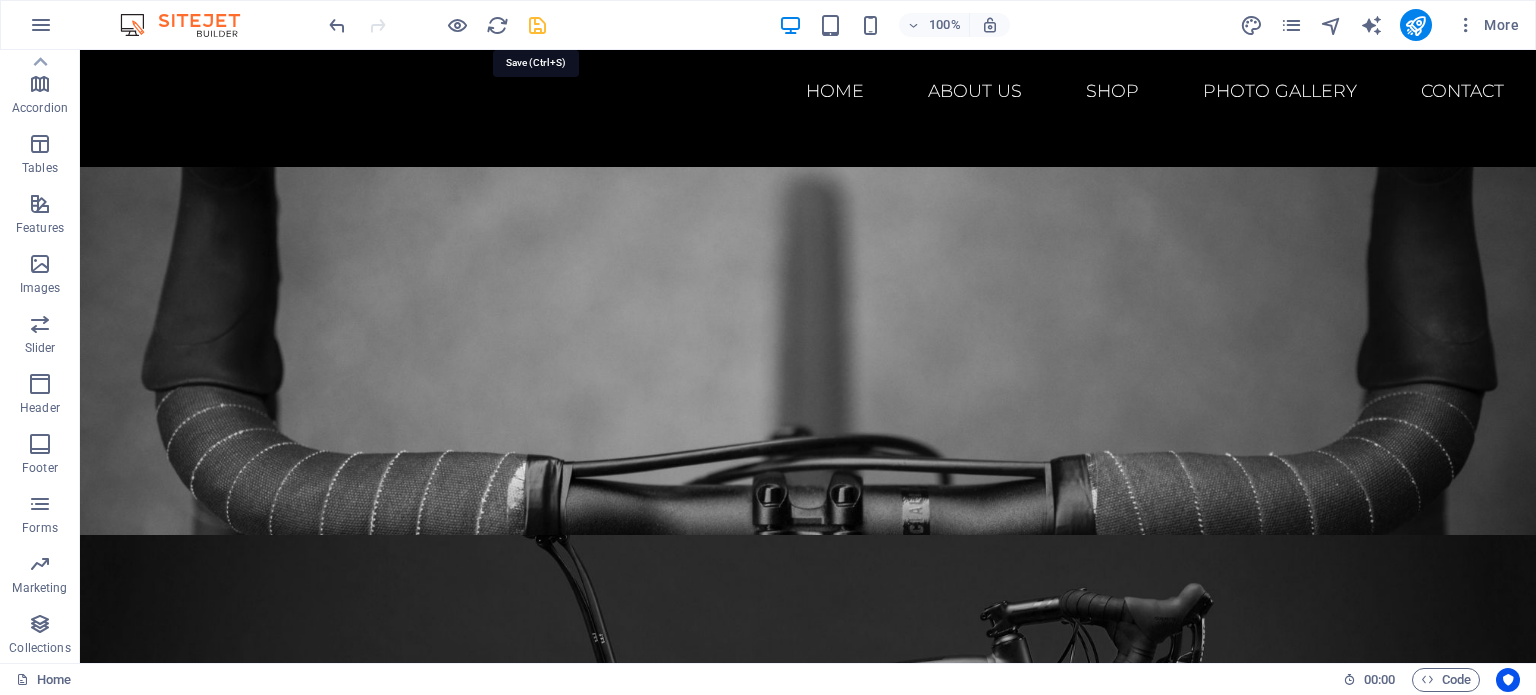 click at bounding box center [537, 25] 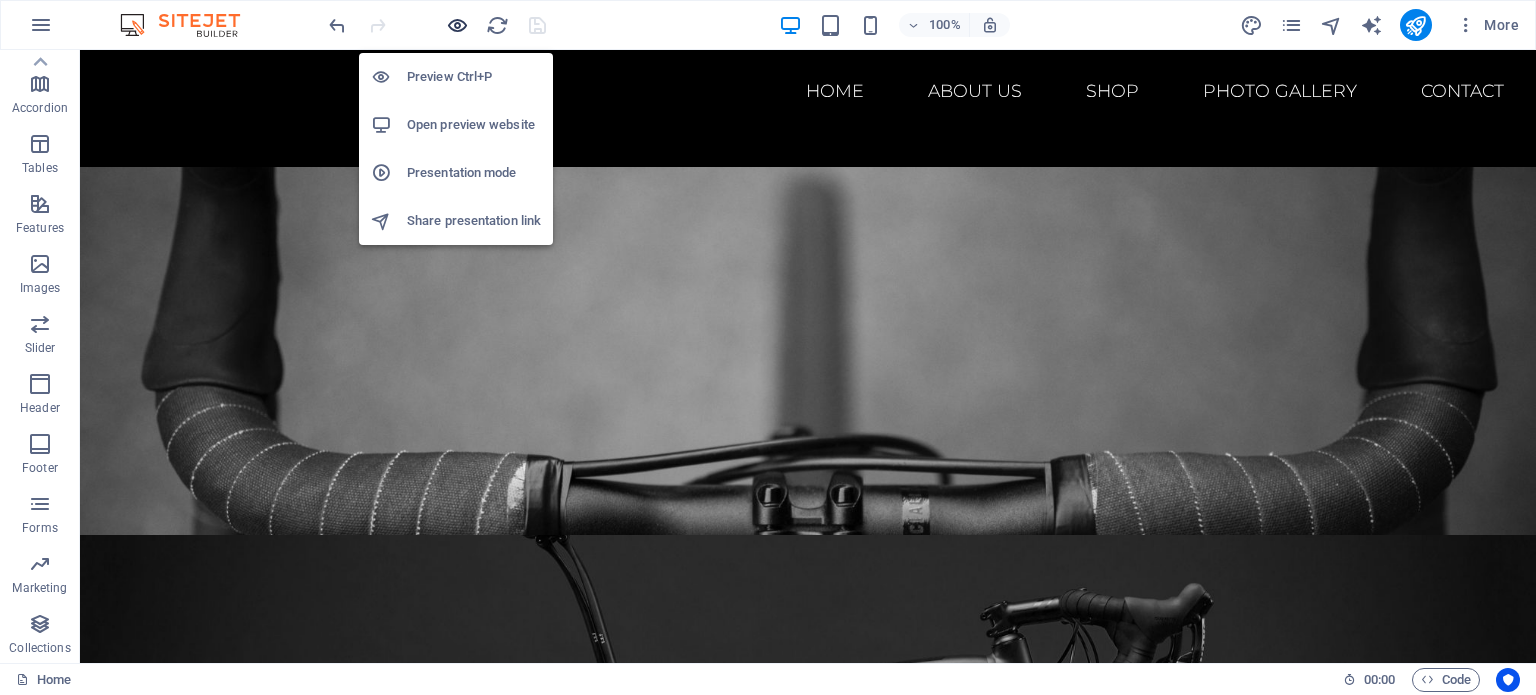 click at bounding box center [457, 25] 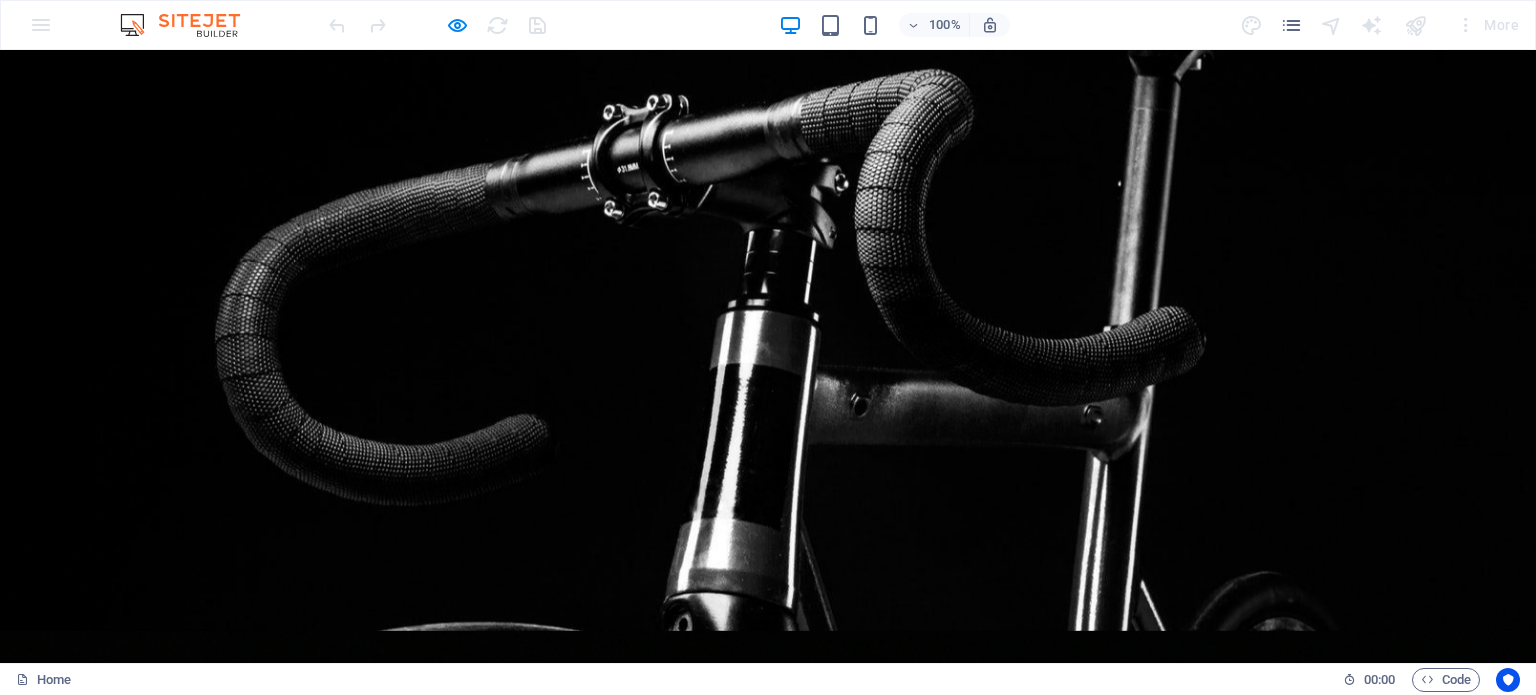 scroll, scrollTop: 0, scrollLeft: 0, axis: both 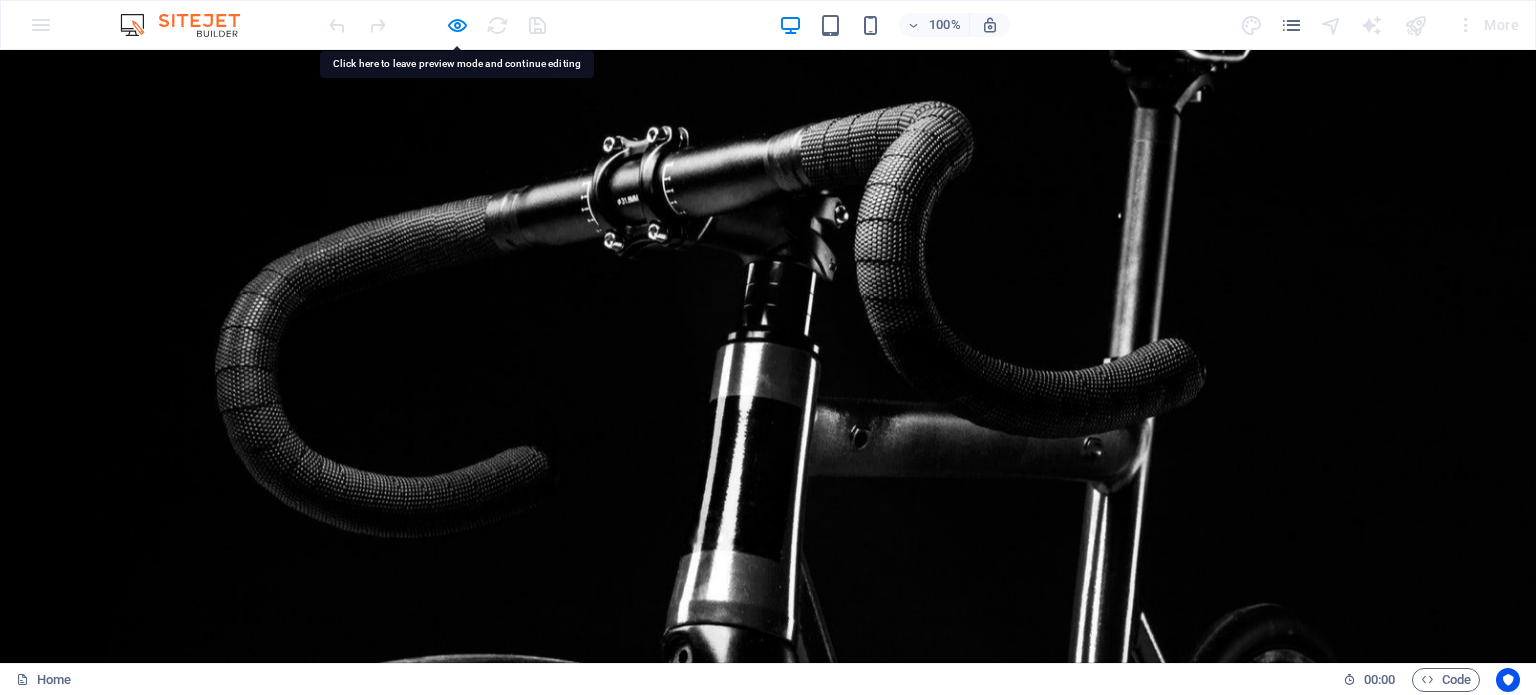 drag, startPoint x: 727, startPoint y: 139, endPoint x: 659, endPoint y: 110, distance: 73.92564 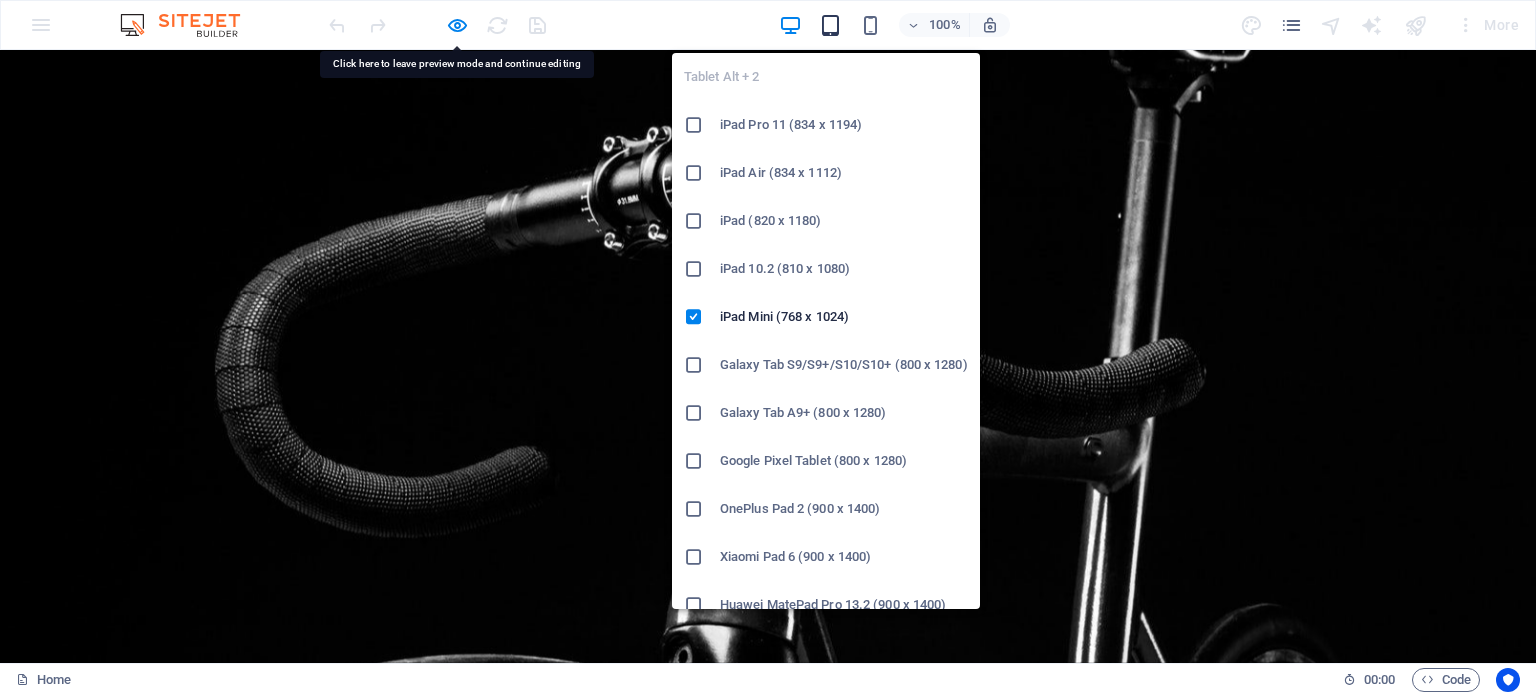 click at bounding box center (830, 25) 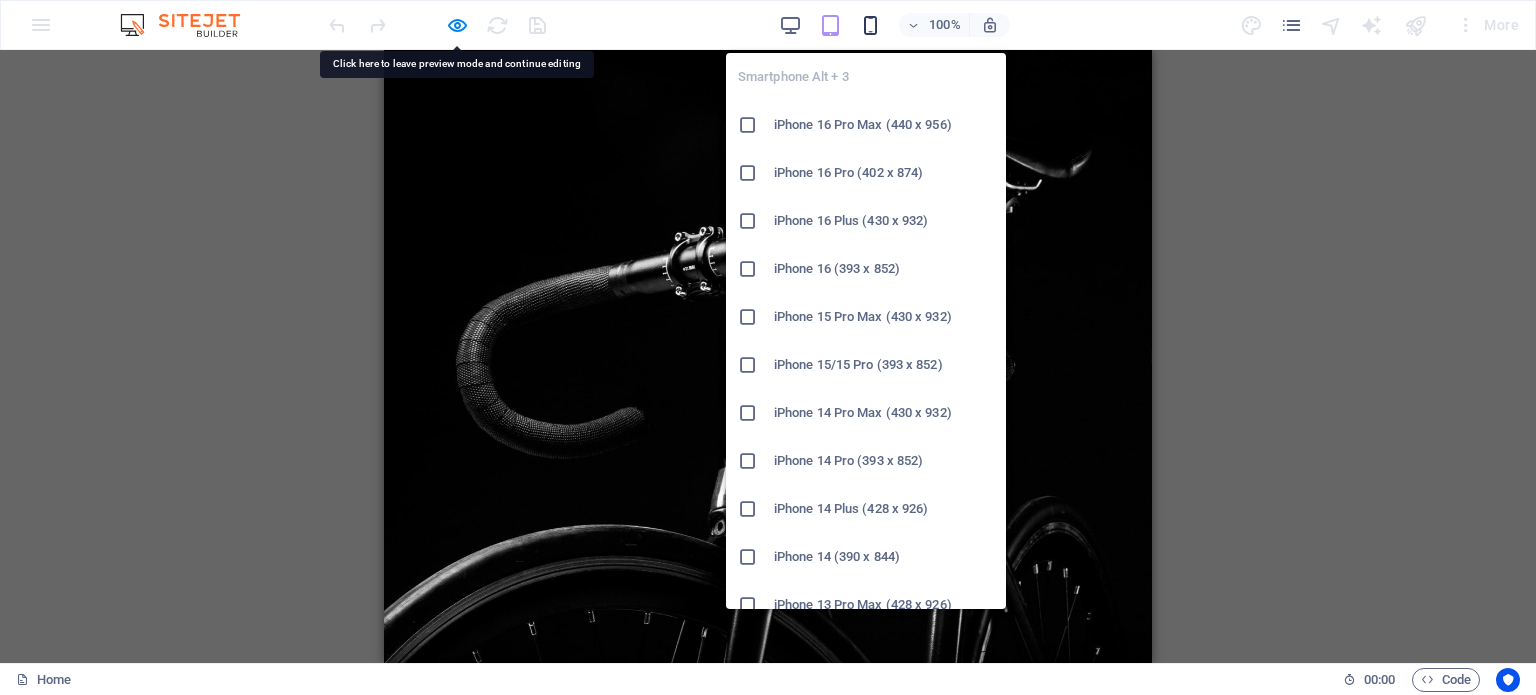 click at bounding box center (870, 25) 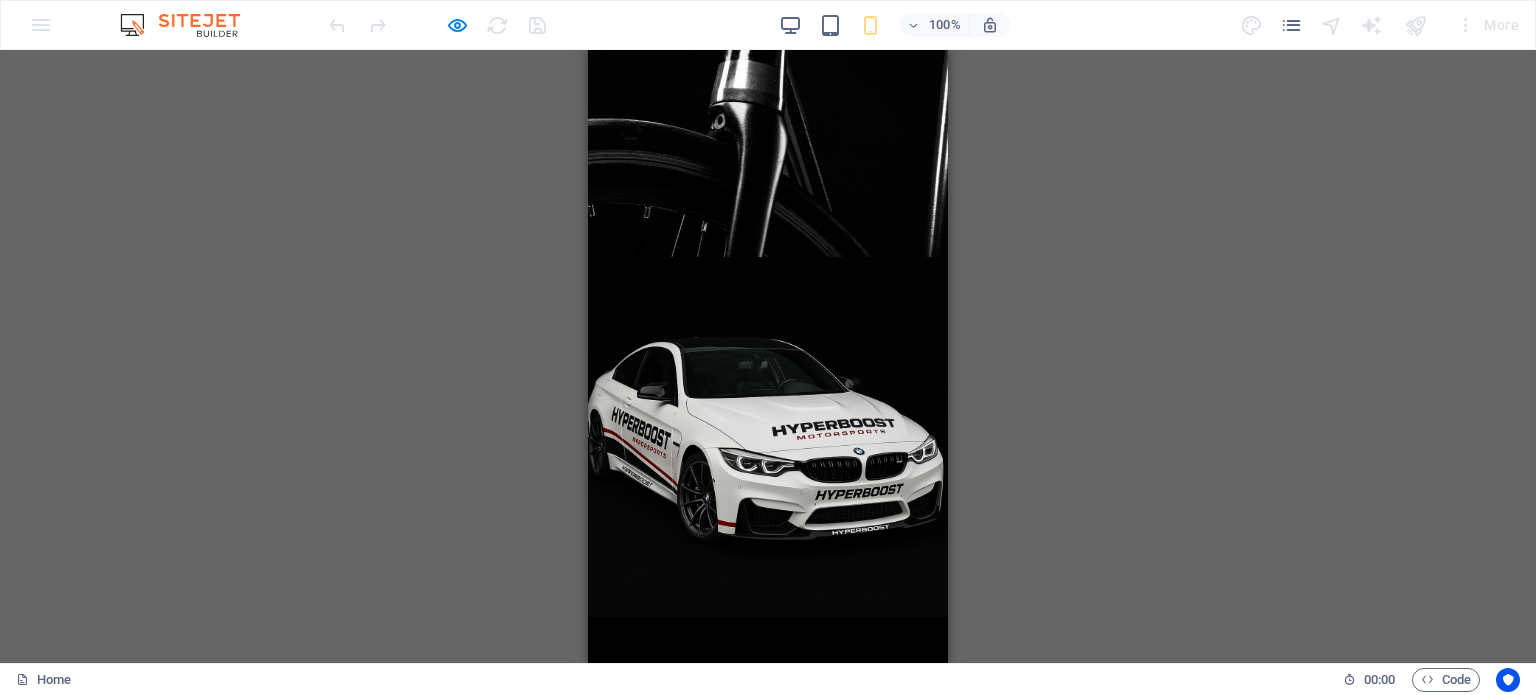 scroll, scrollTop: 0, scrollLeft: 0, axis: both 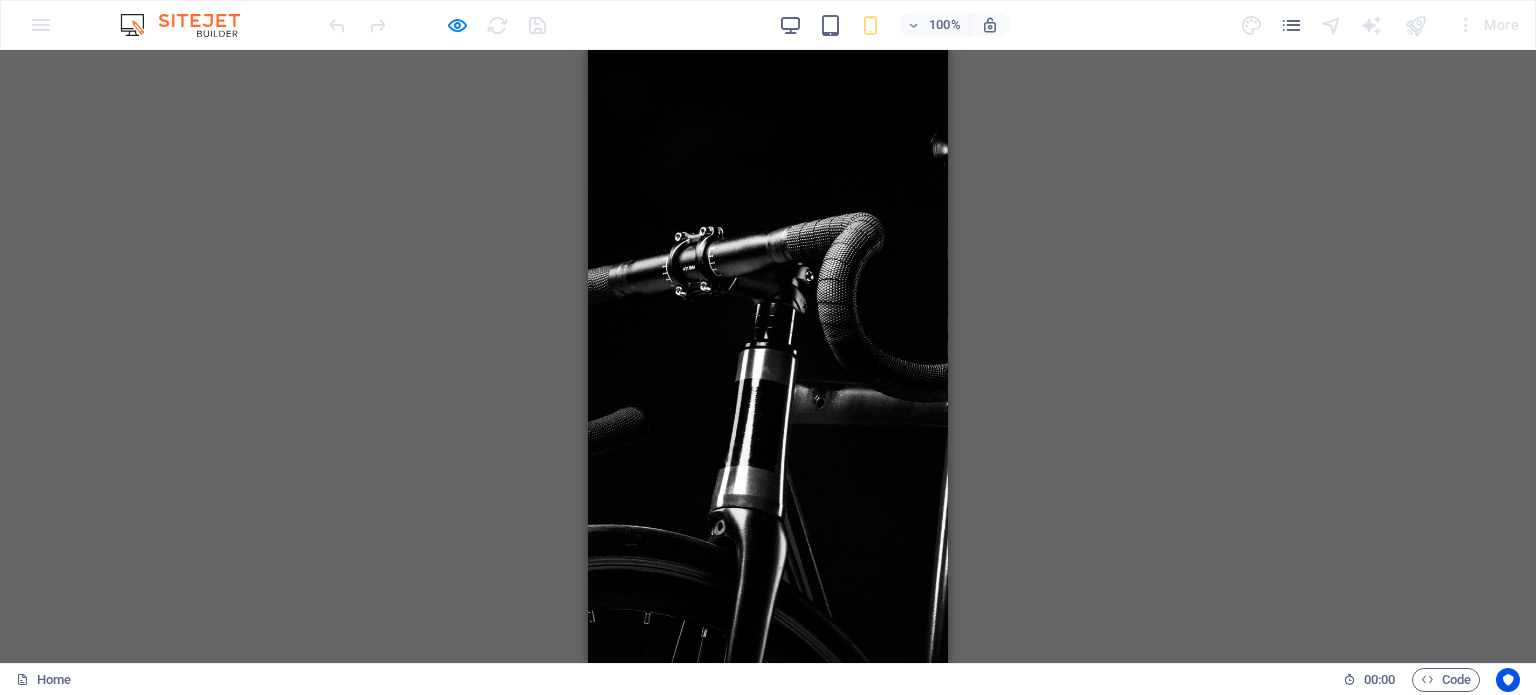 click at bounding box center [768, 356] 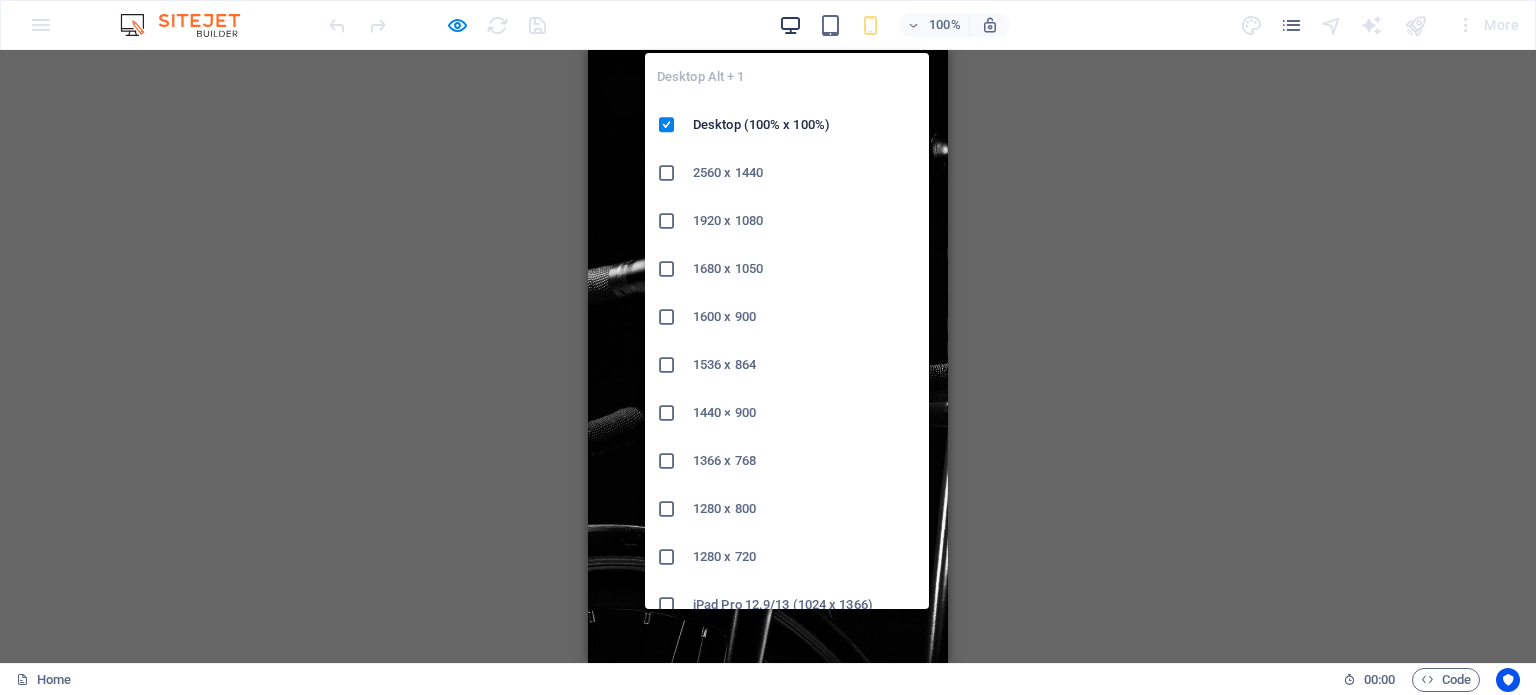 click at bounding box center [790, 25] 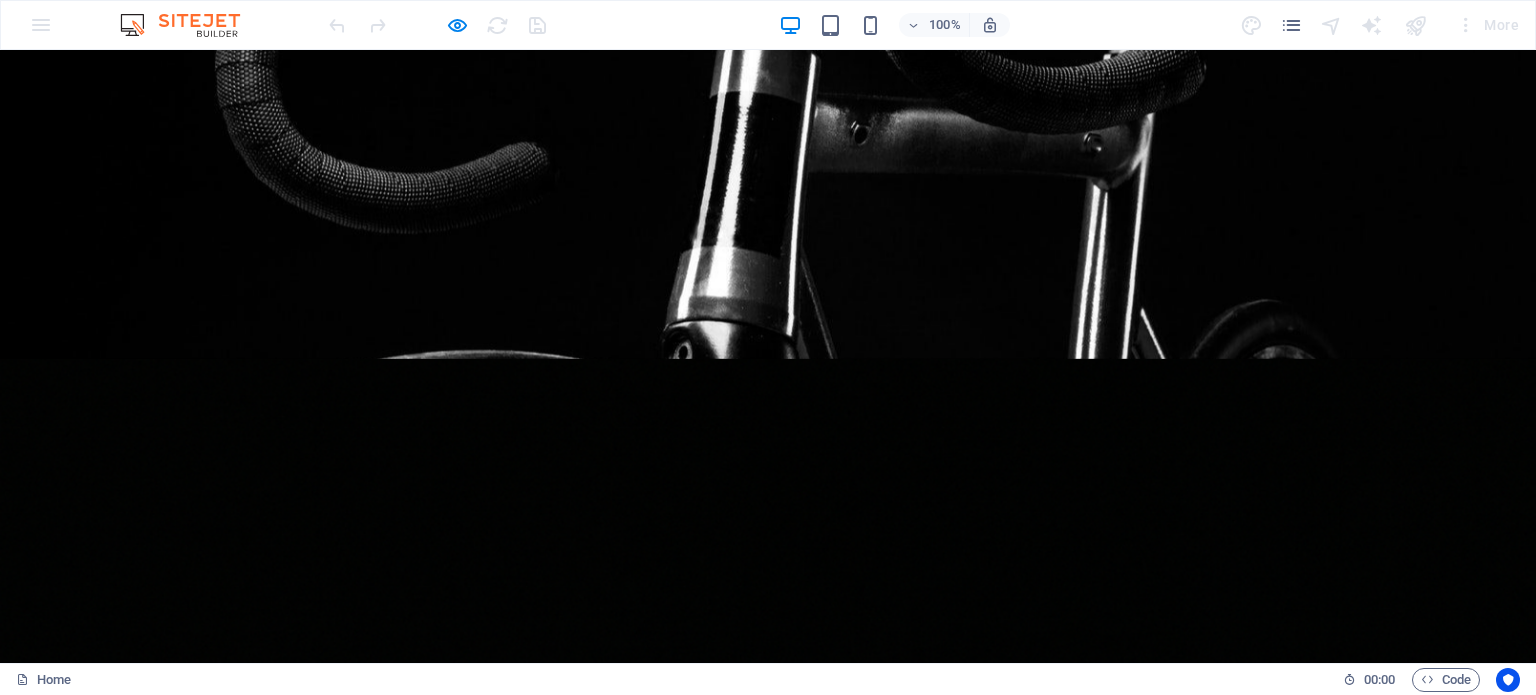 scroll, scrollTop: 0, scrollLeft: 0, axis: both 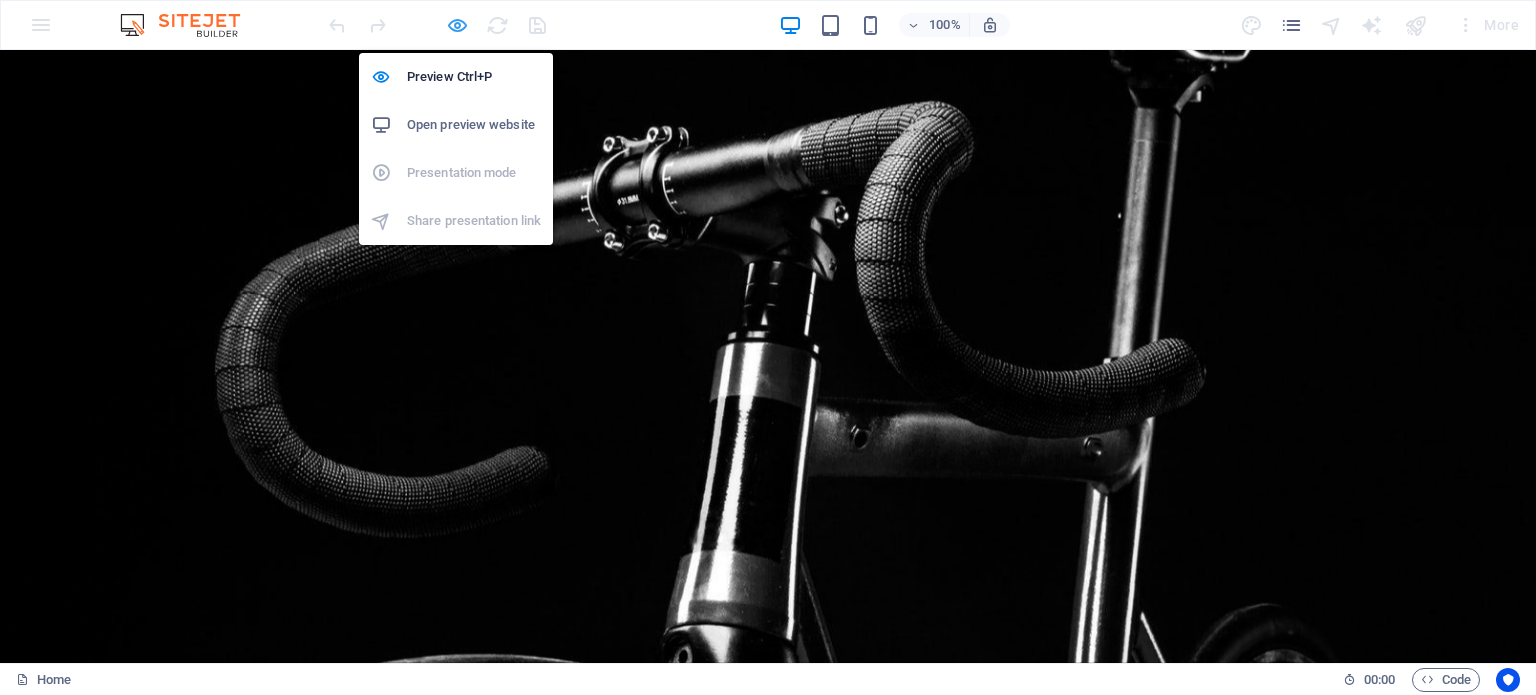 click at bounding box center [457, 25] 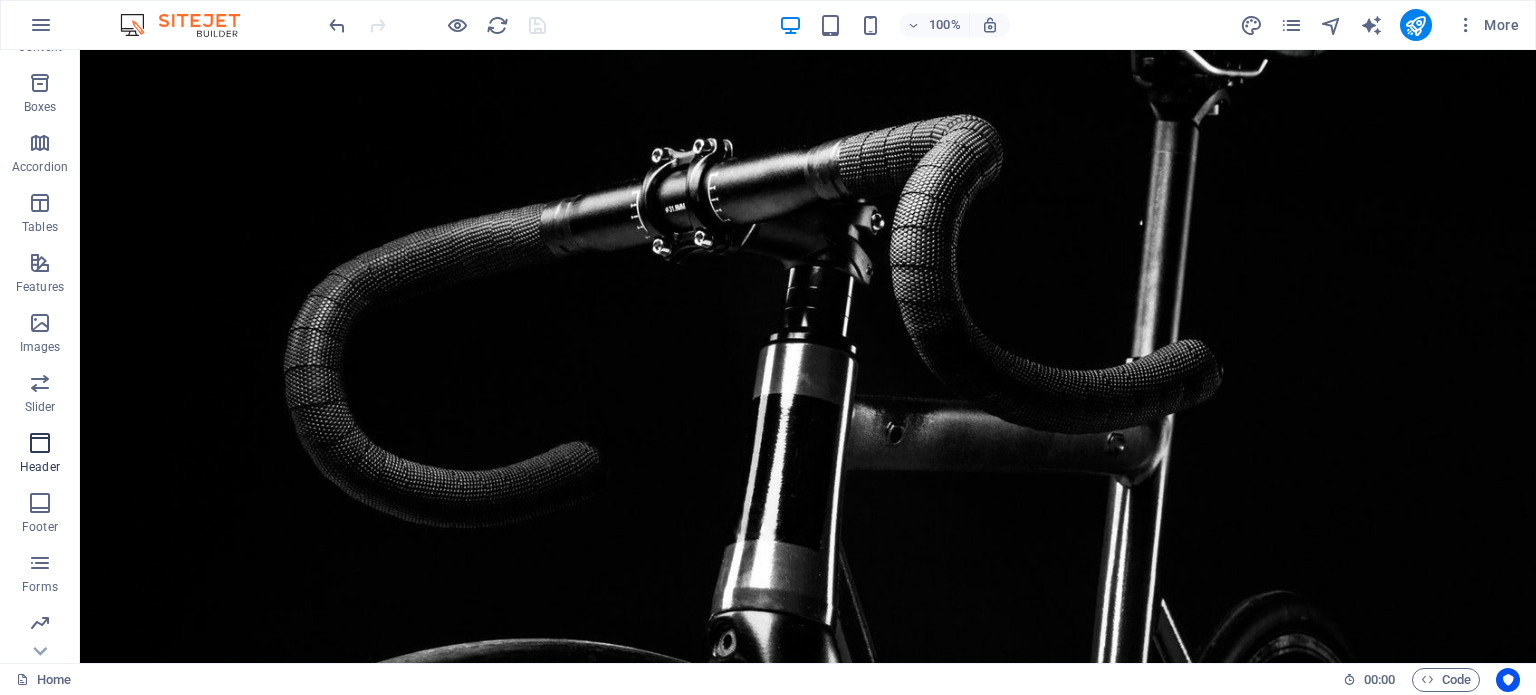 scroll, scrollTop: 286, scrollLeft: 0, axis: vertical 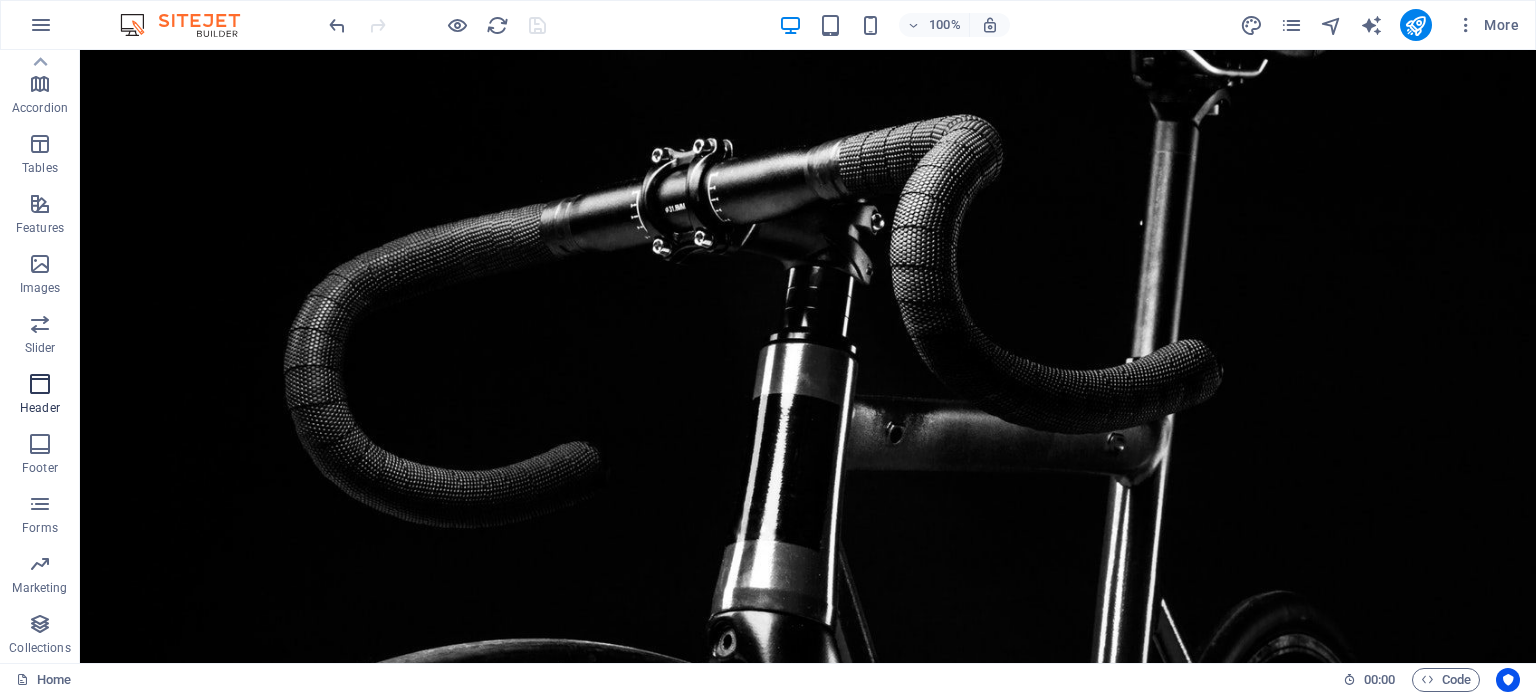 click at bounding box center [40, 384] 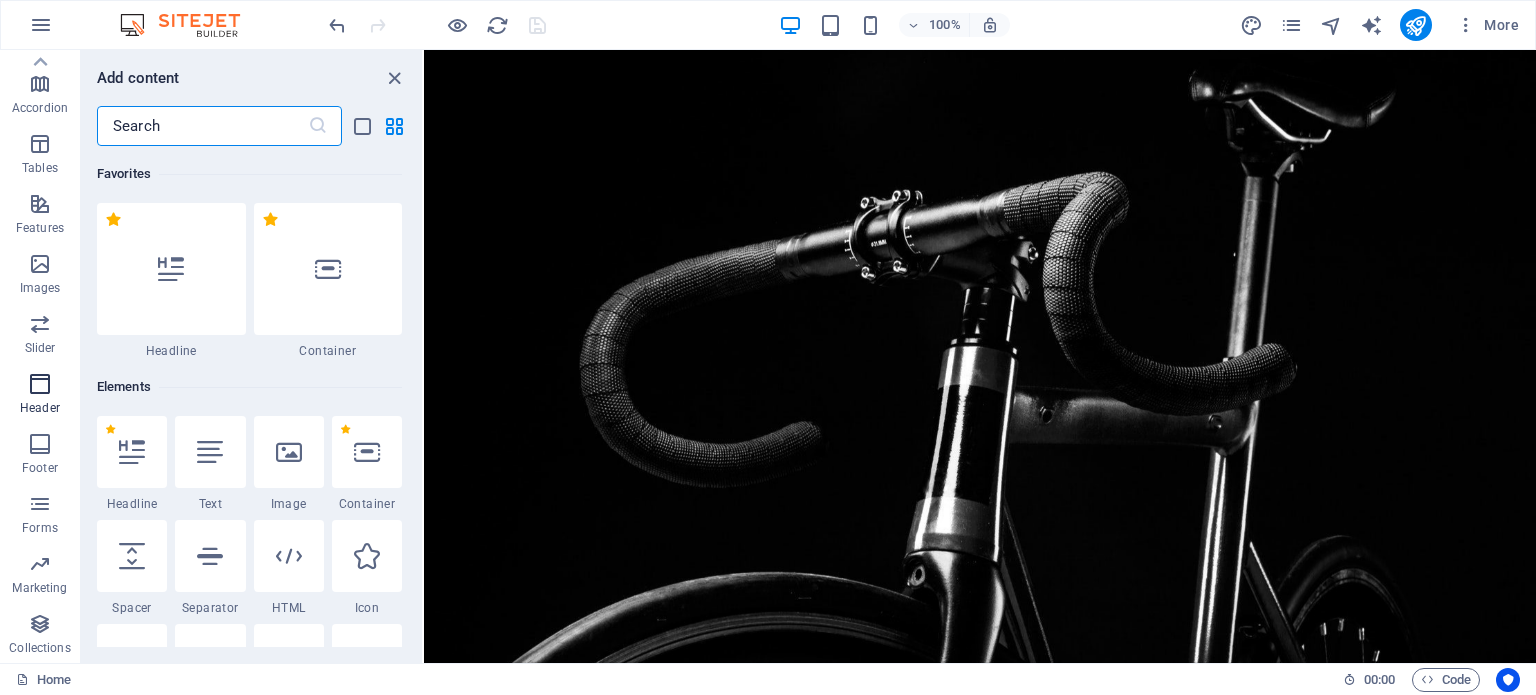 scroll, scrollTop: 12042, scrollLeft: 0, axis: vertical 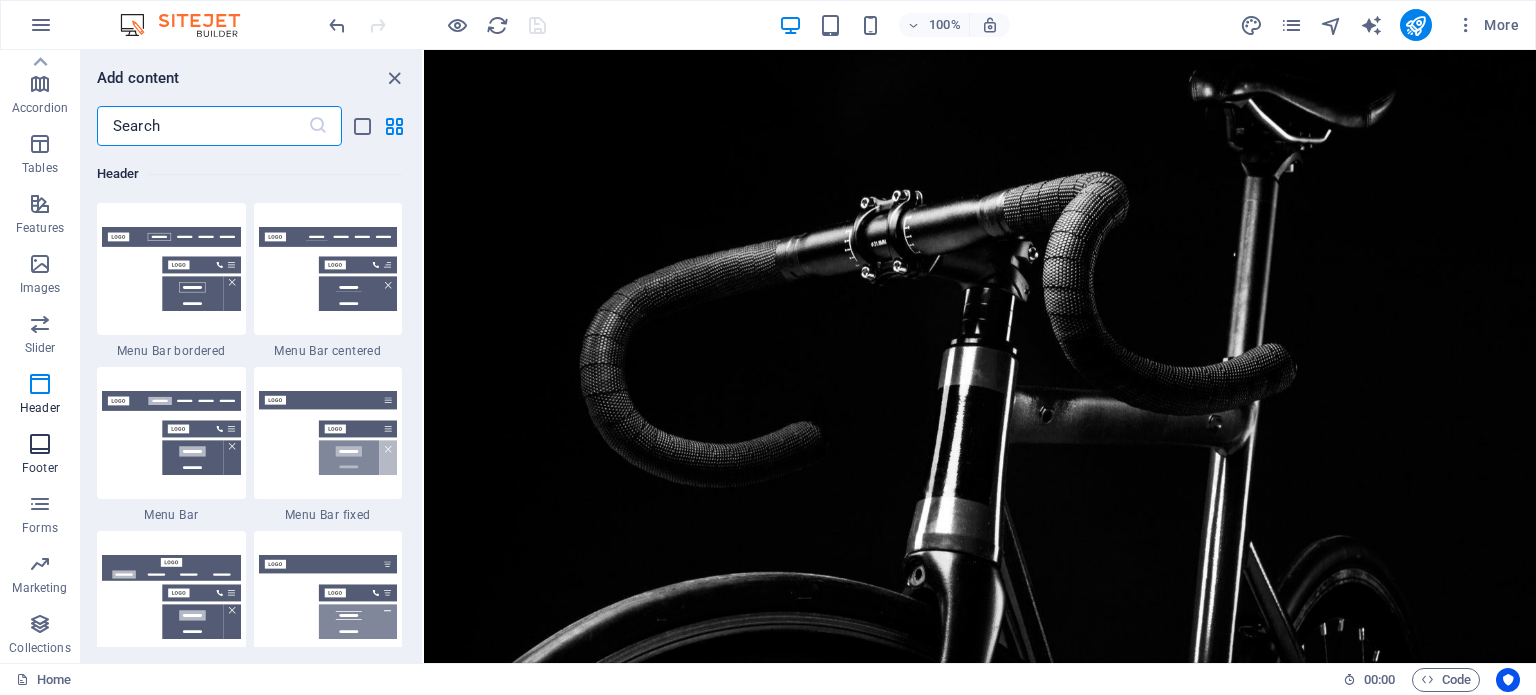 click at bounding box center (40, 444) 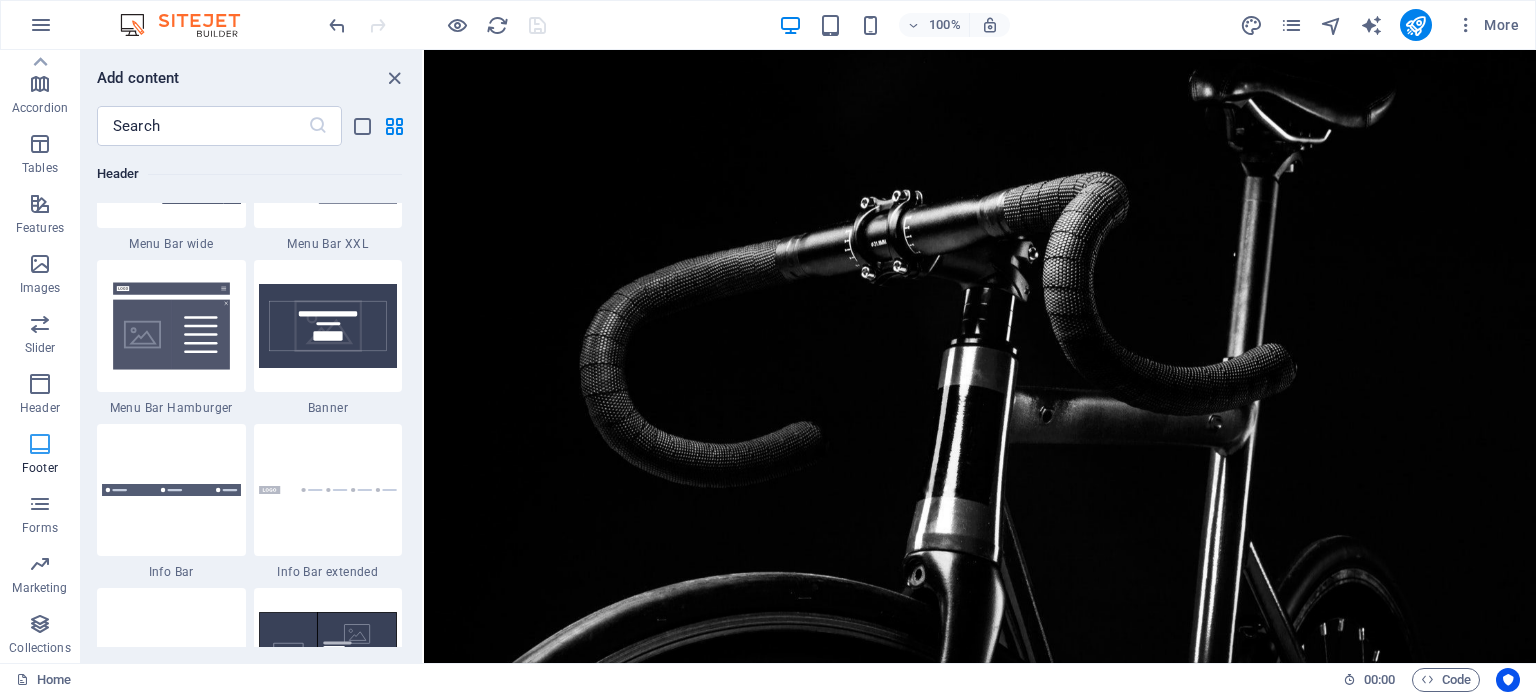 scroll, scrollTop: 13239, scrollLeft: 0, axis: vertical 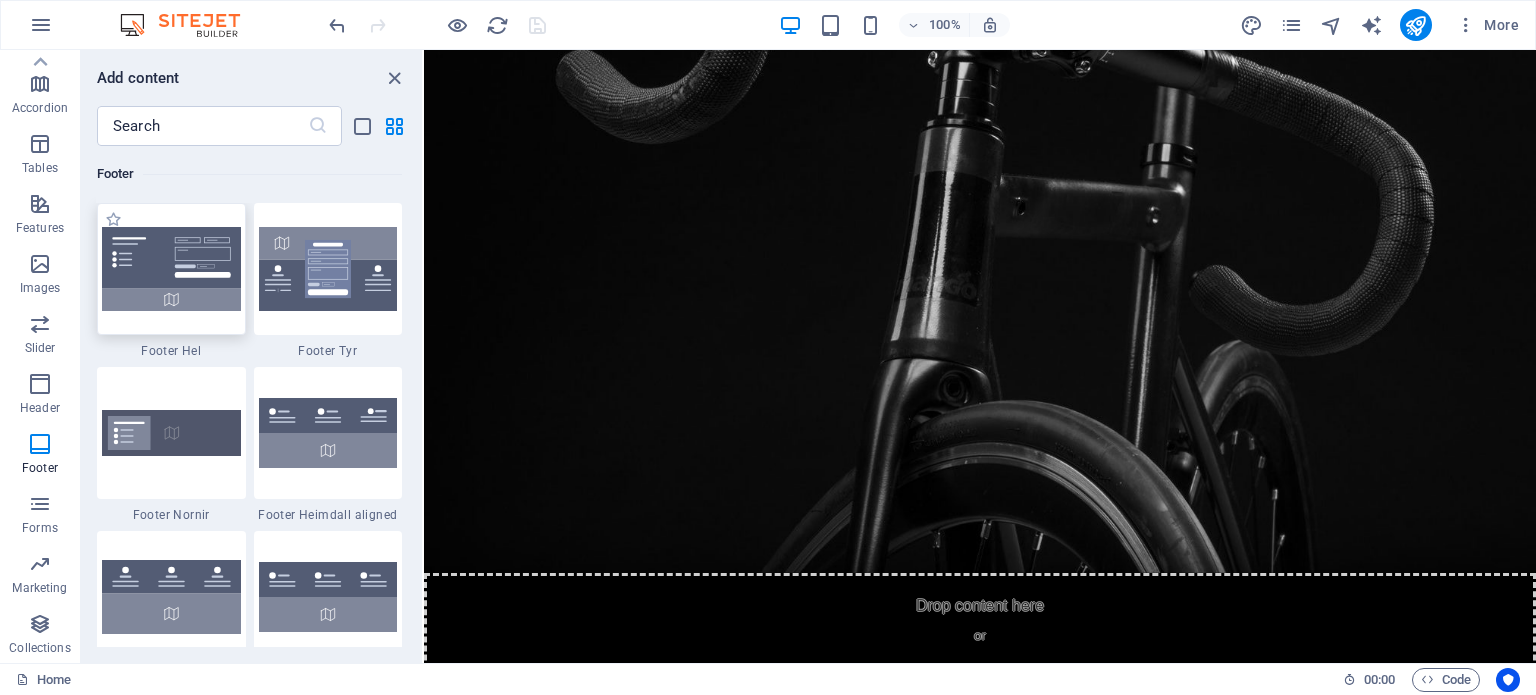 click at bounding box center (171, 269) 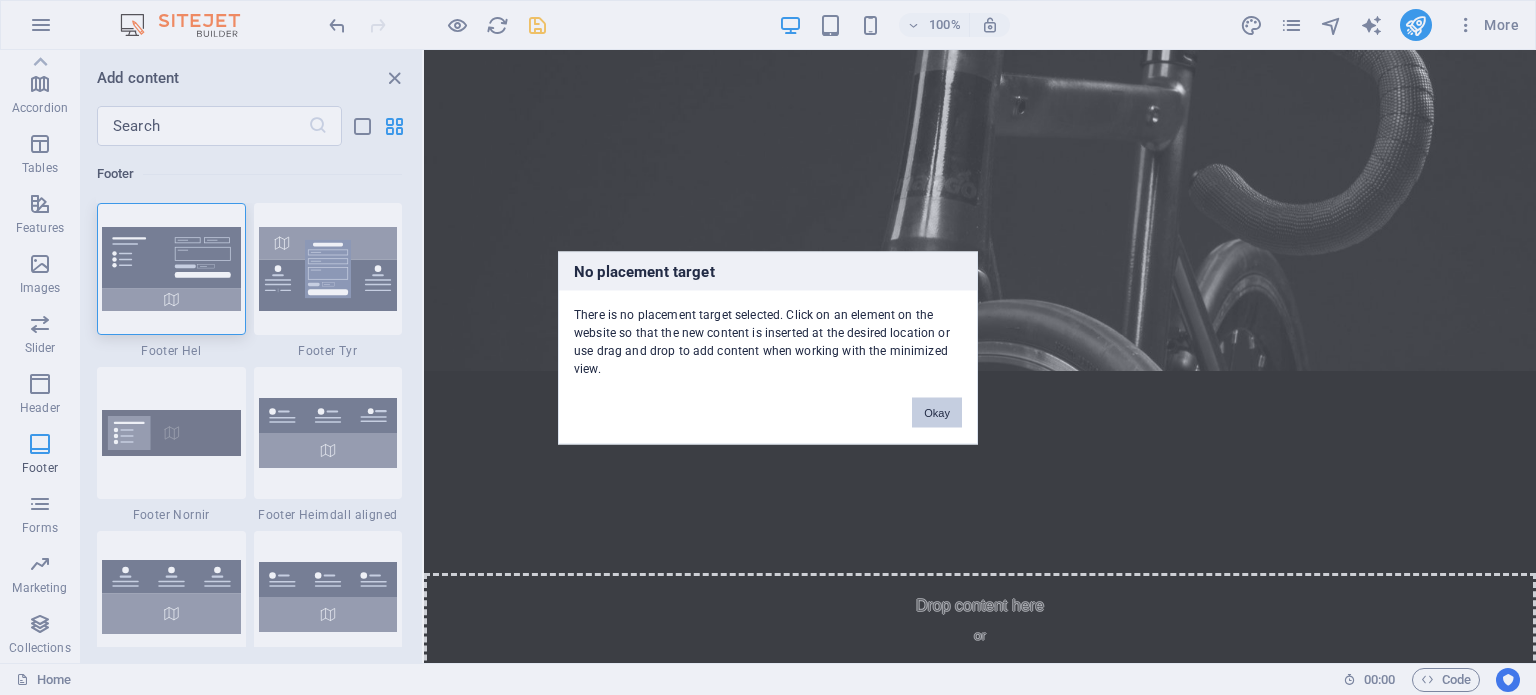 click on "Okay" at bounding box center (937, 412) 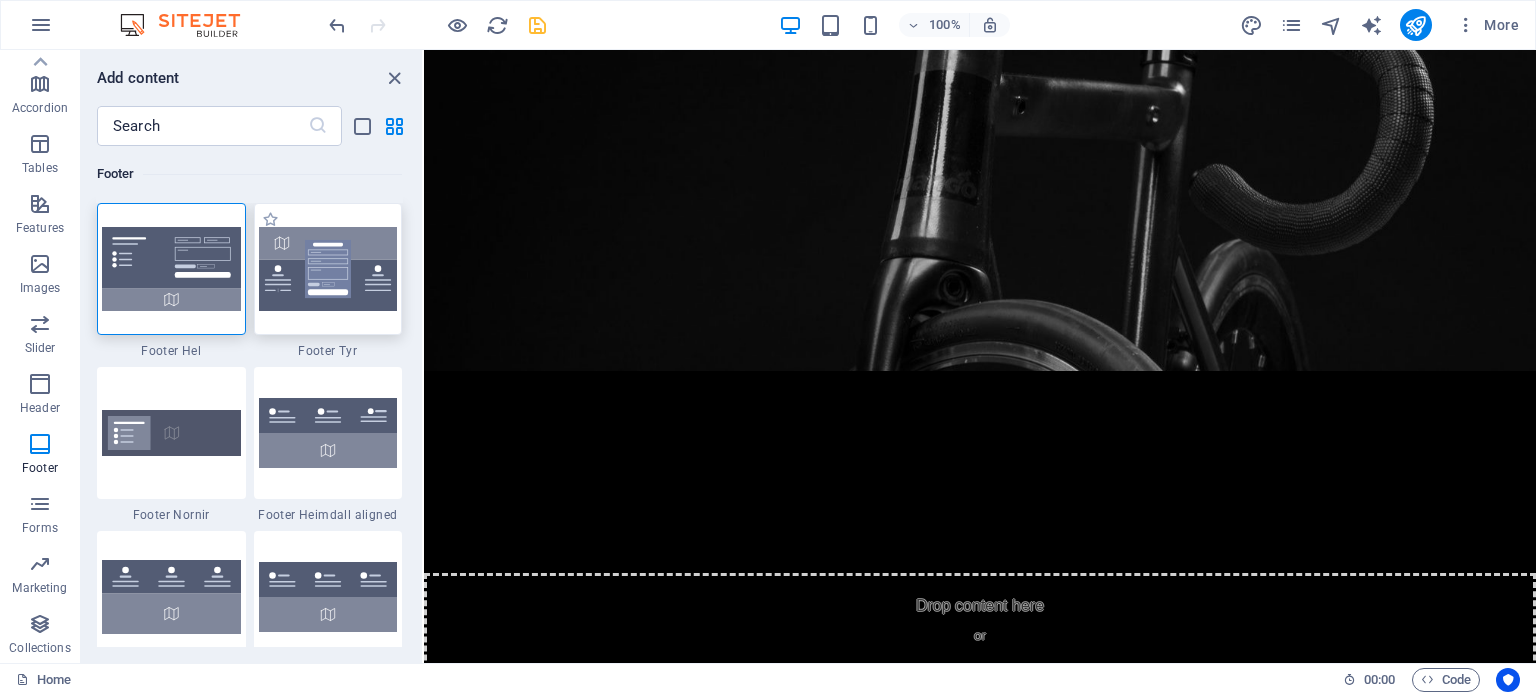 click at bounding box center (328, 269) 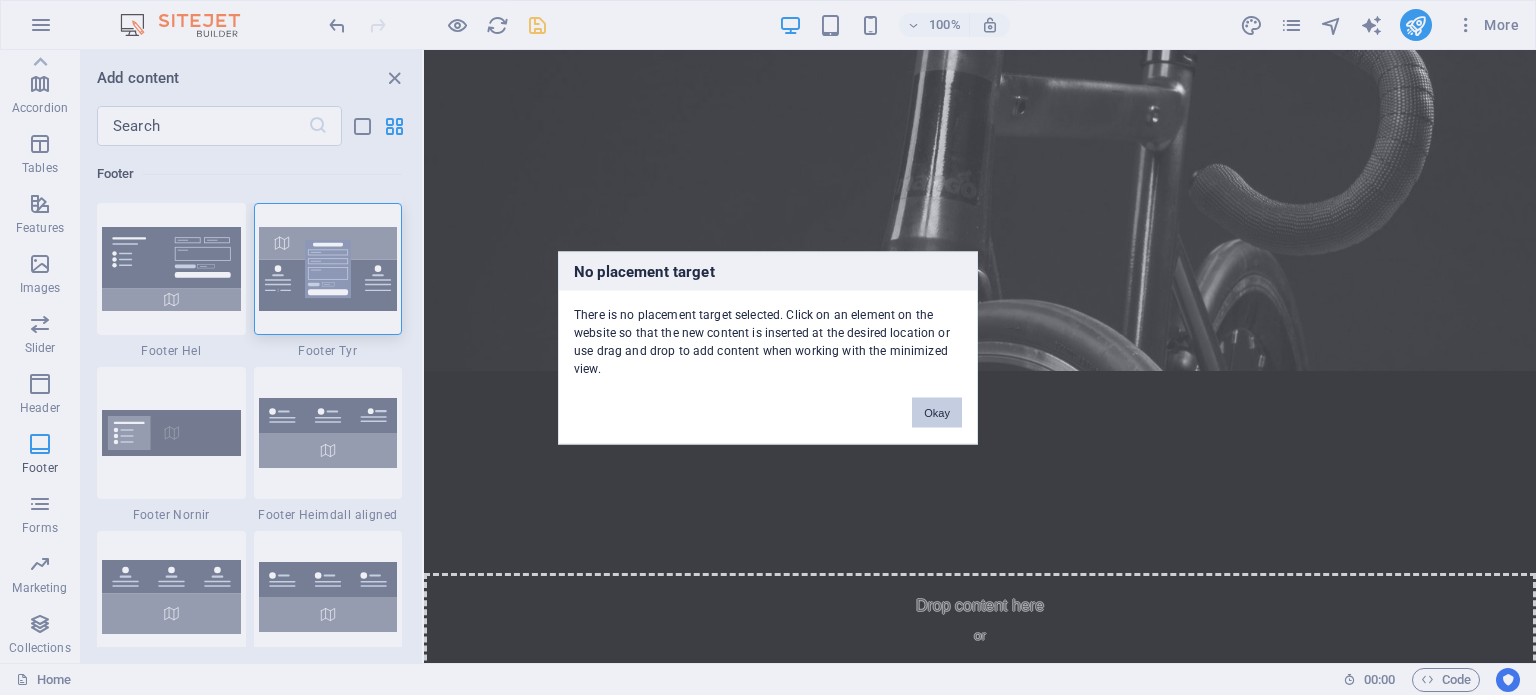 click on "Okay" at bounding box center (937, 412) 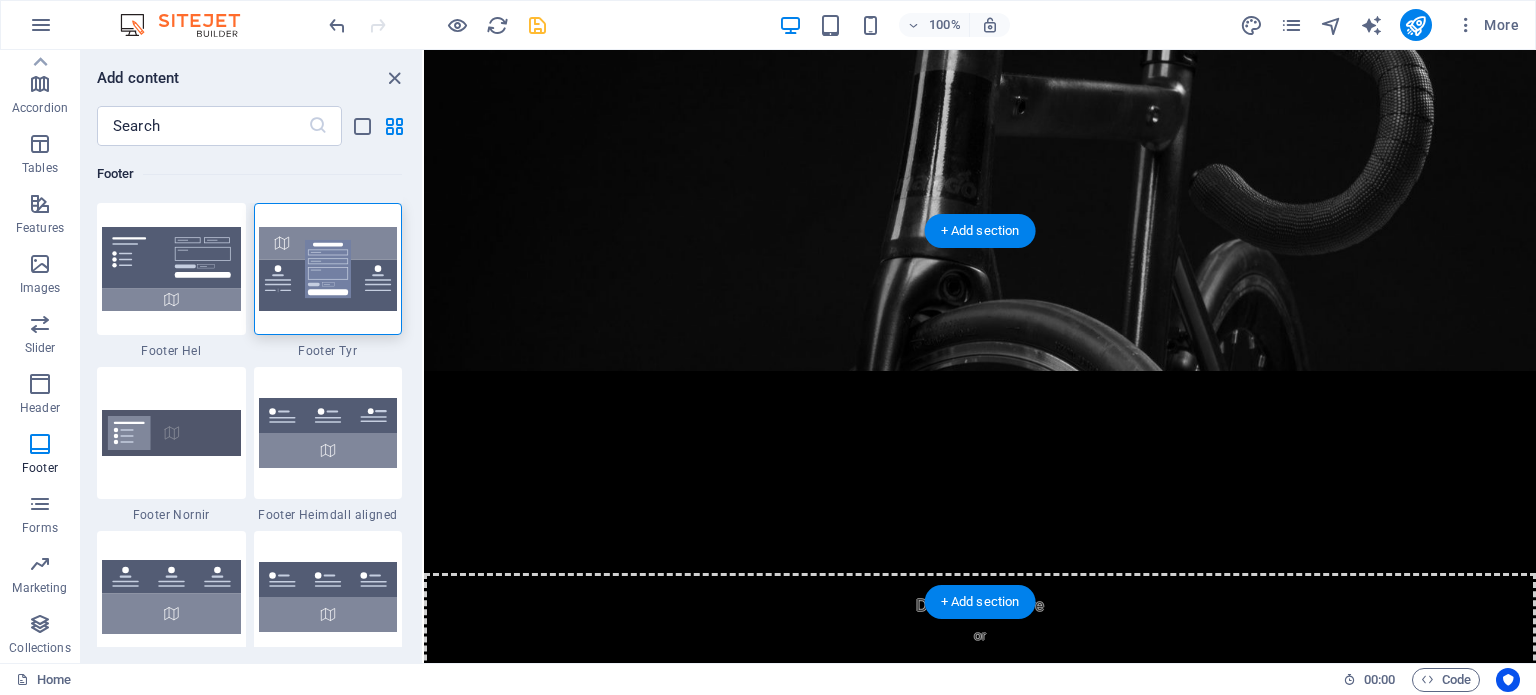 click at bounding box center (980, 2714) 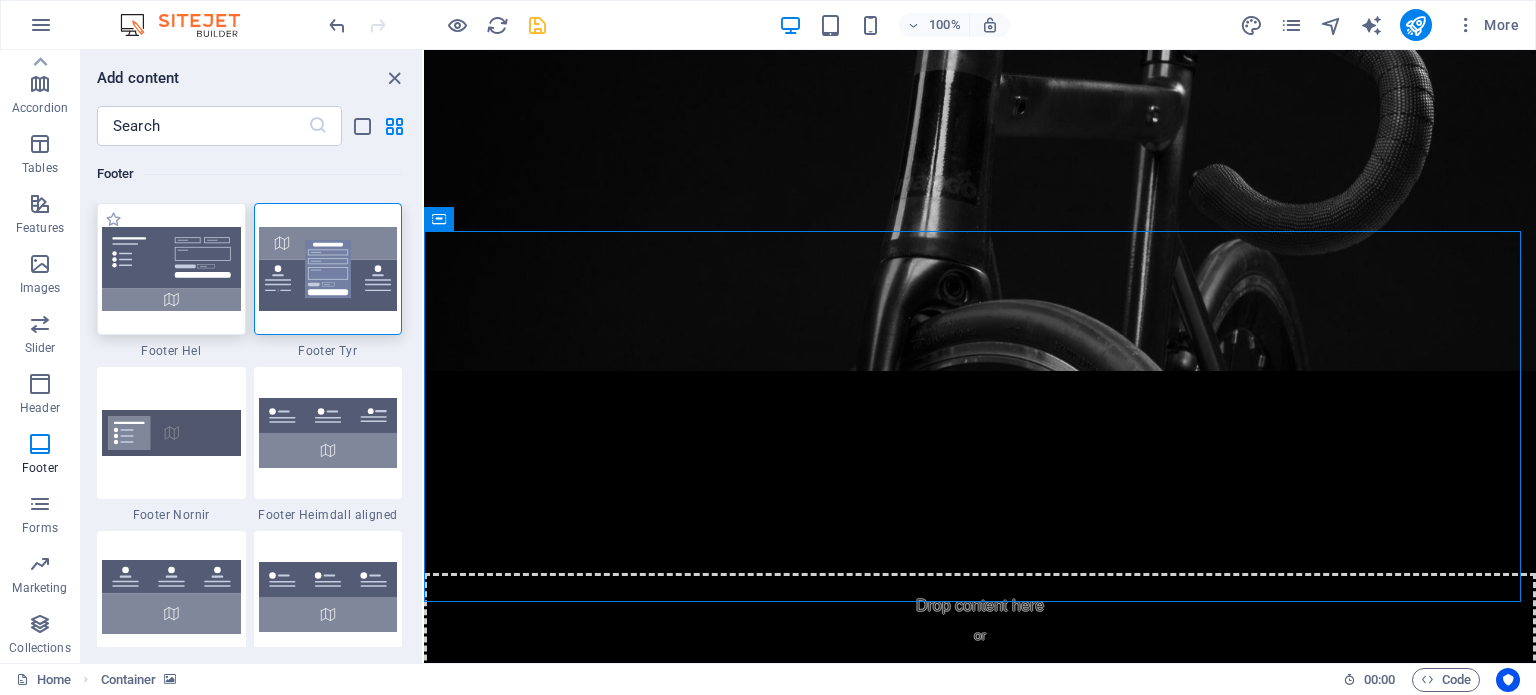 click at bounding box center [171, 269] 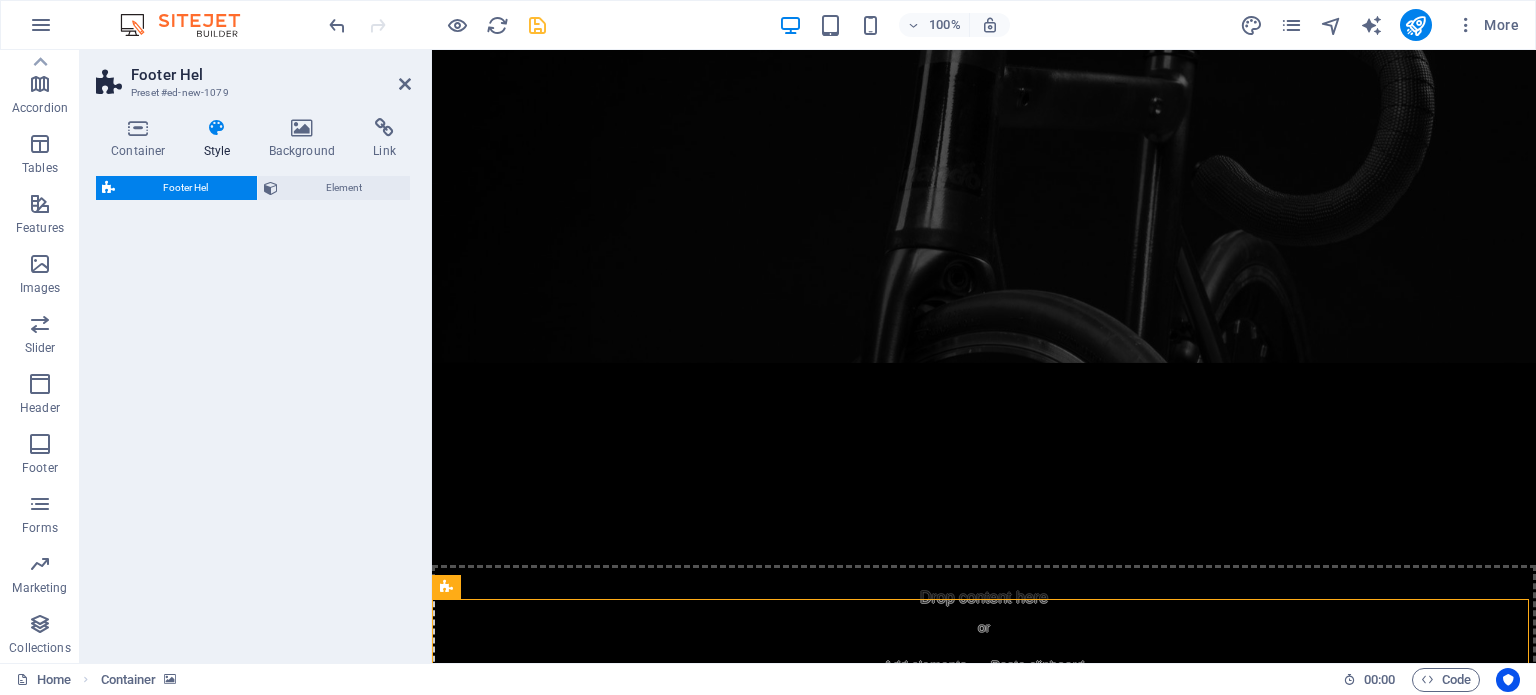 select on "%" 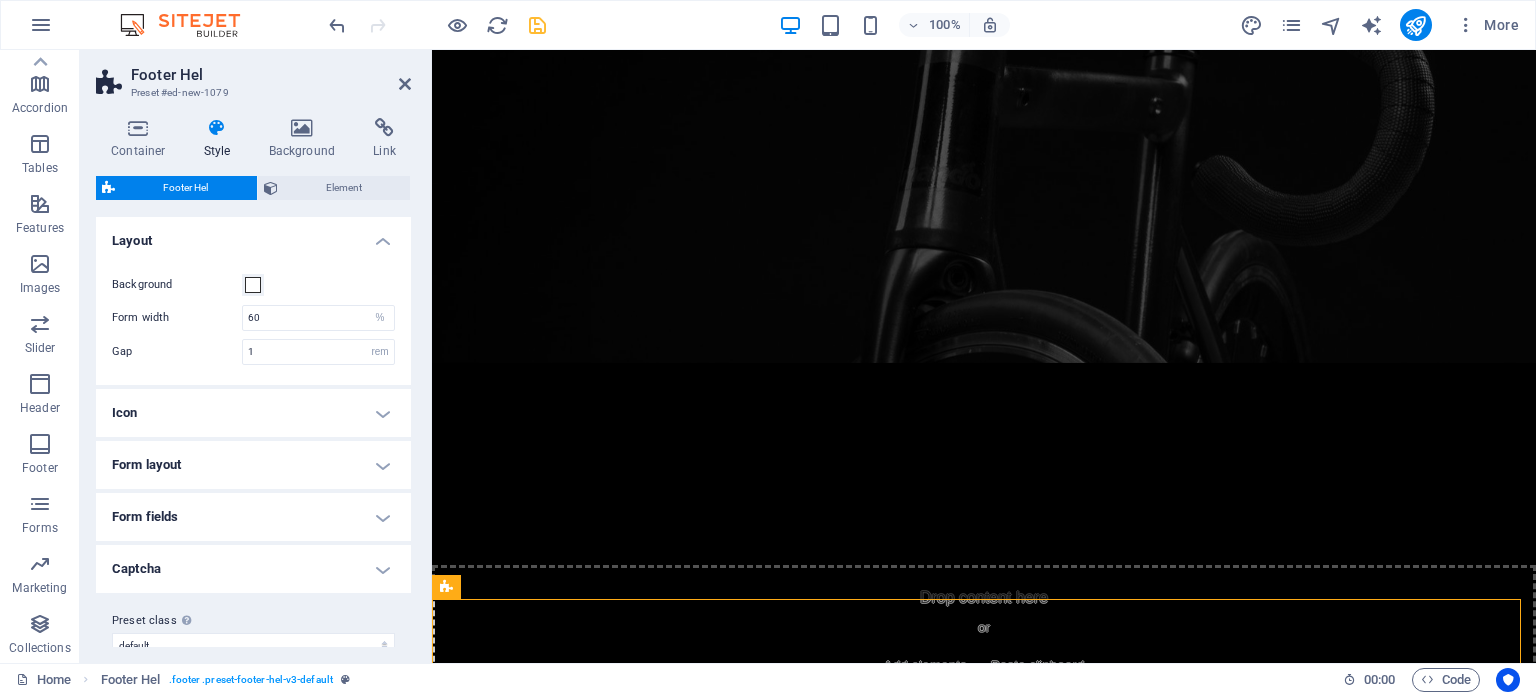 scroll, scrollTop: 3980, scrollLeft: 0, axis: vertical 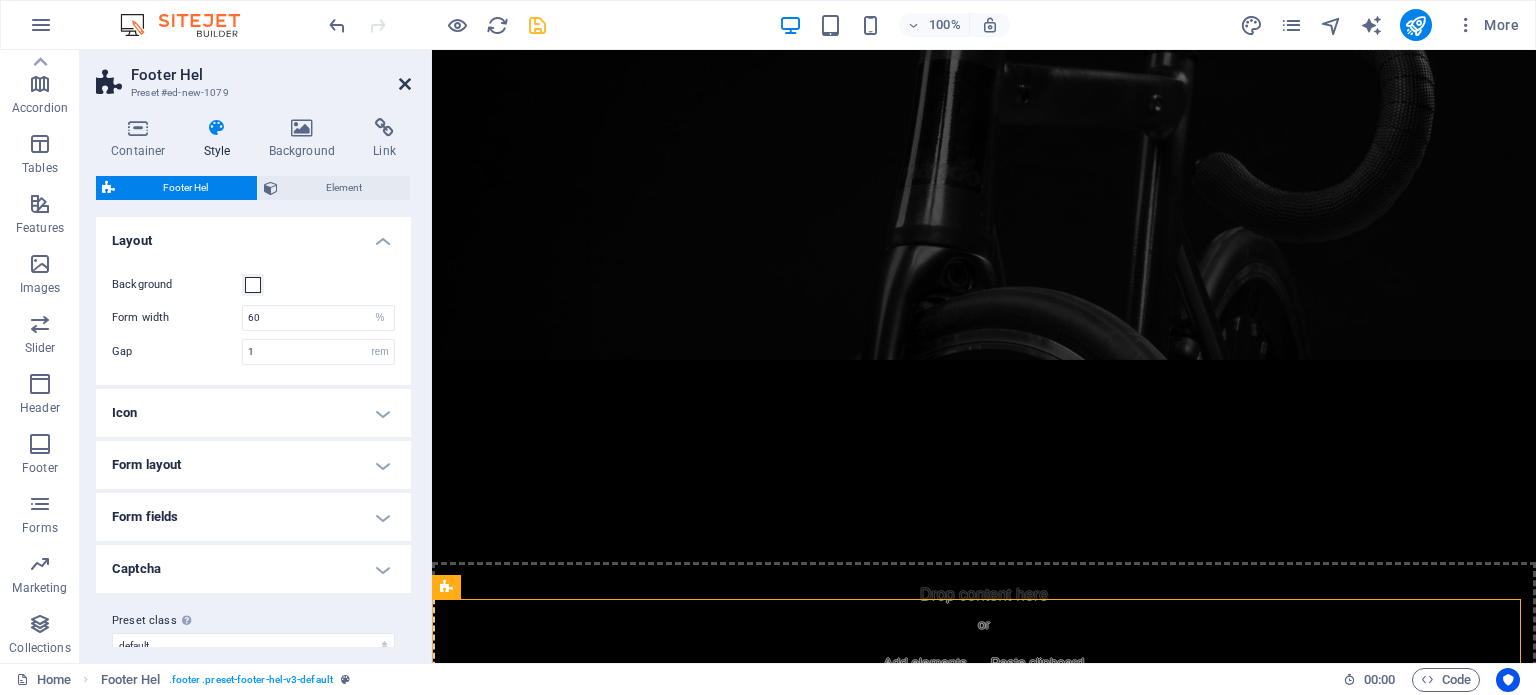 click at bounding box center [405, 84] 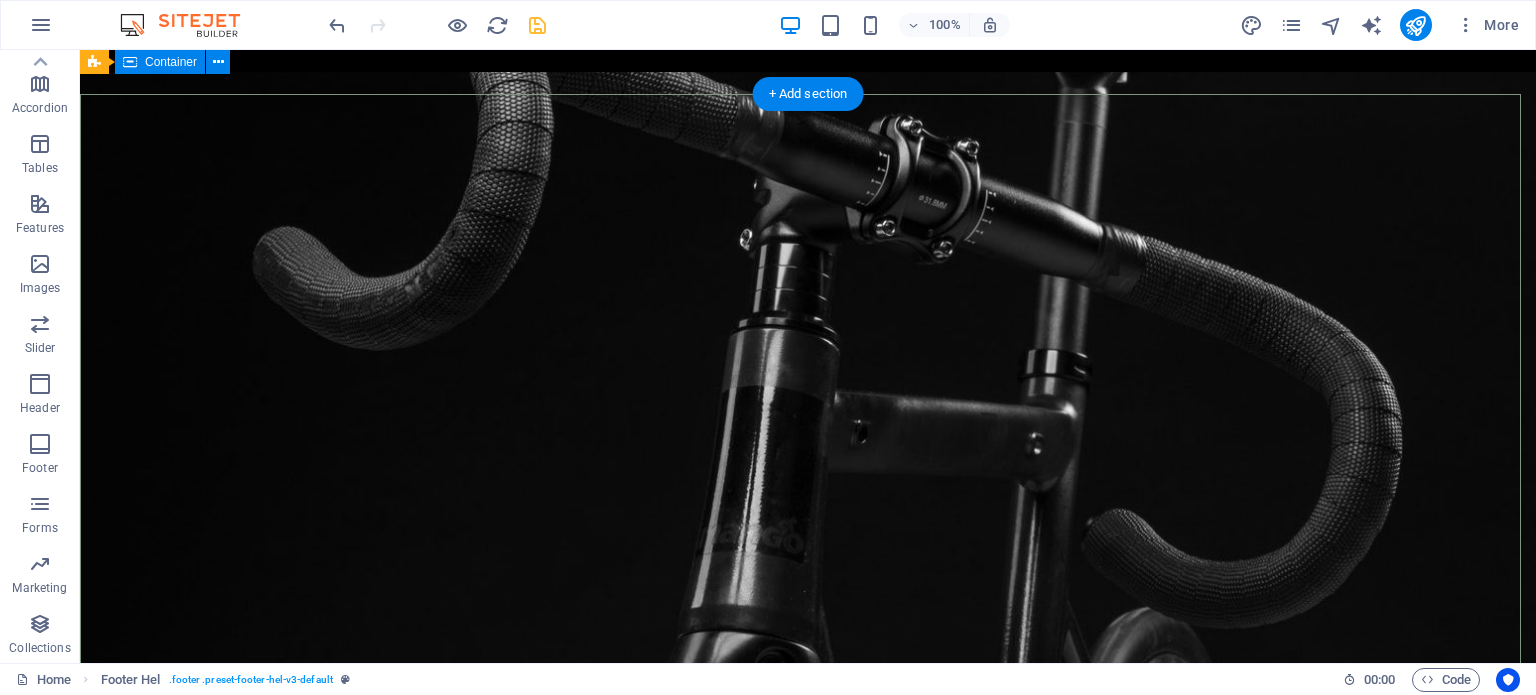 scroll, scrollTop: 3921, scrollLeft: 0, axis: vertical 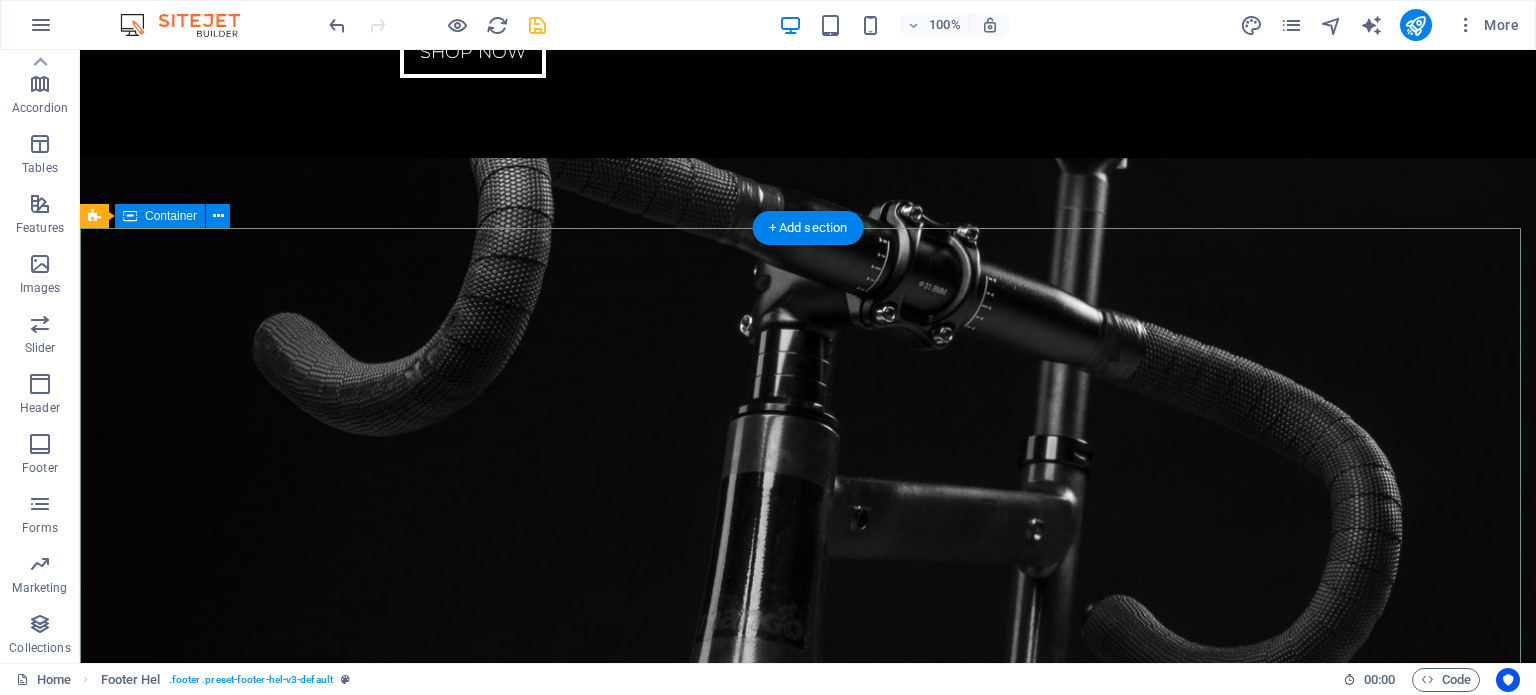 click on "Get in touch hyperboosttuning.com Gherfine main raod , 00000   Gherfine, Jbeil +961 71715172 hyperboost.motorsports.@gmail.com Legal Notice  |  Privacy Policy   {{ 'content.forms.privacy'|trans }} Unreadable? Load new Submit" at bounding box center (808, 4434) 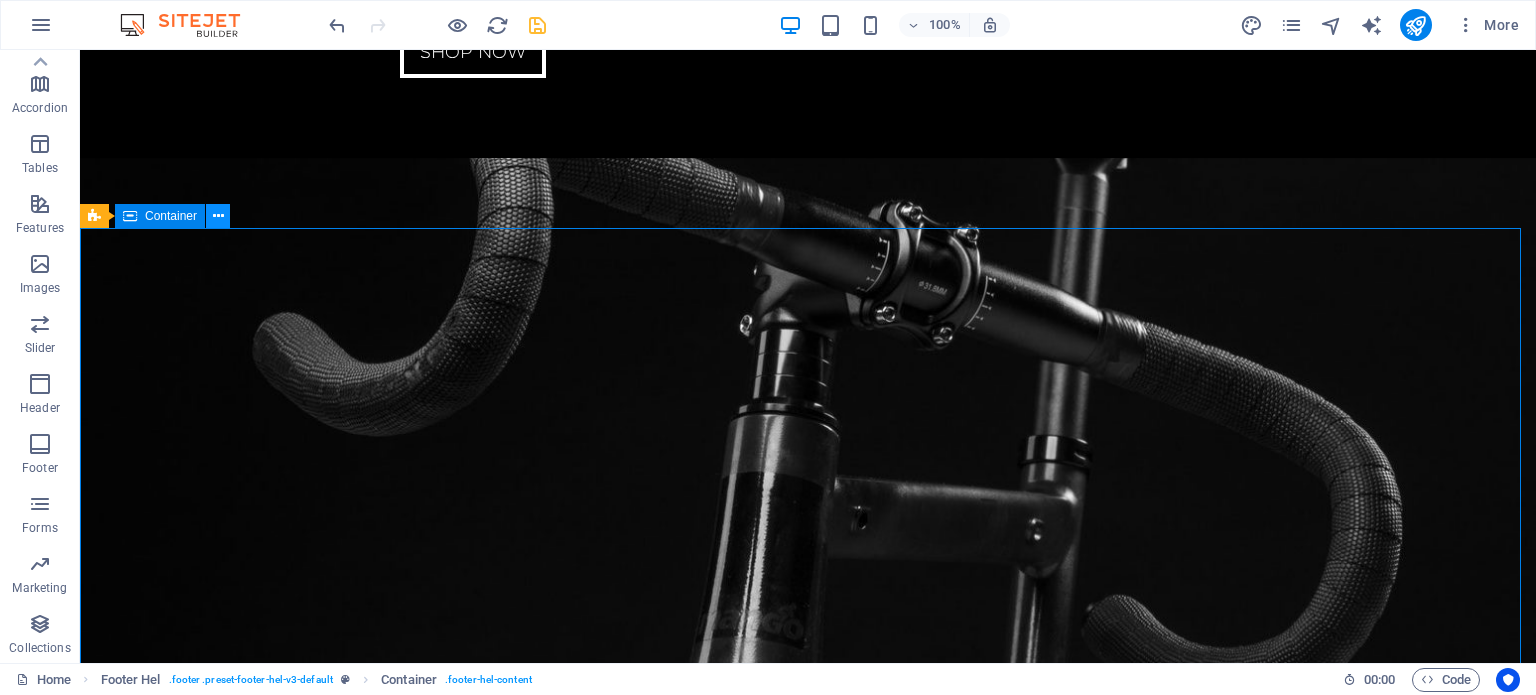 click at bounding box center [218, 216] 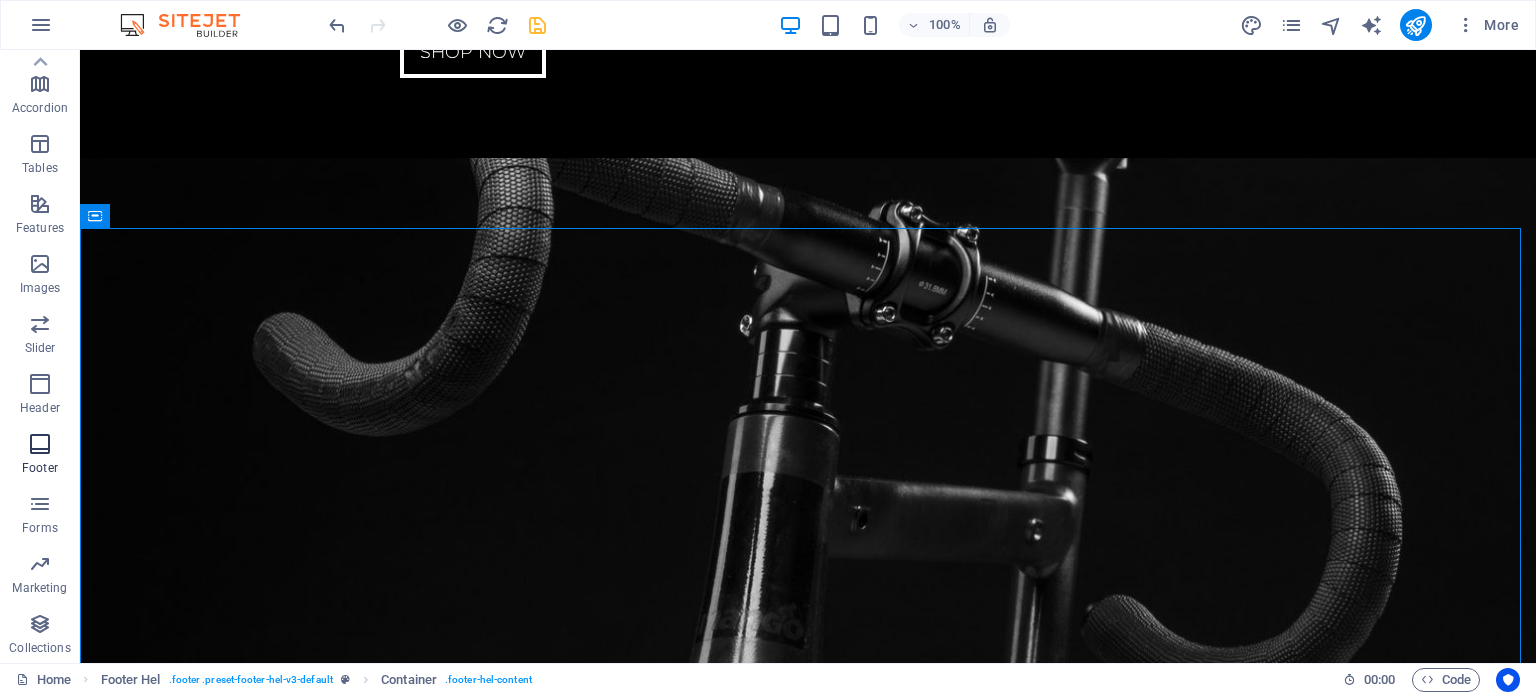 click at bounding box center (40, 444) 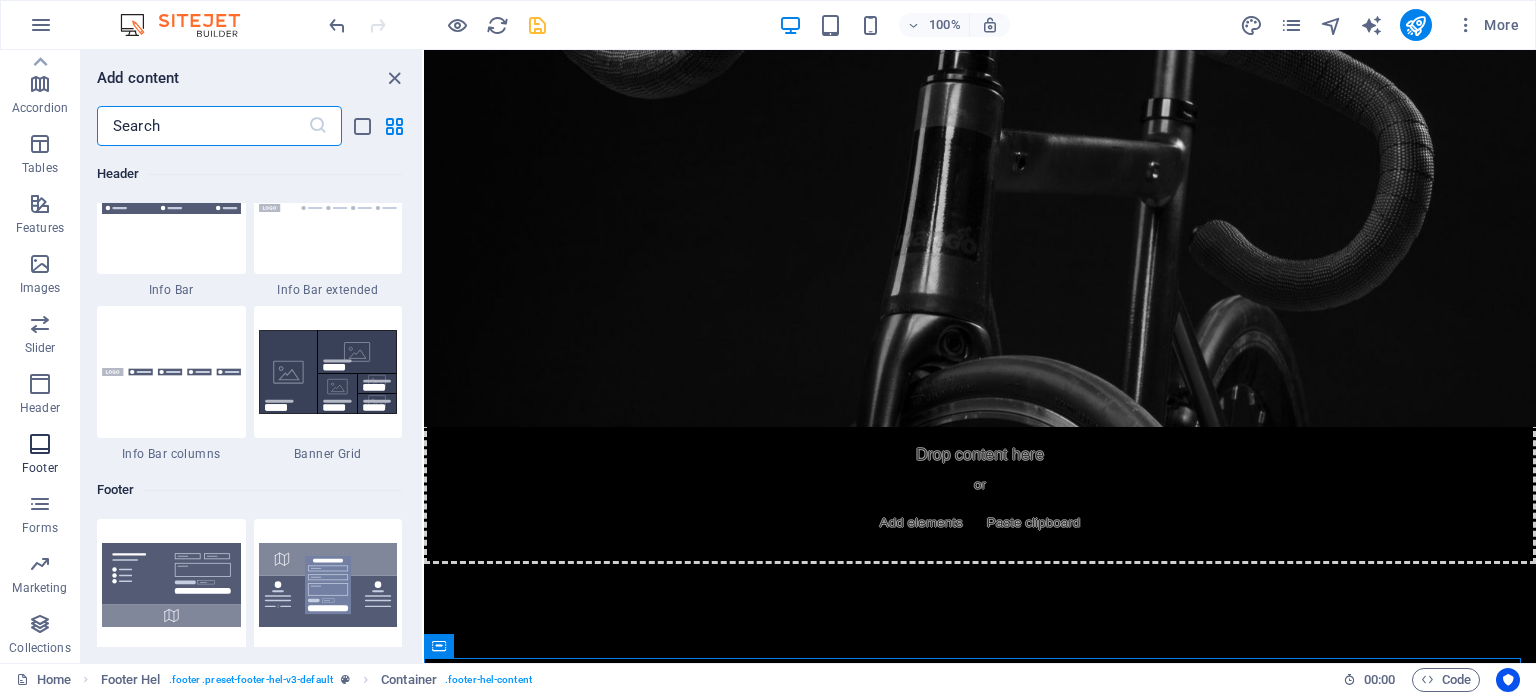 scroll, scrollTop: 13239, scrollLeft: 0, axis: vertical 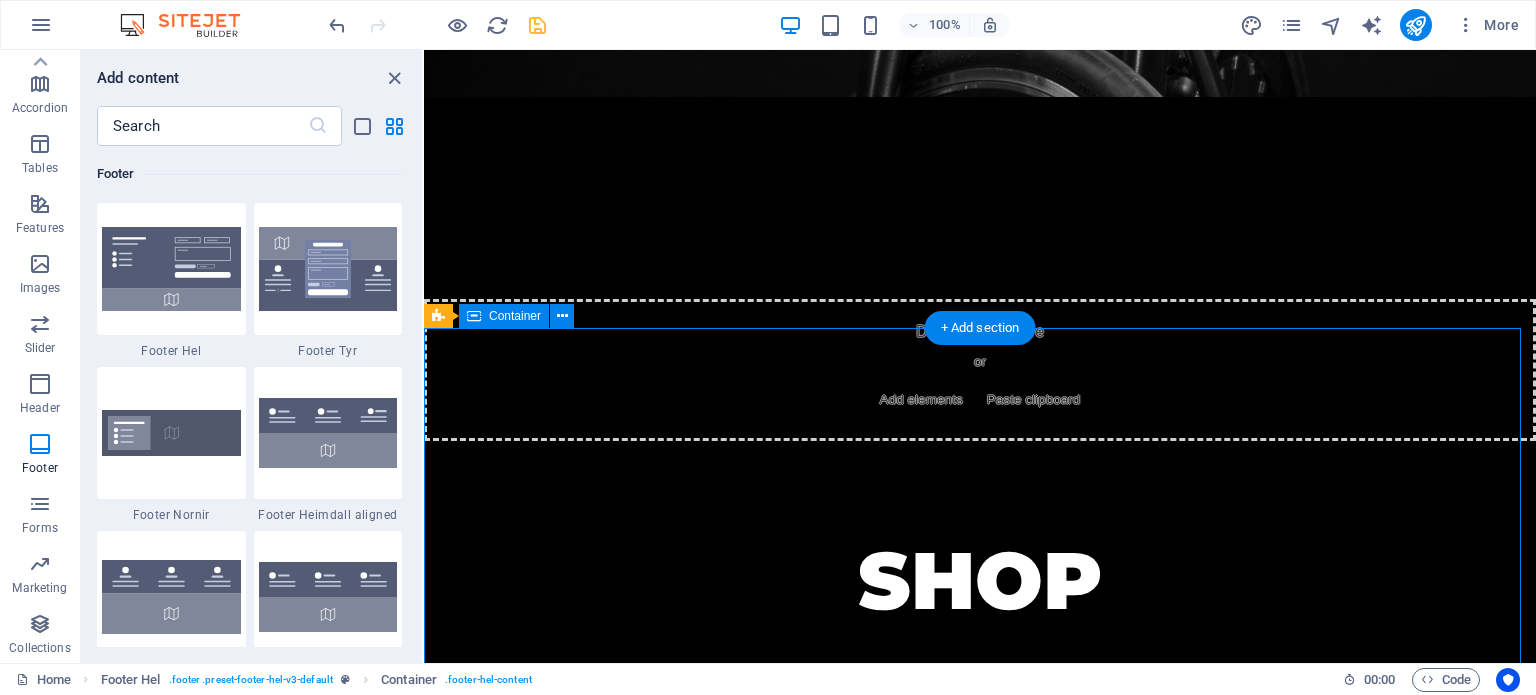 click on "Get in touch hyperboosttuning.com Gherfine main raod , 00000   Gherfine, Jbeil +961 71715172 hyperboost.motorsports.@gmail.com Legal Notice  |  Privacy Policy   {{ 'content.forms.privacy'|trans }} Unreadable? Load new Submit" at bounding box center [980, 3724] 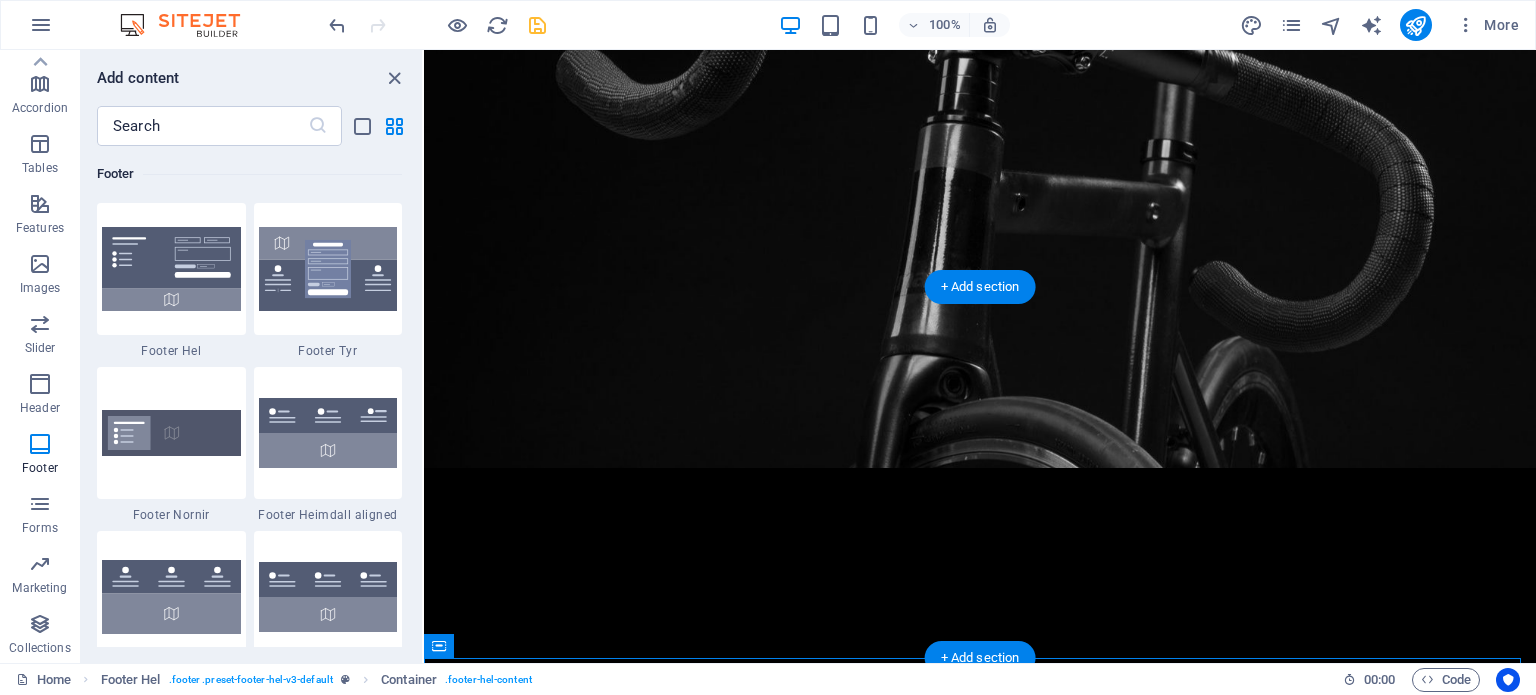 scroll, scrollTop: 3851, scrollLeft: 0, axis: vertical 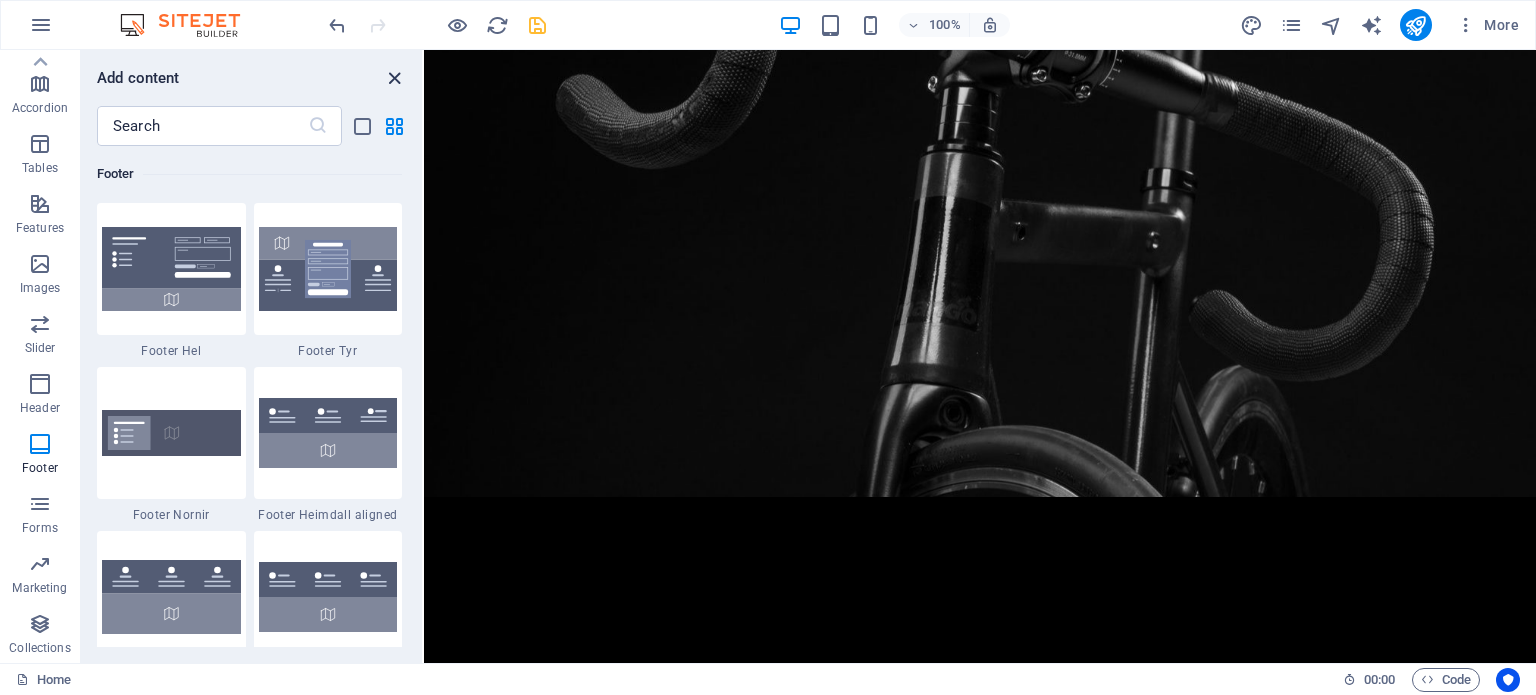 click at bounding box center (394, 78) 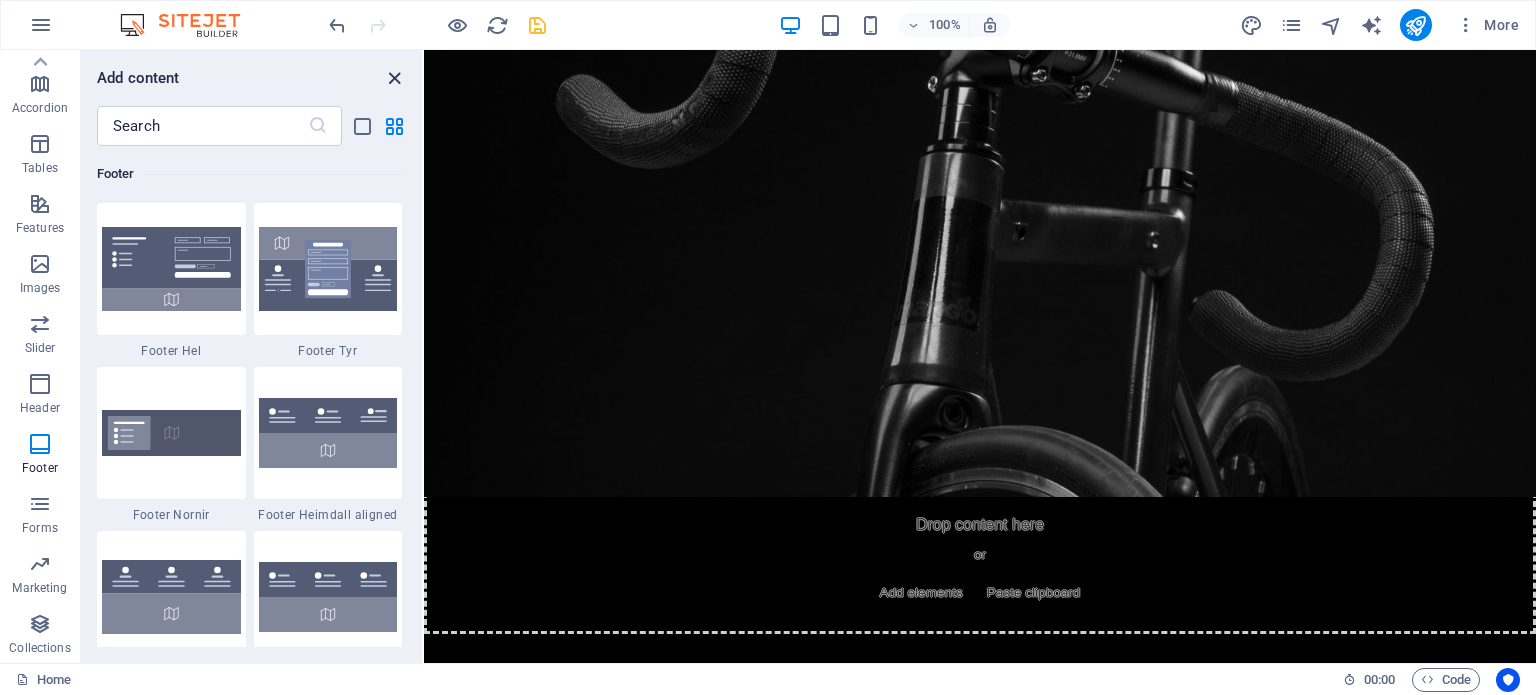scroll, scrollTop: 3300, scrollLeft: 0, axis: vertical 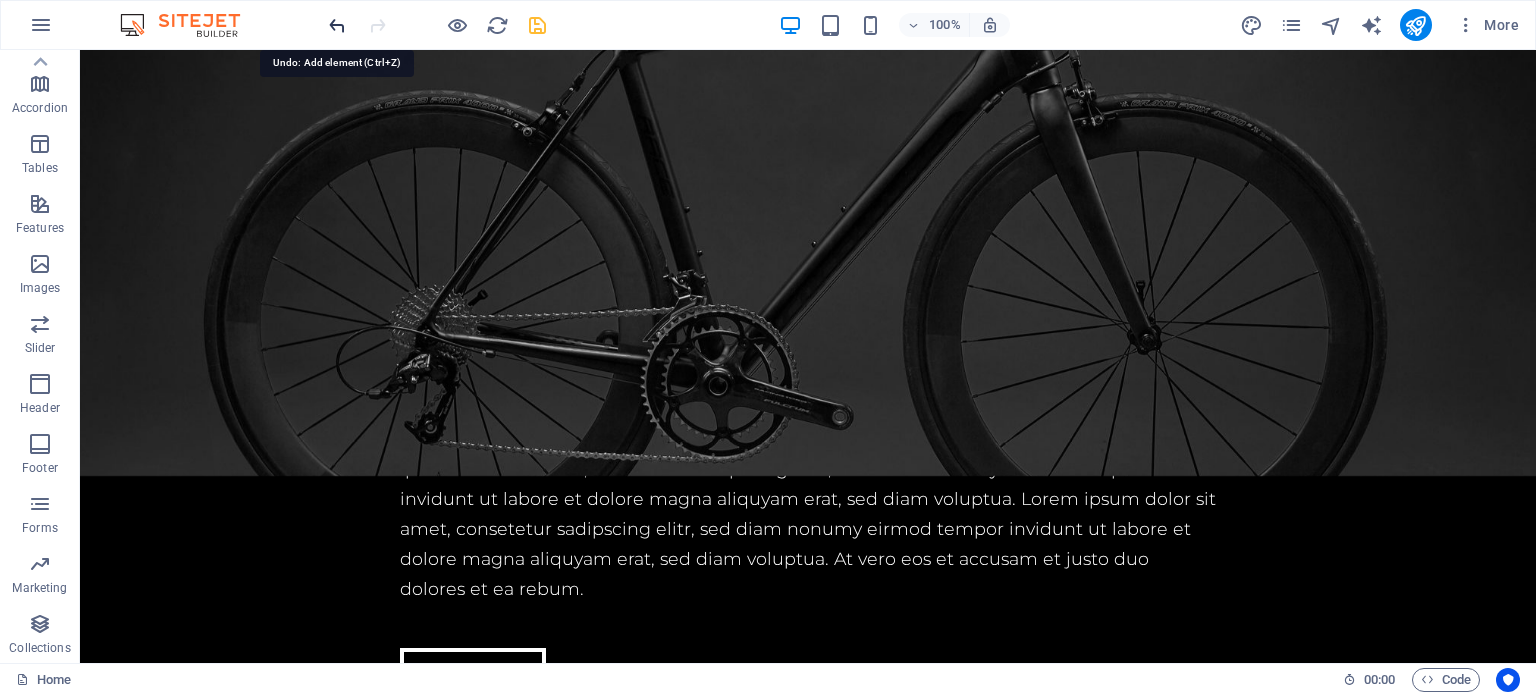 click at bounding box center (337, 25) 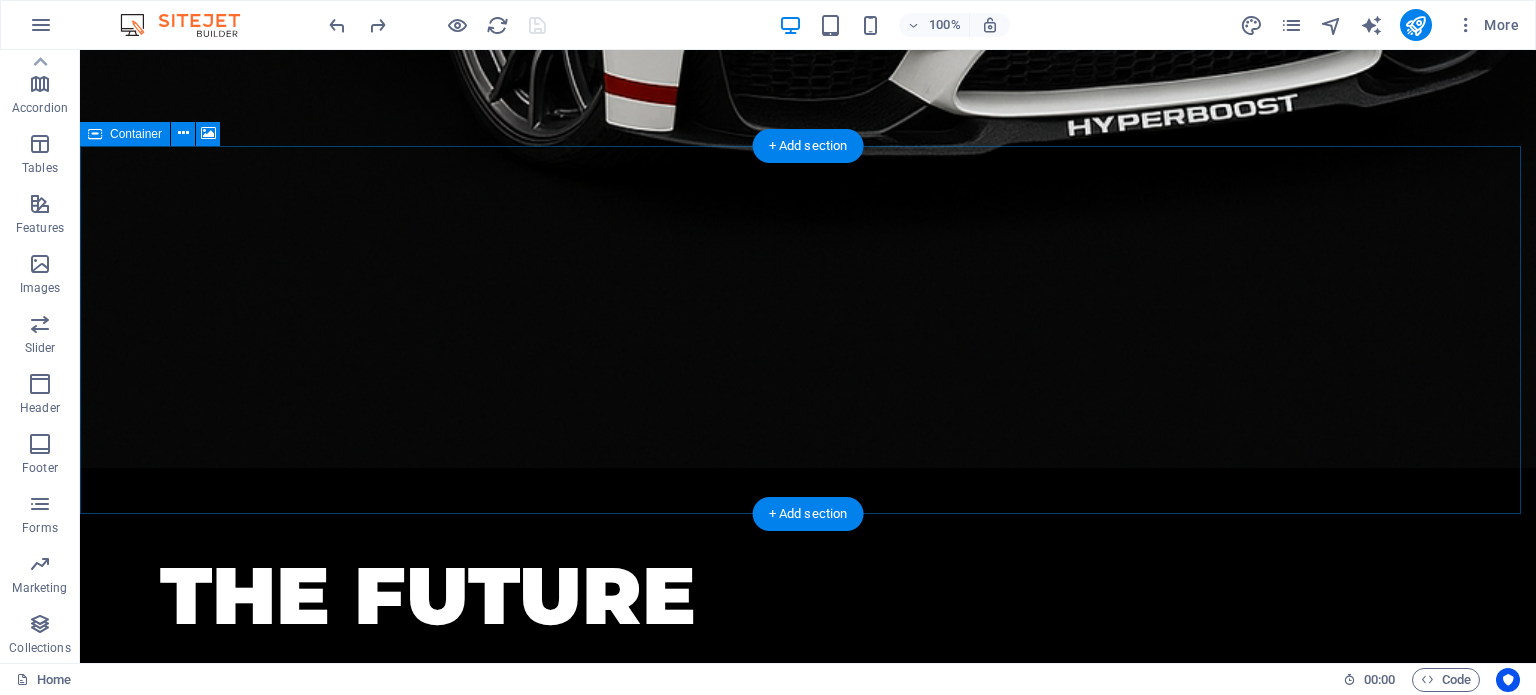 scroll, scrollTop: 1648, scrollLeft: 0, axis: vertical 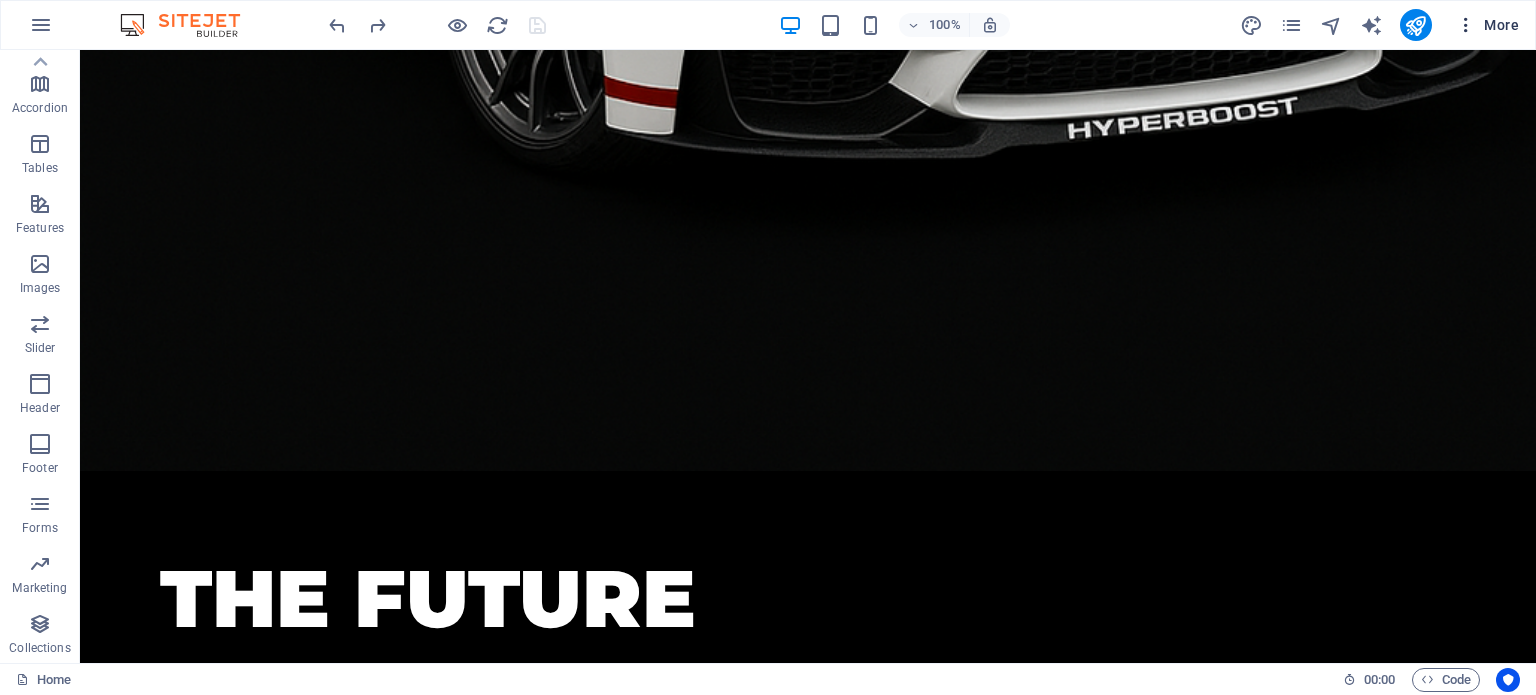 click at bounding box center [1466, 25] 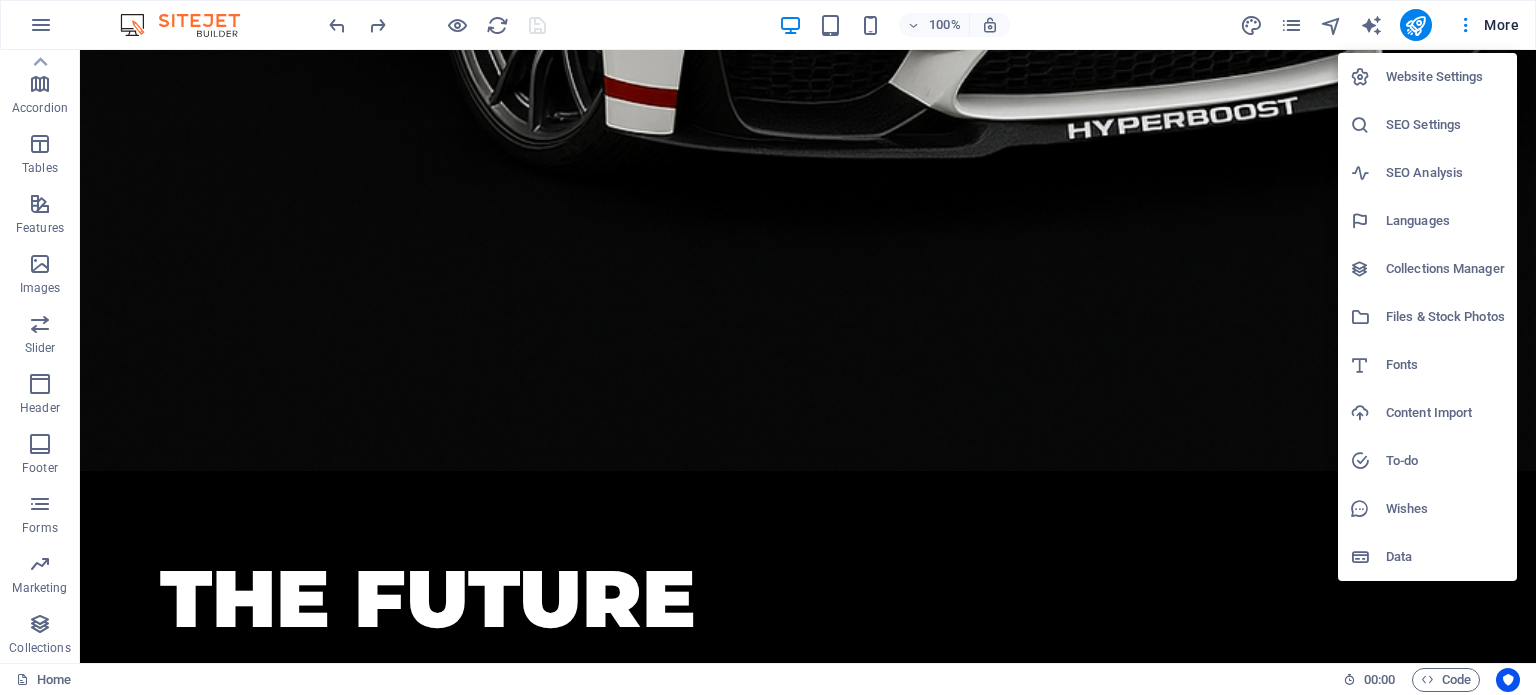 click at bounding box center (768, 347) 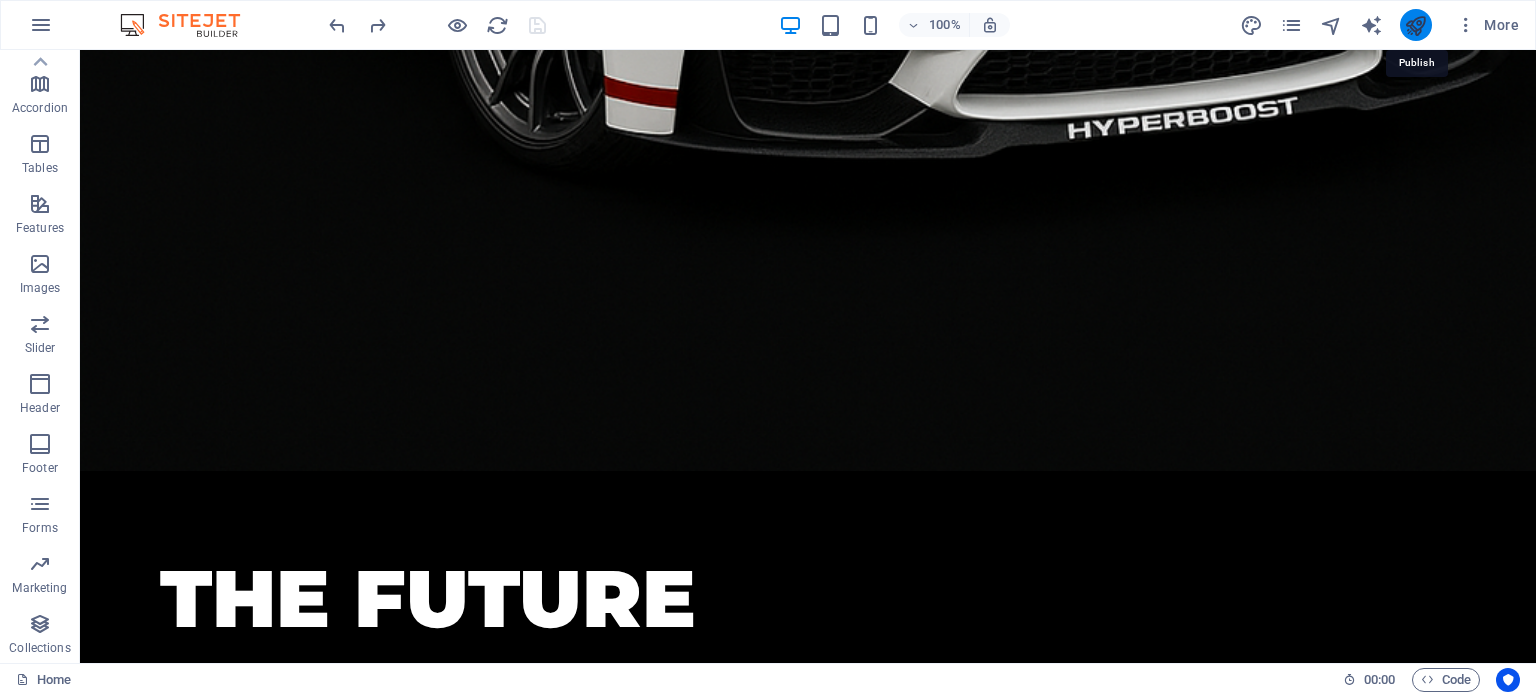 click at bounding box center [1415, 25] 